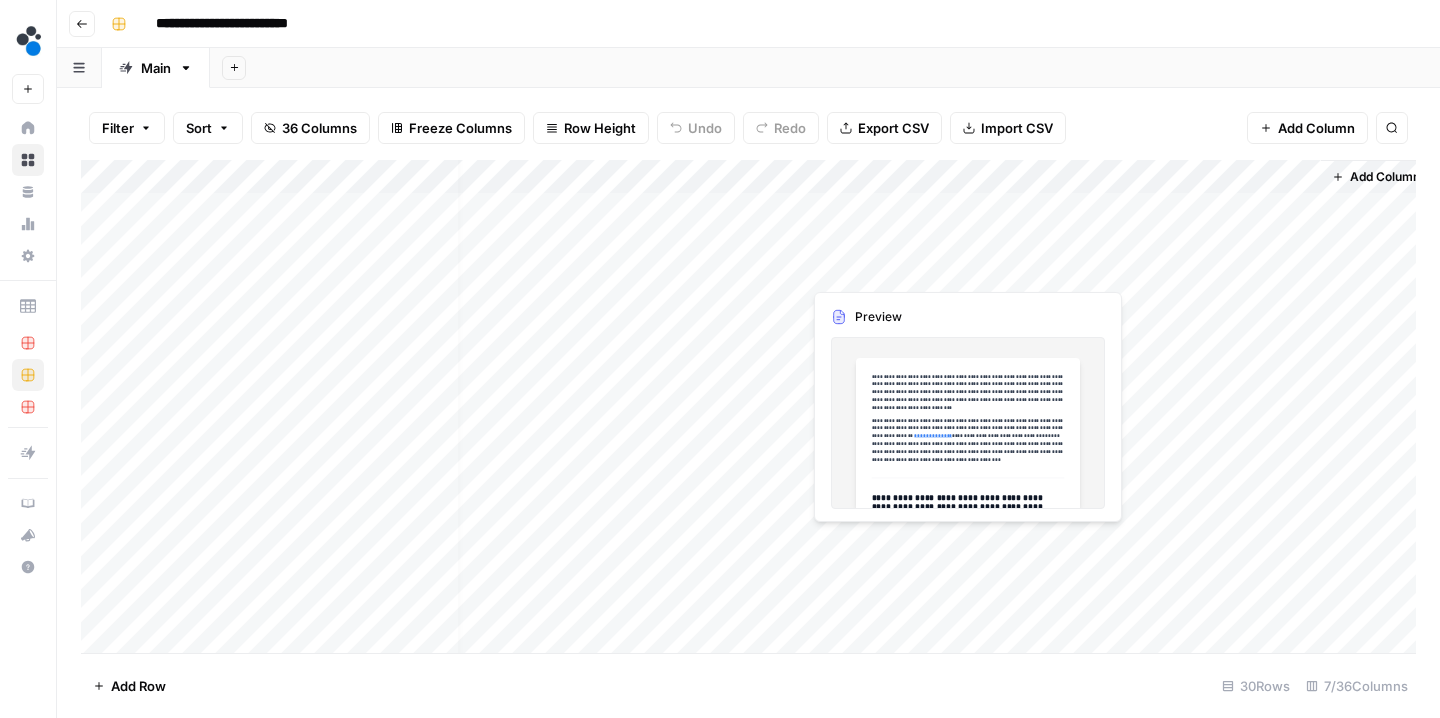 scroll, scrollTop: 0, scrollLeft: 0, axis: both 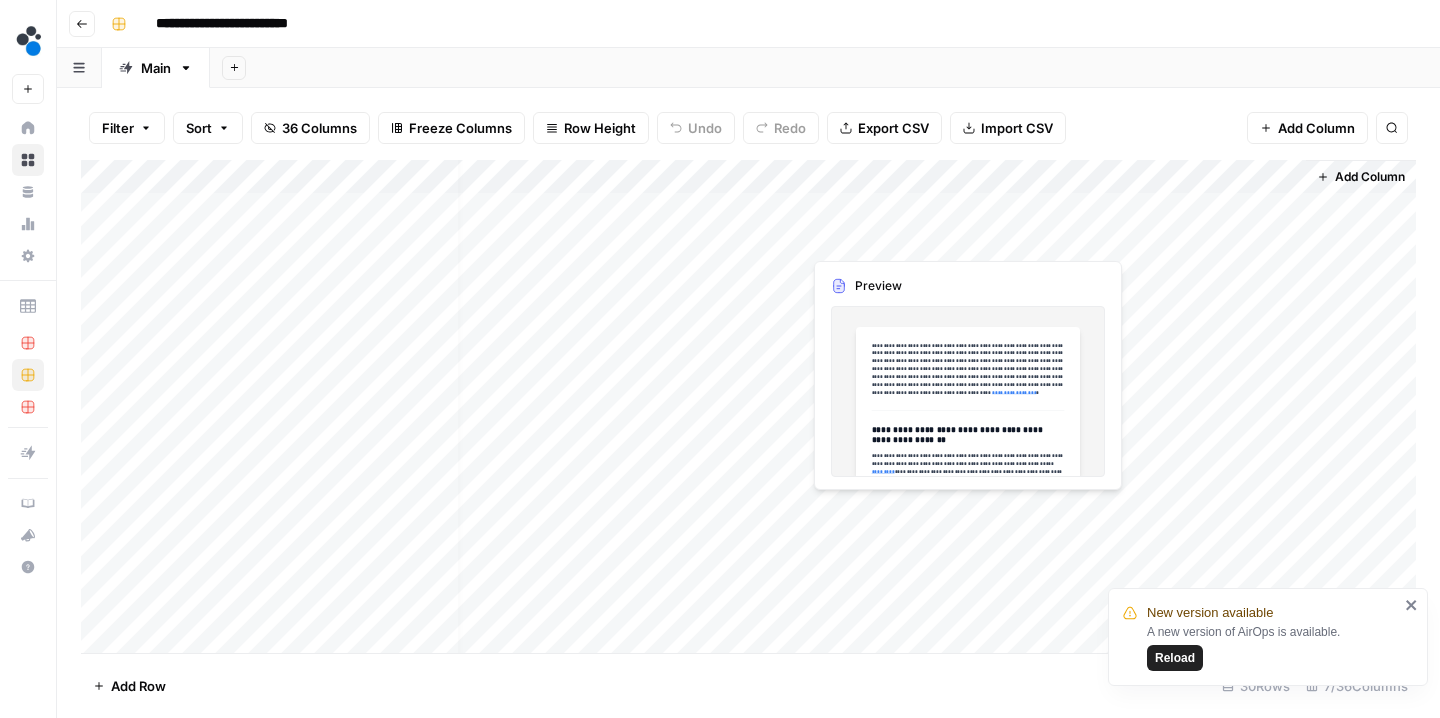 click on "Reload" at bounding box center [1175, 658] 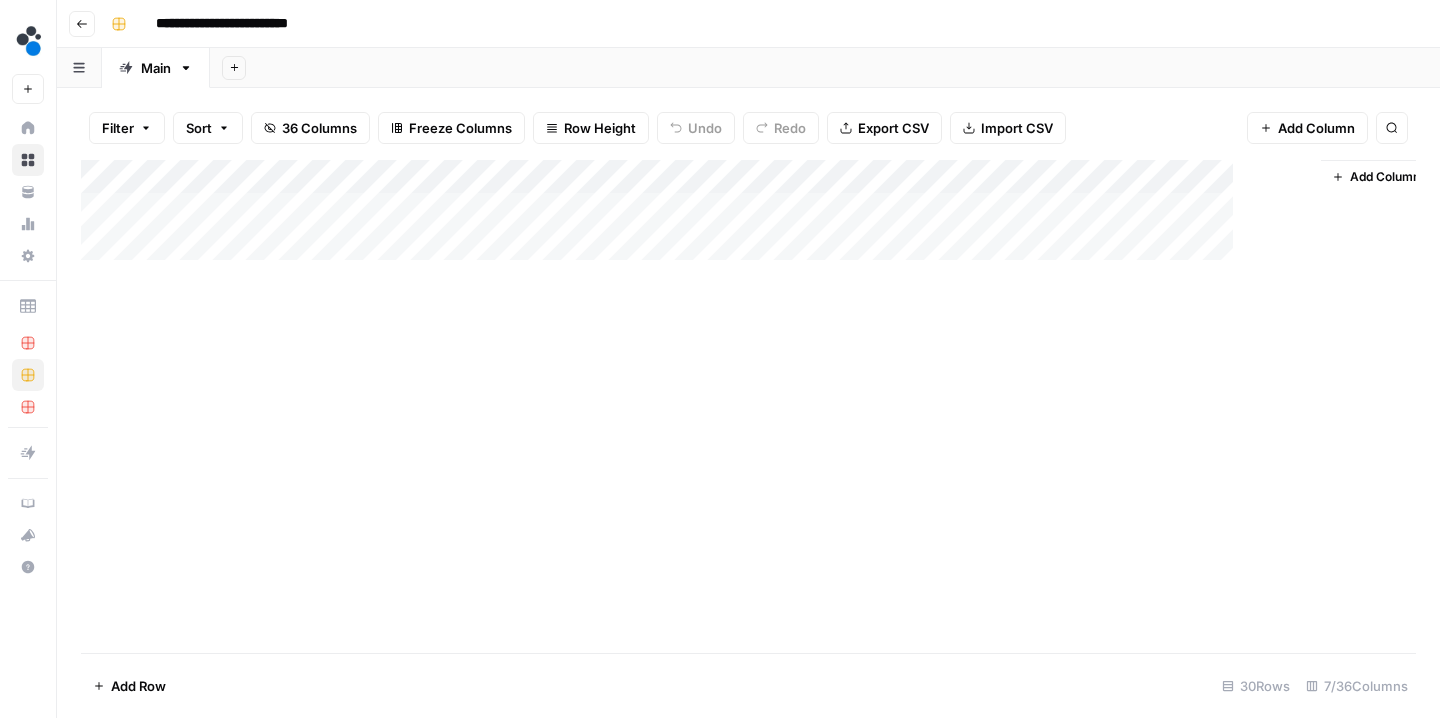 scroll, scrollTop: 0, scrollLeft: 0, axis: both 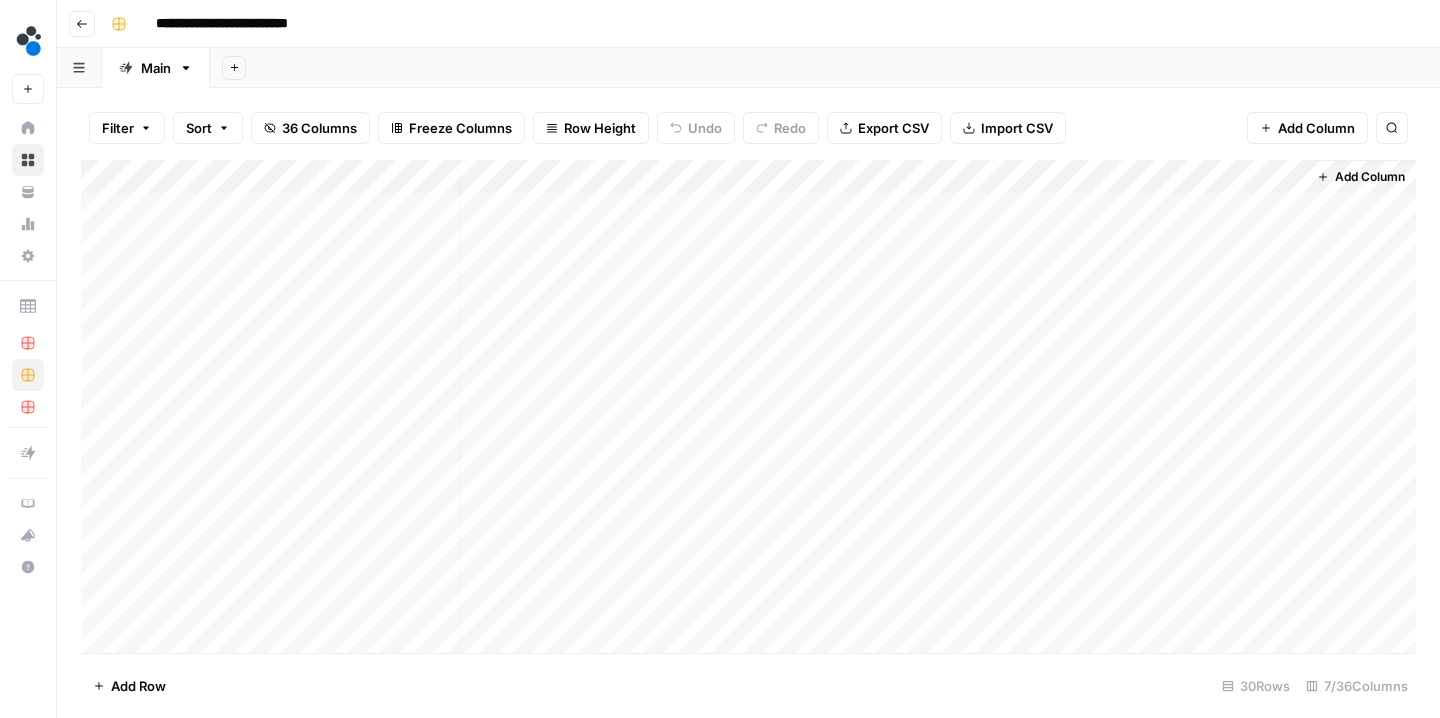 click on "Add Column" at bounding box center (1316, 128) 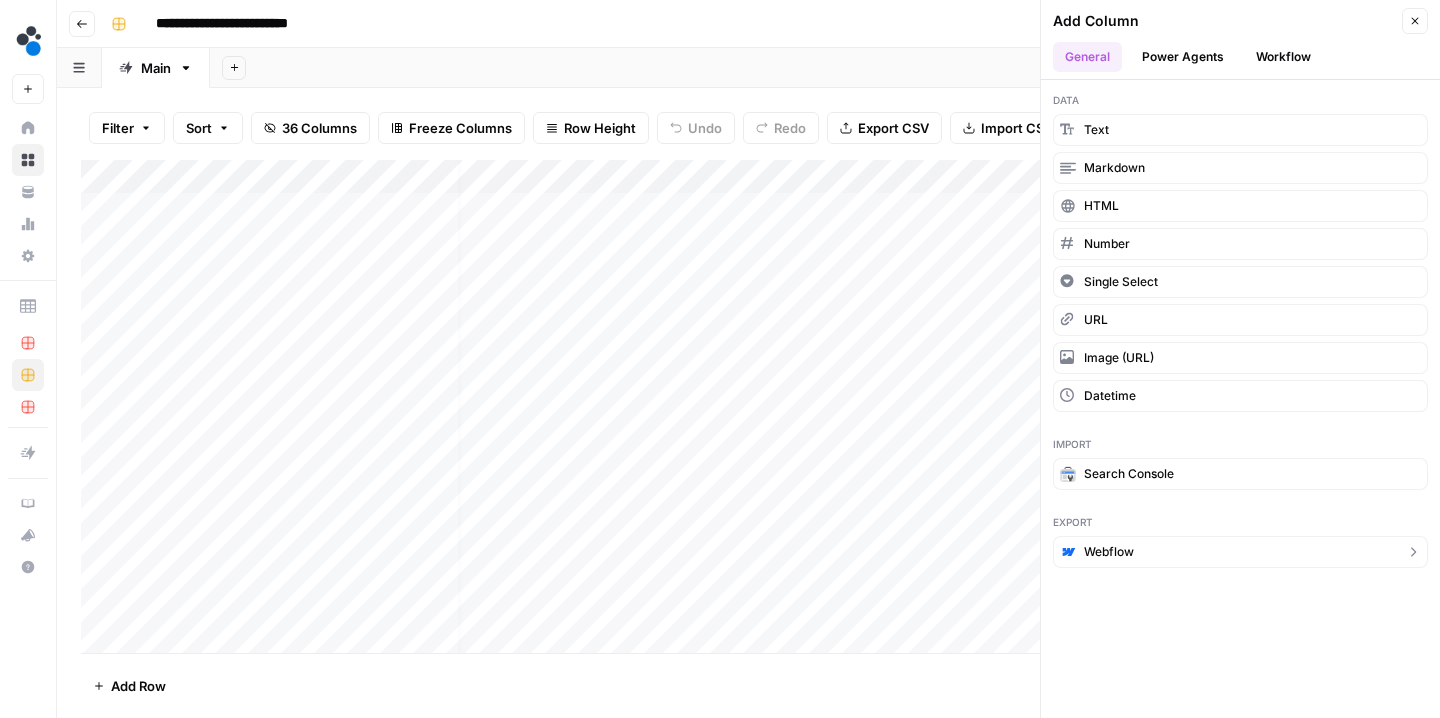 click on "Webflow" at bounding box center [1240, 552] 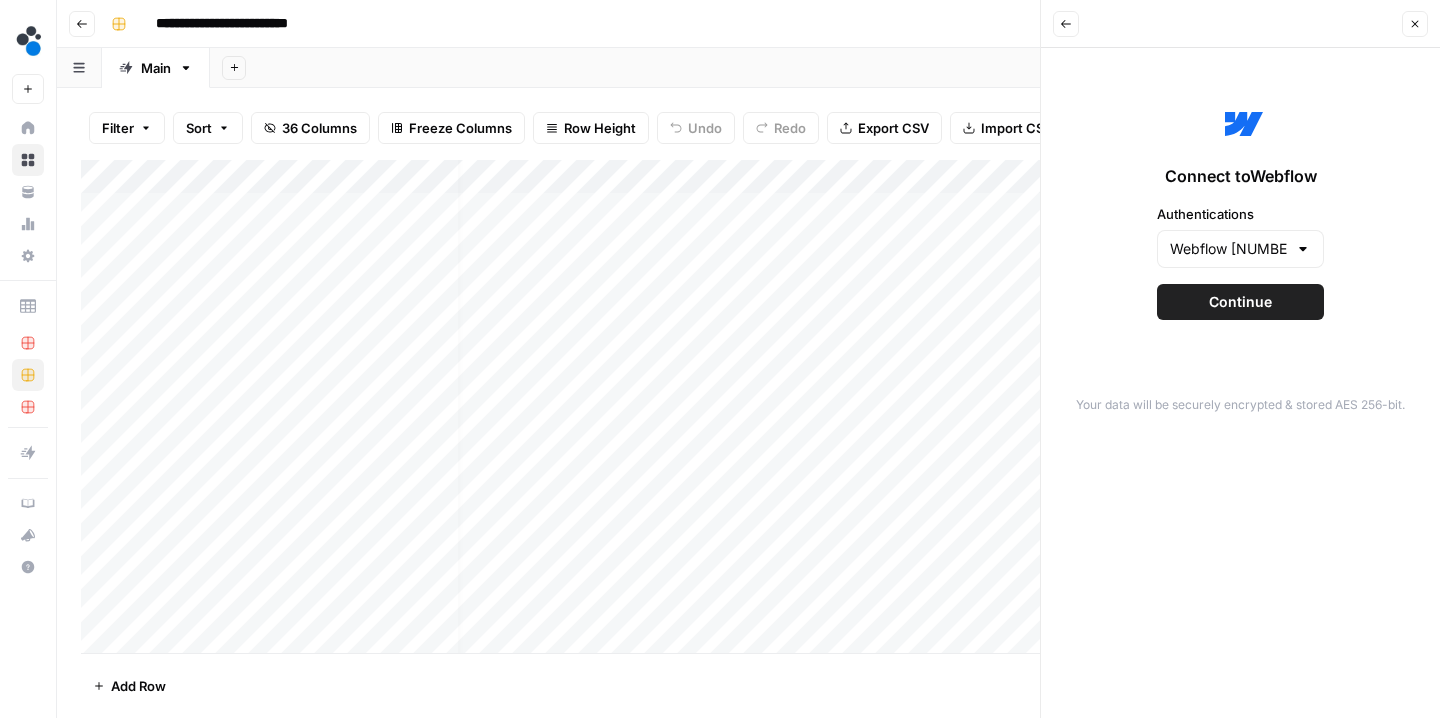type on "Webflow 3" 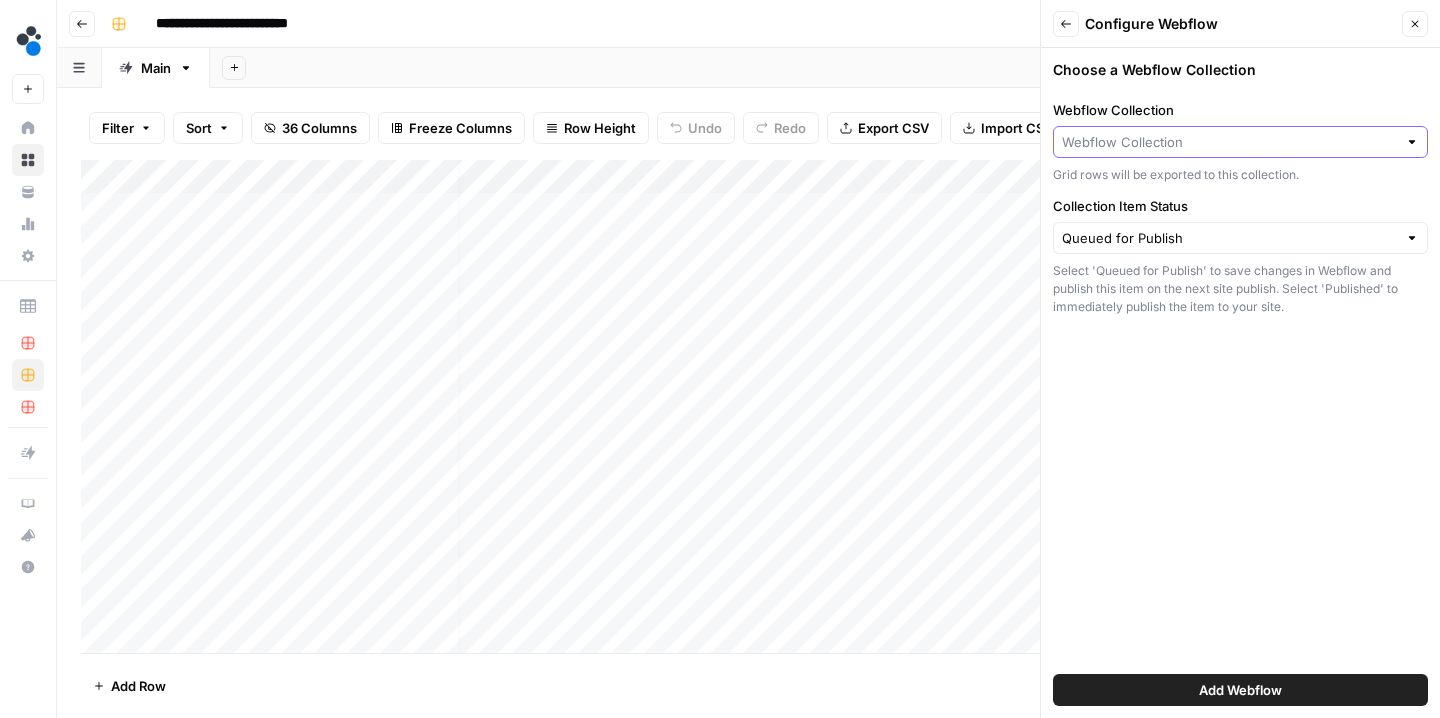 click on "Webflow Collection" at bounding box center [1229, 142] 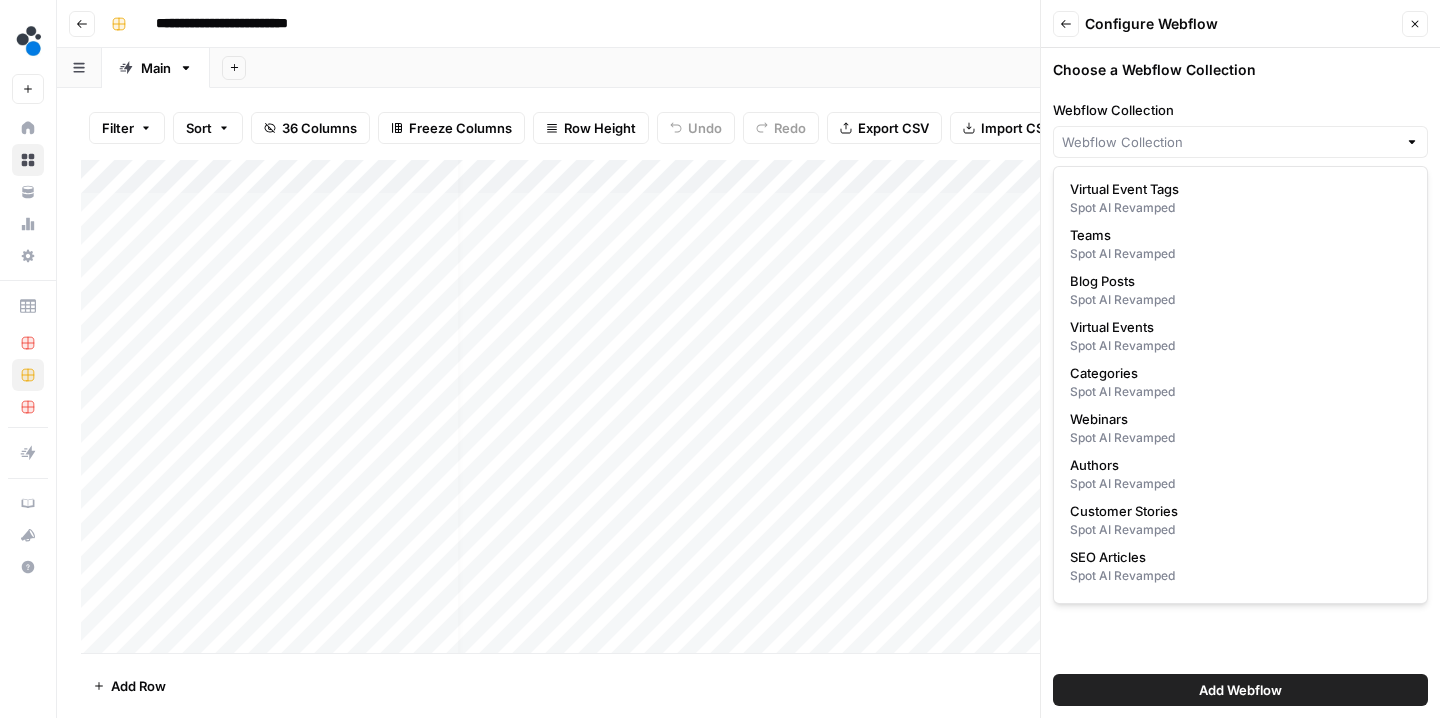 click at bounding box center [1240, 142] 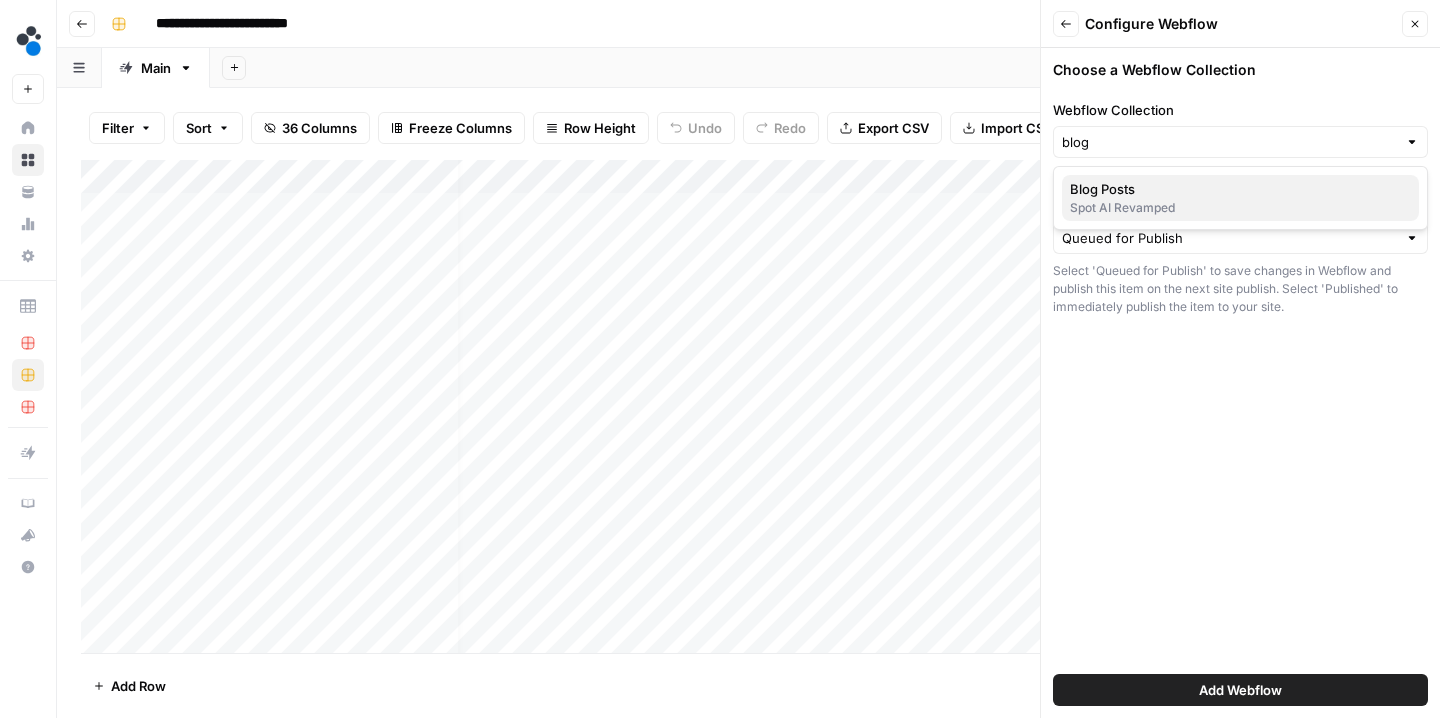 click on "Blog Posts" at bounding box center [1236, 189] 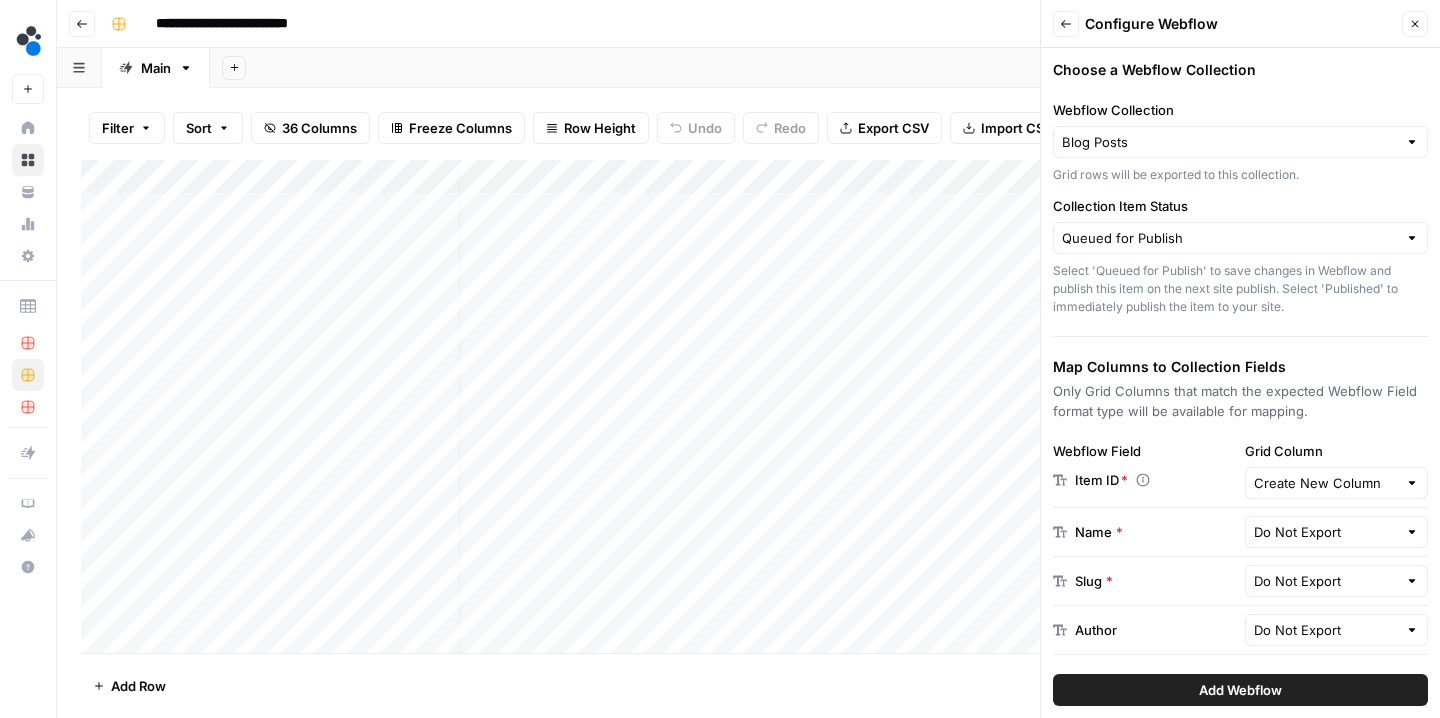 type on "slug" 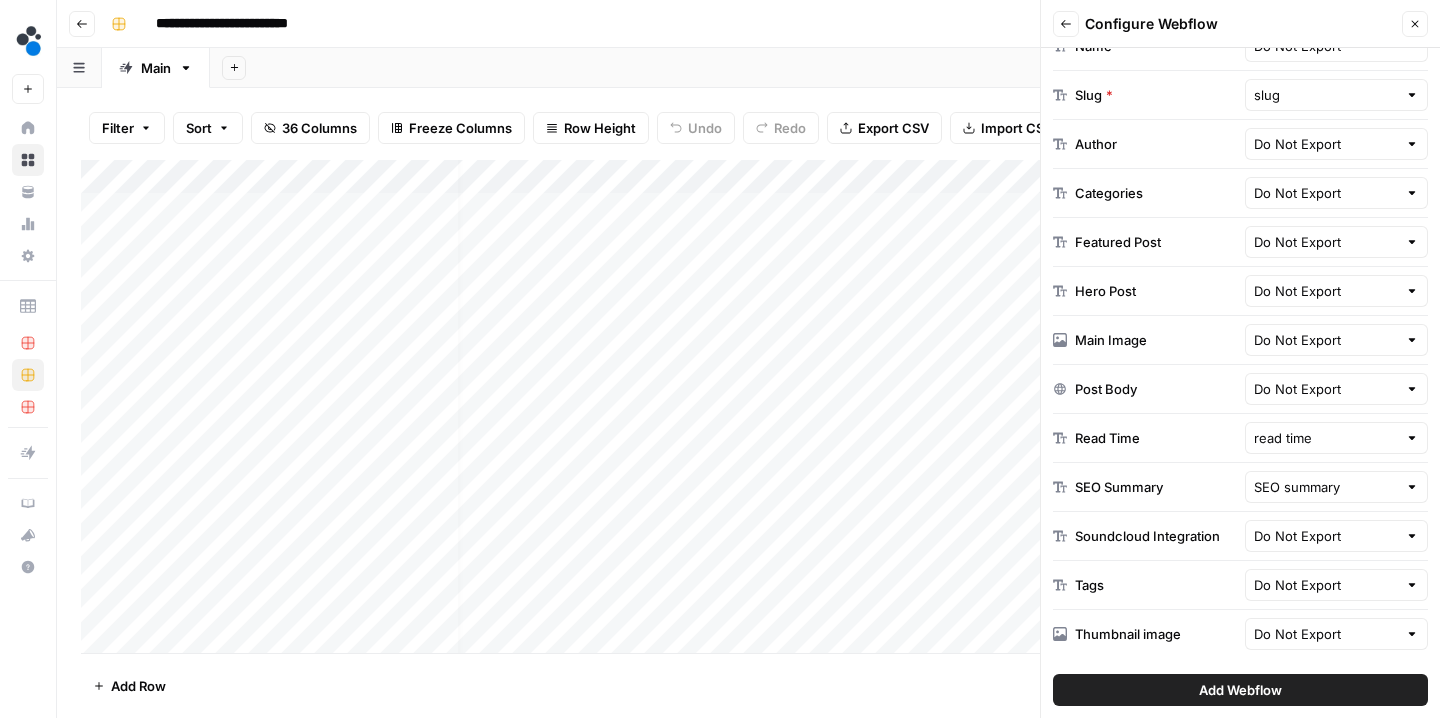 scroll, scrollTop: 486, scrollLeft: 0, axis: vertical 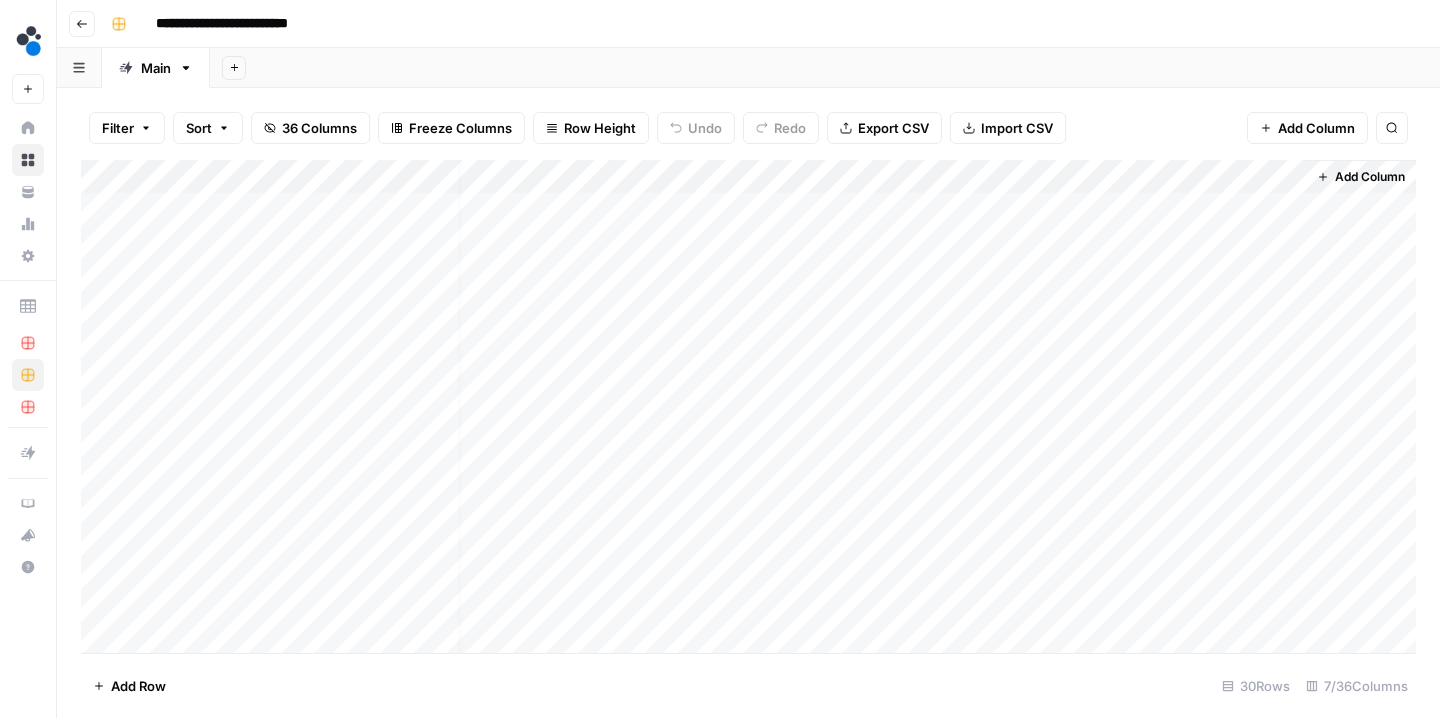 click on "36 Columns" at bounding box center [319, 128] 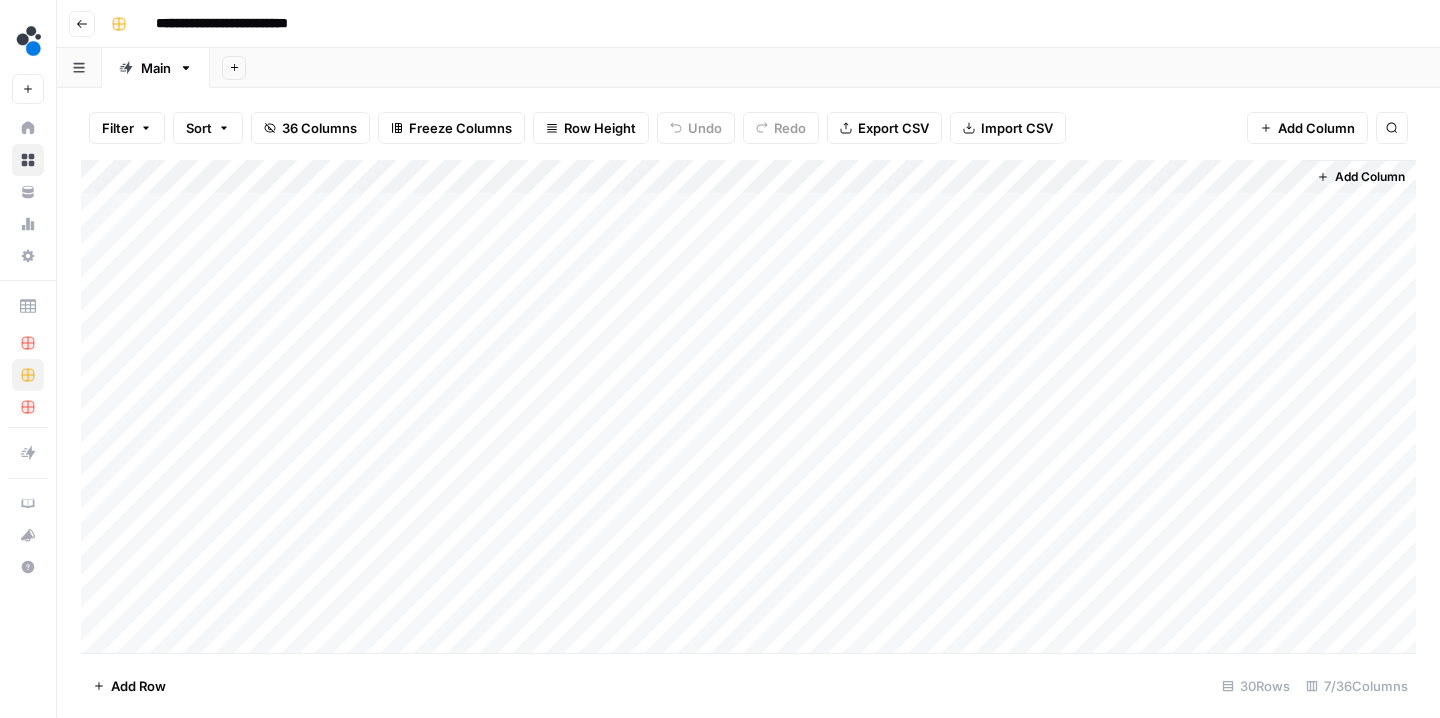 scroll, scrollTop: 0, scrollLeft: 0, axis: both 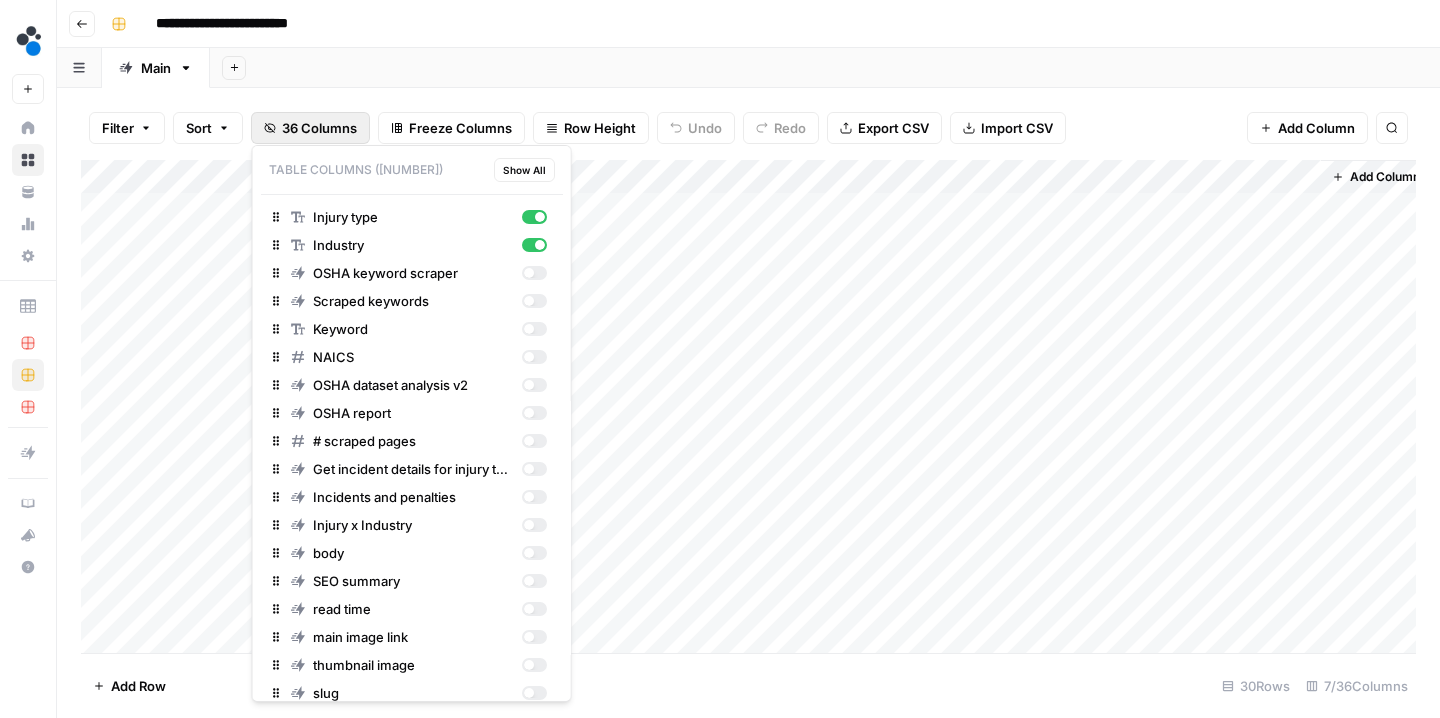 click on "36 Columns" at bounding box center (319, 128) 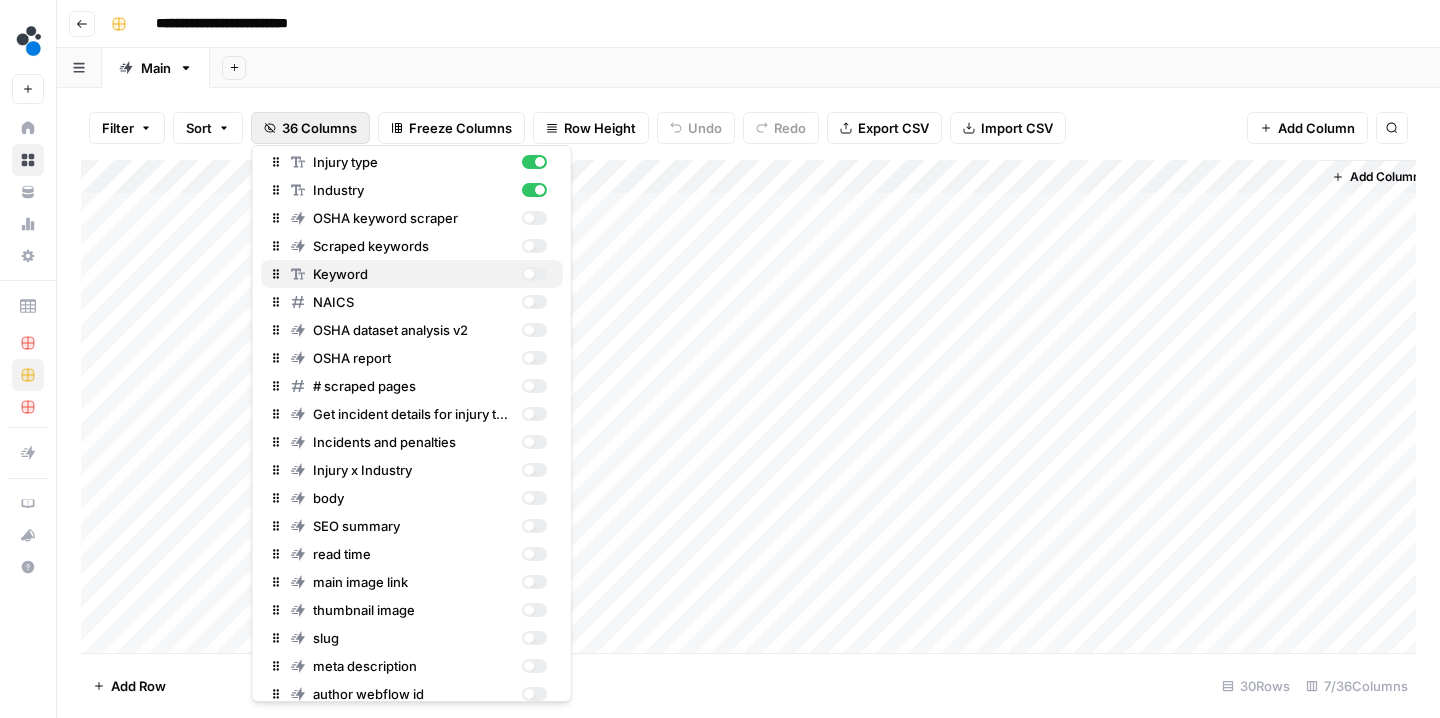 scroll, scrollTop: 55, scrollLeft: 0, axis: vertical 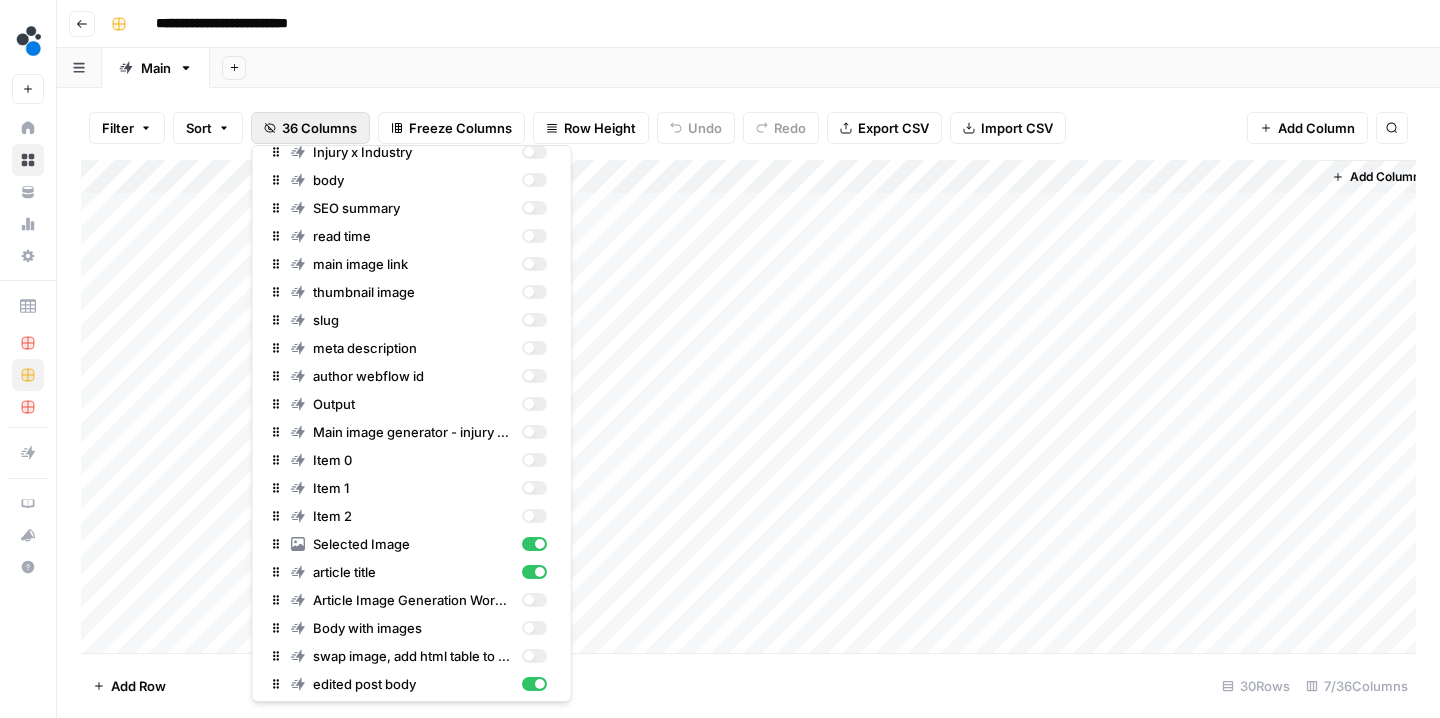 click on "Add Column" at bounding box center (1316, 128) 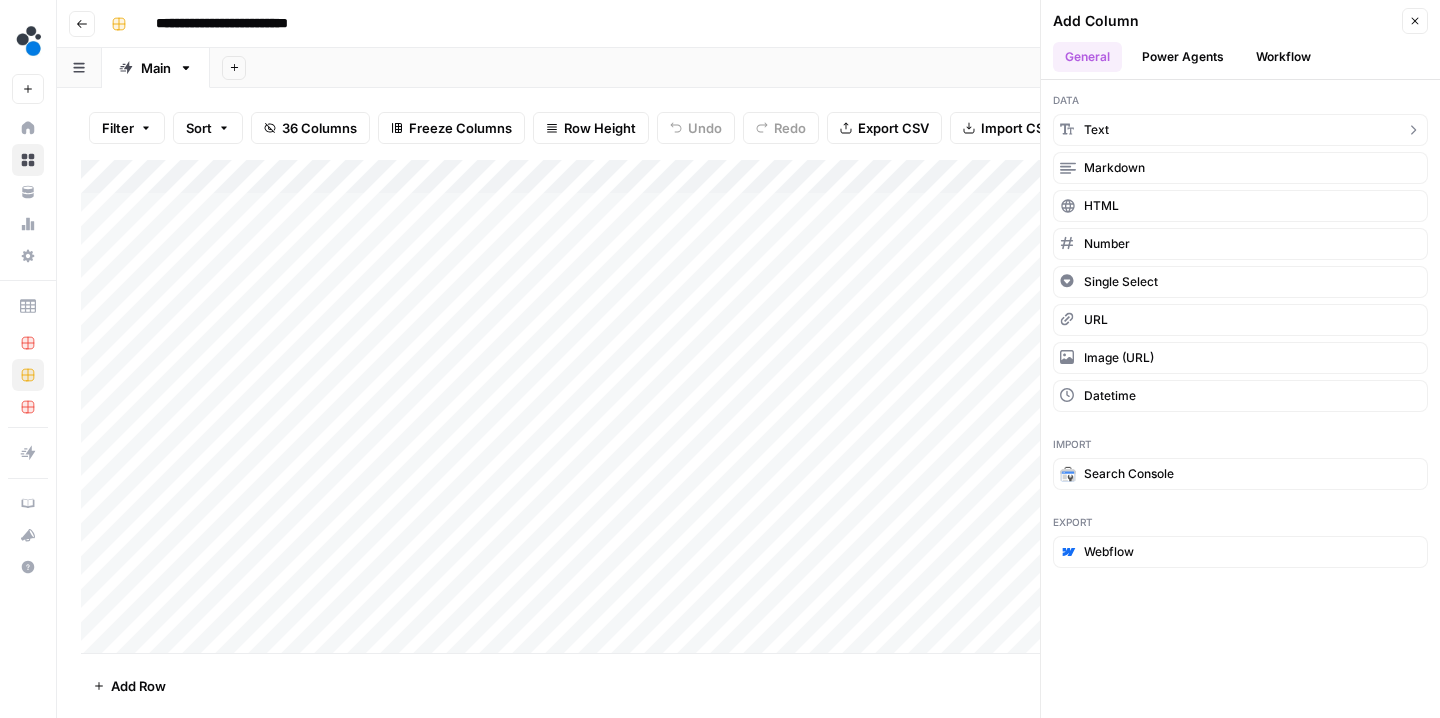 click on "text" at bounding box center (1240, 130) 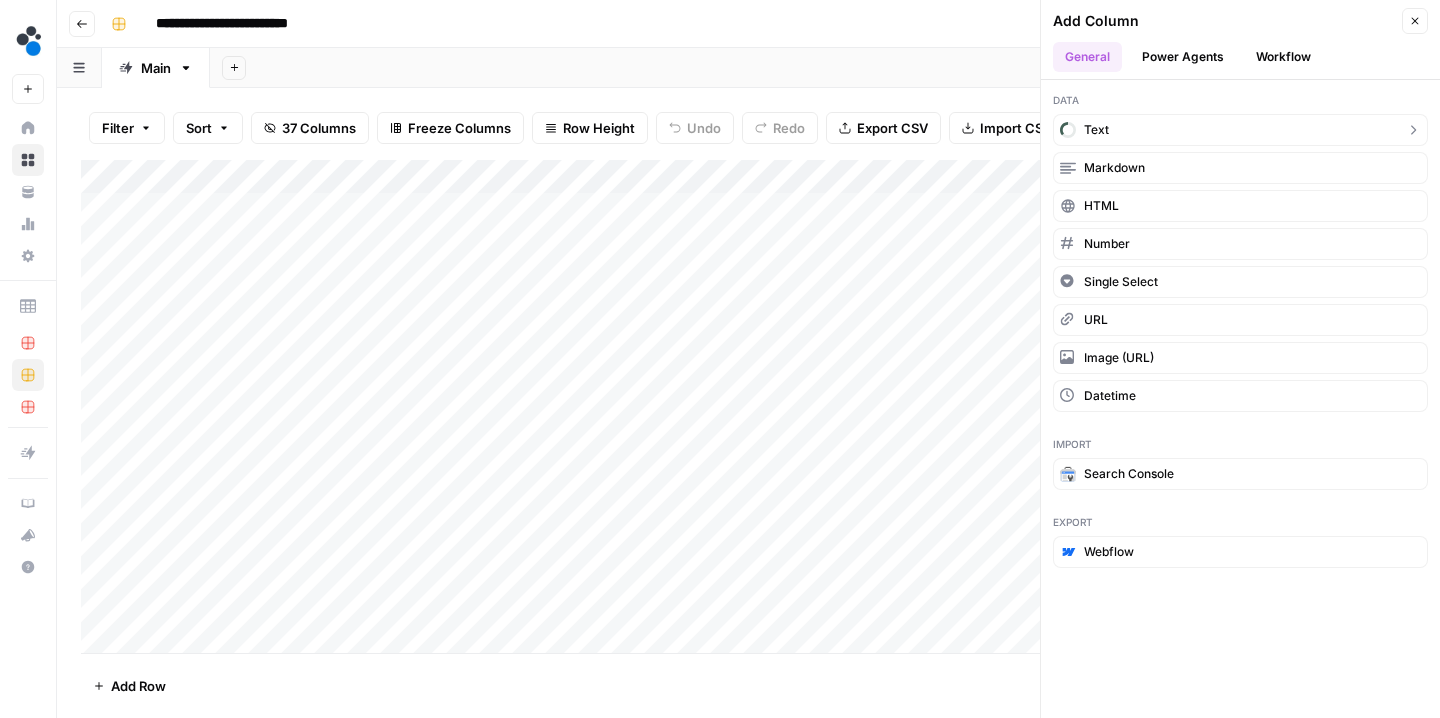 scroll, scrollTop: 0, scrollLeft: 196, axis: horizontal 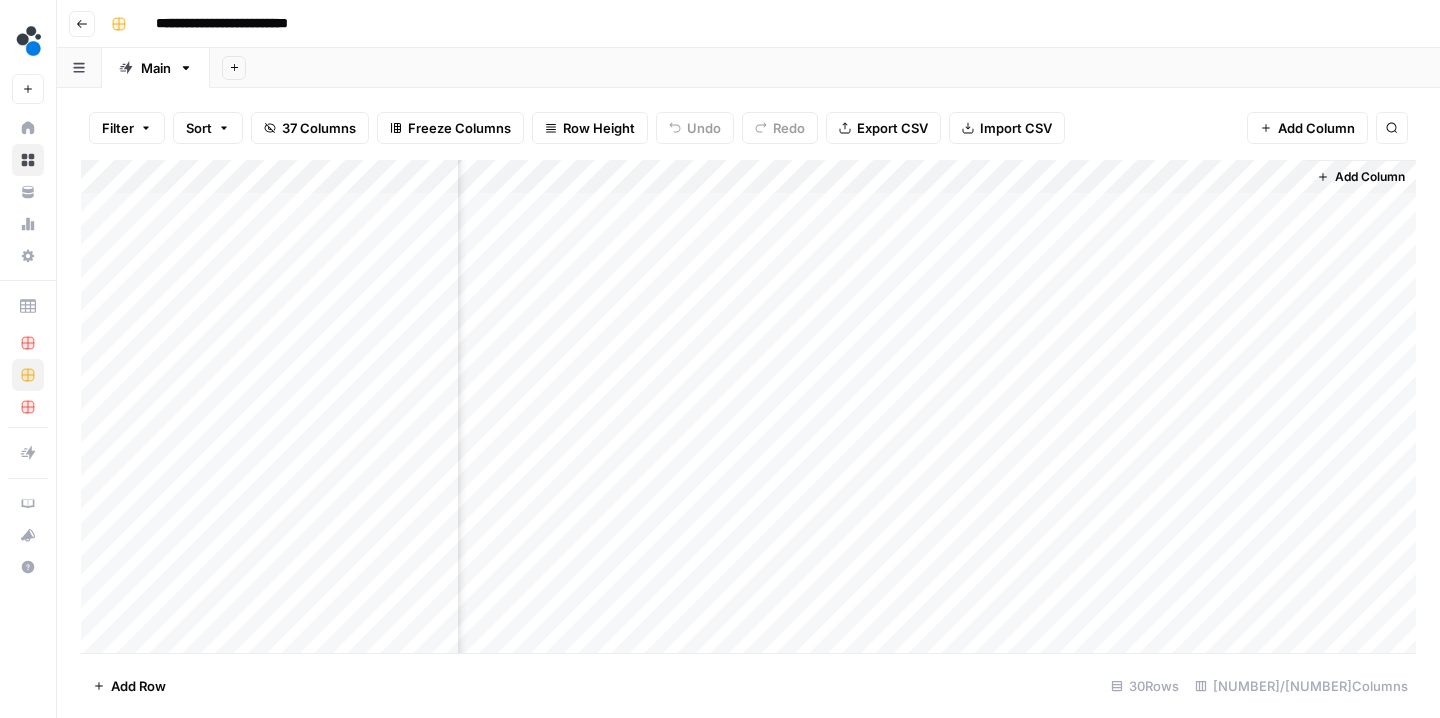 click on "Add Column" at bounding box center [748, 409] 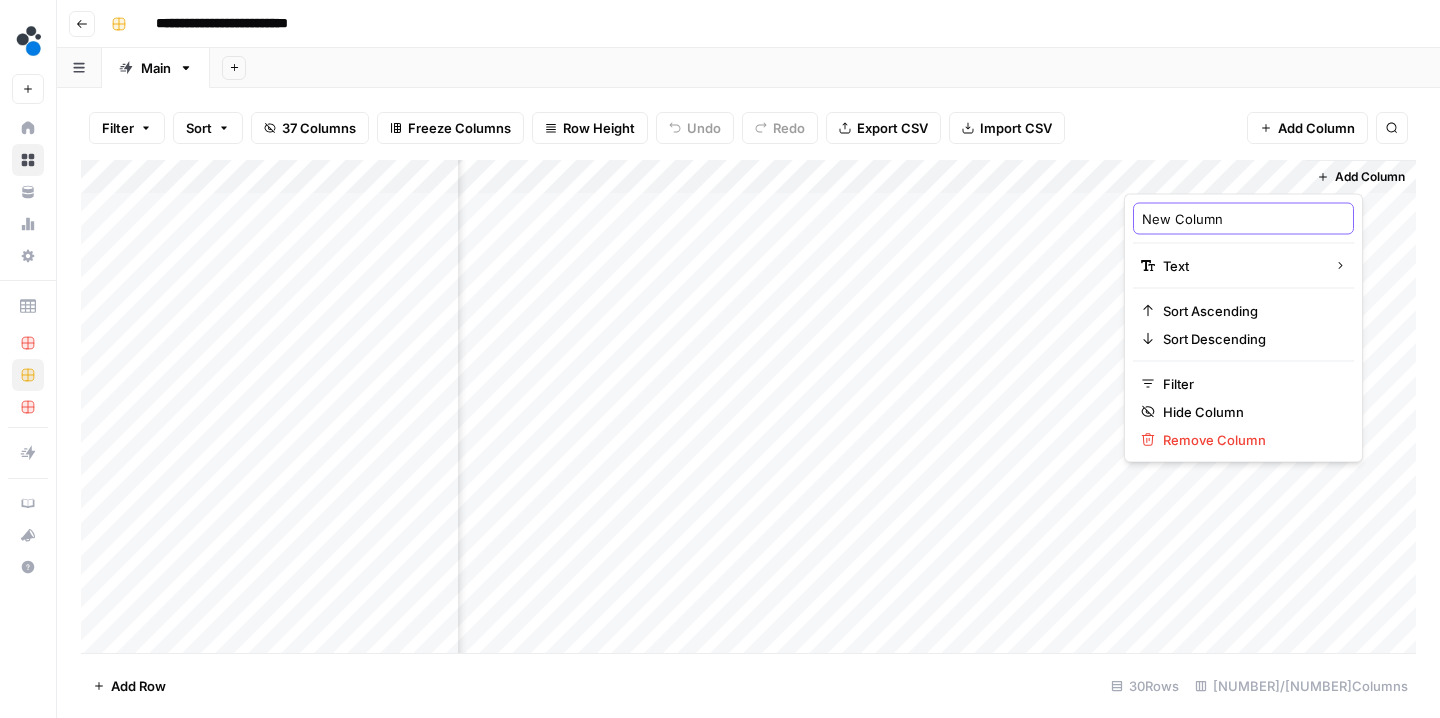 click on "New Column" at bounding box center [1243, 219] 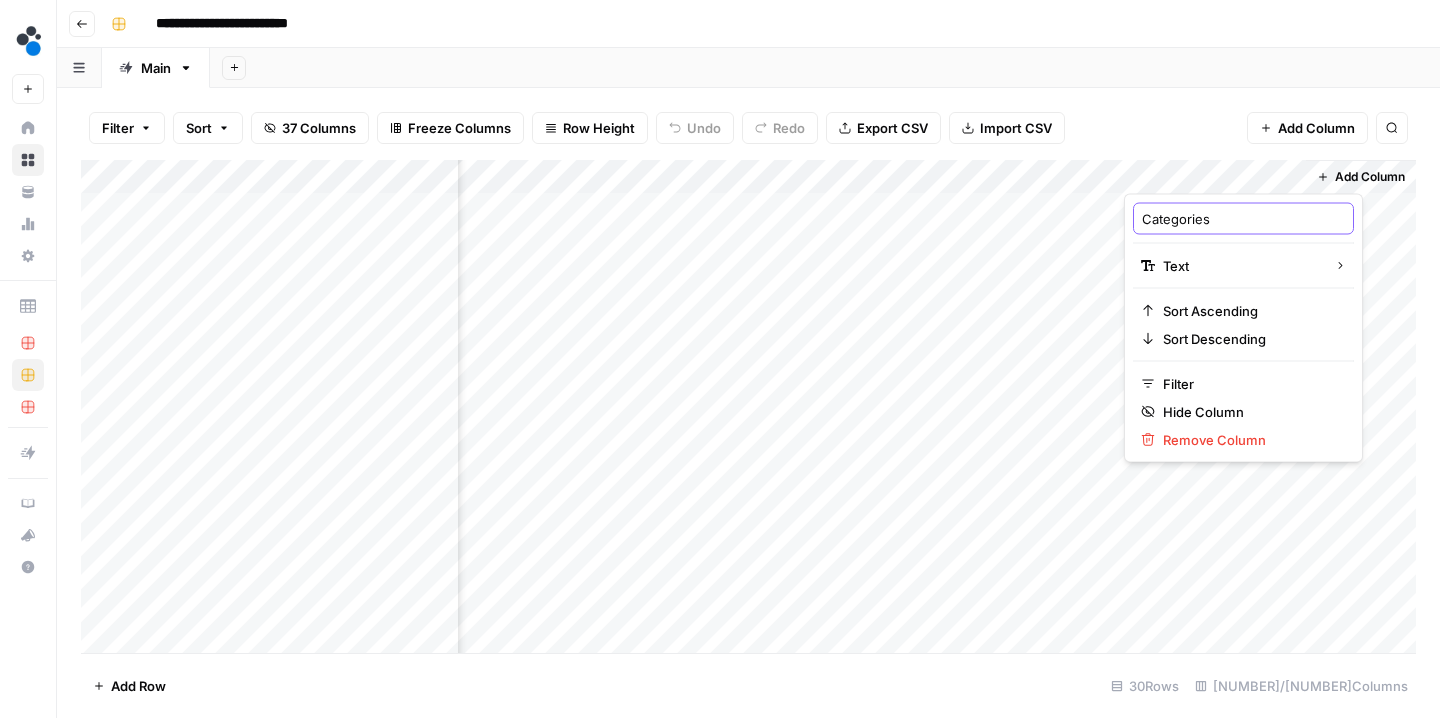 type on "Categories" 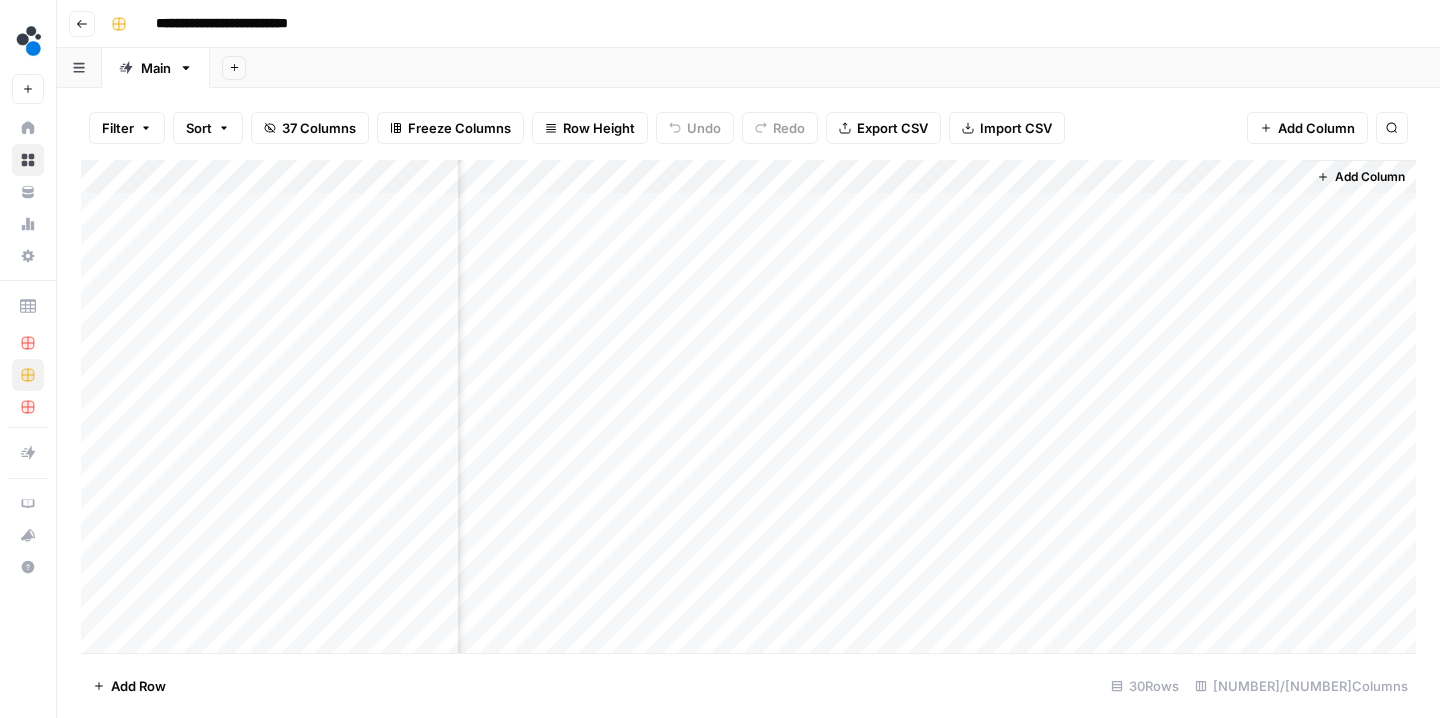 click on "Add Column" at bounding box center [748, 409] 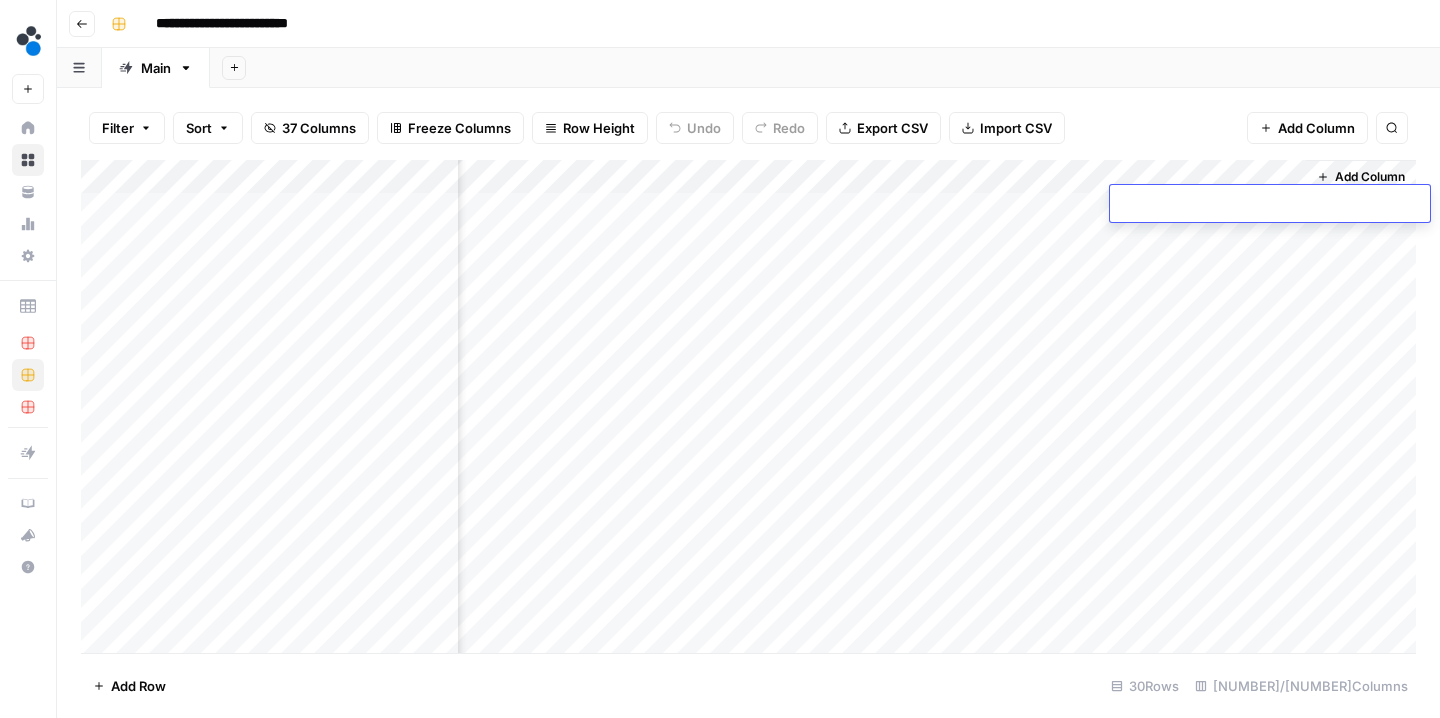 type on "**********" 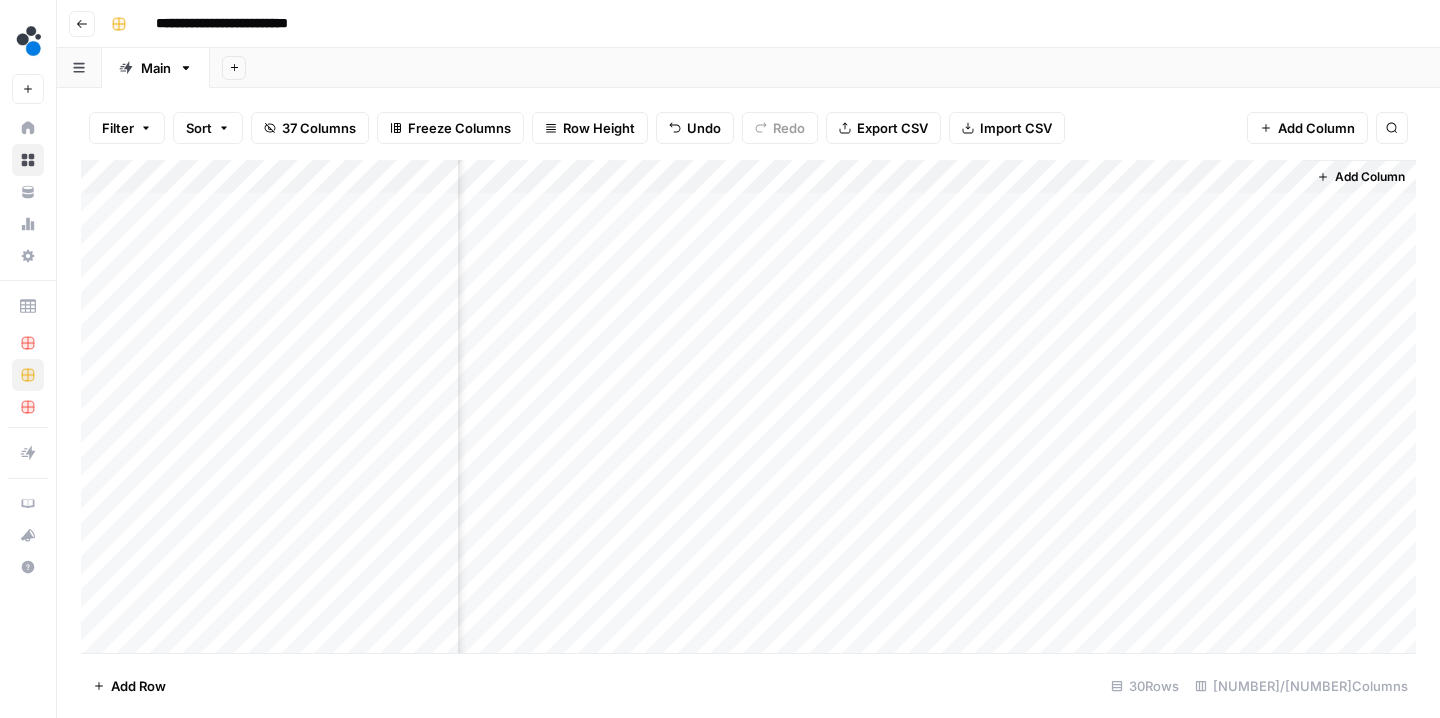 click on "Add Column" at bounding box center [748, 409] 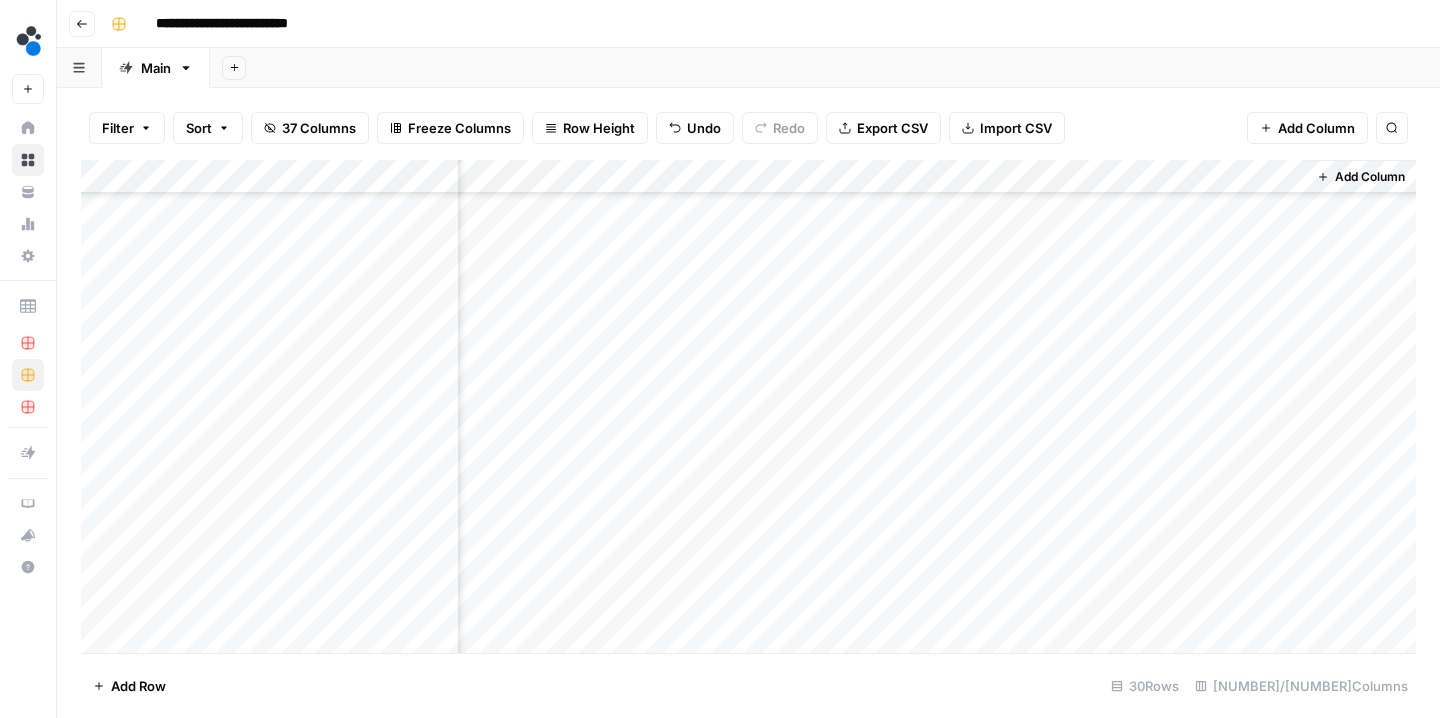 scroll, scrollTop: 587, scrollLeft: 196, axis: both 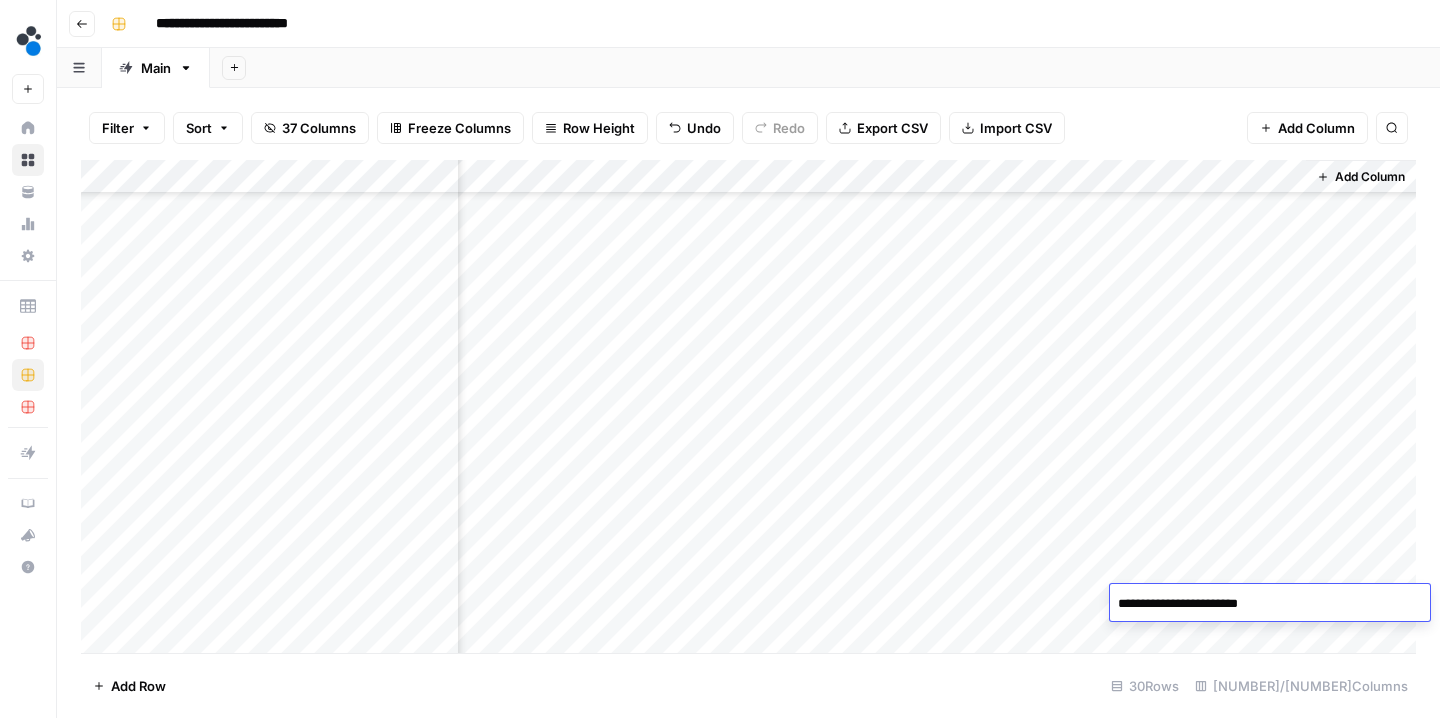 click on "Filter Sort 37 Columns Freeze Columns Row Height Undo Redo Export CSV Import CSV Add Column Search" at bounding box center (748, 128) 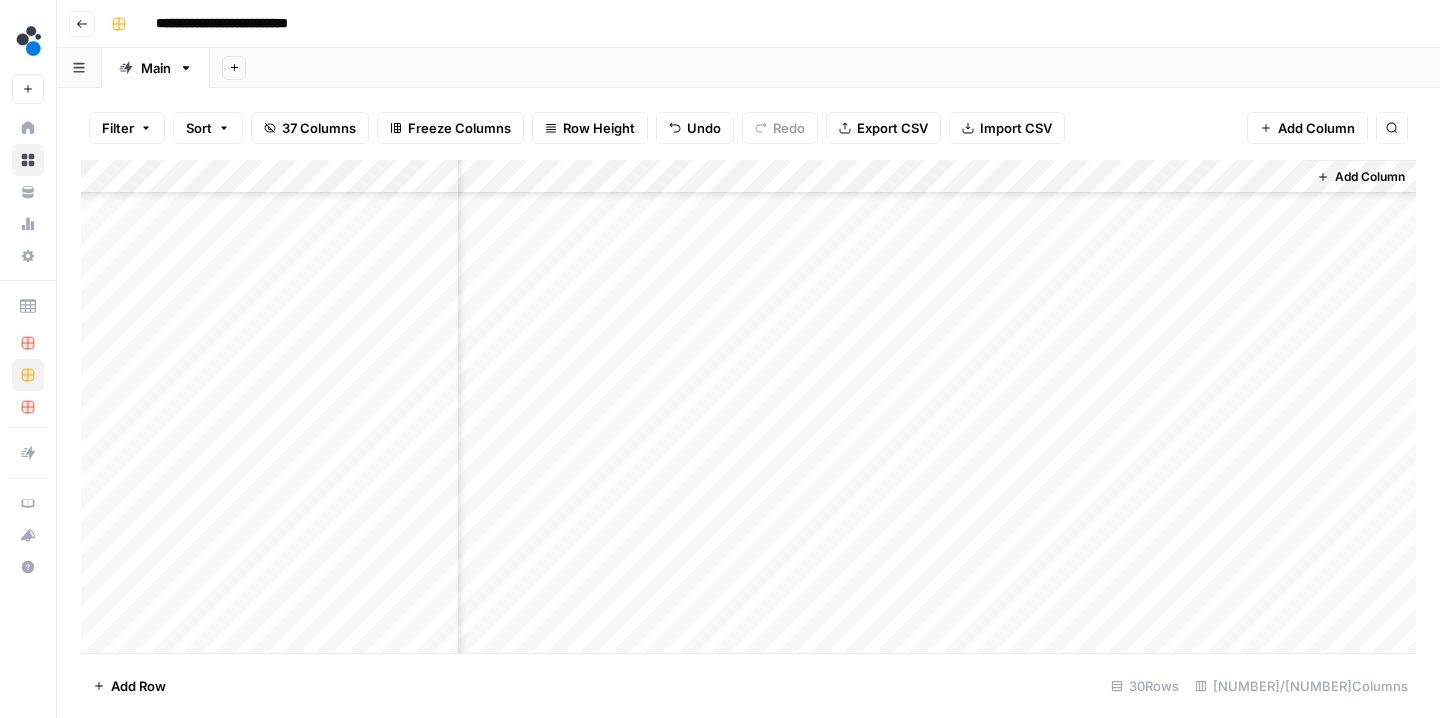click on "Add Column" at bounding box center (1370, 177) 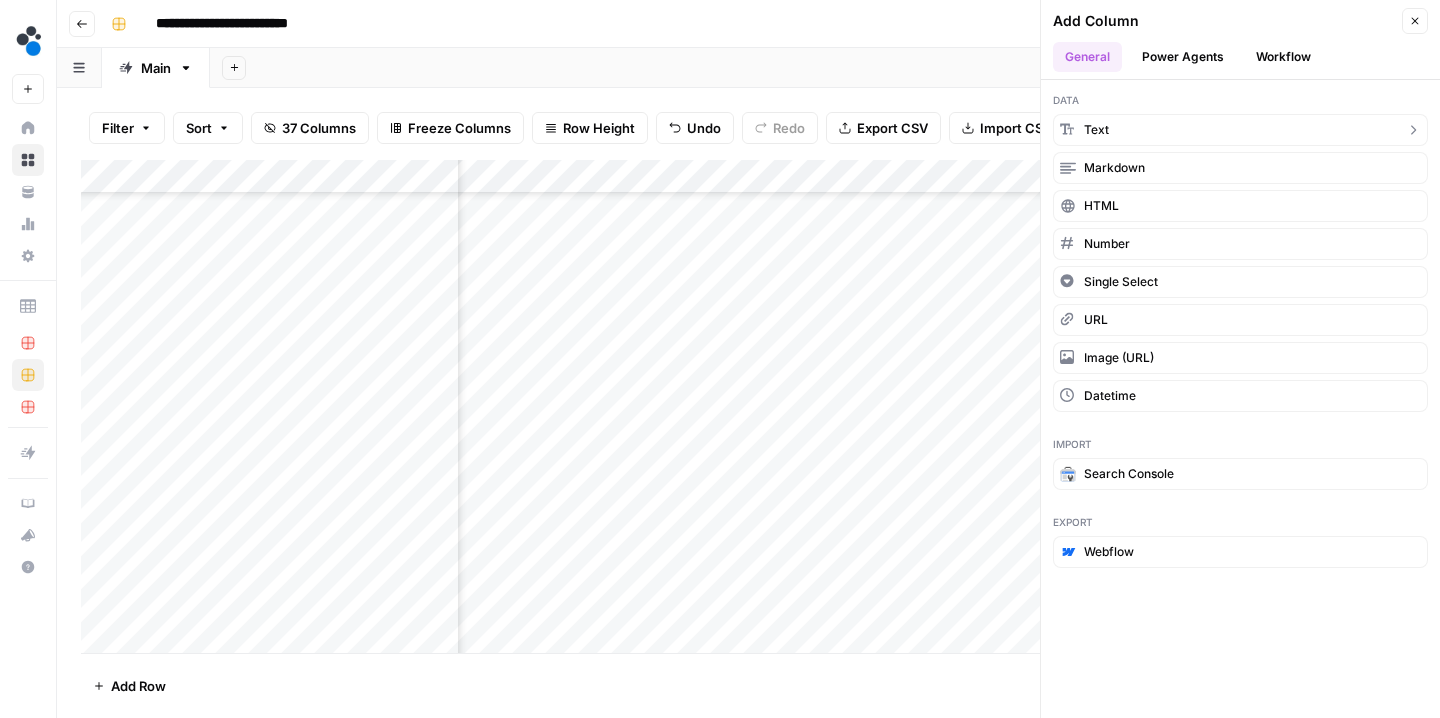 click on "text" at bounding box center [1240, 130] 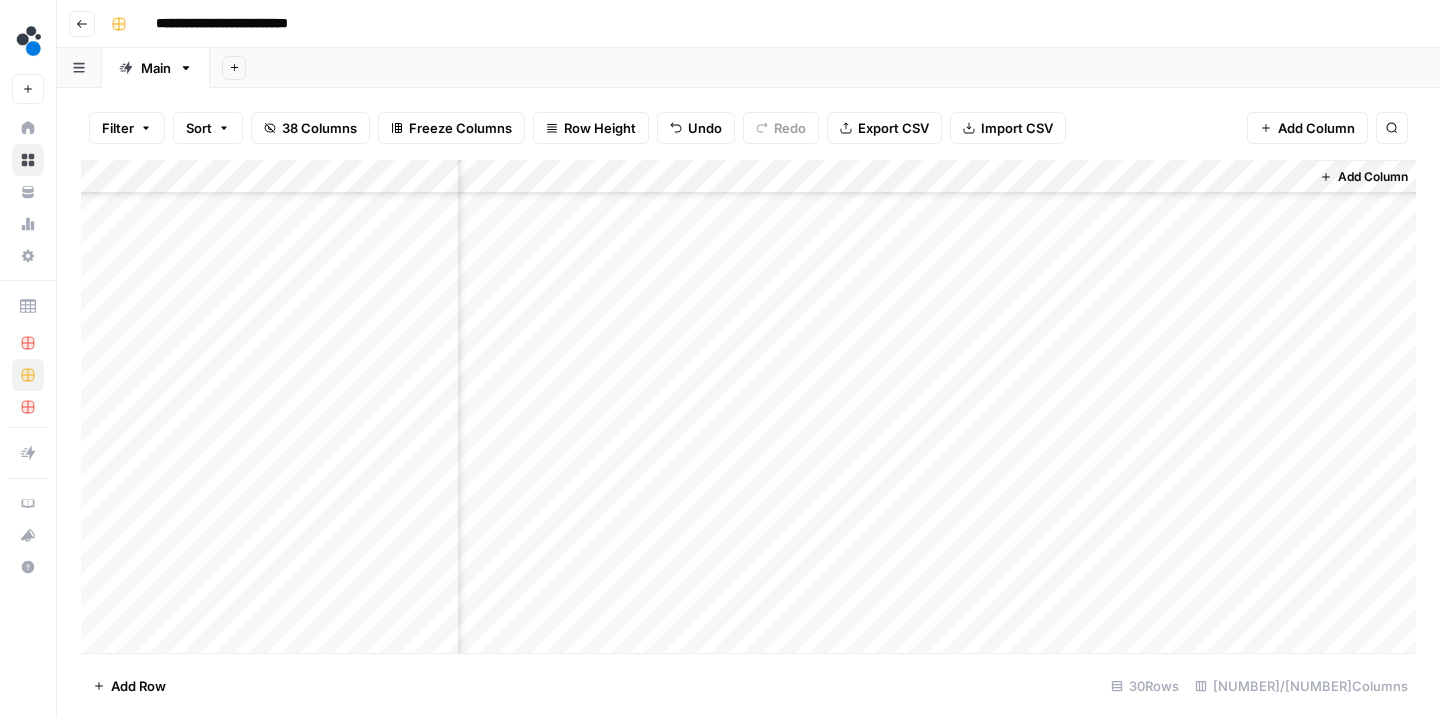 scroll, scrollTop: 587, scrollLeft: 376, axis: both 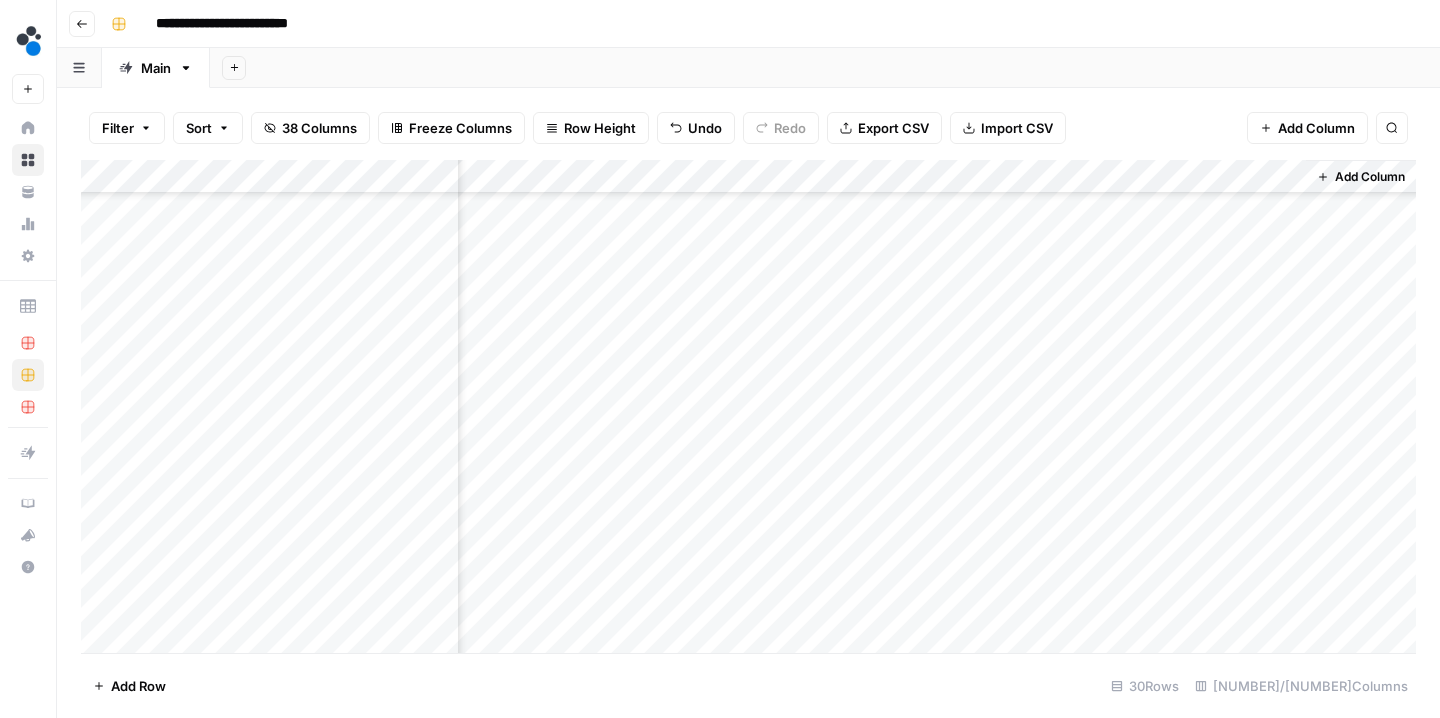 click on "Add Column" at bounding box center (748, 409) 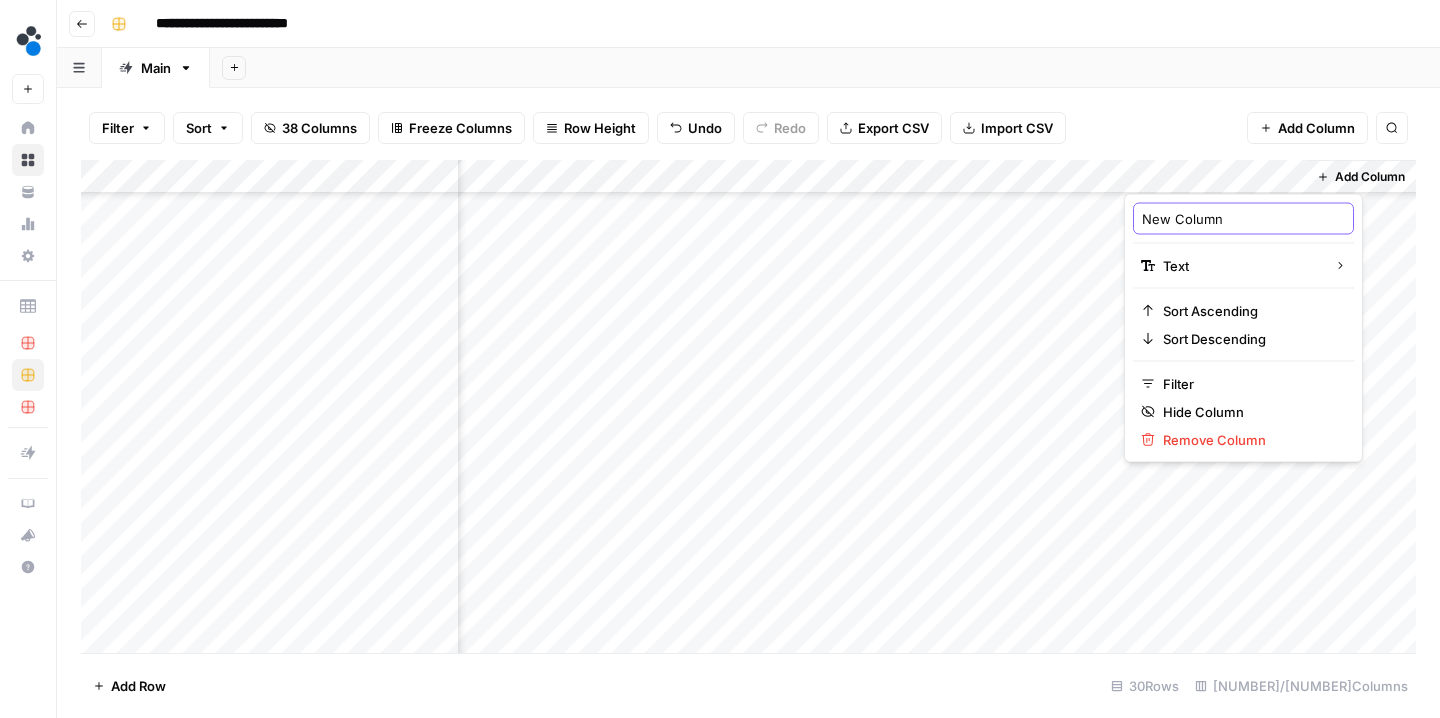 click on "New Column" at bounding box center (1243, 219) 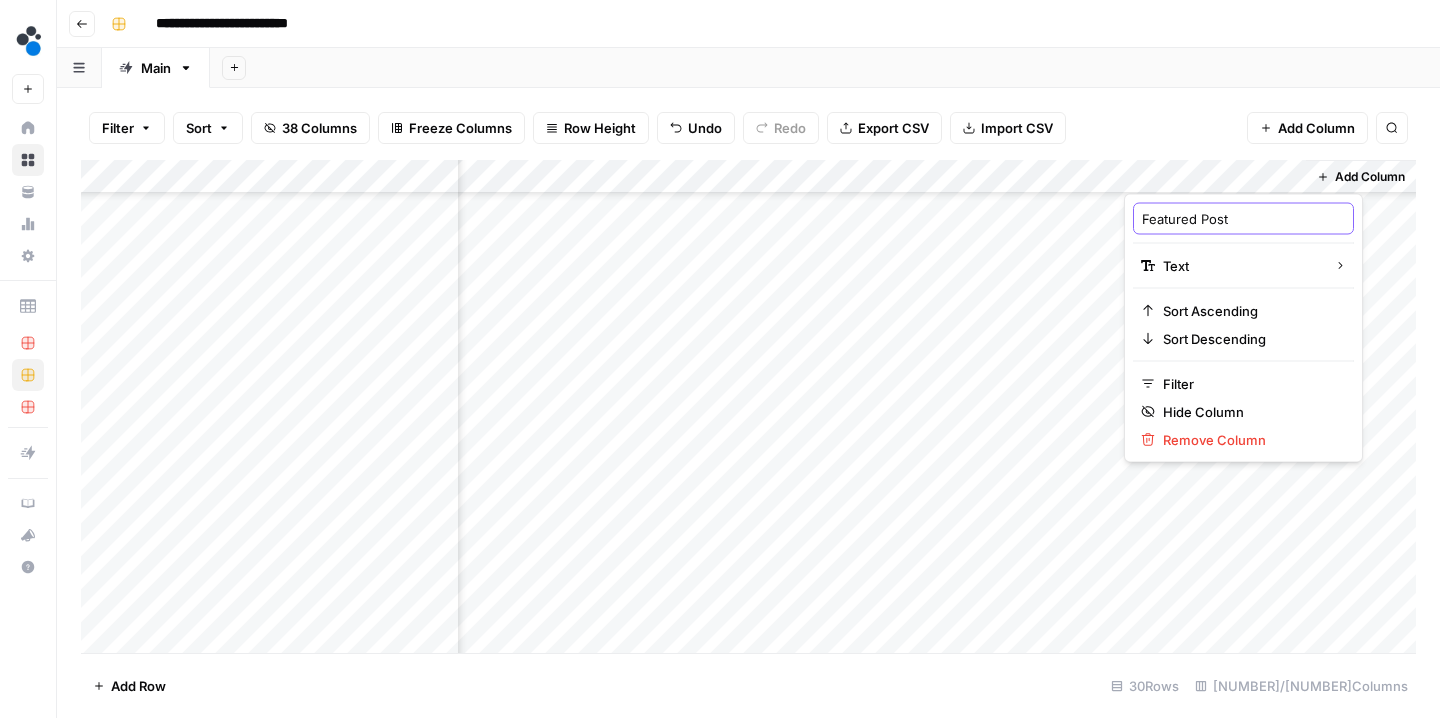 type on "Featured Post" 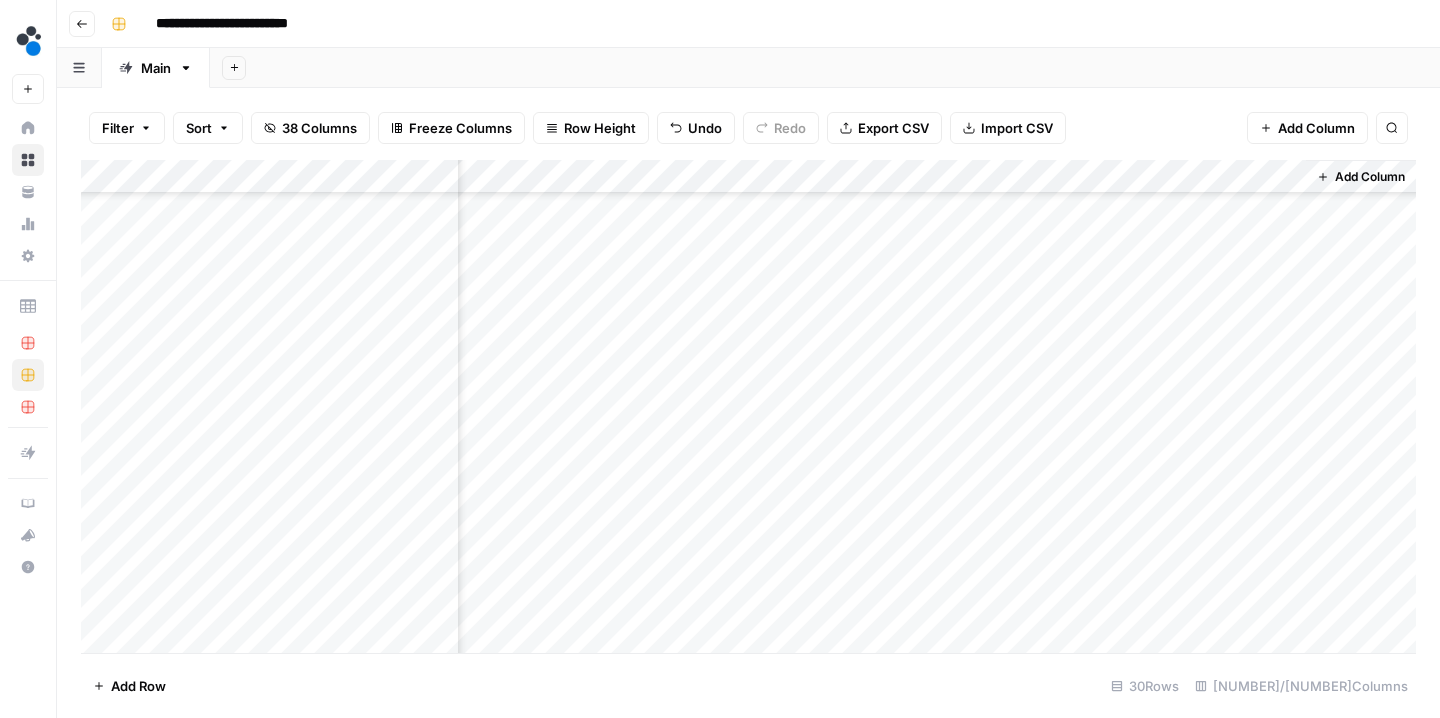 click on "Add Column" at bounding box center (748, 409) 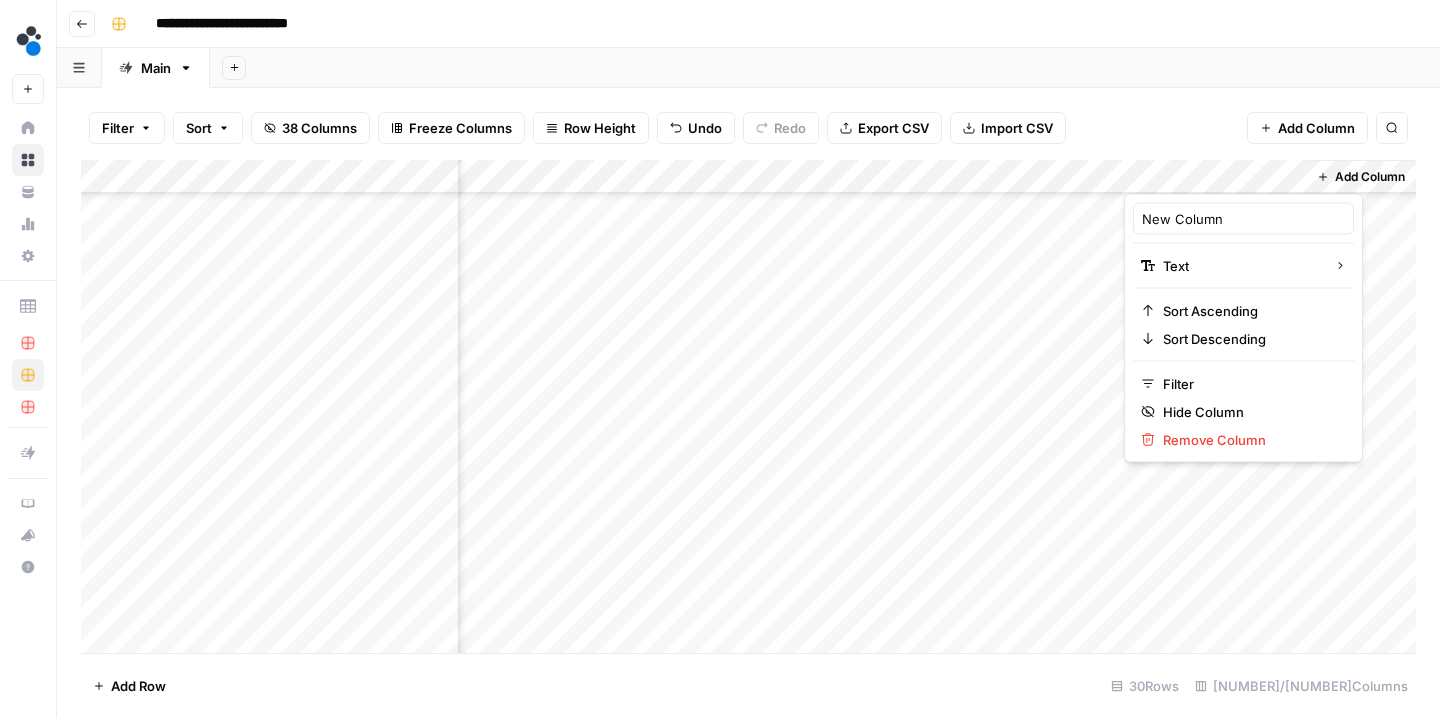 click on "New Column" at bounding box center (1243, 219) 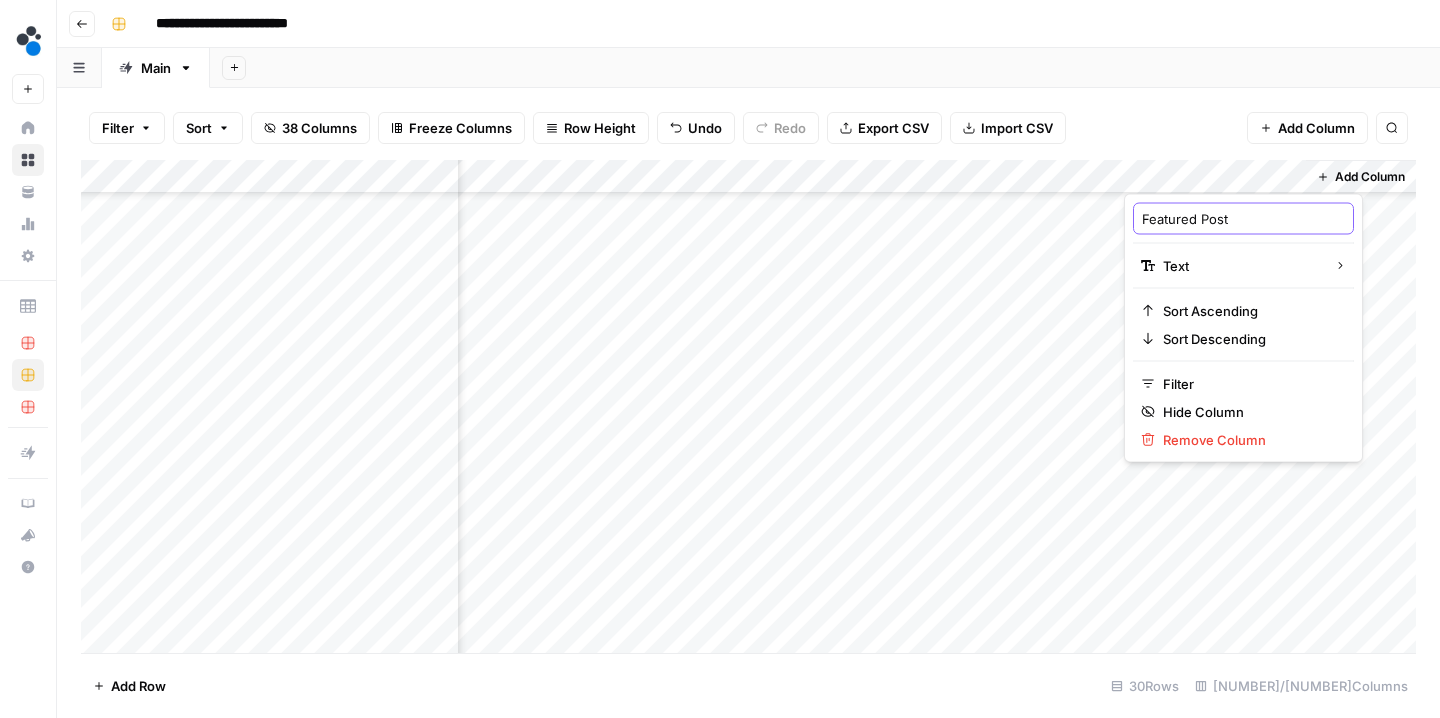 type on "Featured Post" 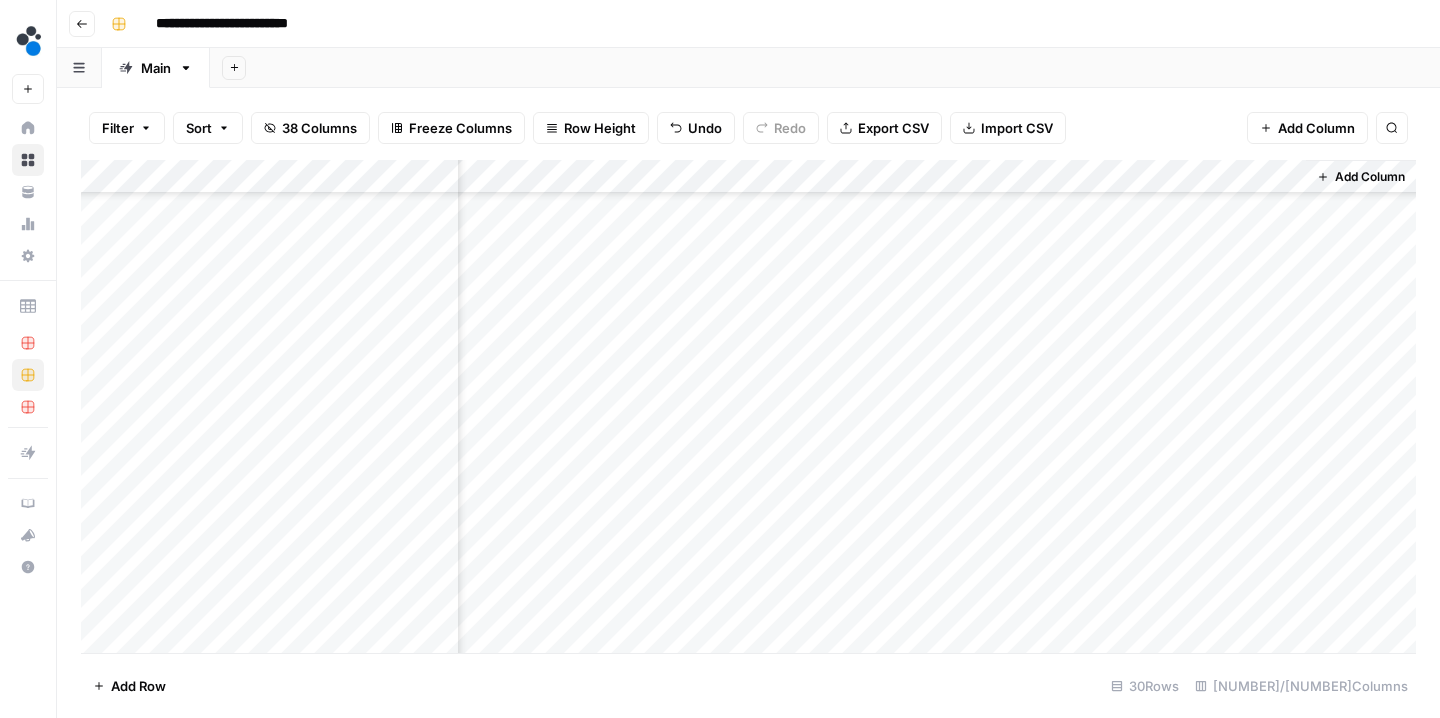 click on "Add Column" at bounding box center (1370, 177) 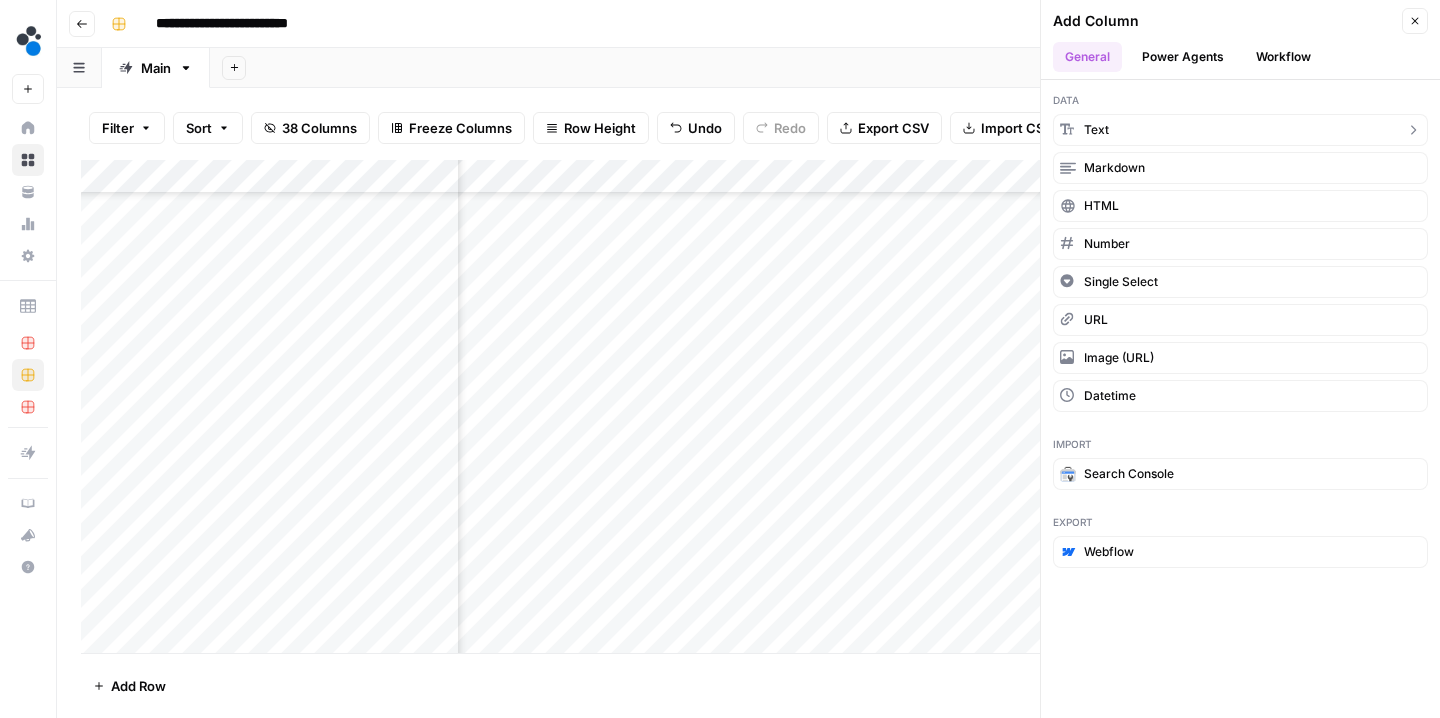 click on "text" at bounding box center (1240, 130) 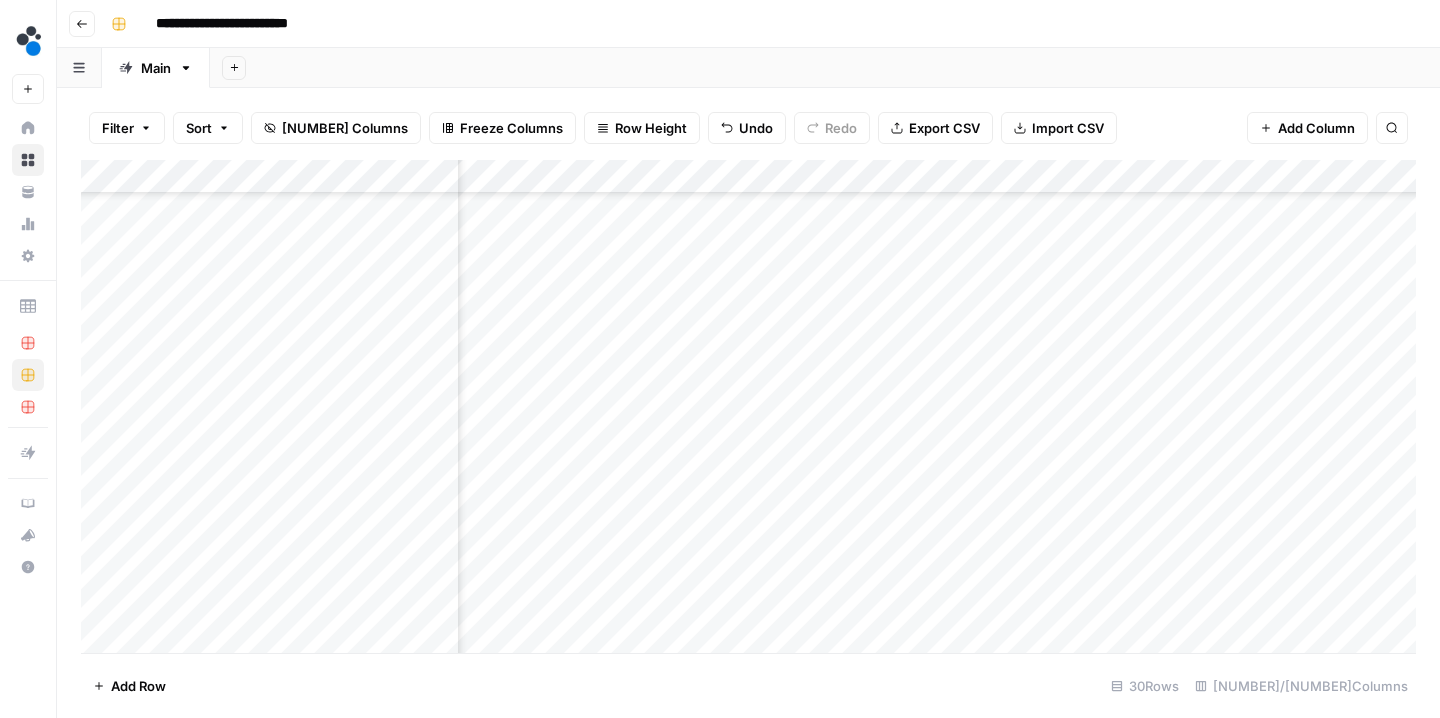scroll, scrollTop: 587, scrollLeft: 556, axis: both 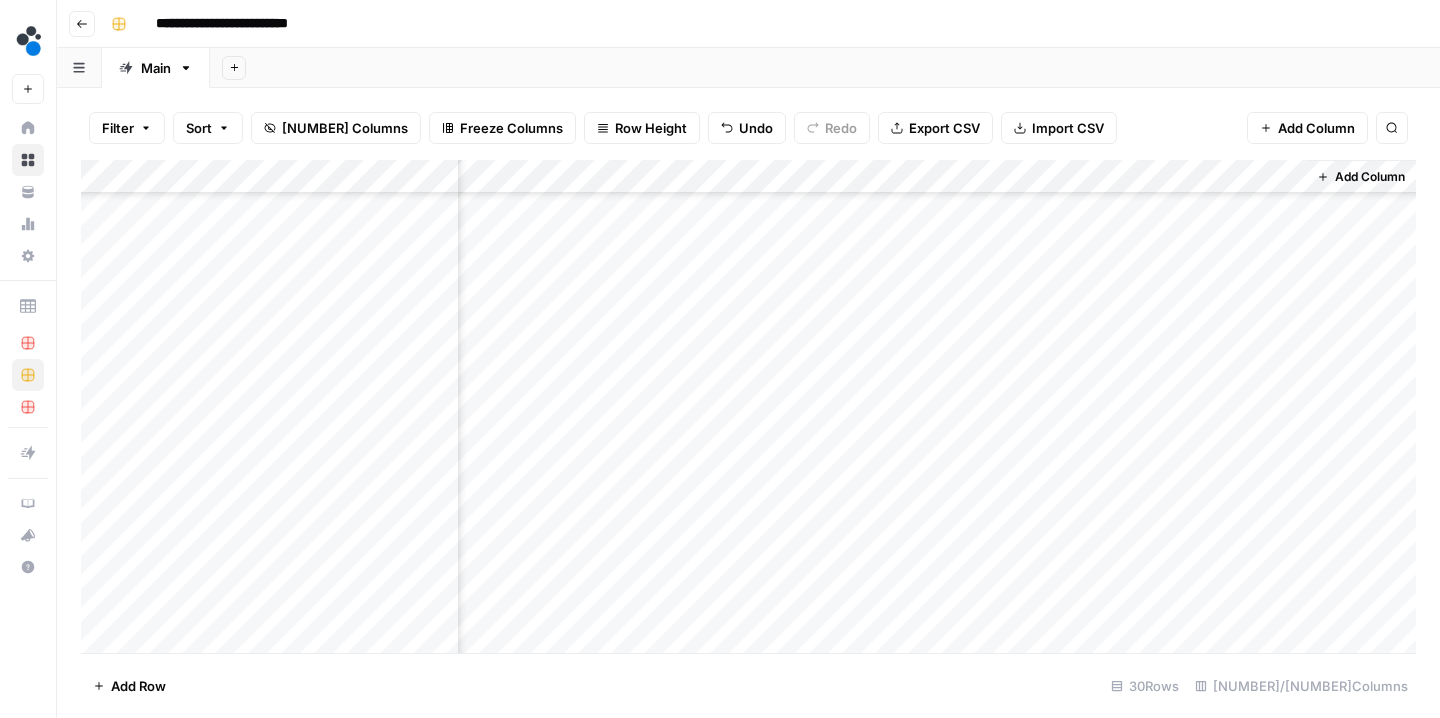 click on "Add Column" at bounding box center [748, 409] 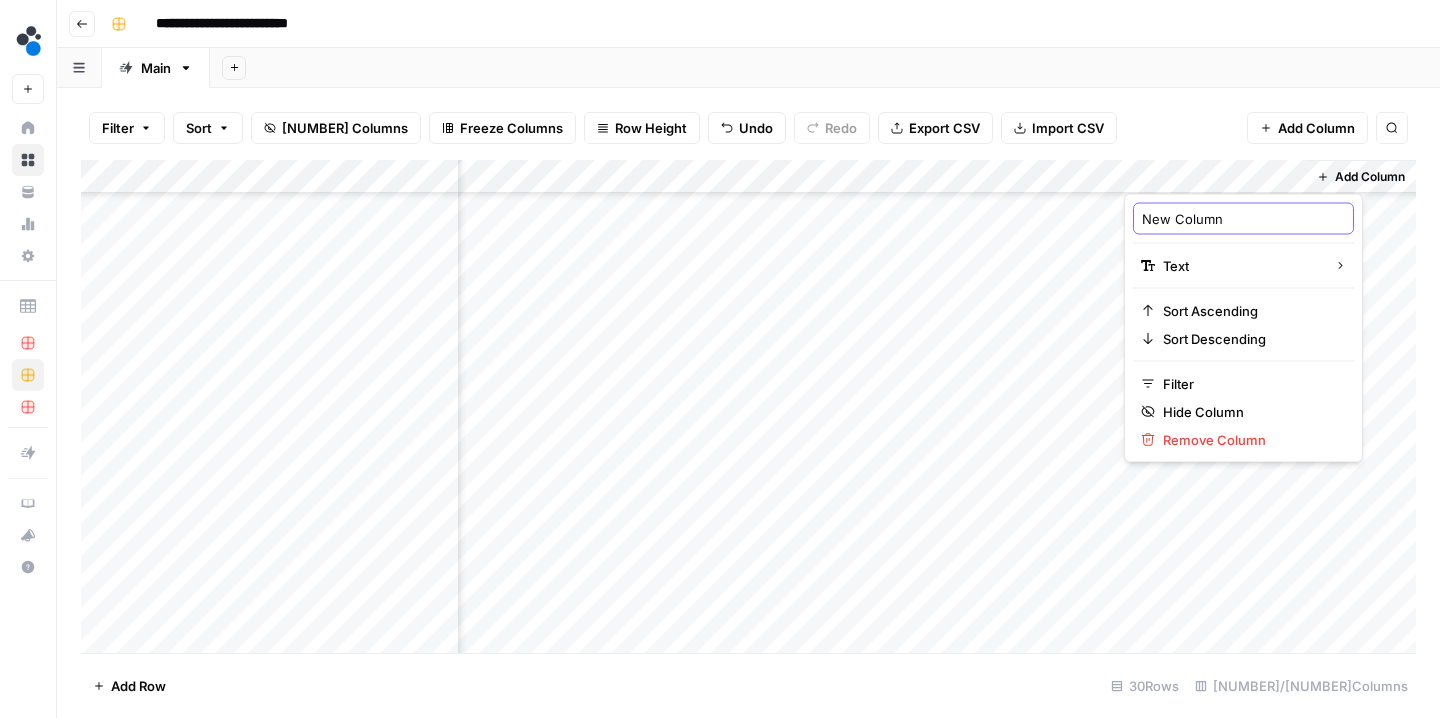 click on "New Column" at bounding box center [1243, 219] 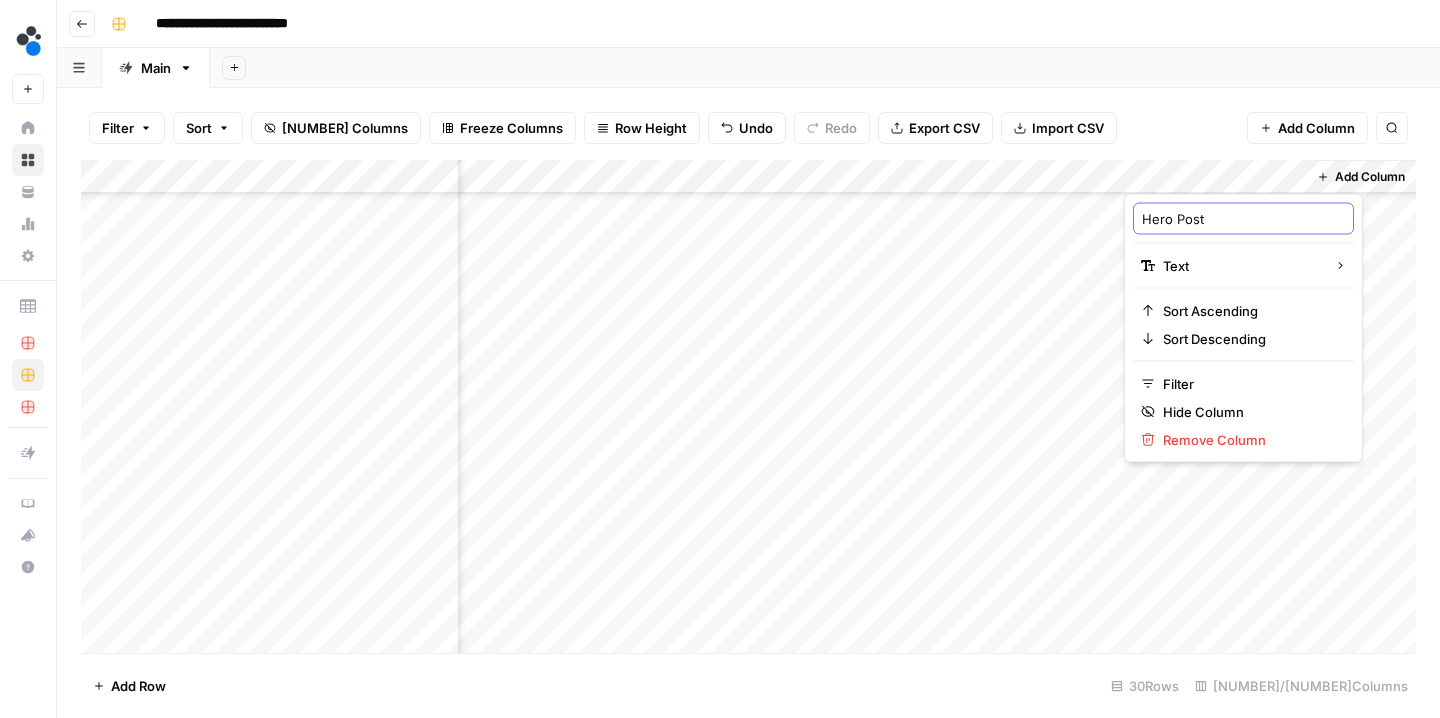 type on "Hero Post" 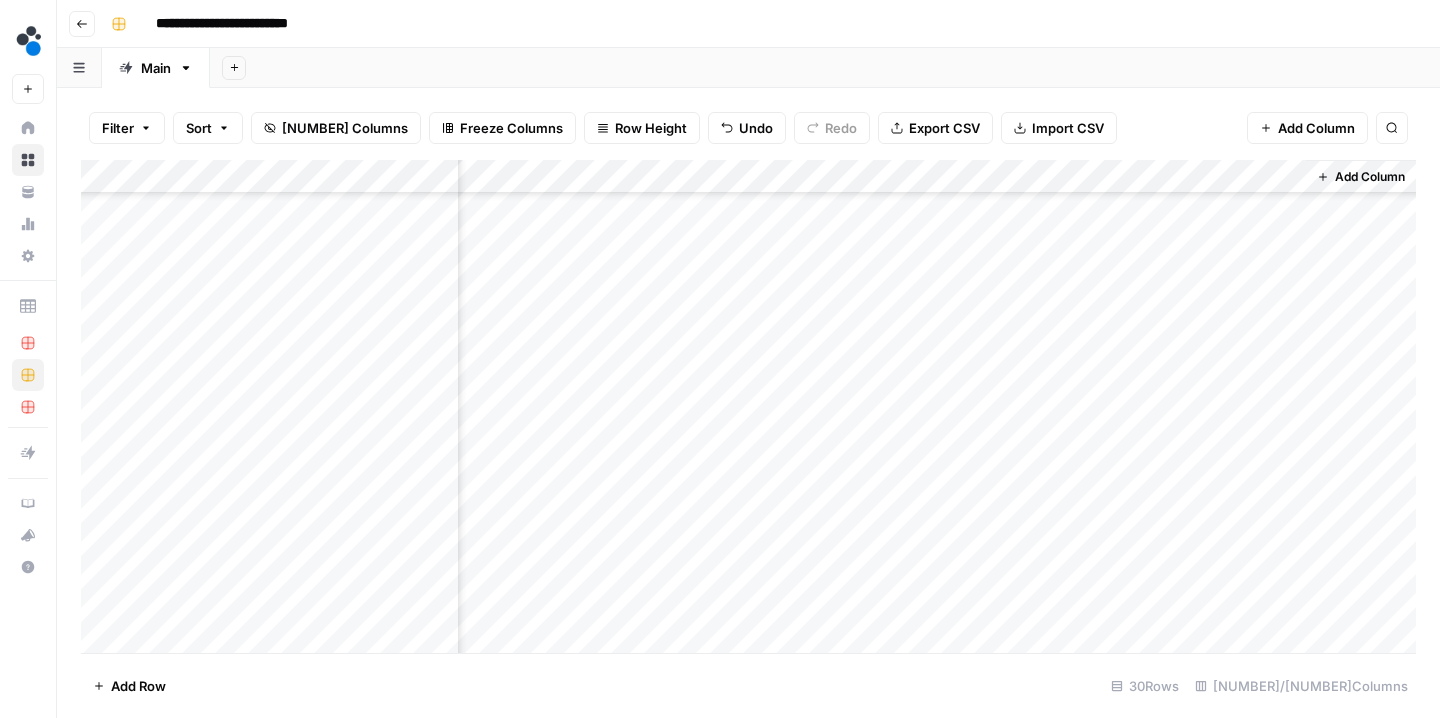 click on "Add Column" at bounding box center (748, 409) 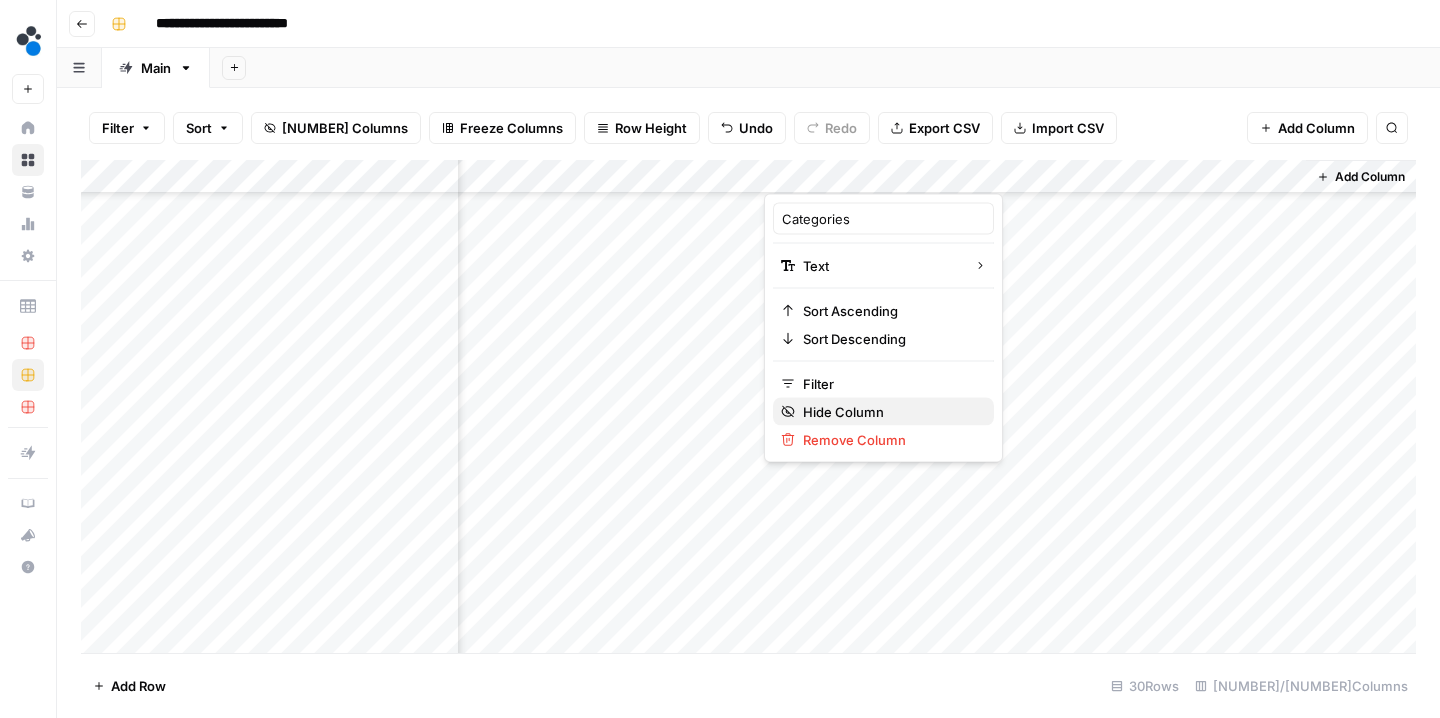 click on "Hide Column" at bounding box center [890, 412] 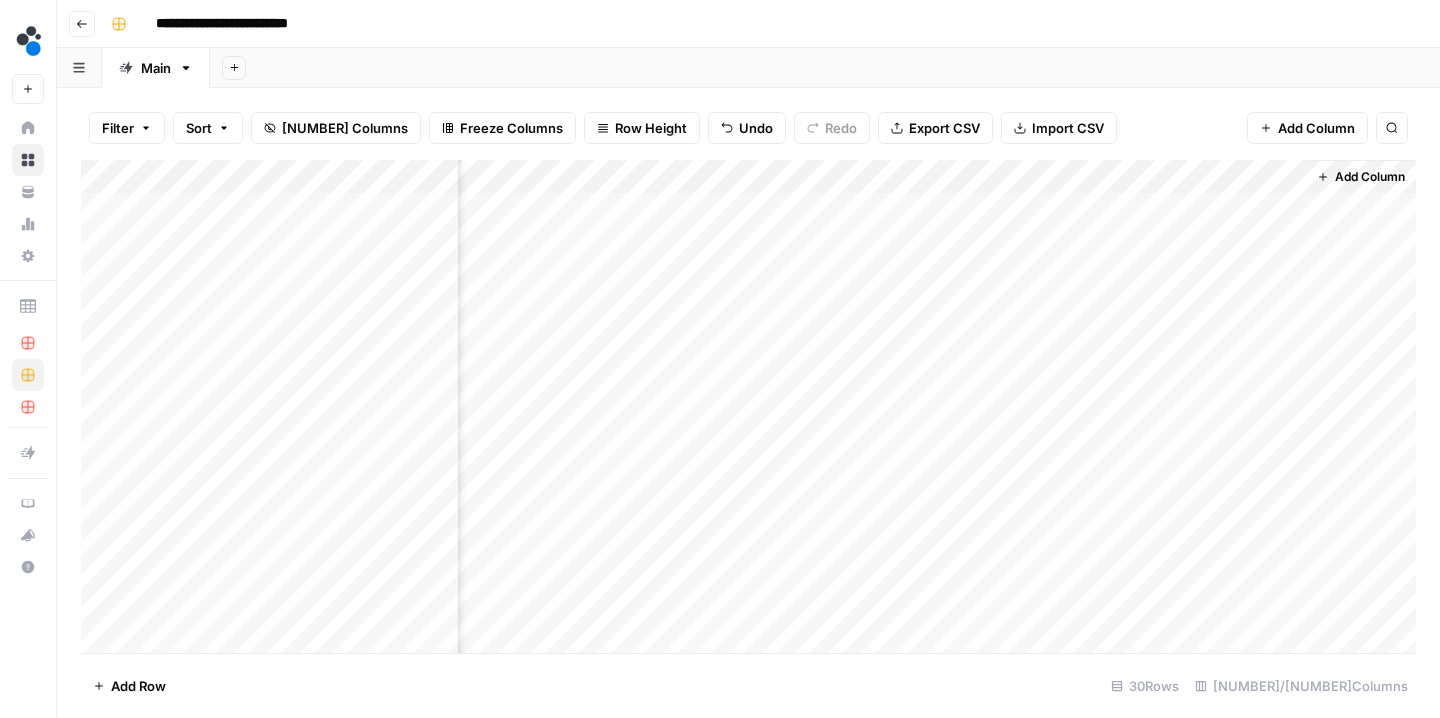 scroll, scrollTop: 0, scrollLeft: 376, axis: horizontal 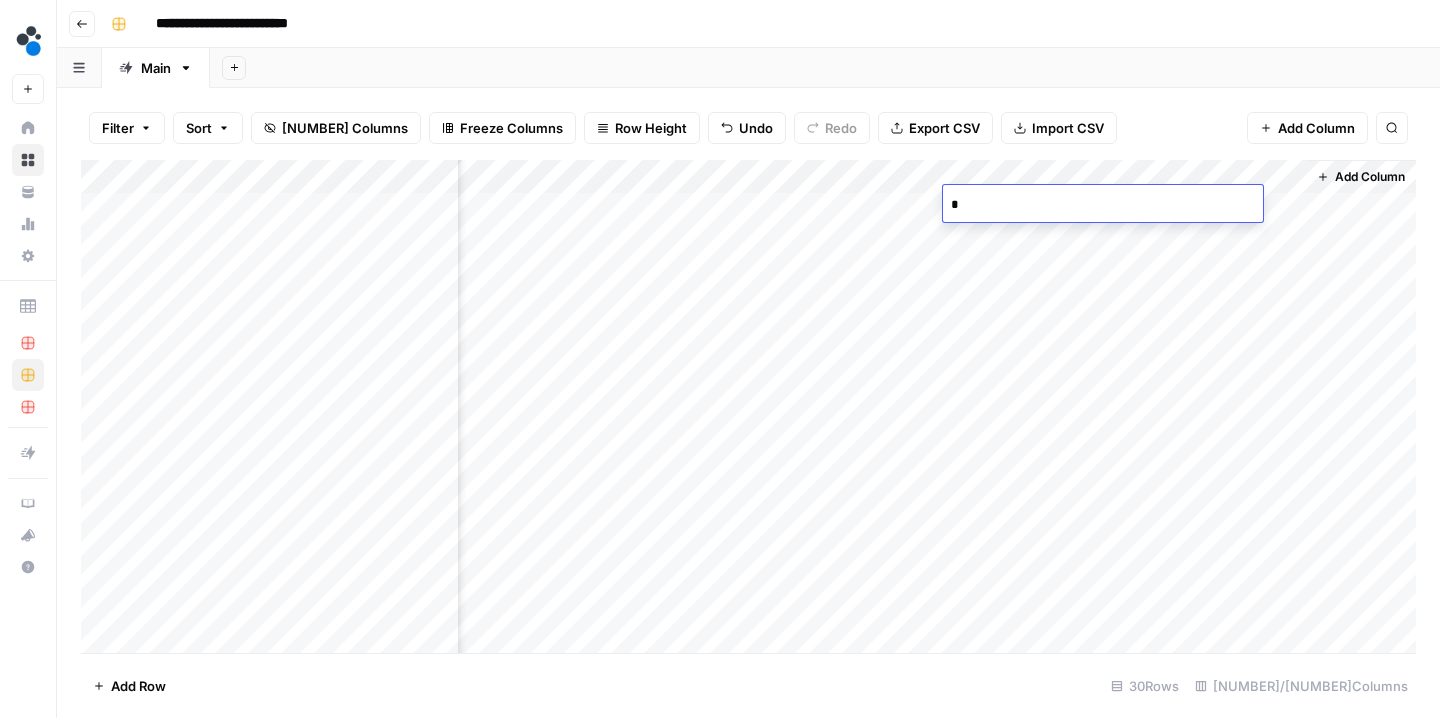 click on "Add Column" at bounding box center [748, 409] 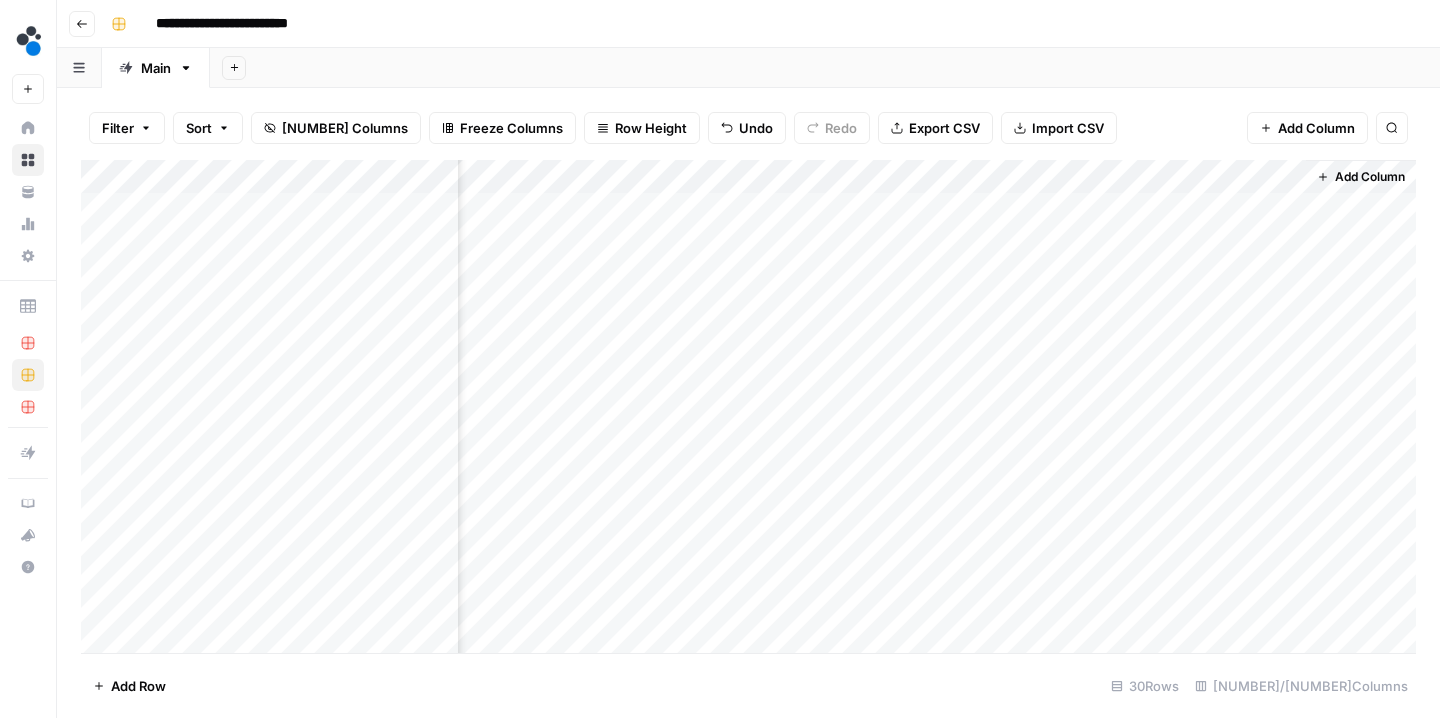 click on "Add Column" at bounding box center (748, 409) 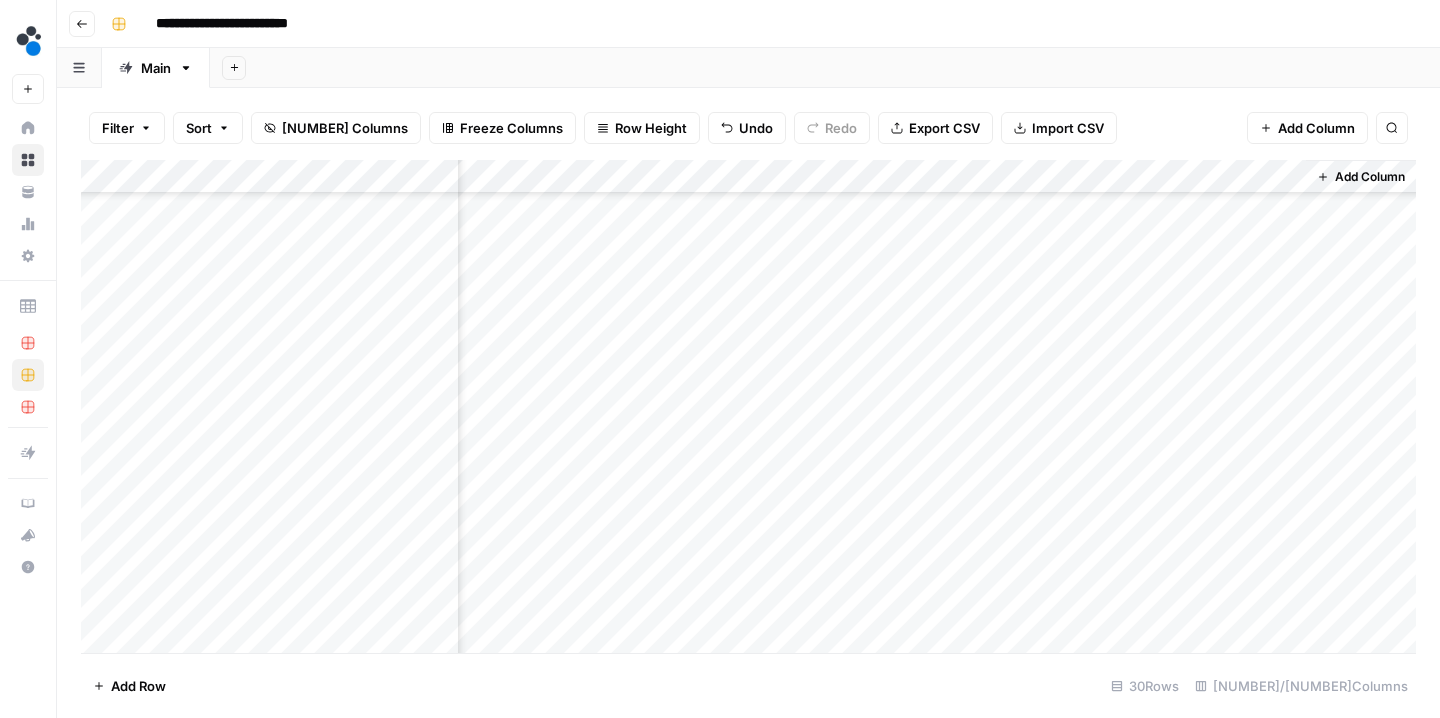 scroll, scrollTop: 587, scrollLeft: 376, axis: both 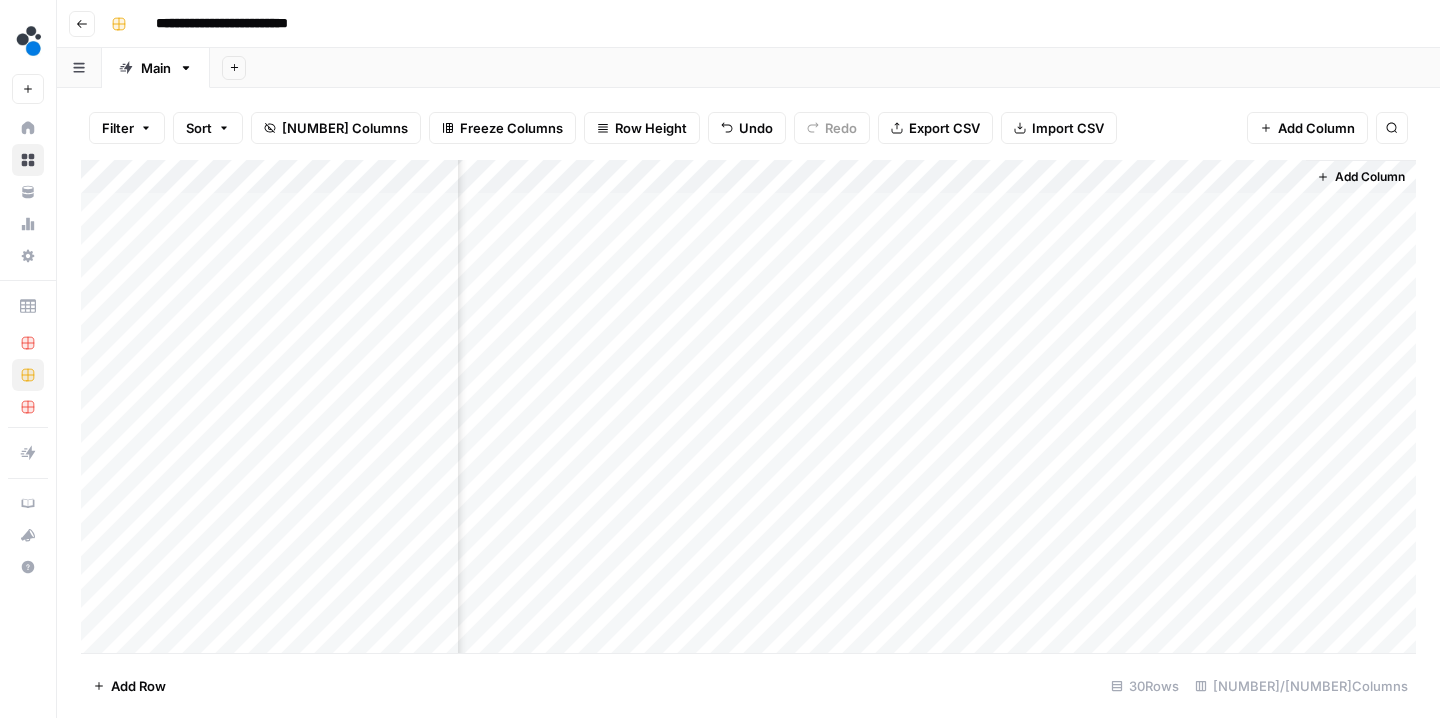 click on "Add Column" at bounding box center [748, 409] 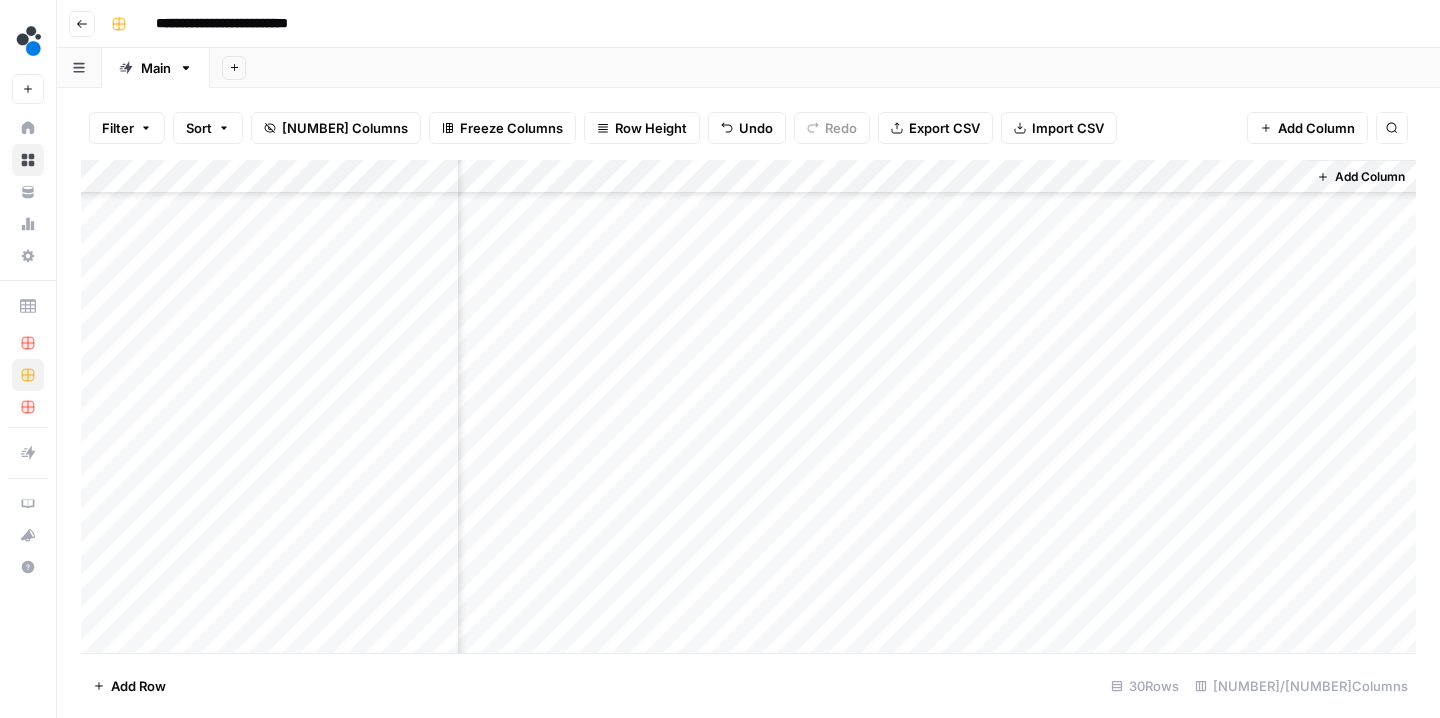 scroll, scrollTop: 587, scrollLeft: 376, axis: both 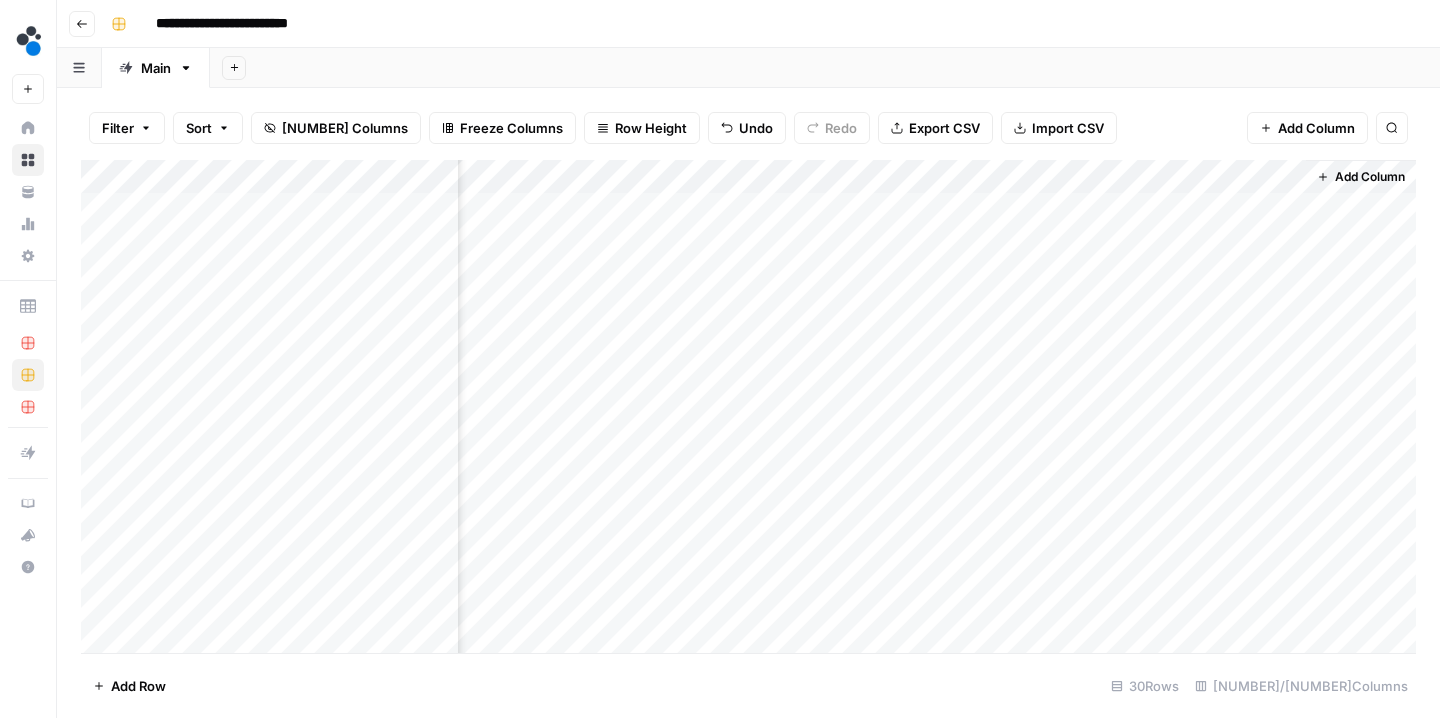 click on "Filter Sort 39 Columns Freeze Columns Row Height Undo Redo Export CSV Import CSV Add Column Search" at bounding box center [748, 128] 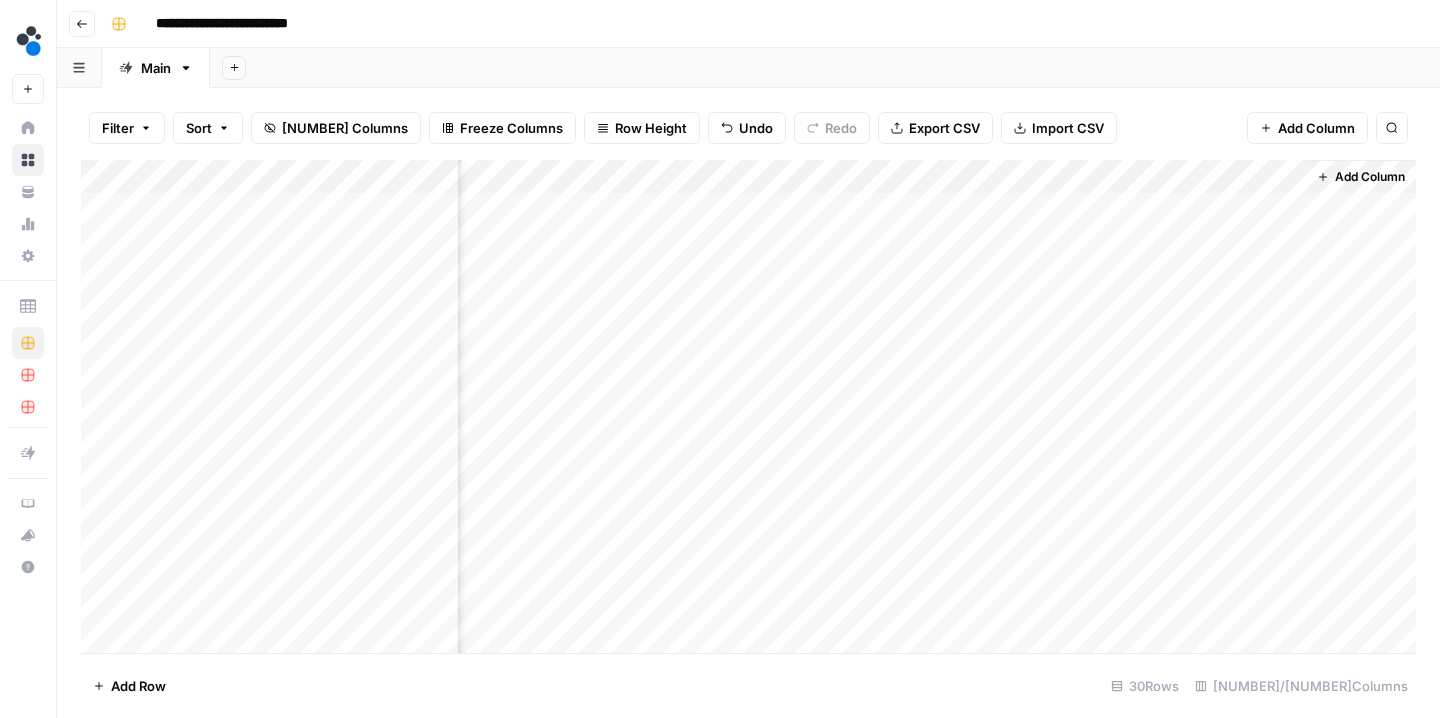 click on "Add Column" at bounding box center (1370, 177) 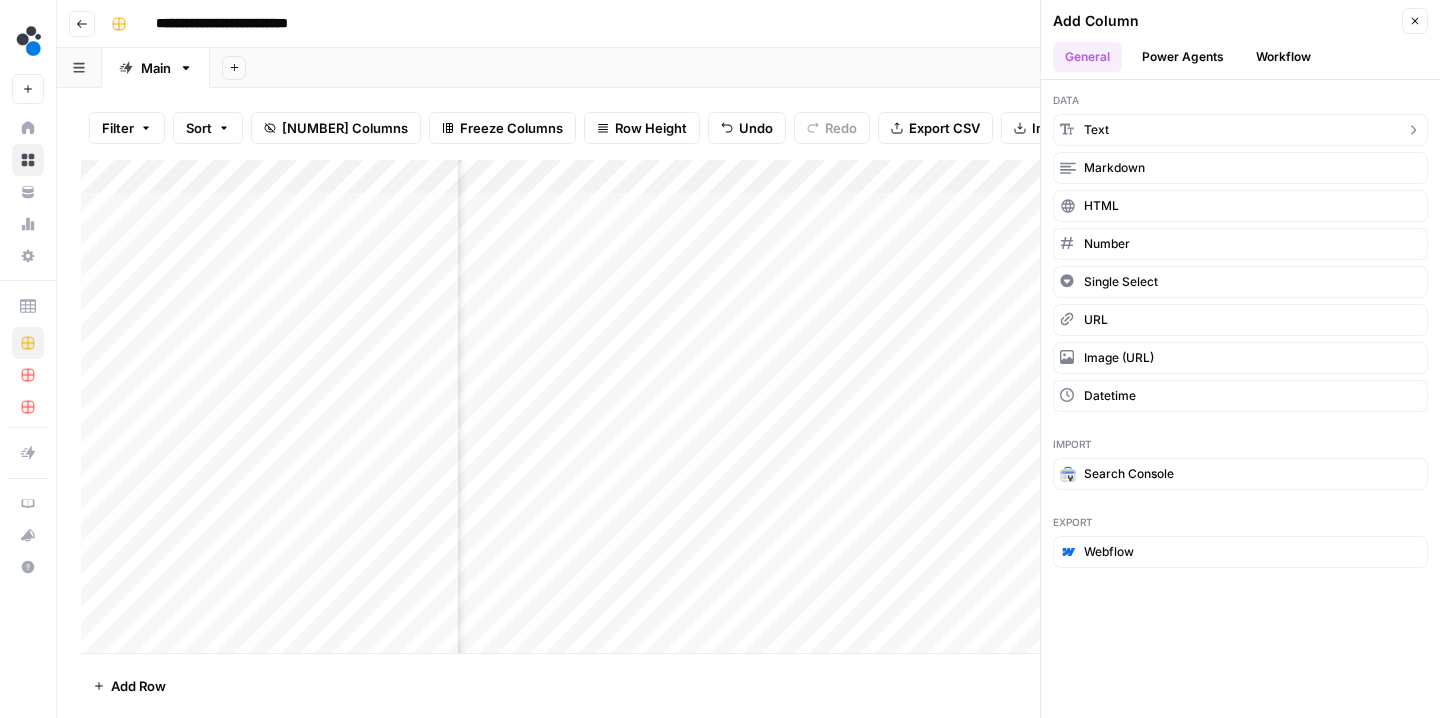click on "text" at bounding box center (1240, 130) 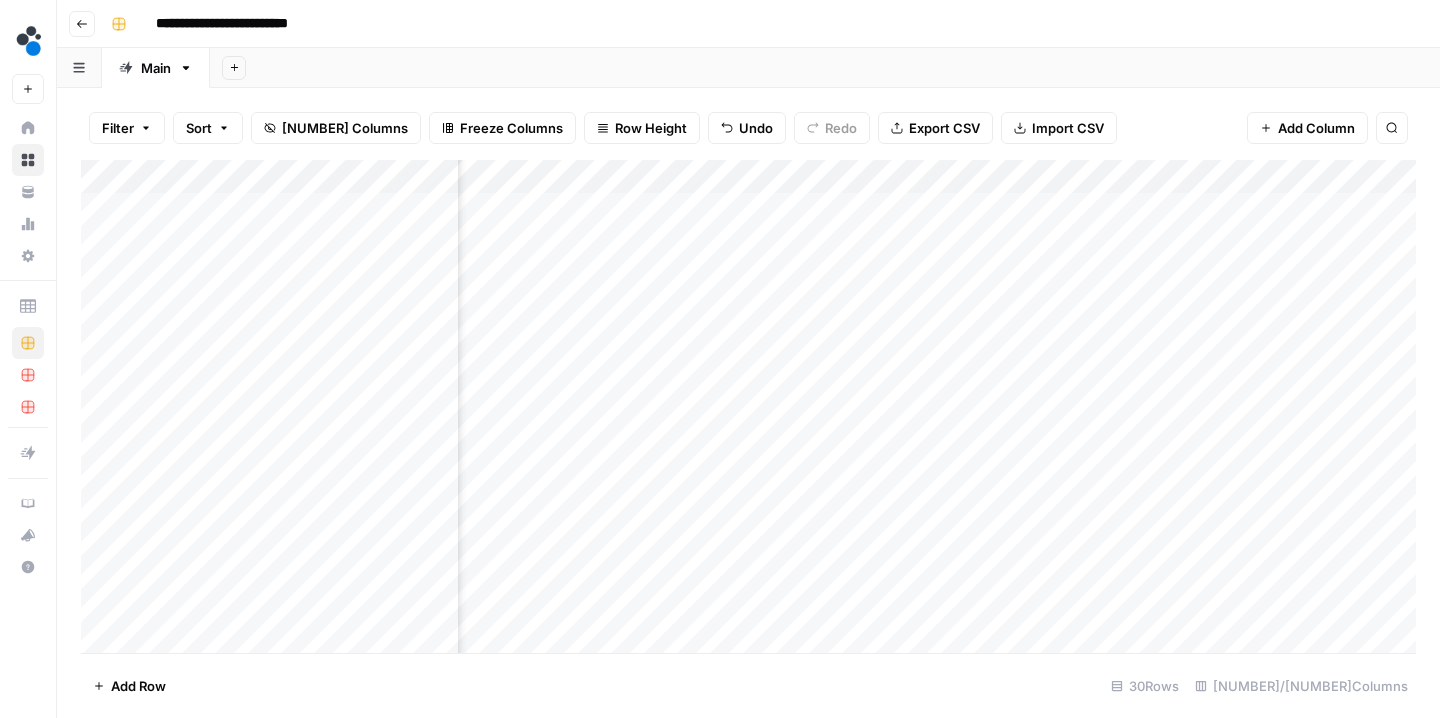 scroll, scrollTop: 0, scrollLeft: 556, axis: horizontal 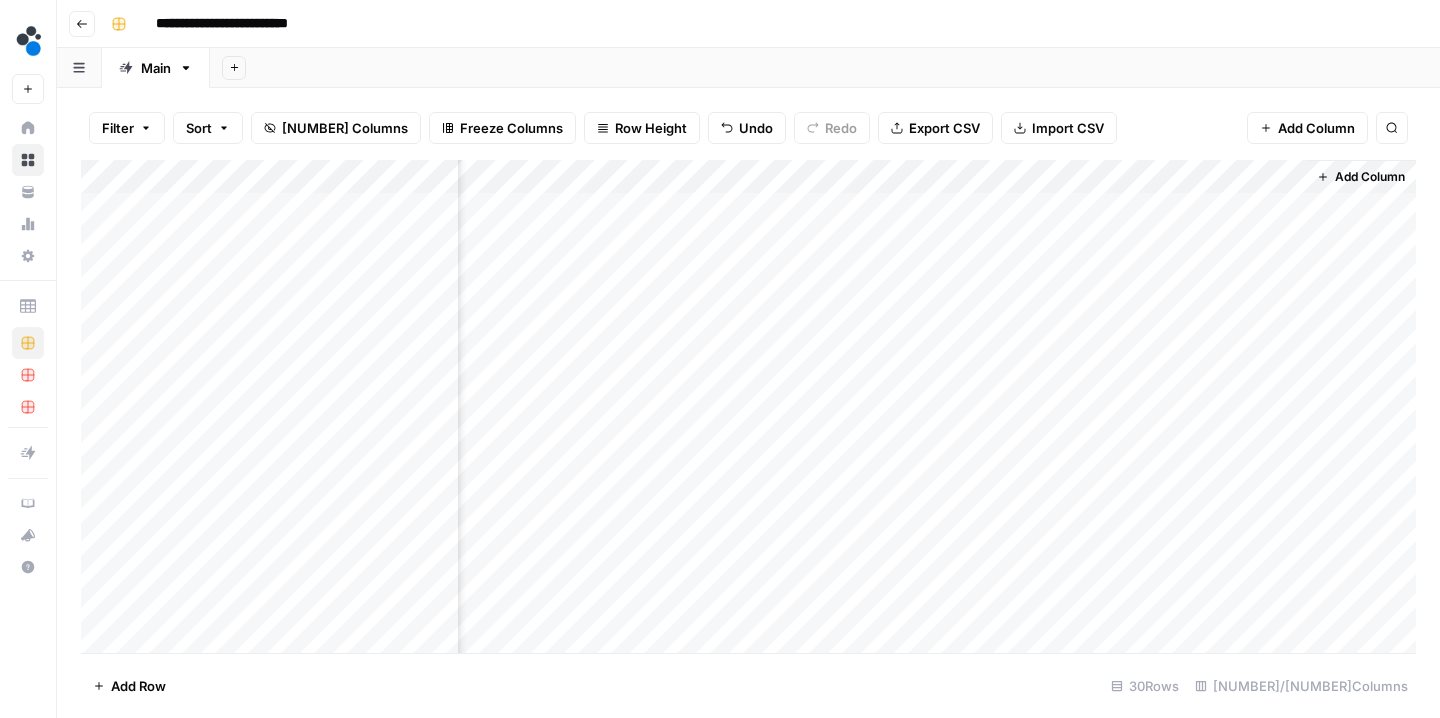 click on "Add Column" at bounding box center (748, 409) 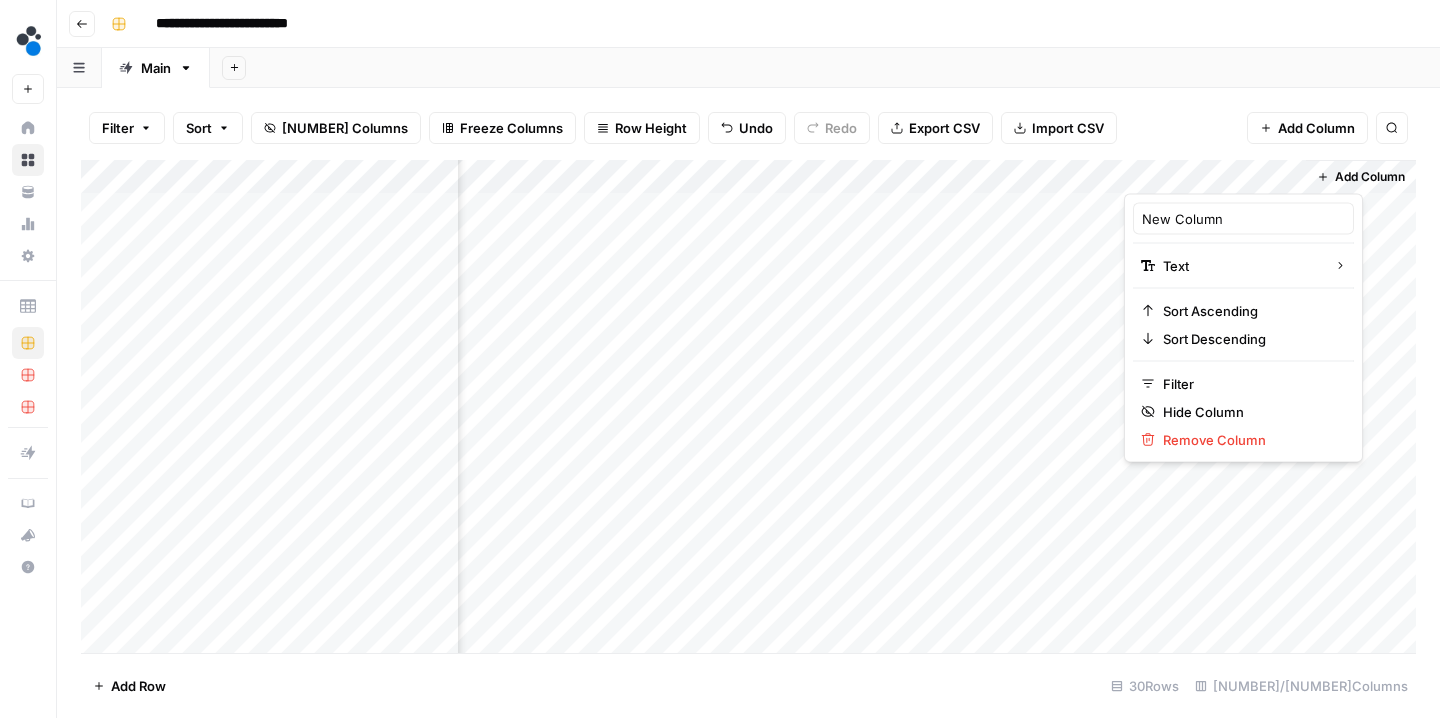 click at bounding box center [1214, 174] 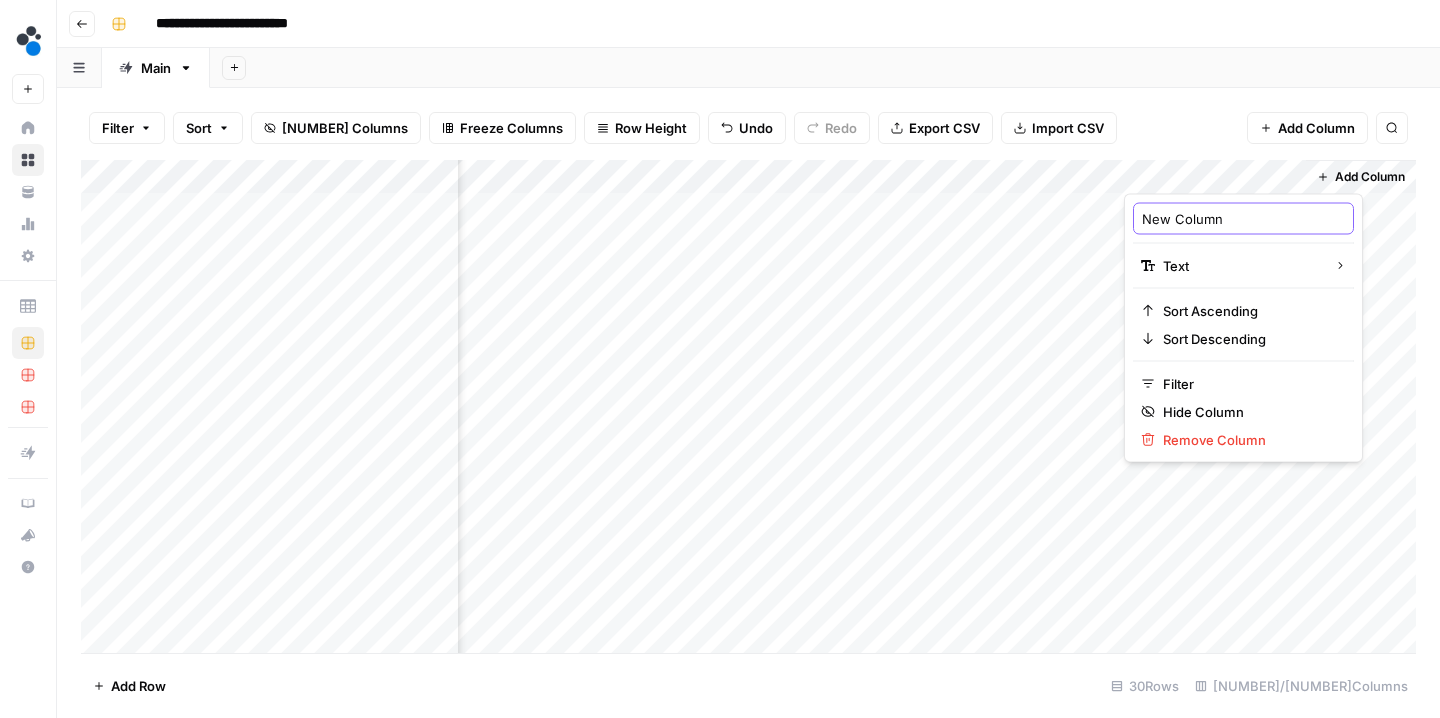 click on "New Column" at bounding box center [1243, 219] 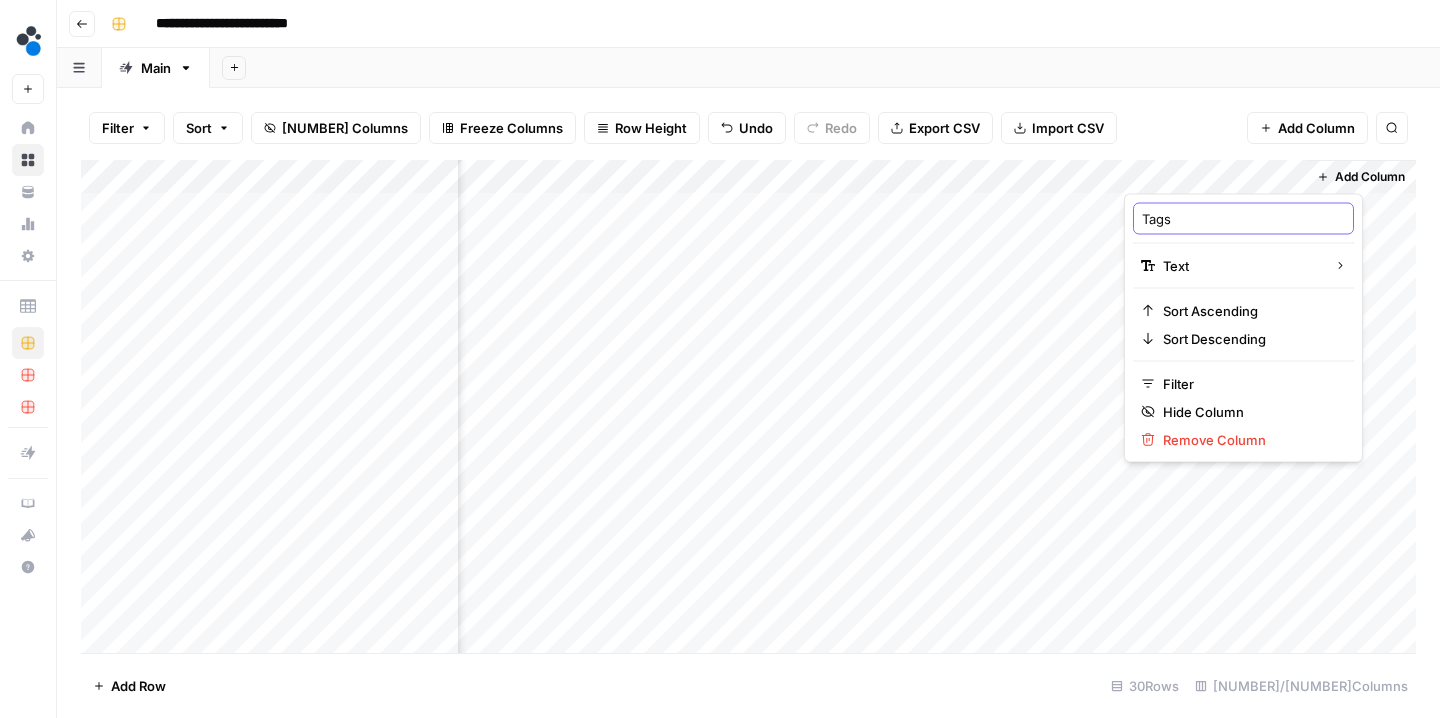 type on "Tags" 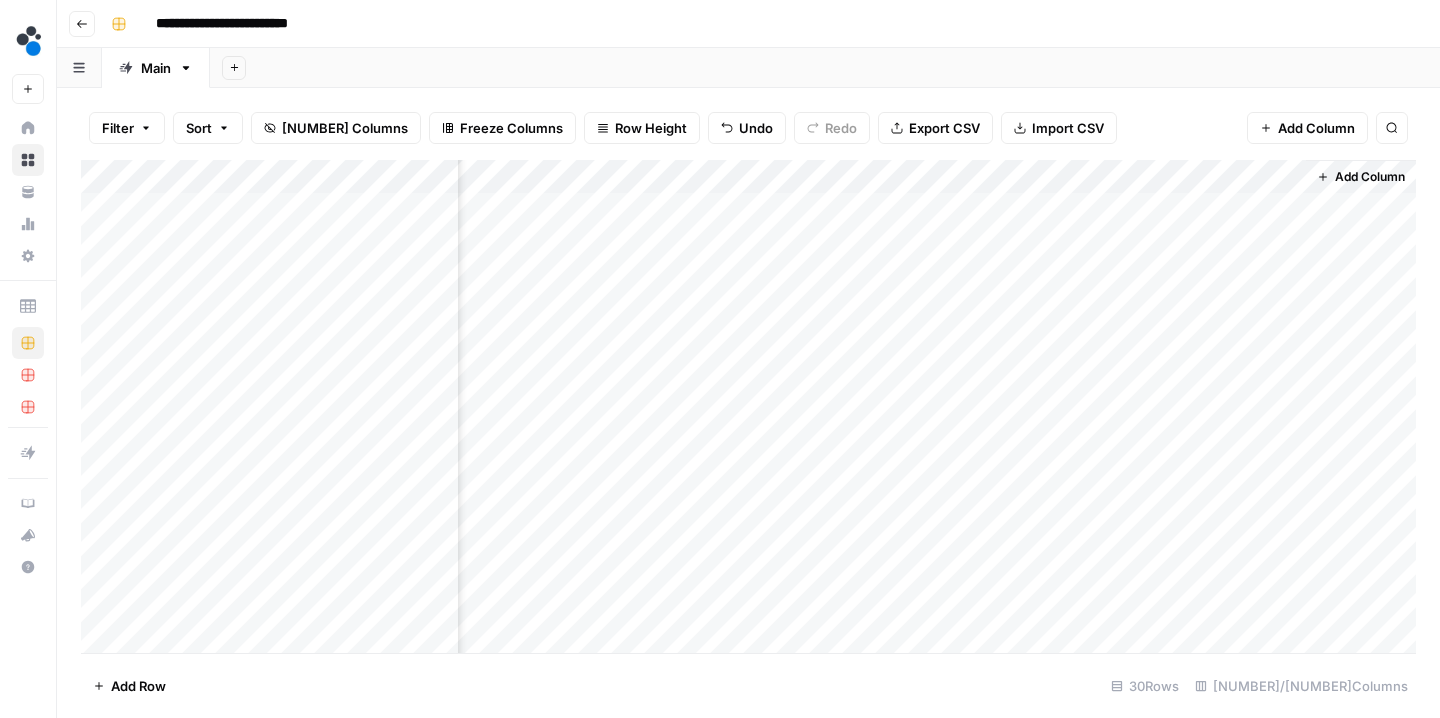 click on "Add Column" at bounding box center [748, 409] 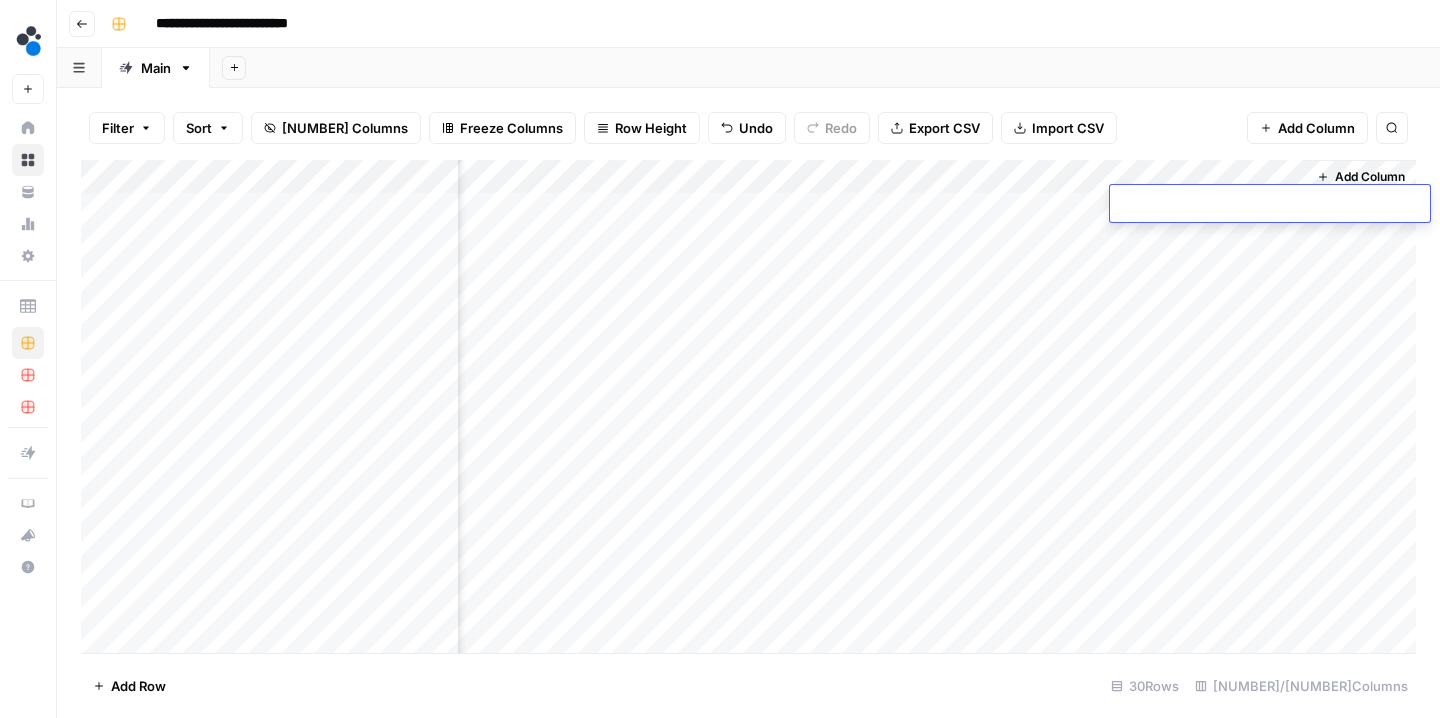 click at bounding box center [1270, 205] 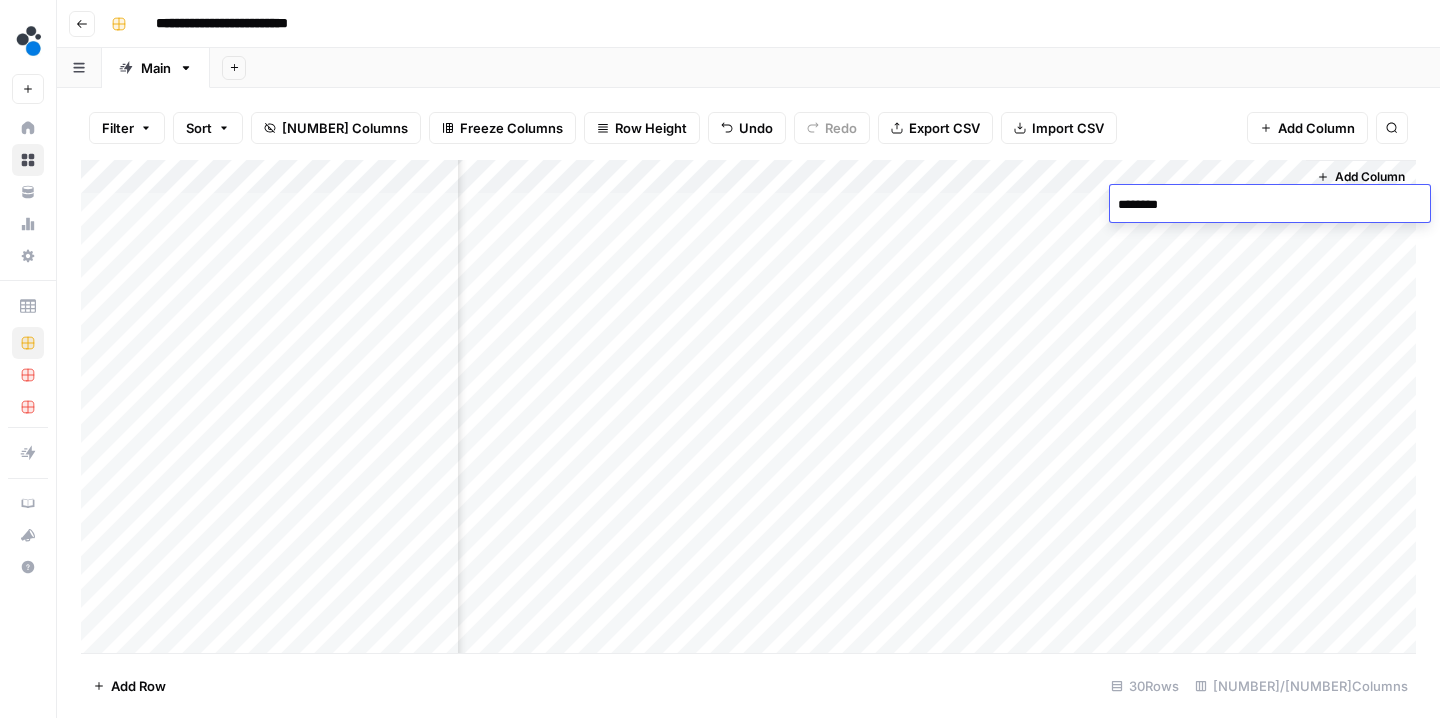 type on "********" 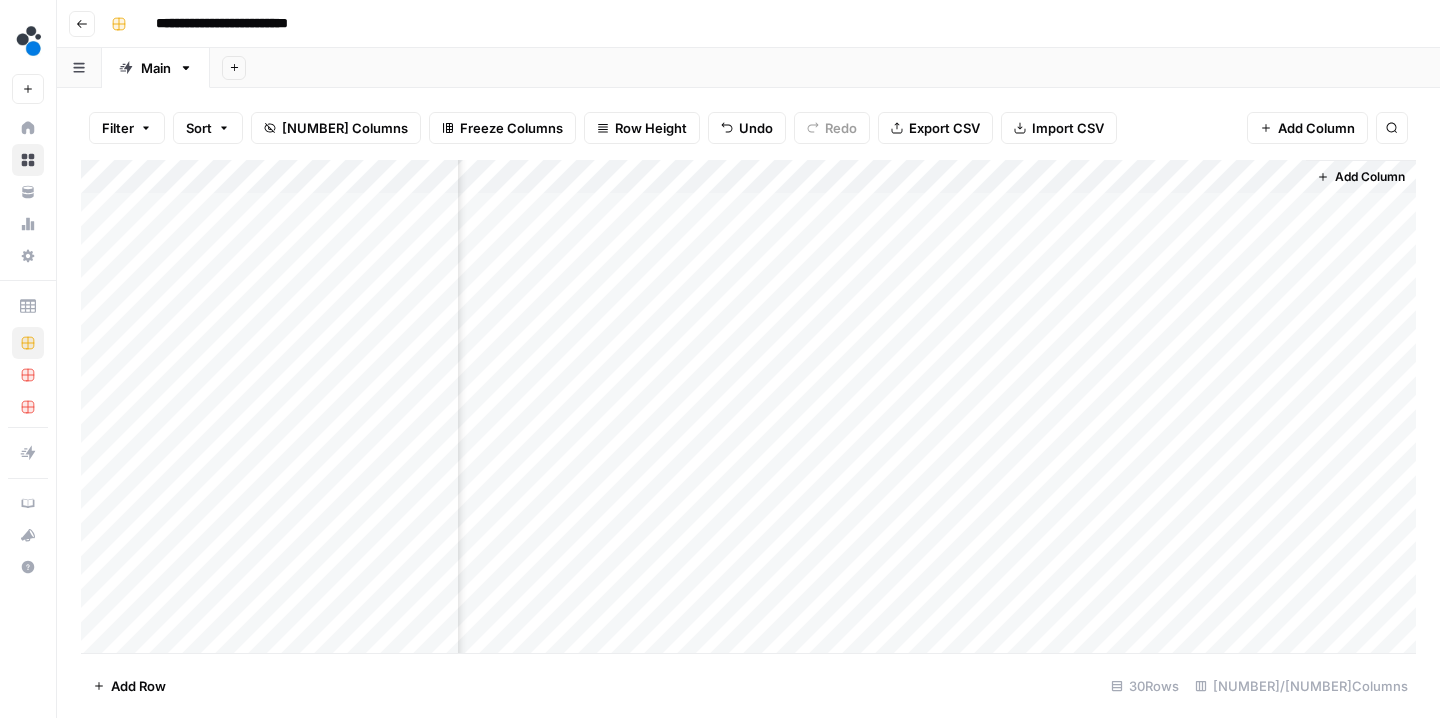 click on "**********" at bounding box center [748, 359] 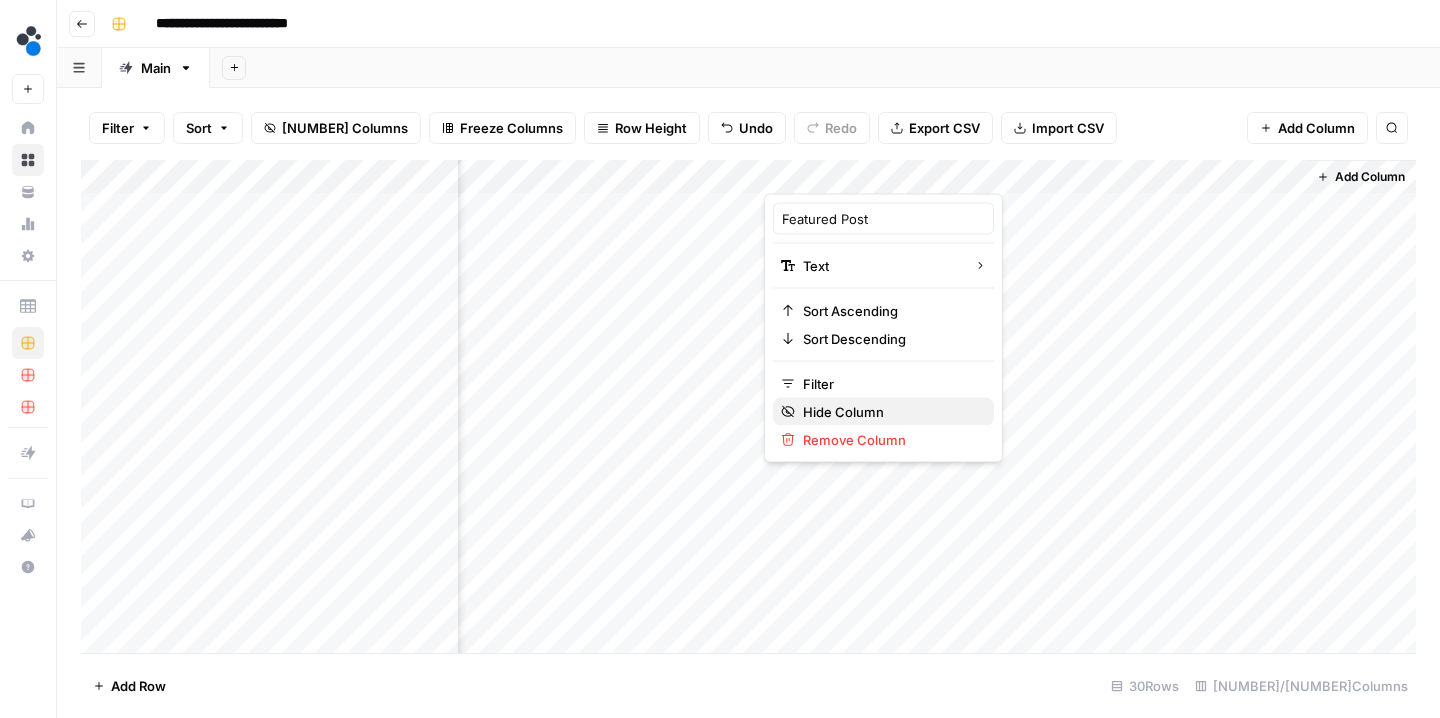 click on "Hide Column" at bounding box center [890, 412] 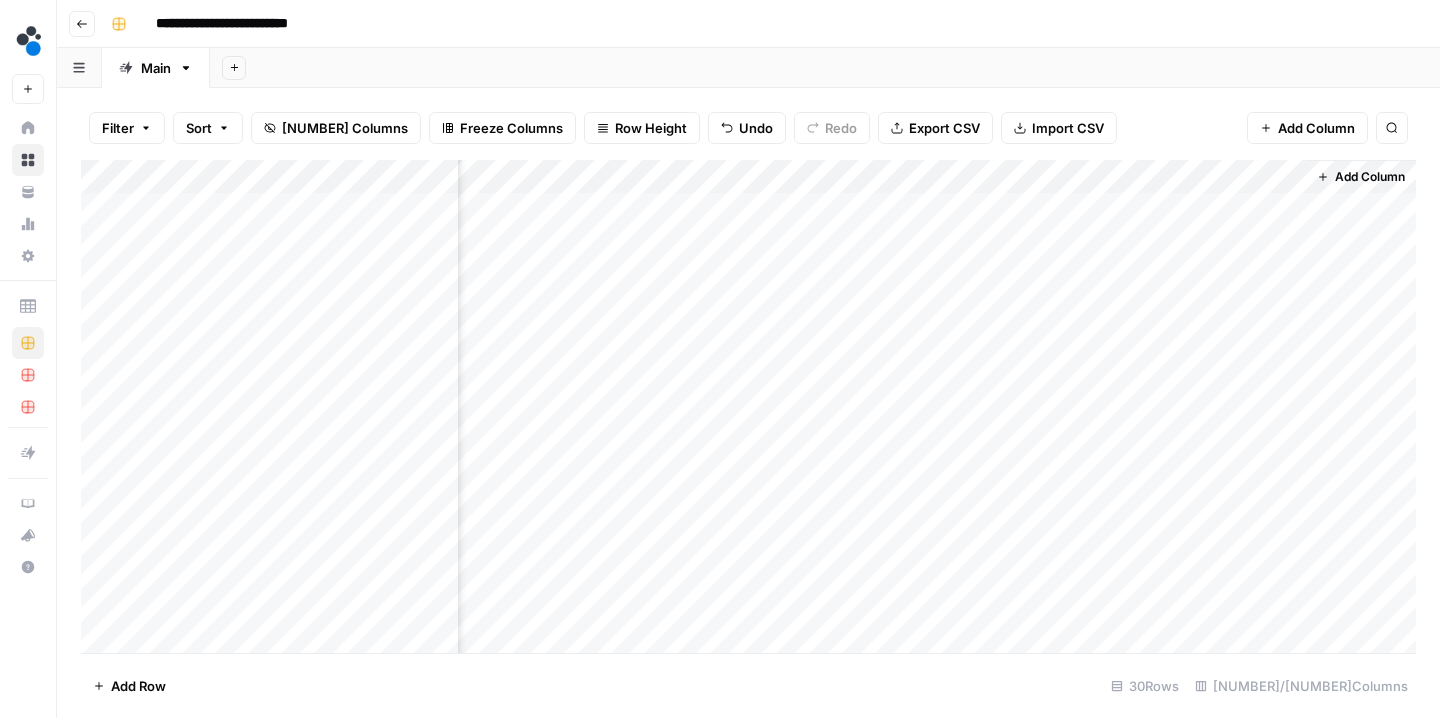 scroll, scrollTop: 0, scrollLeft: 376, axis: horizontal 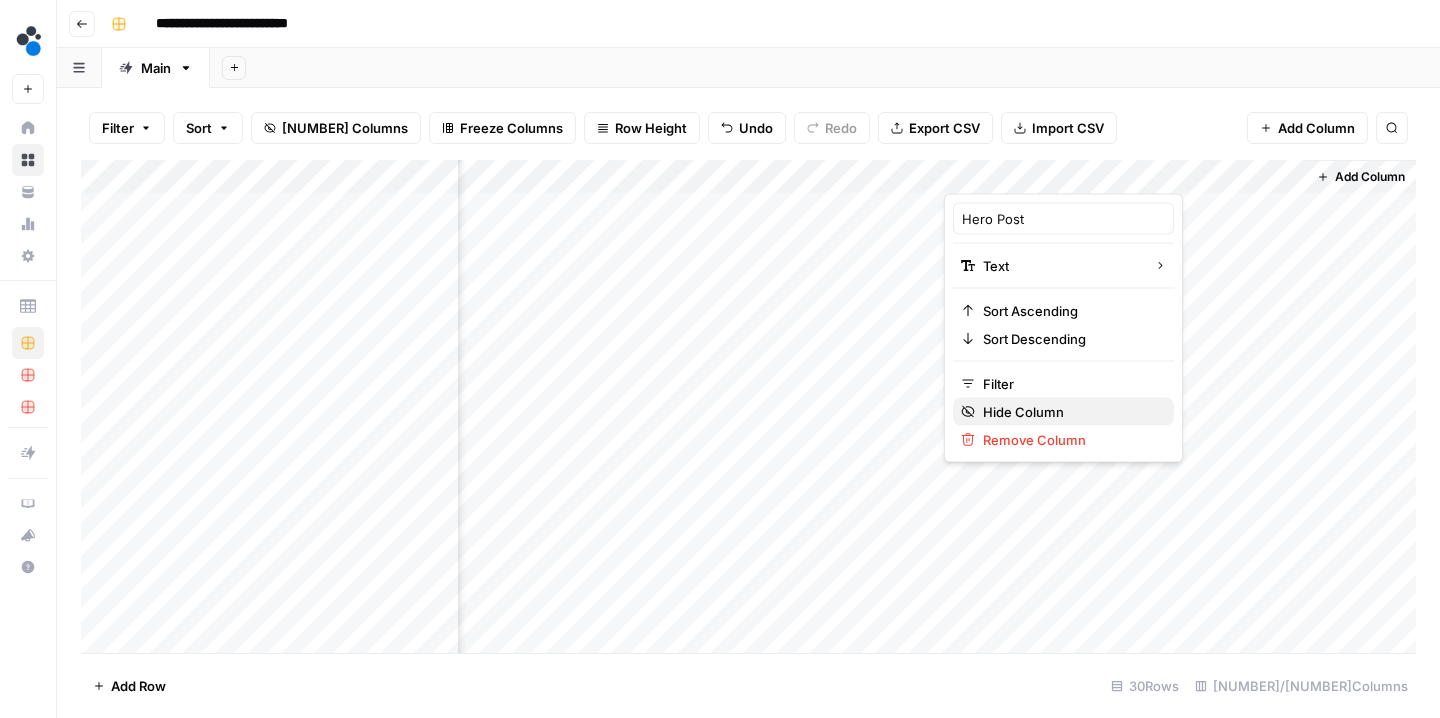 click on "Hide Column" at bounding box center [1070, 412] 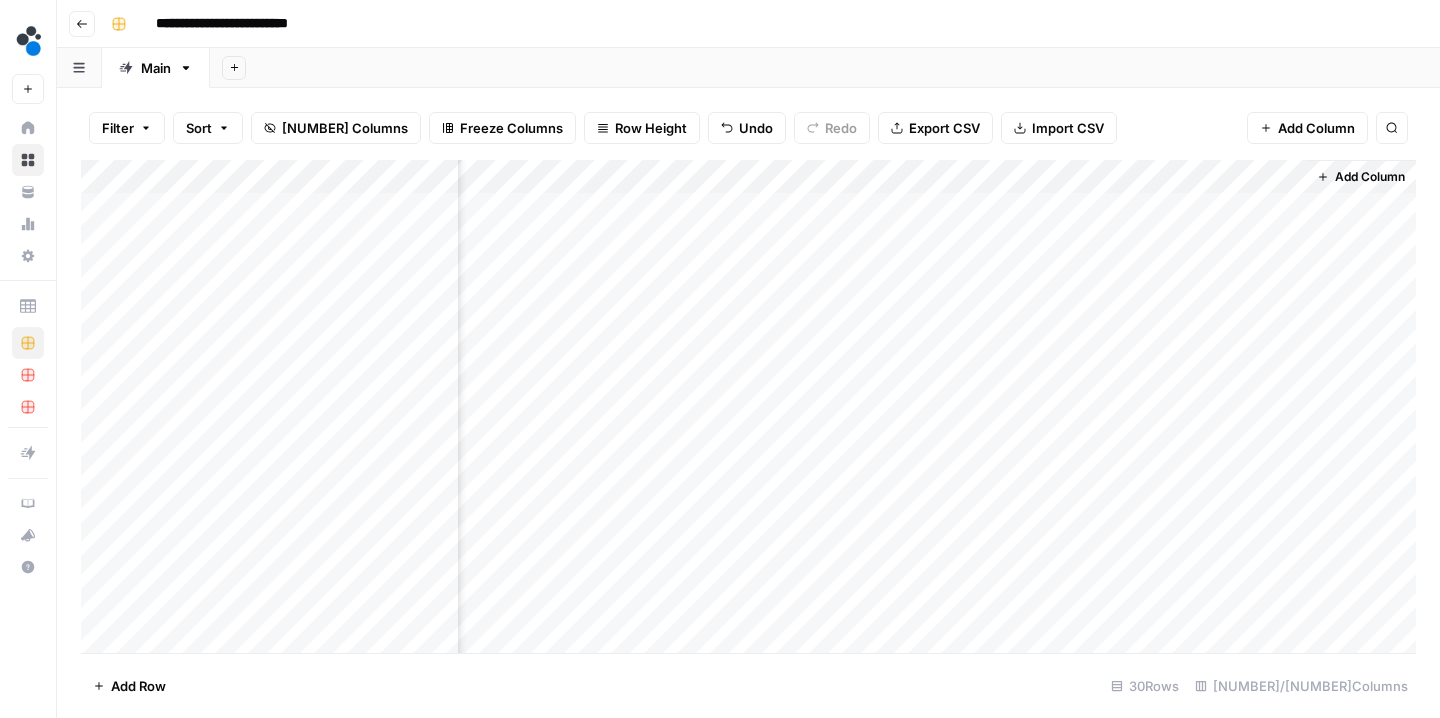 scroll, scrollTop: 0, scrollLeft: 196, axis: horizontal 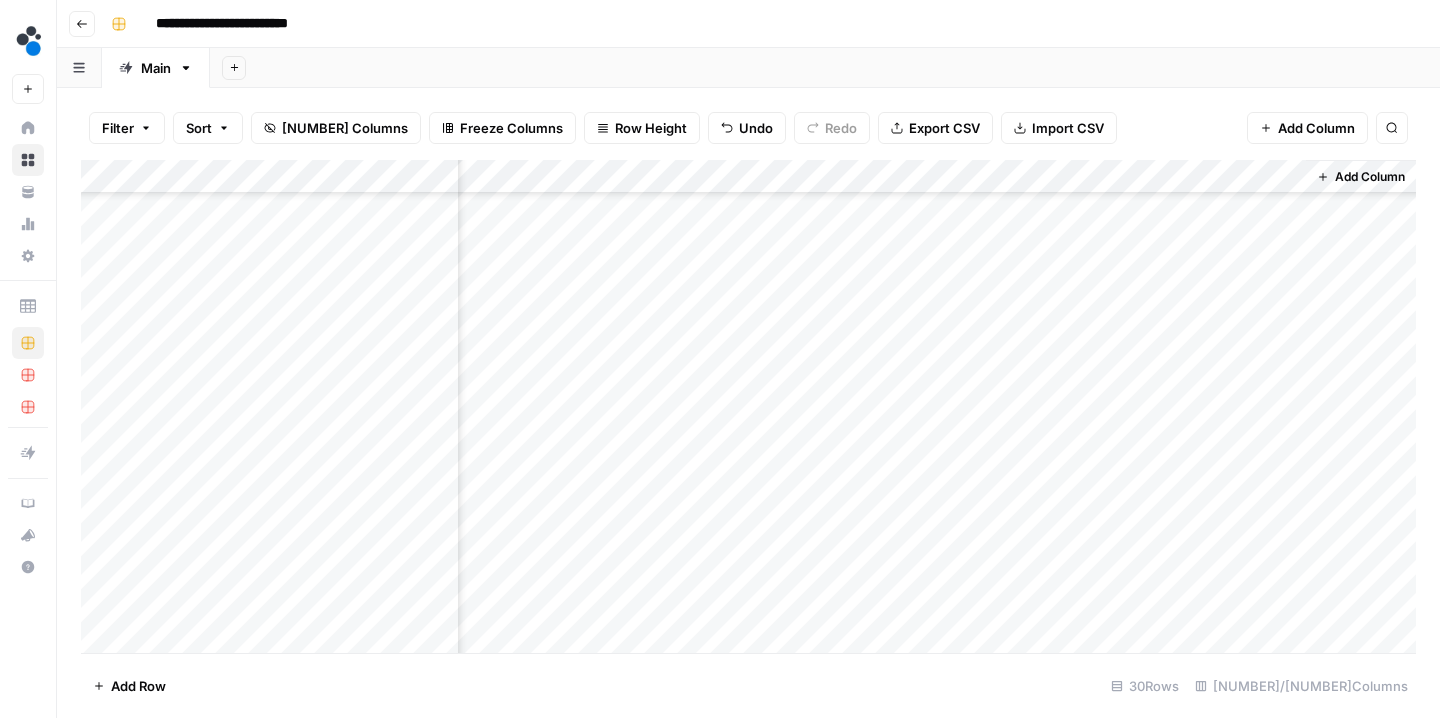 drag, startPoint x: 1302, startPoint y: 217, endPoint x: 1248, endPoint y: 591, distance: 377.8783 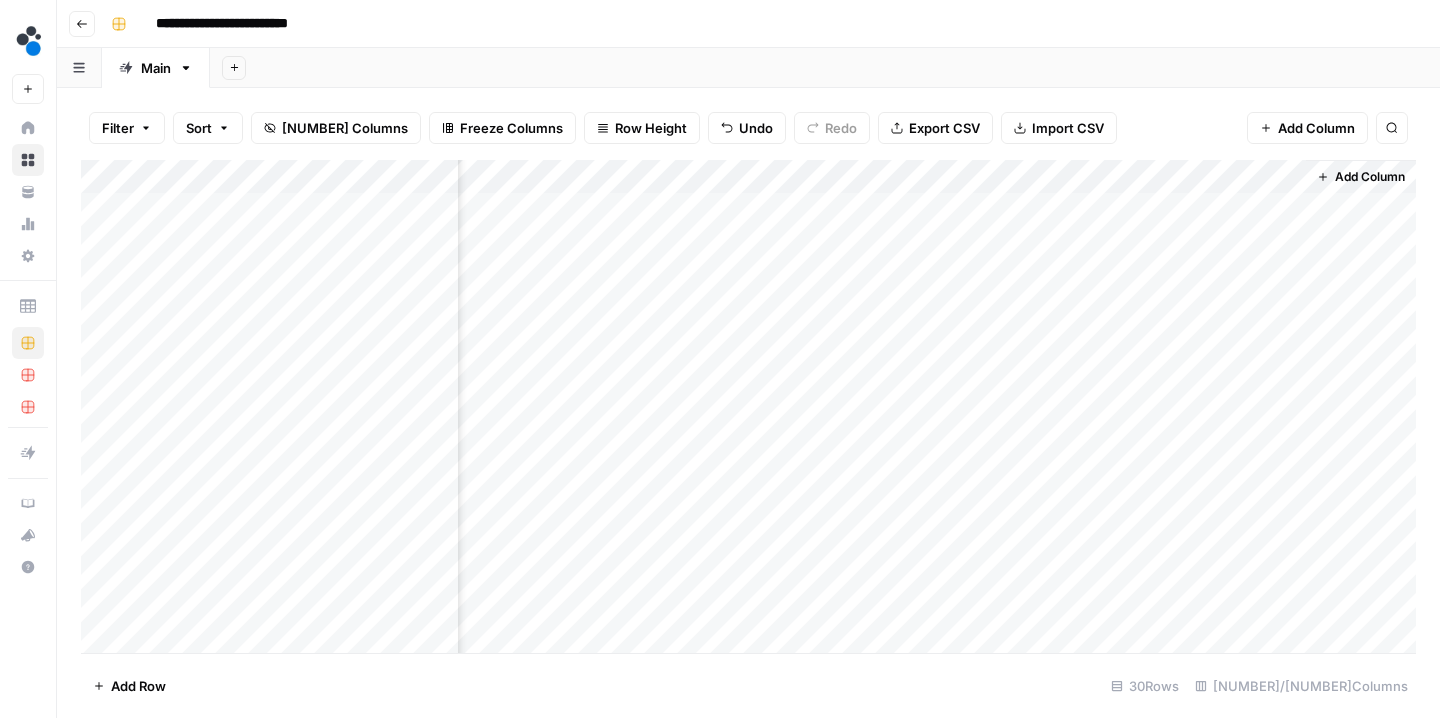 scroll, scrollTop: 0, scrollLeft: 196, axis: horizontal 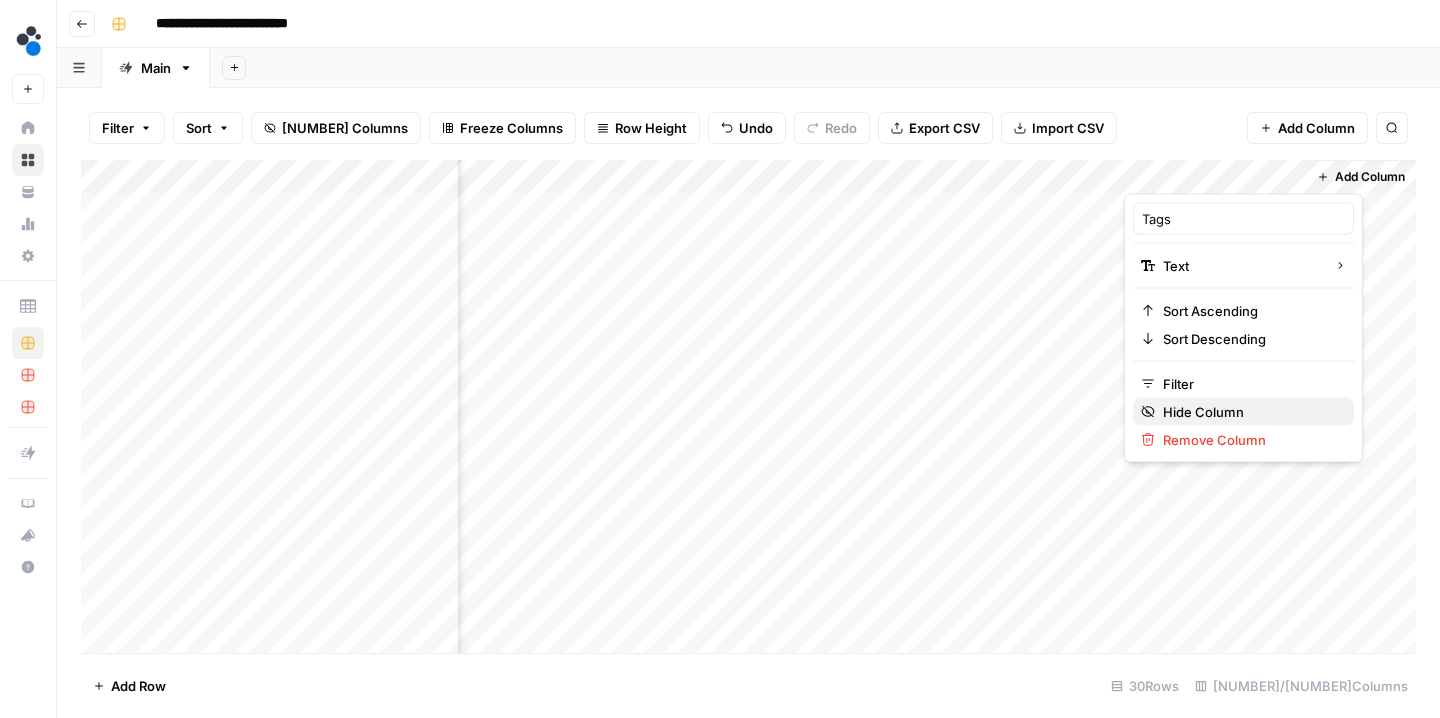 click on "Hide Column" at bounding box center (1250, 412) 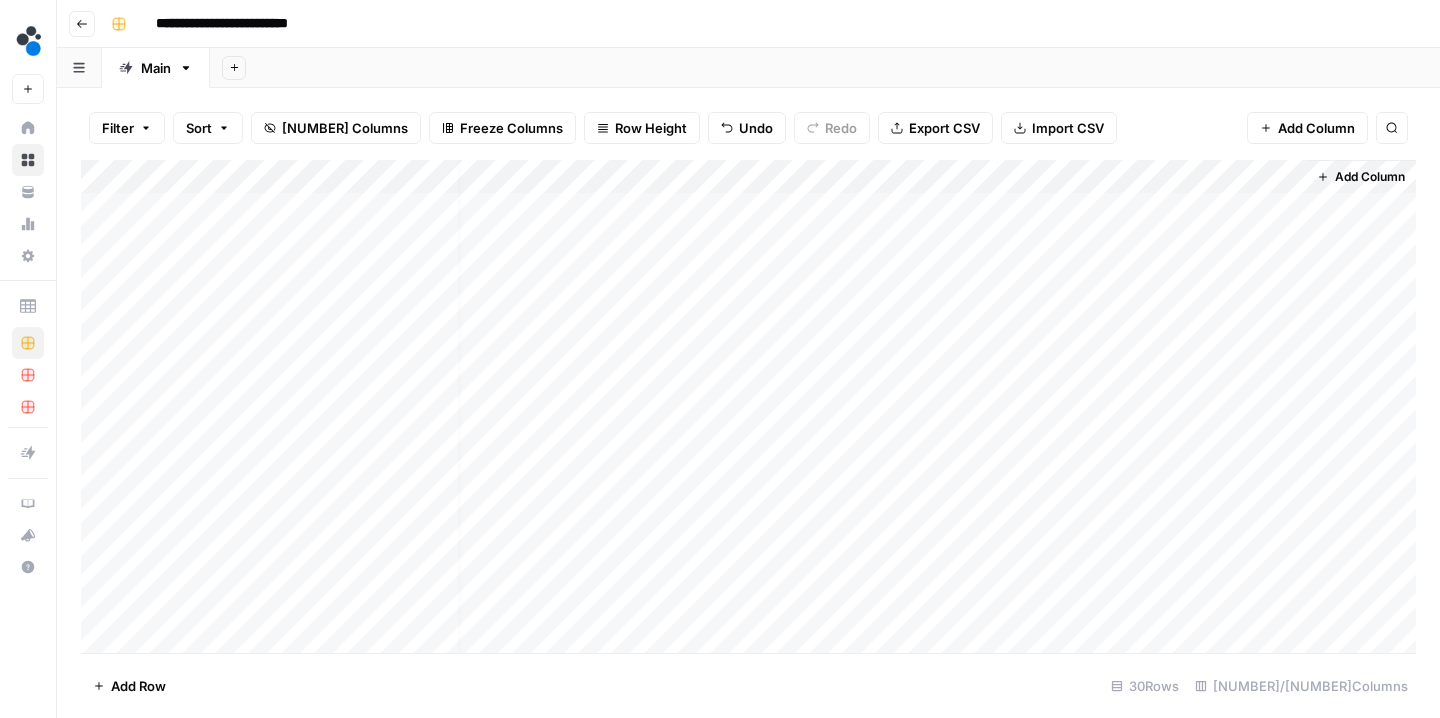 scroll, scrollTop: 0, scrollLeft: 16, axis: horizontal 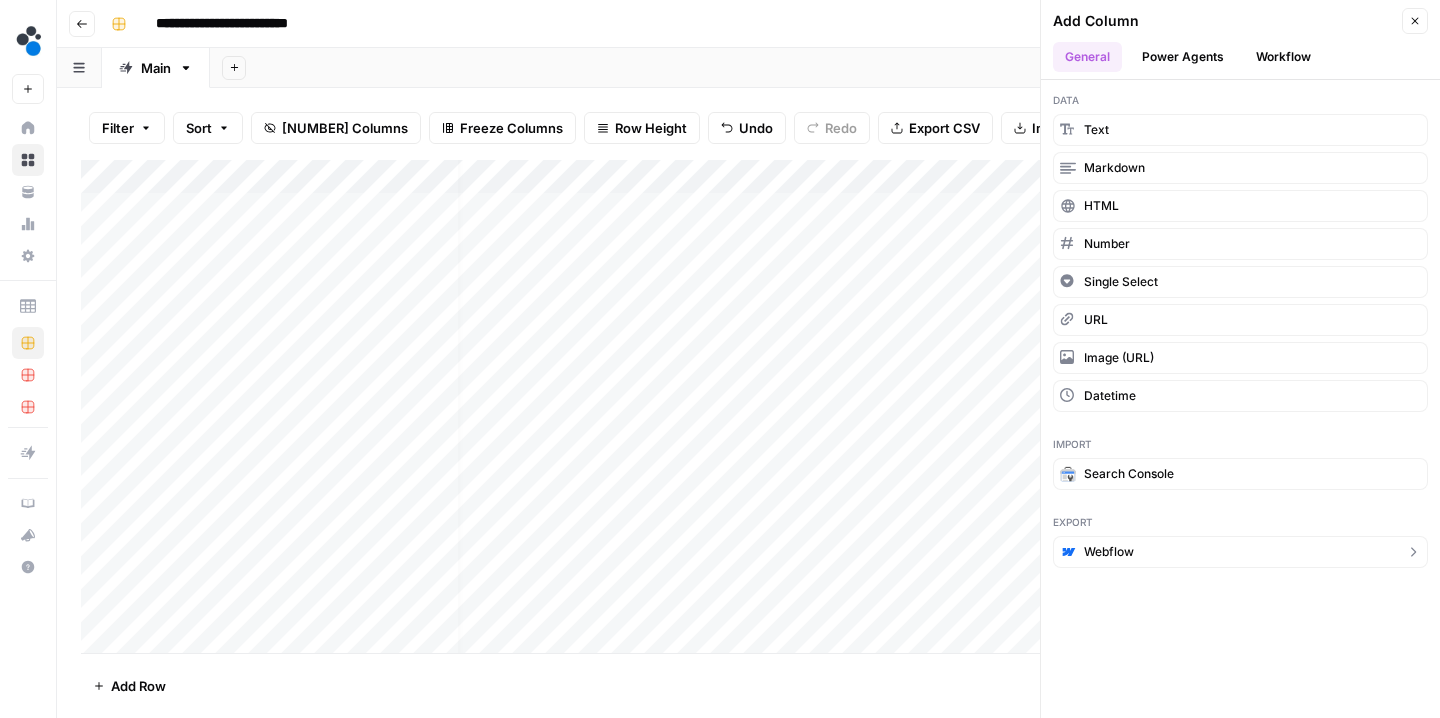 click on "Webflow" at bounding box center [1109, 552] 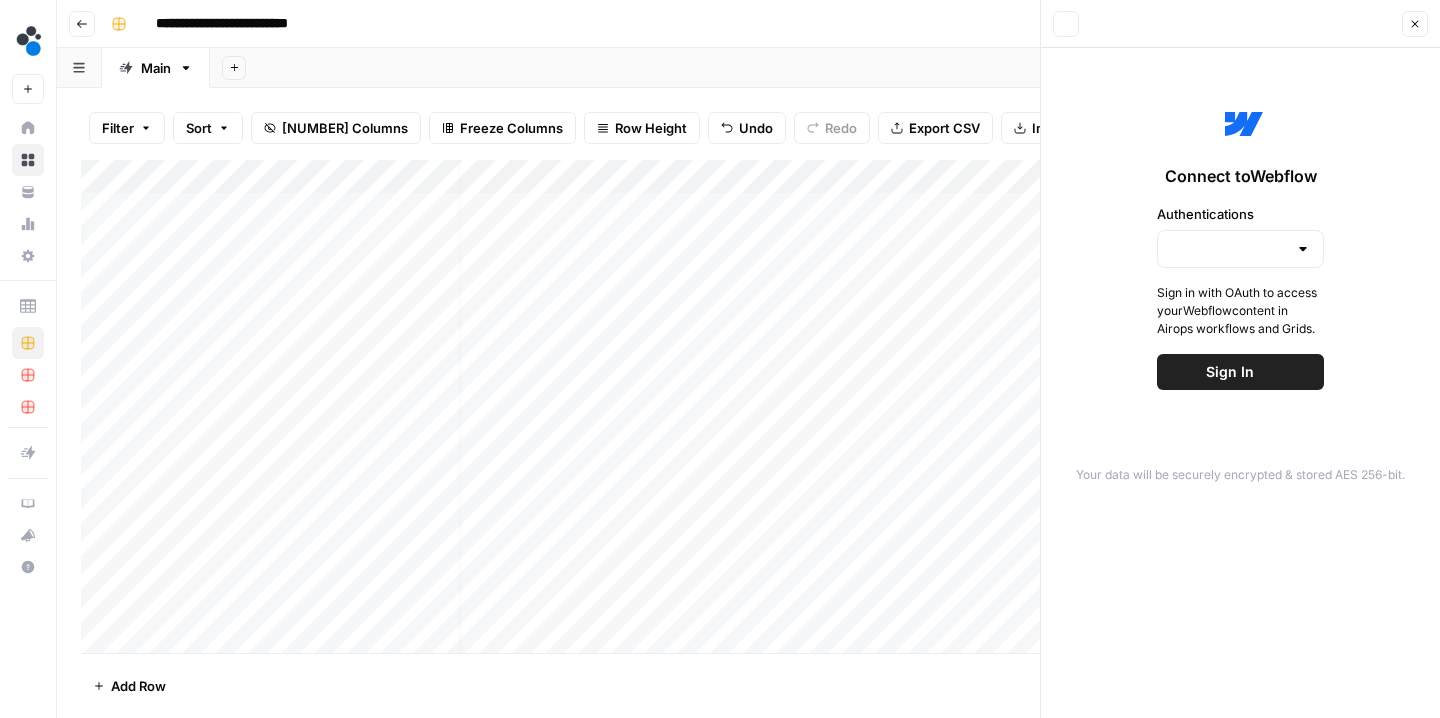 type on "Webflow 3" 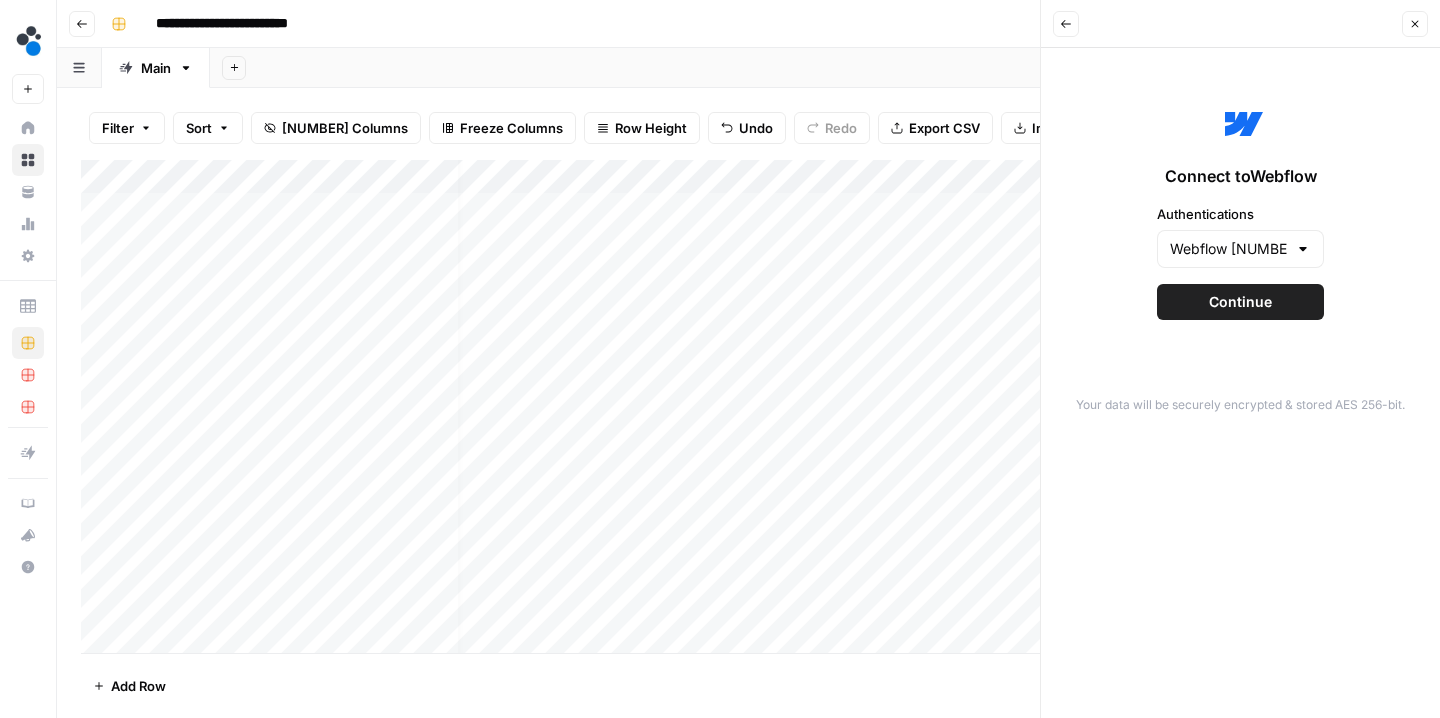 click on "Continue" at bounding box center (1240, 302) 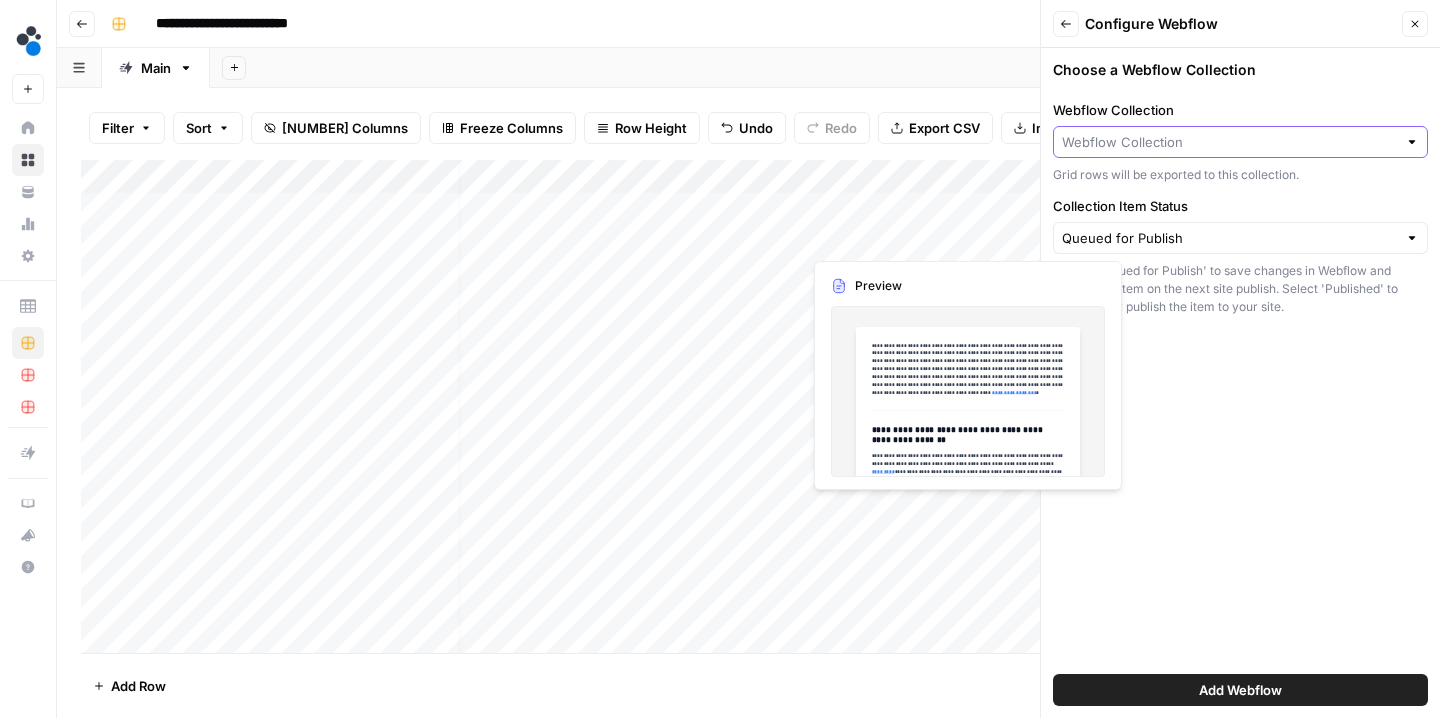 click on "Webflow Collection" at bounding box center [1229, 142] 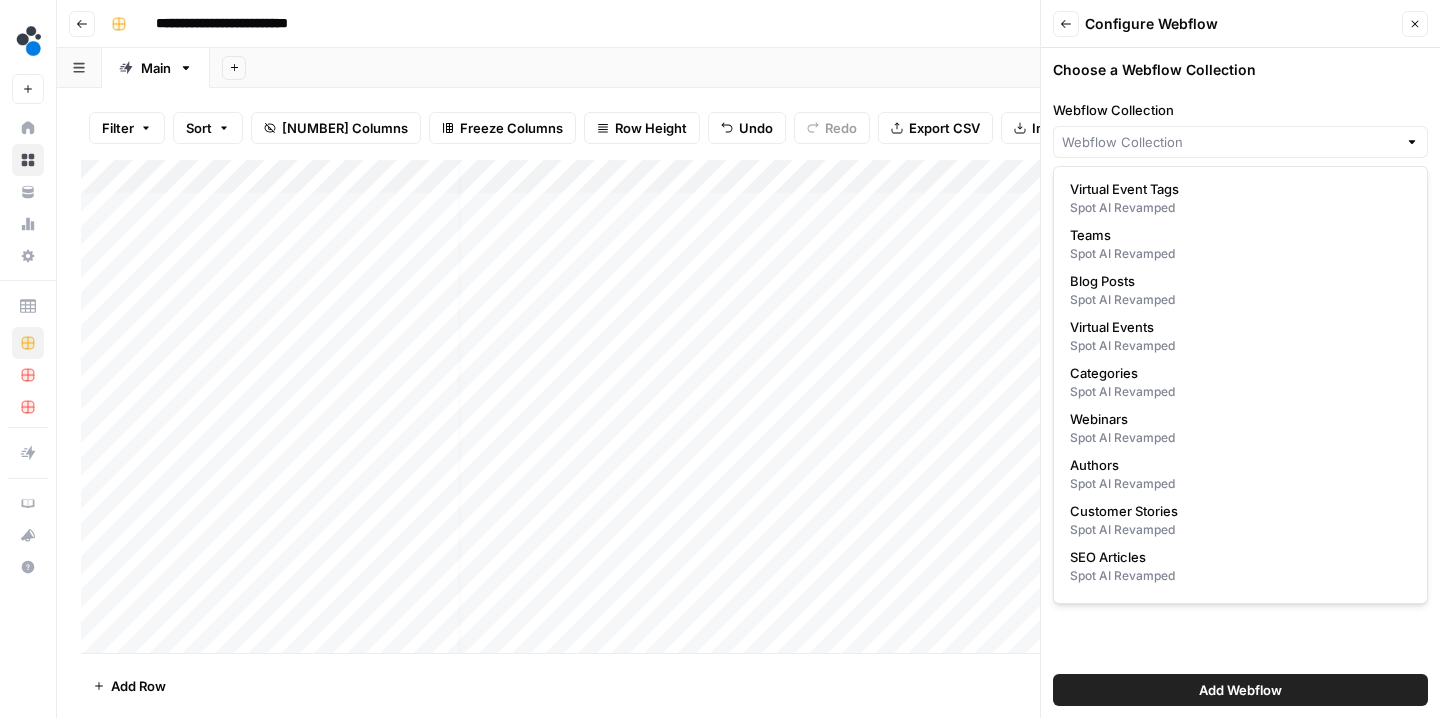 click on "Webflow Collection" at bounding box center (1240, 110) 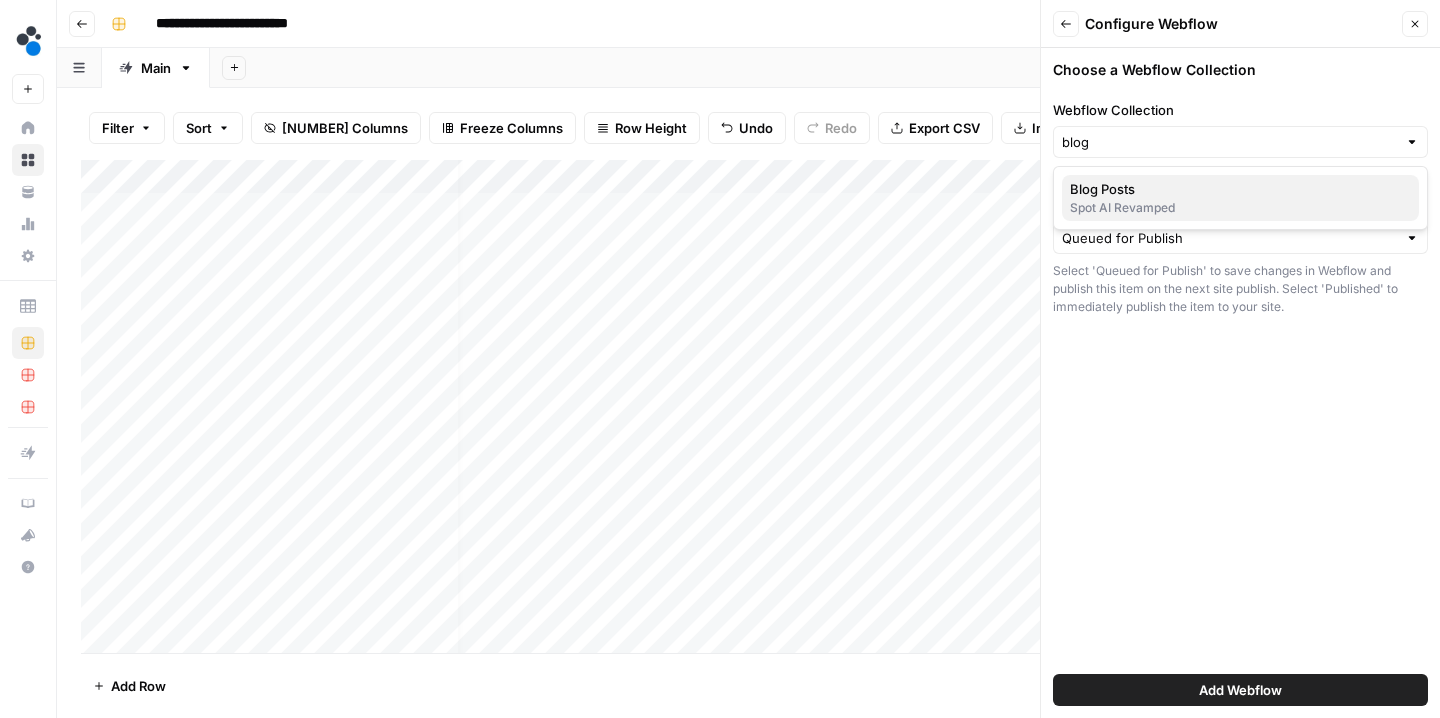 click on "Blog Posts" at bounding box center (1236, 189) 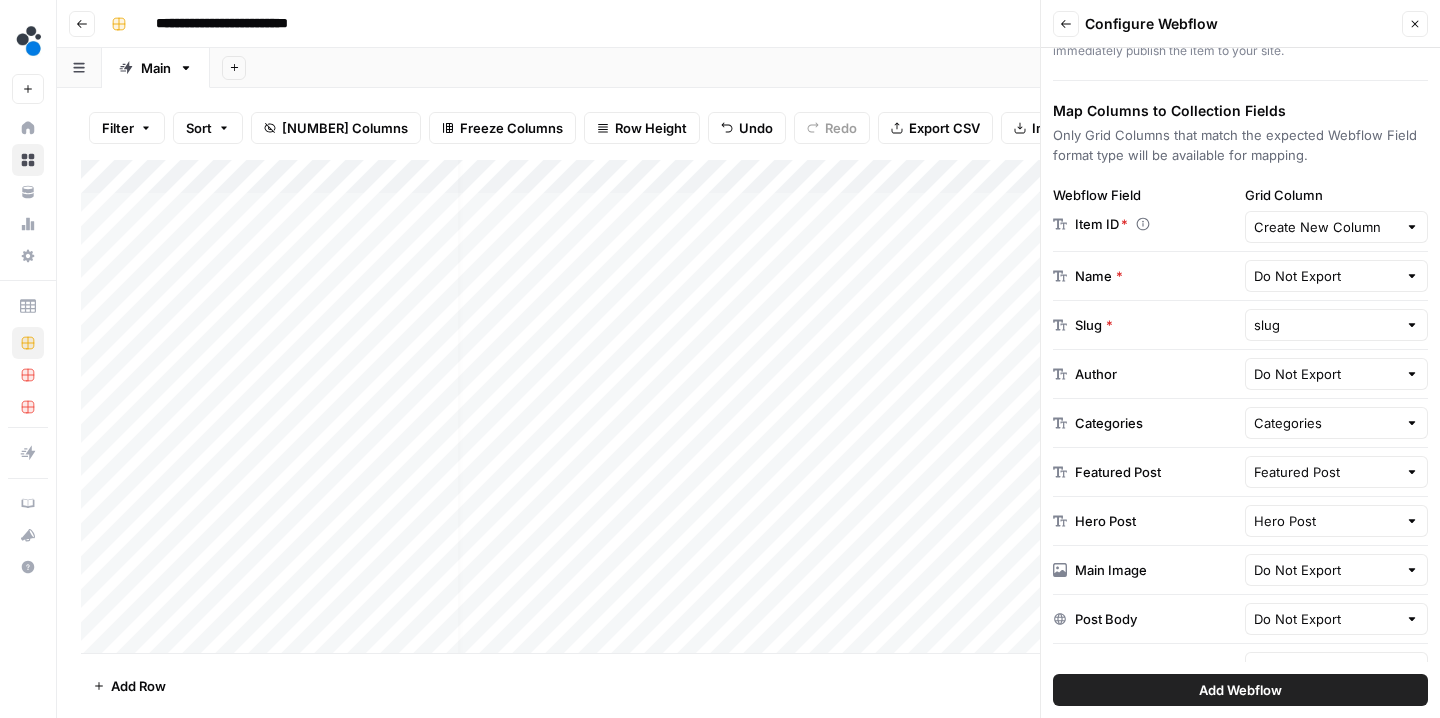 scroll, scrollTop: 261, scrollLeft: 0, axis: vertical 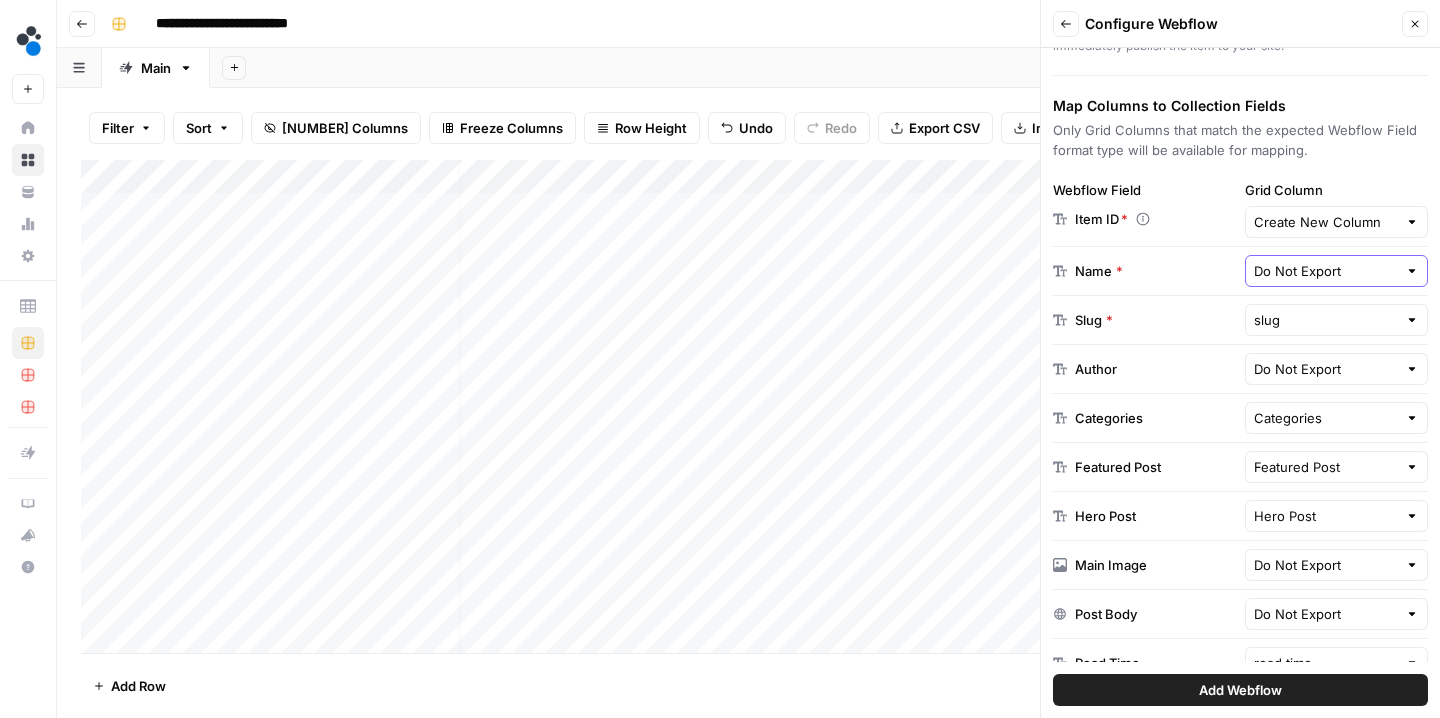 click on "Do Not Export" at bounding box center [1326, 271] 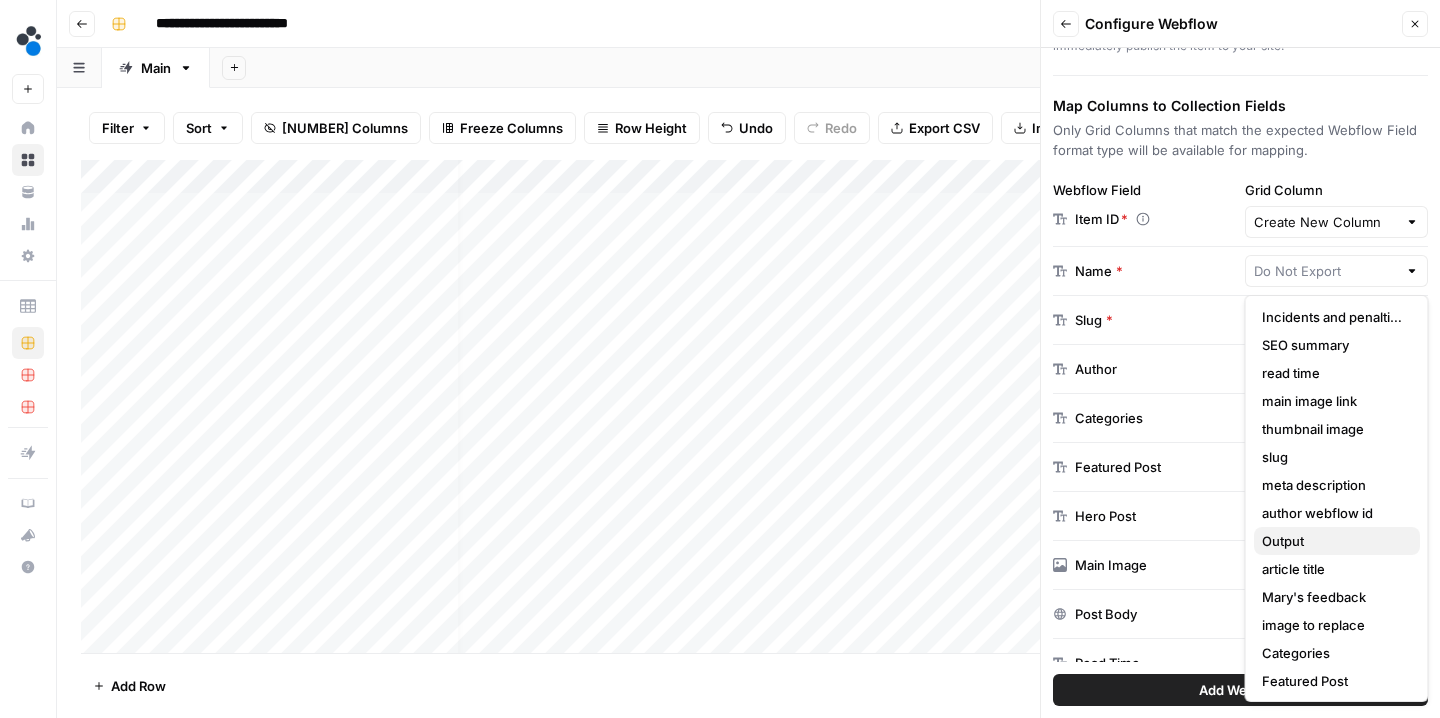 scroll, scrollTop: 143, scrollLeft: 0, axis: vertical 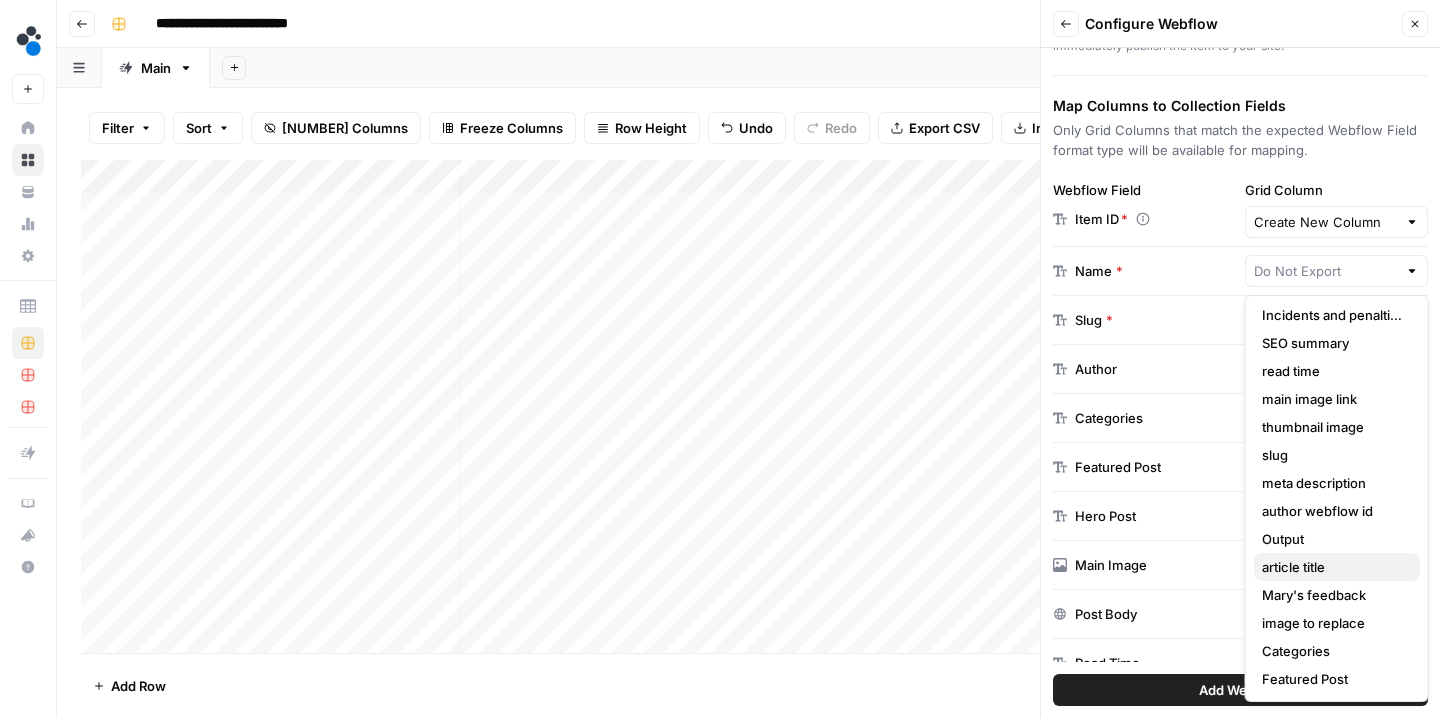 click on "article title" at bounding box center [1333, 567] 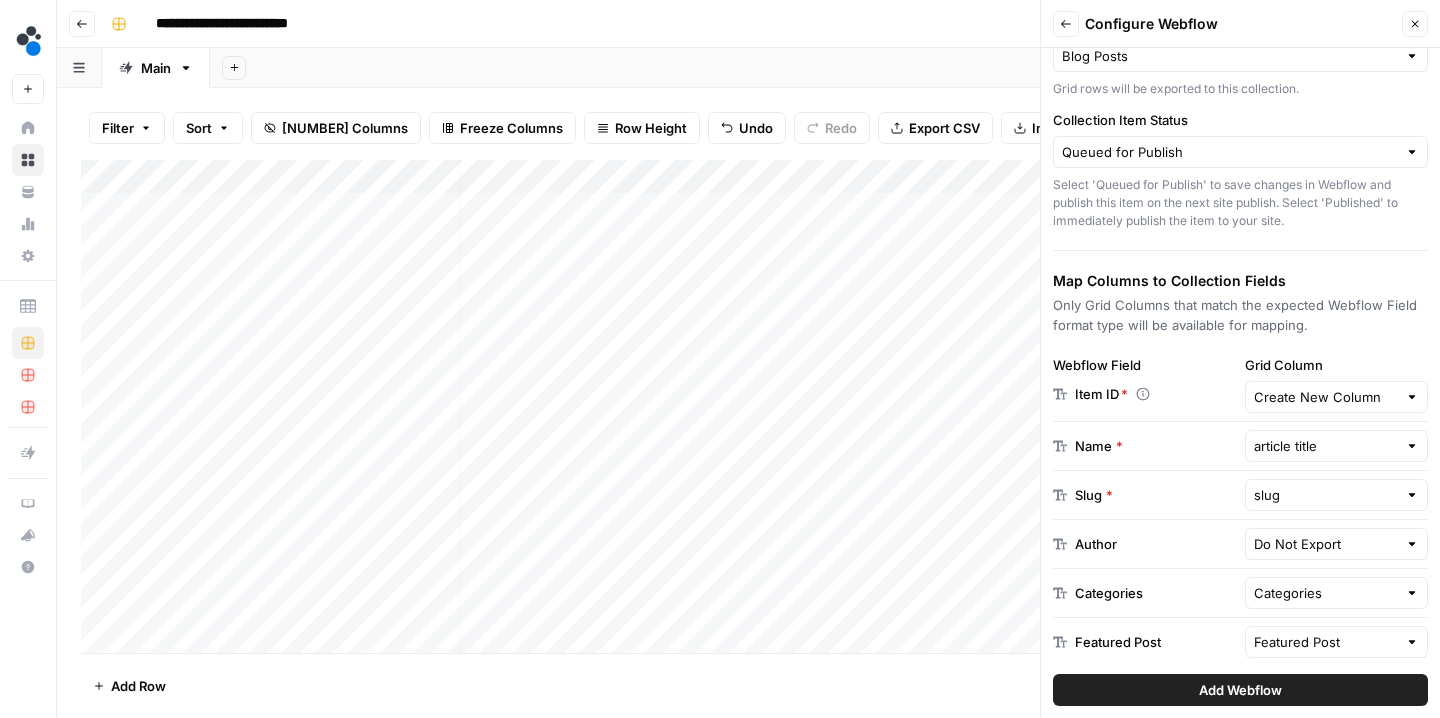 scroll, scrollTop: 97, scrollLeft: 0, axis: vertical 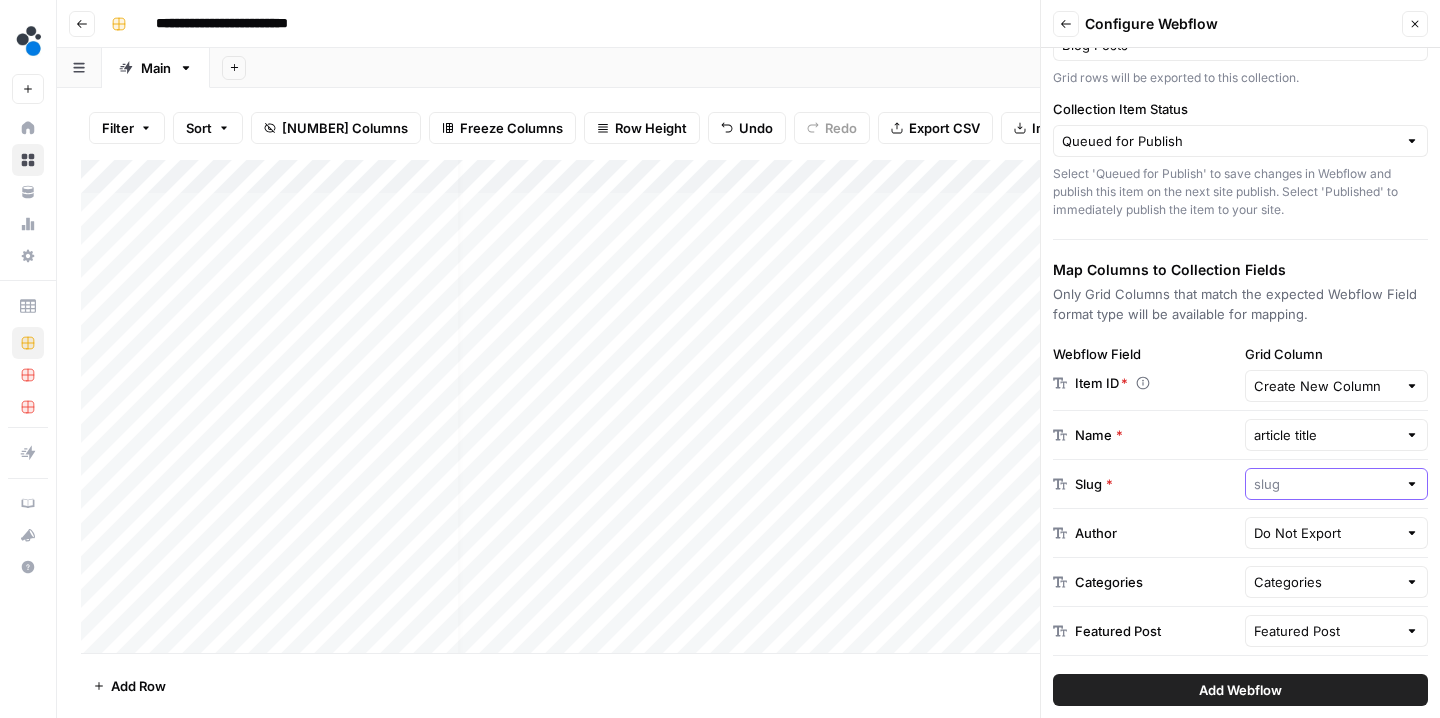 click at bounding box center [1326, 484] 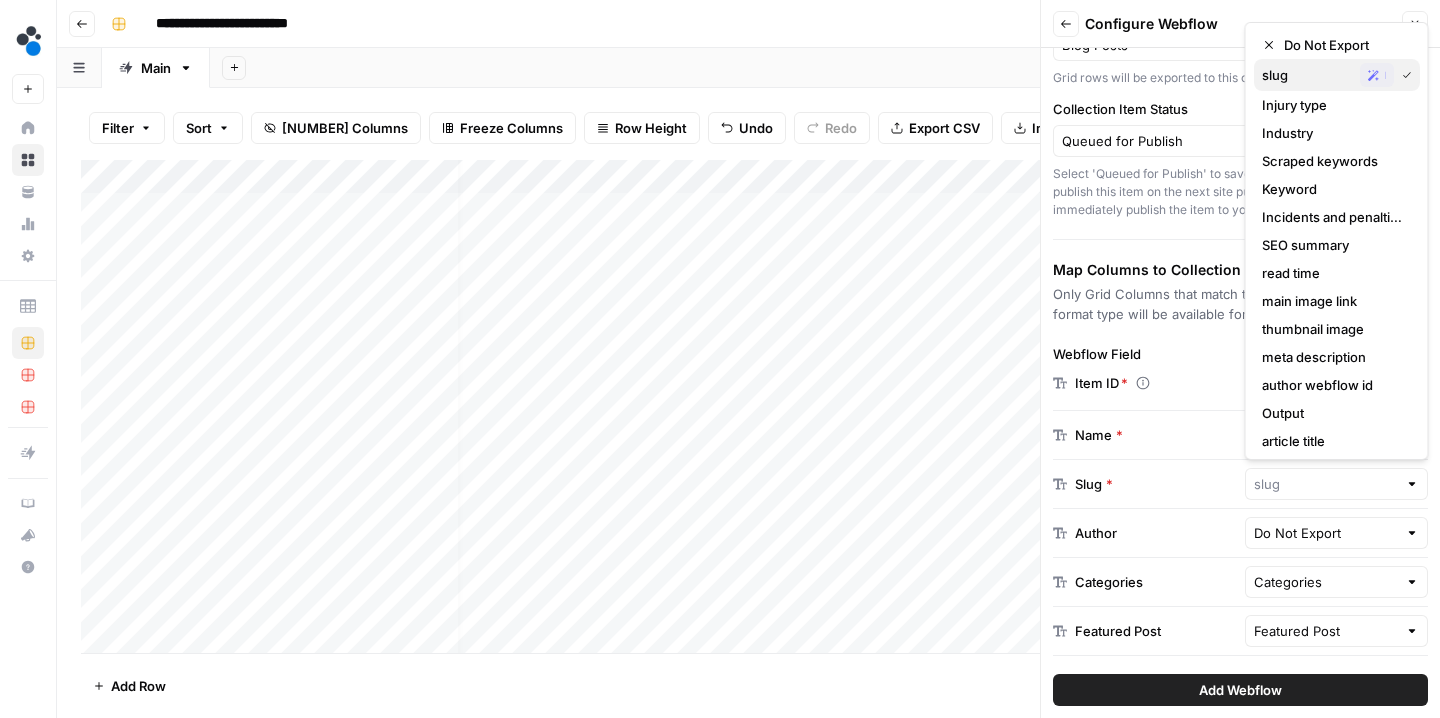 click on "slug" at bounding box center (1307, 75) 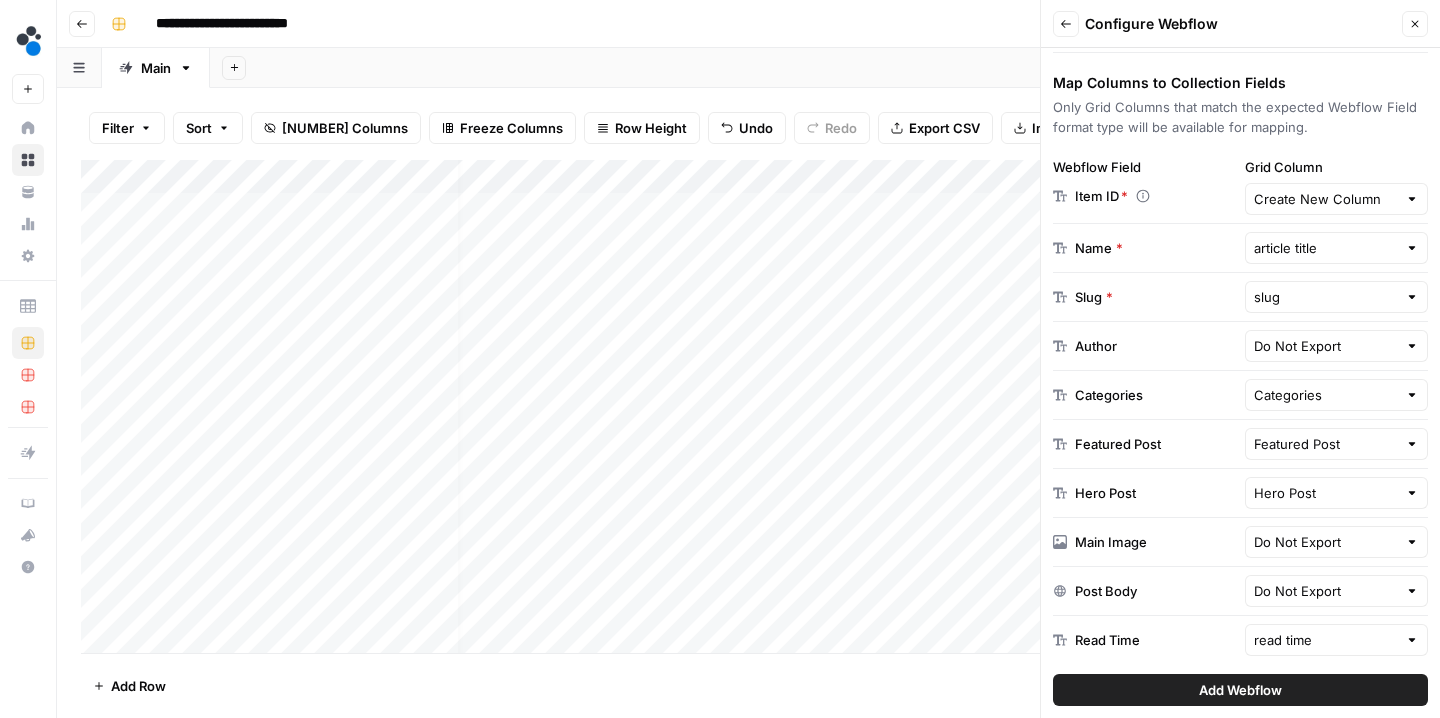 scroll, scrollTop: 304, scrollLeft: 0, axis: vertical 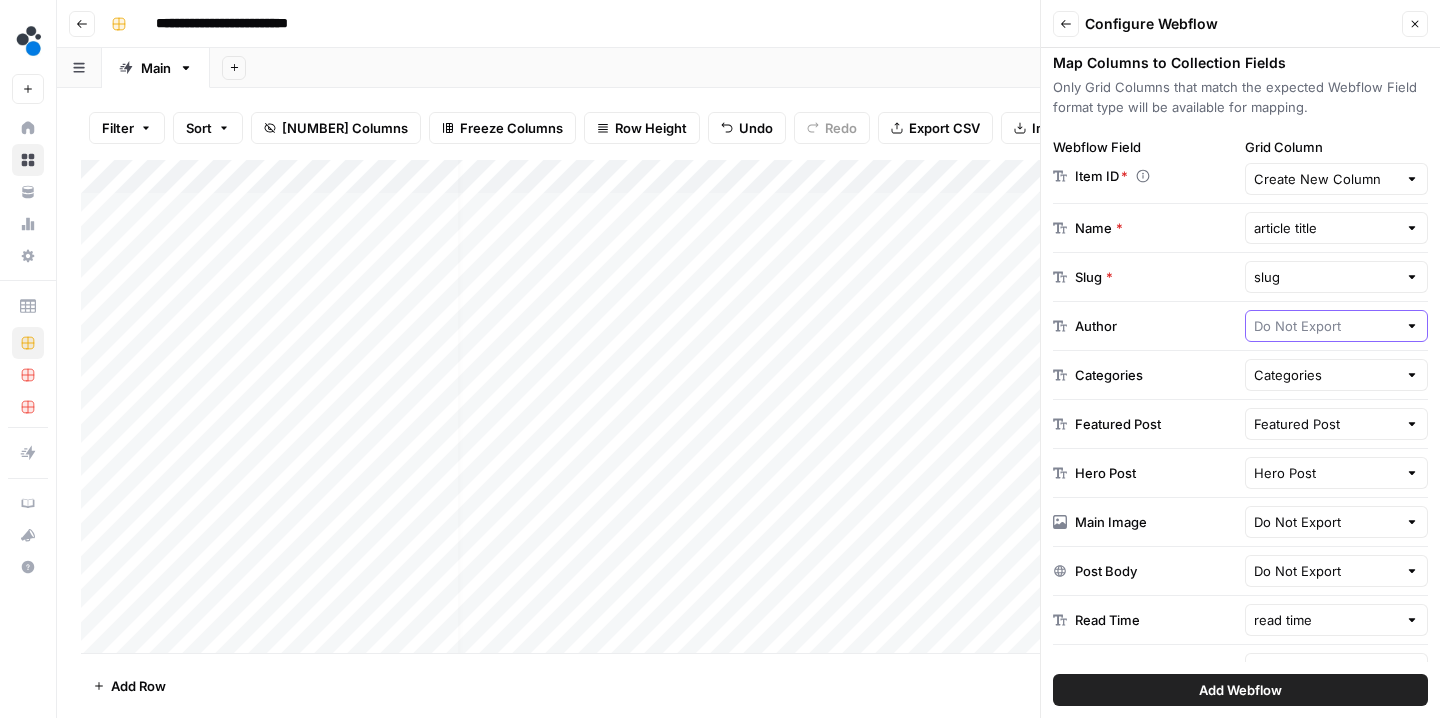 click at bounding box center (1326, 326) 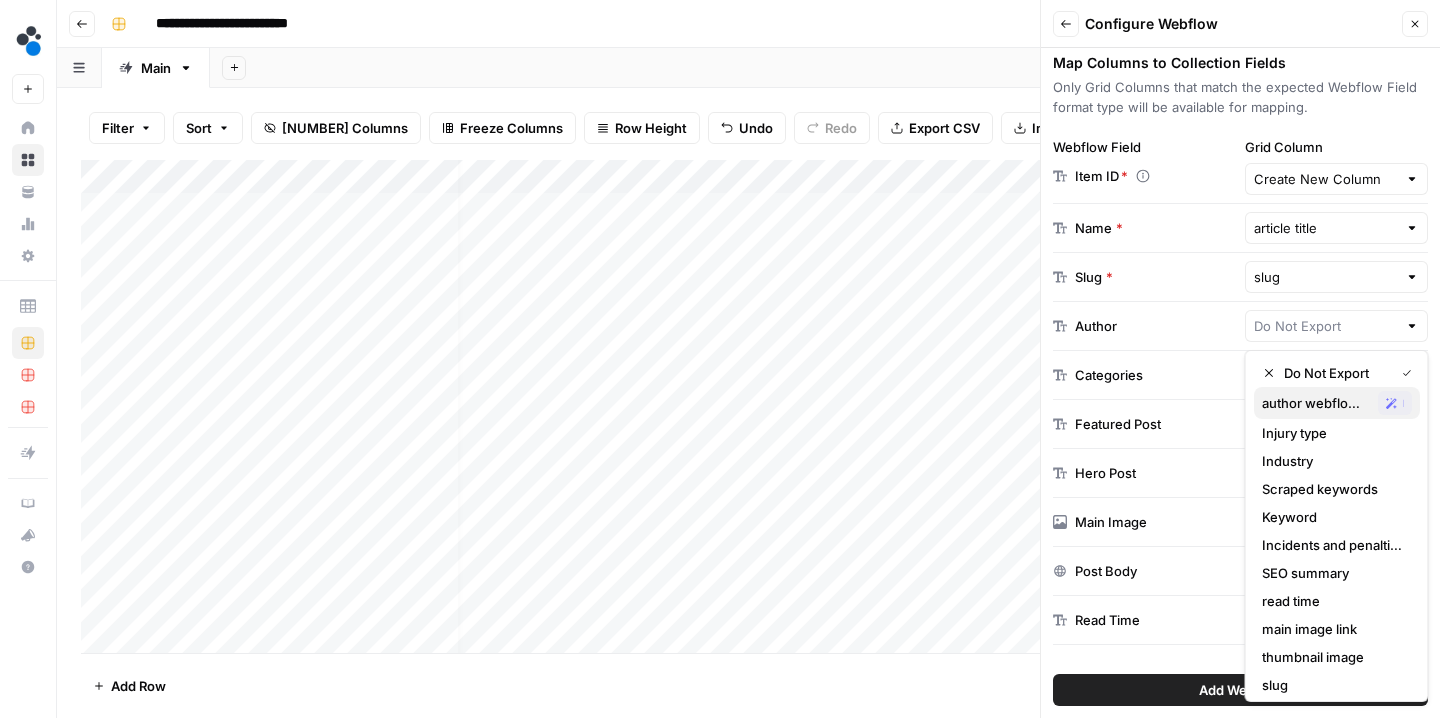 click on "author webflow id" at bounding box center (1316, 403) 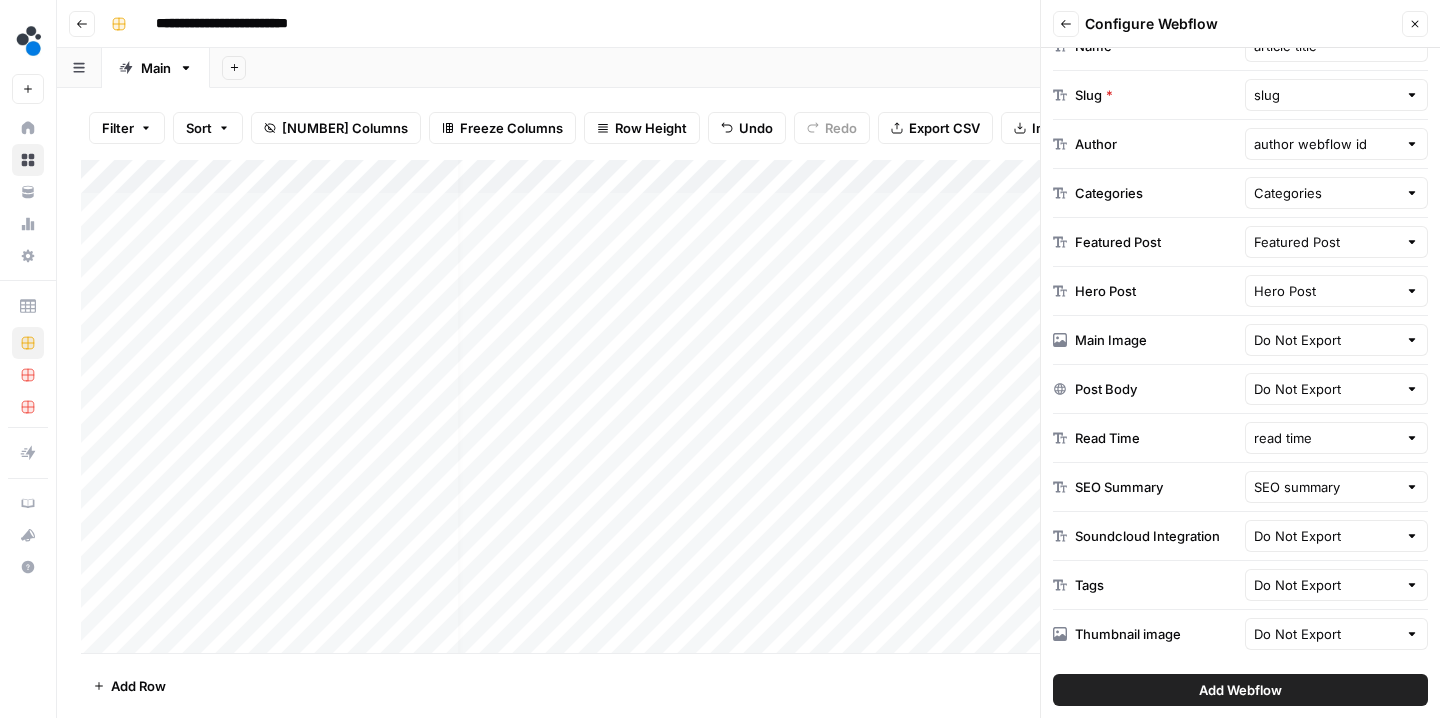 scroll, scrollTop: 486, scrollLeft: 0, axis: vertical 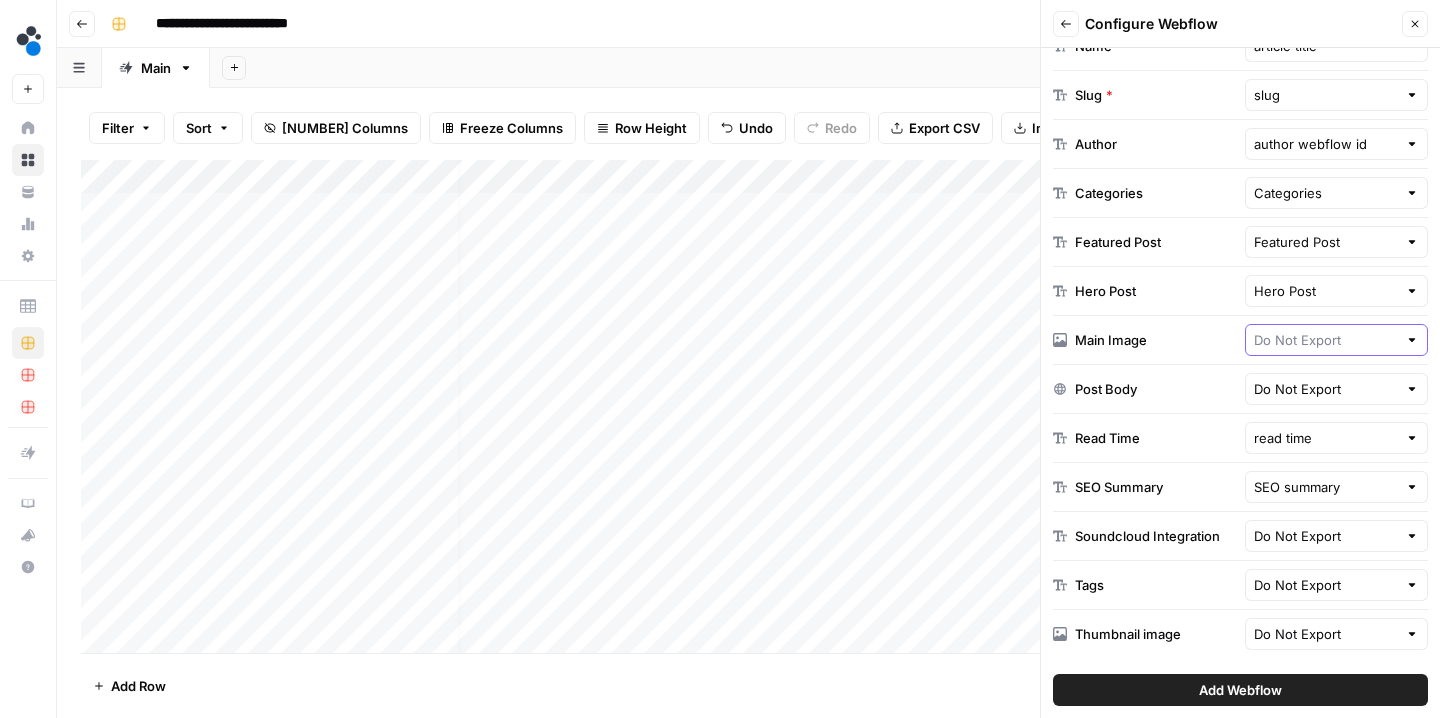 click at bounding box center (1326, 340) 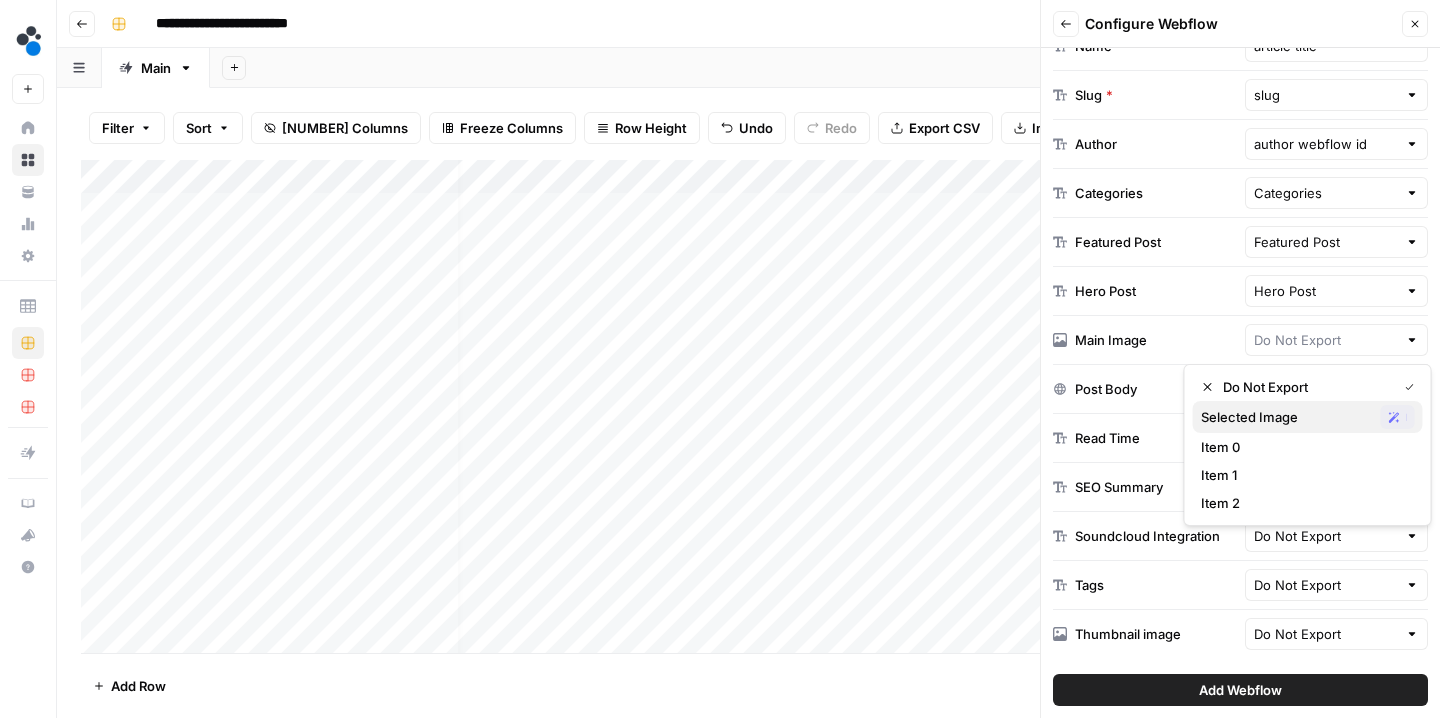 click on "Selected Image" at bounding box center [1287, 417] 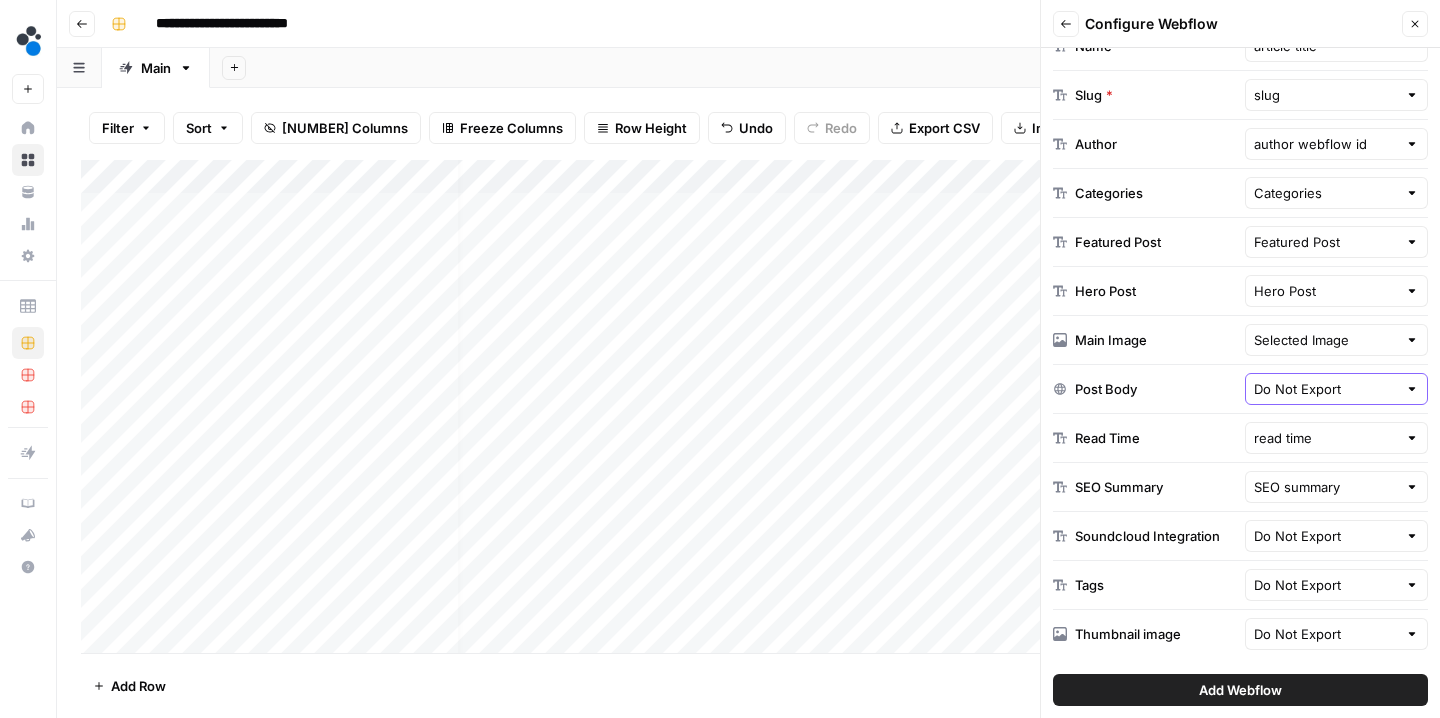 click on "Do Not Export" at bounding box center [1326, 389] 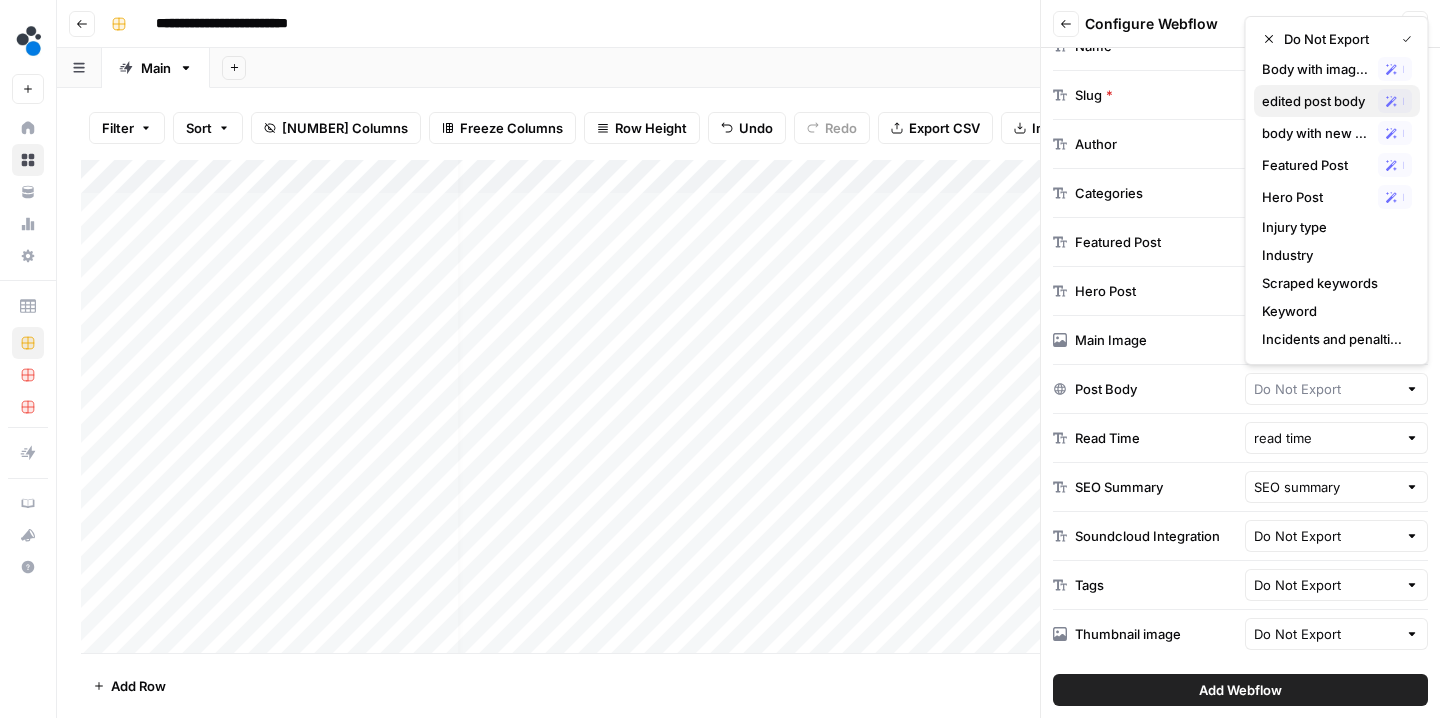 click on "edited post body Possible Match" at bounding box center (1337, 101) 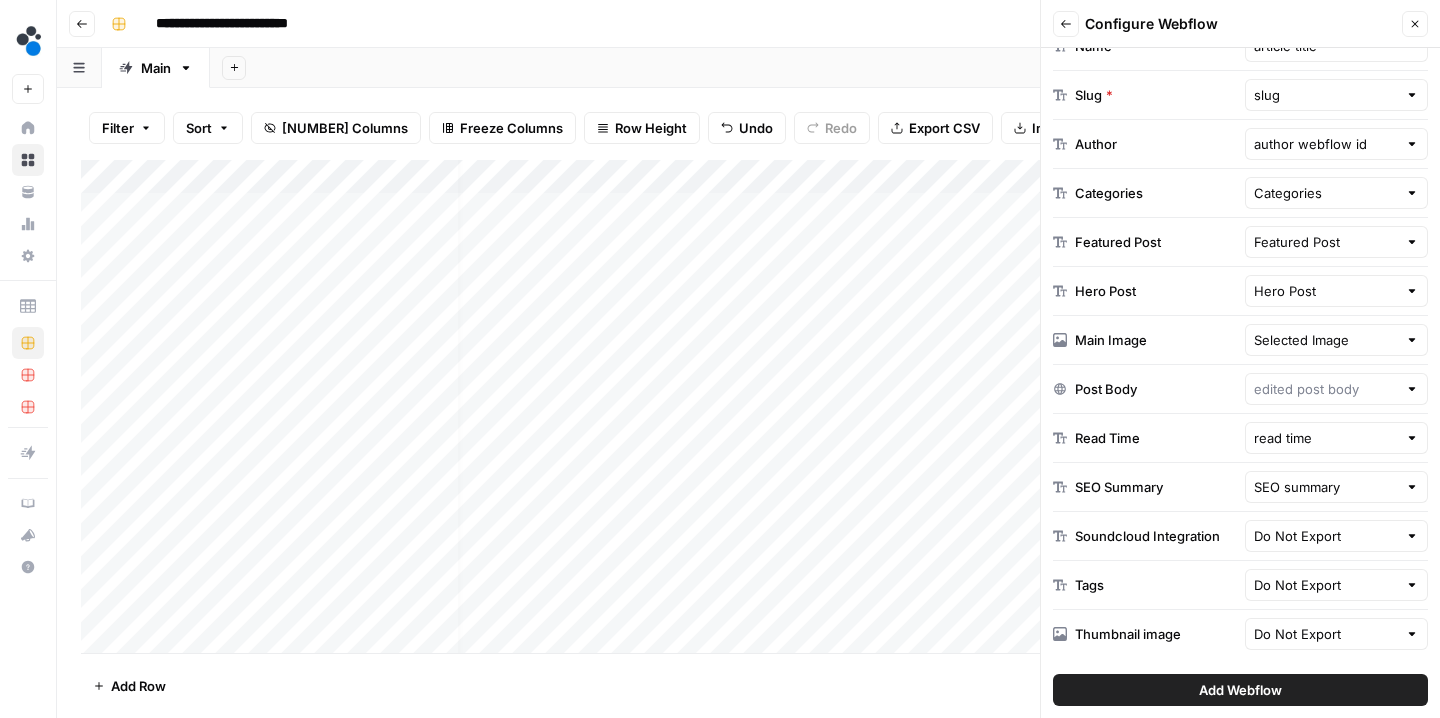 type on "edited post body" 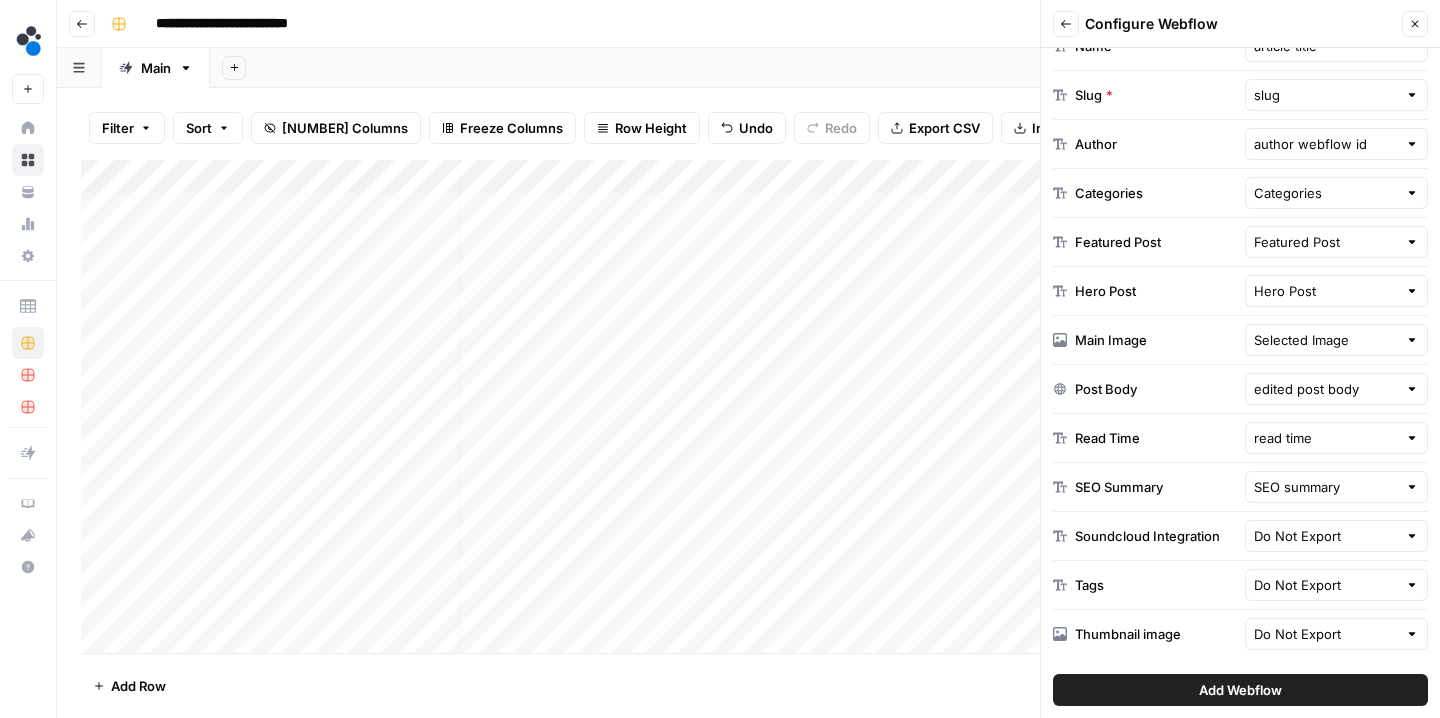 scroll, scrollTop: 0, scrollLeft: 0, axis: both 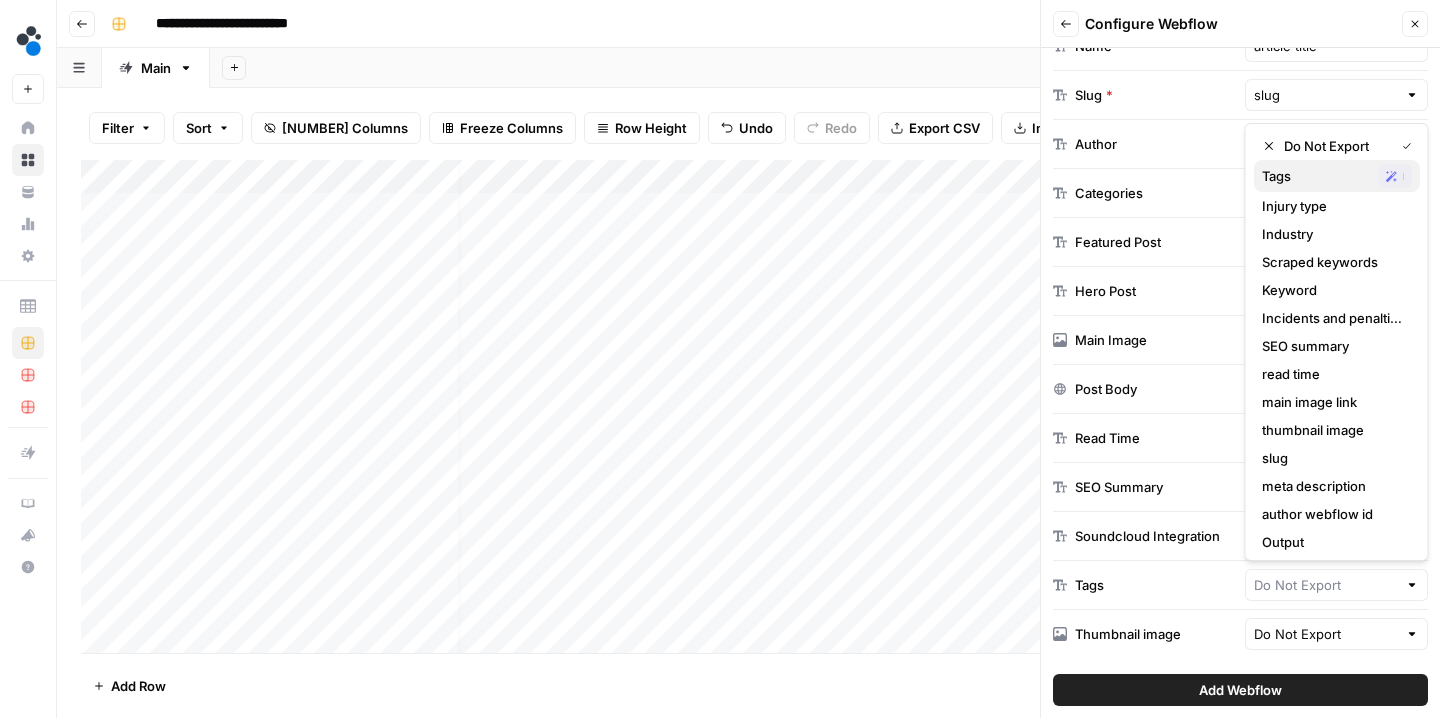 click on "Tags" at bounding box center (1316, 176) 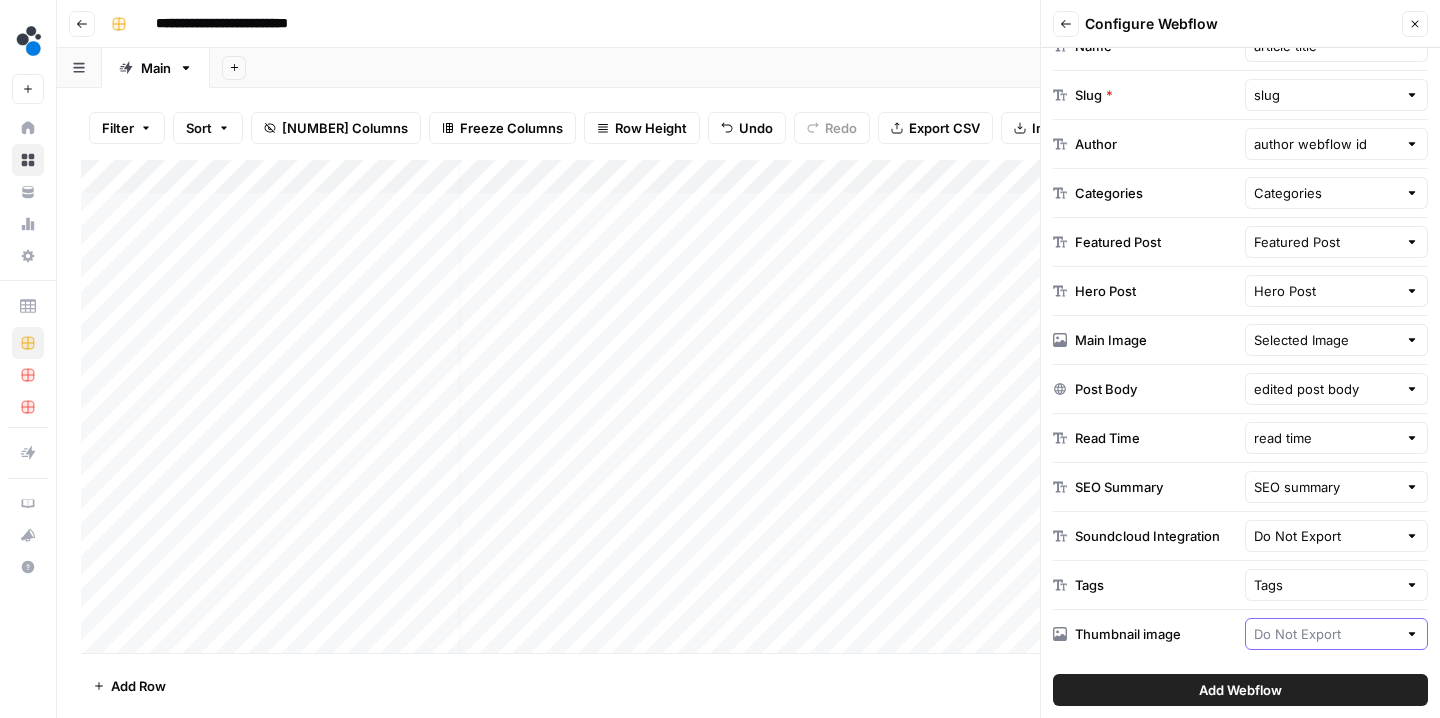 click at bounding box center [1326, 634] 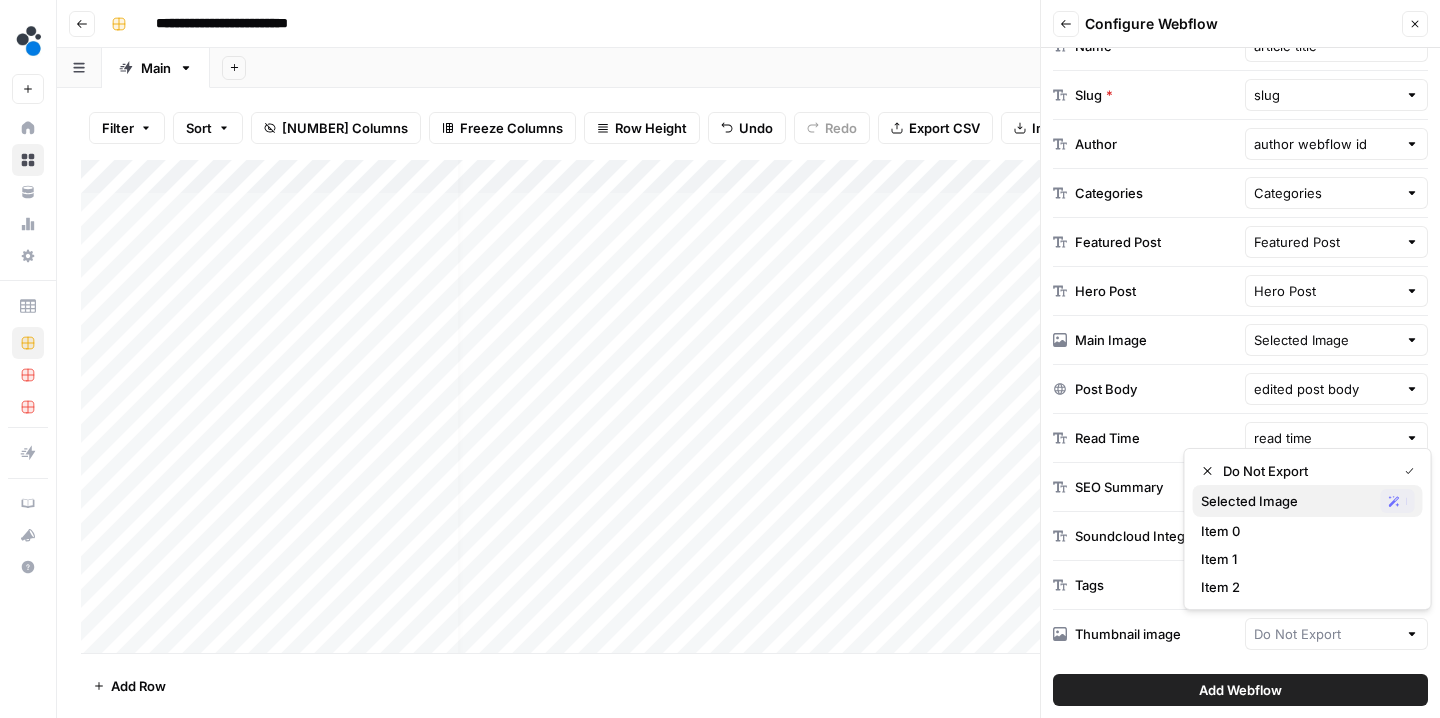 click on "Selected Image" at bounding box center [1287, 501] 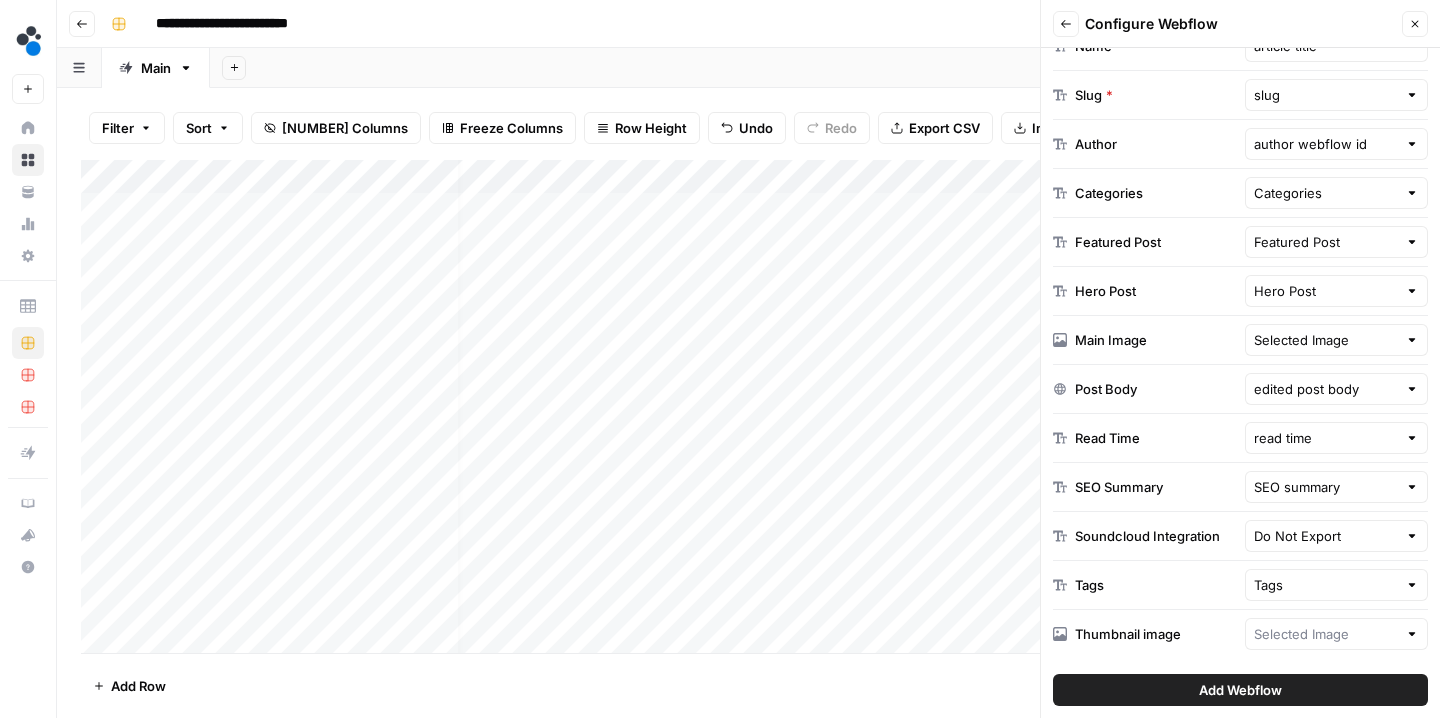 type on "Selected Image" 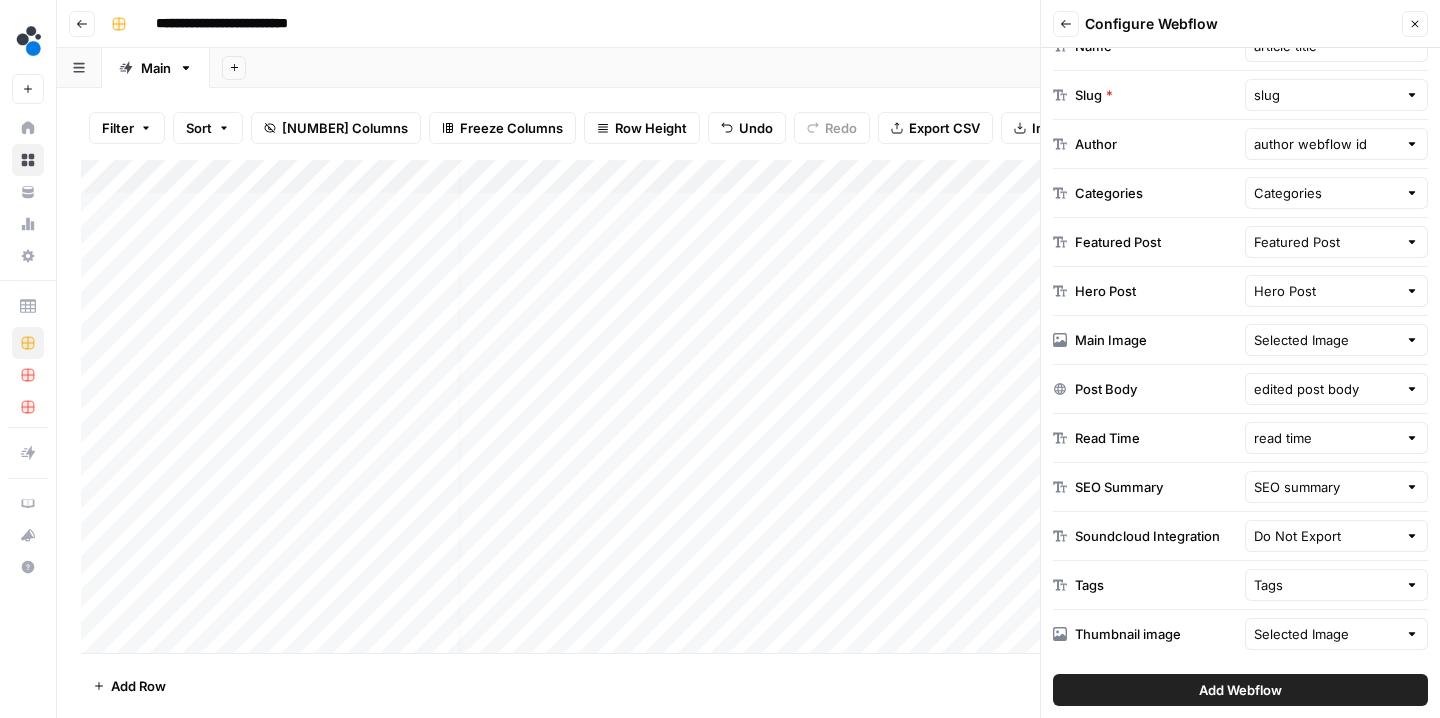 click on "Add Webflow" at bounding box center (1240, 690) 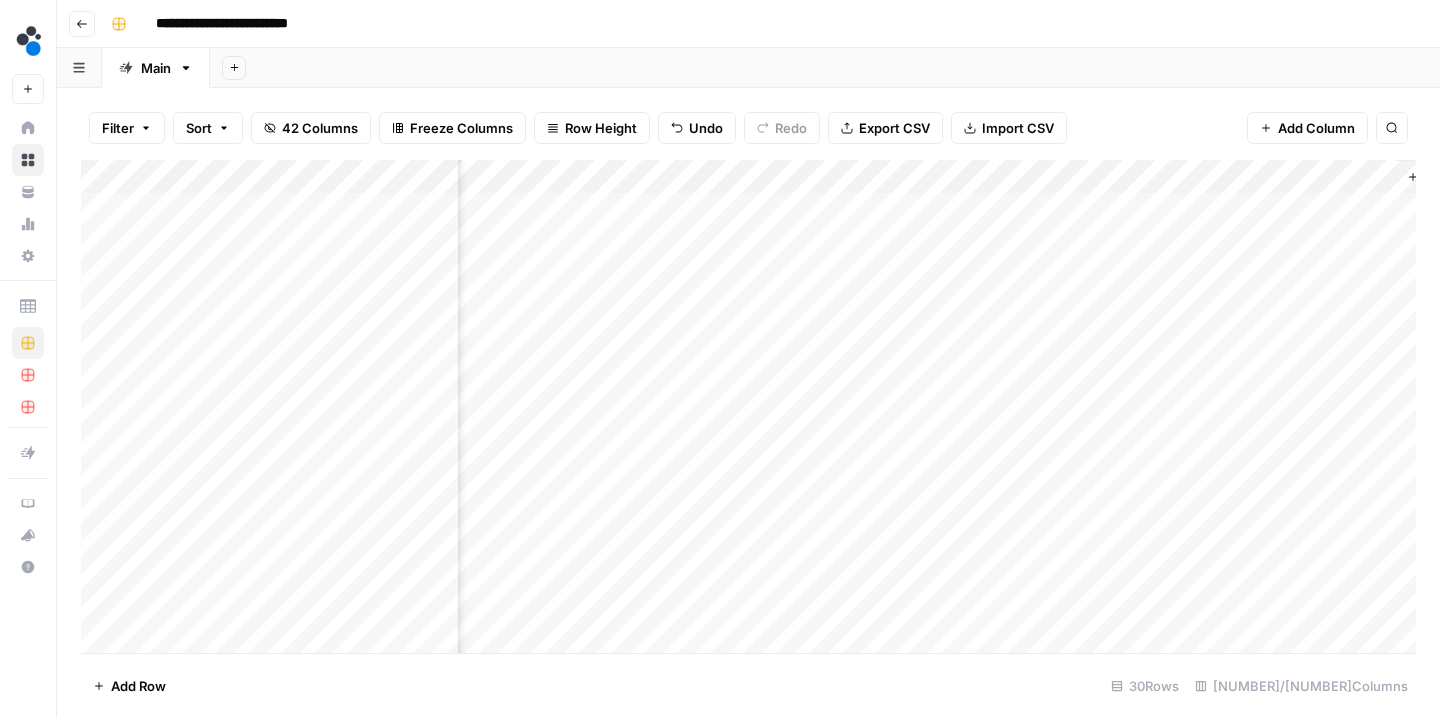scroll, scrollTop: 0, scrollLeft: 287, axis: horizontal 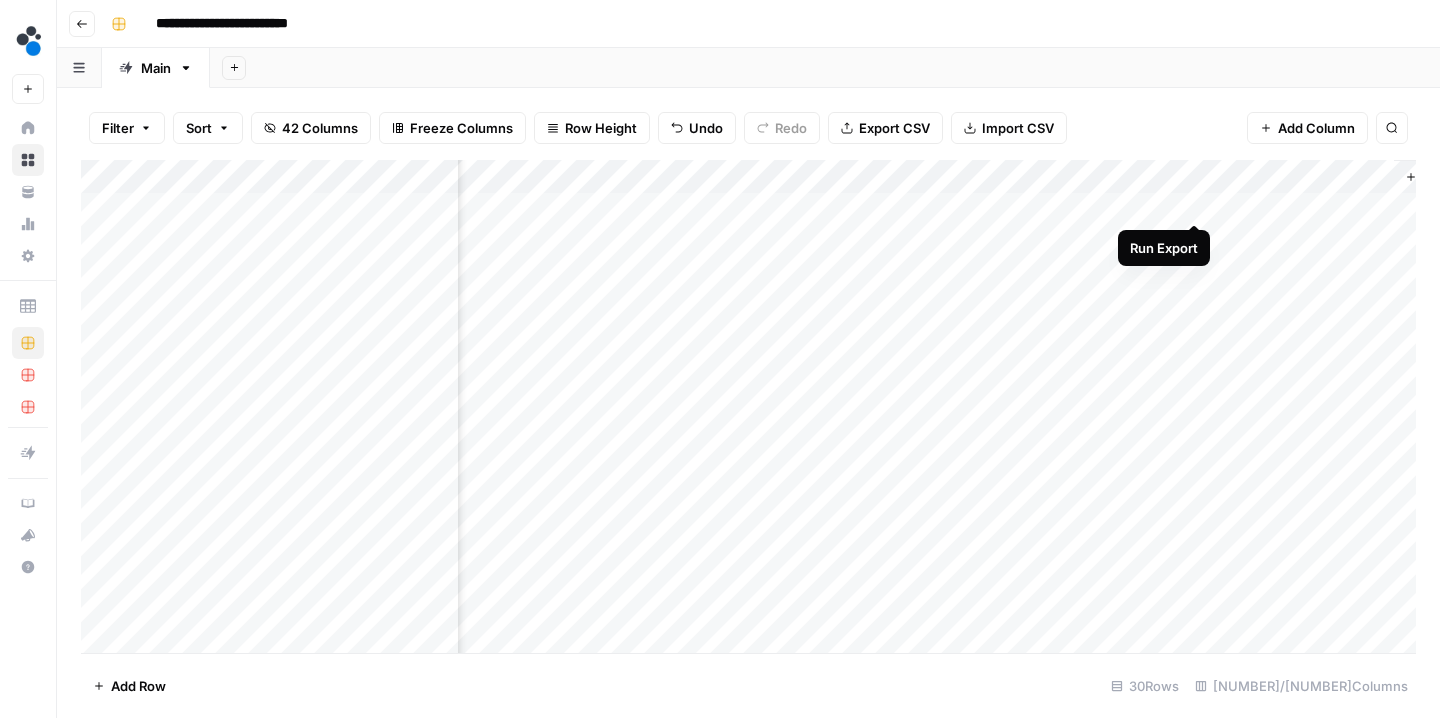 click on "Add Column" at bounding box center (748, 409) 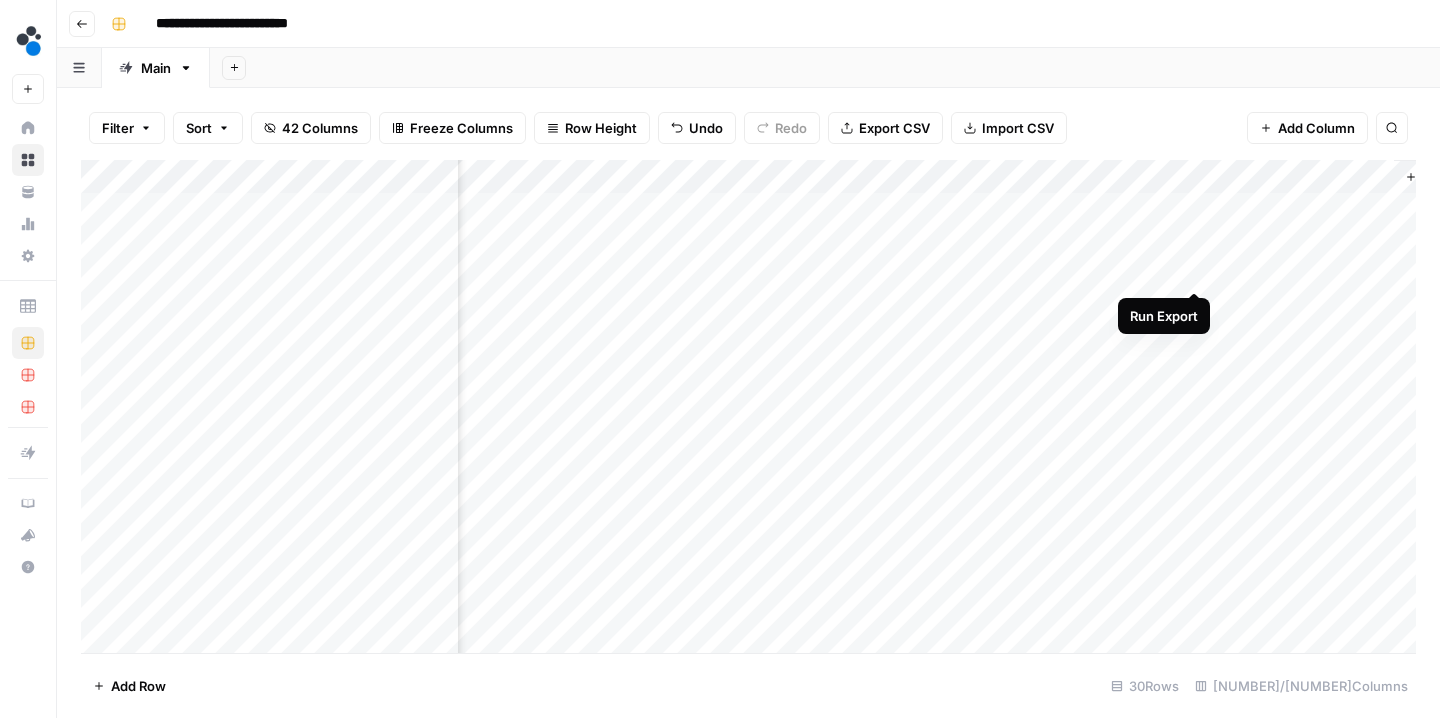 click on "Add Column" at bounding box center [748, 409] 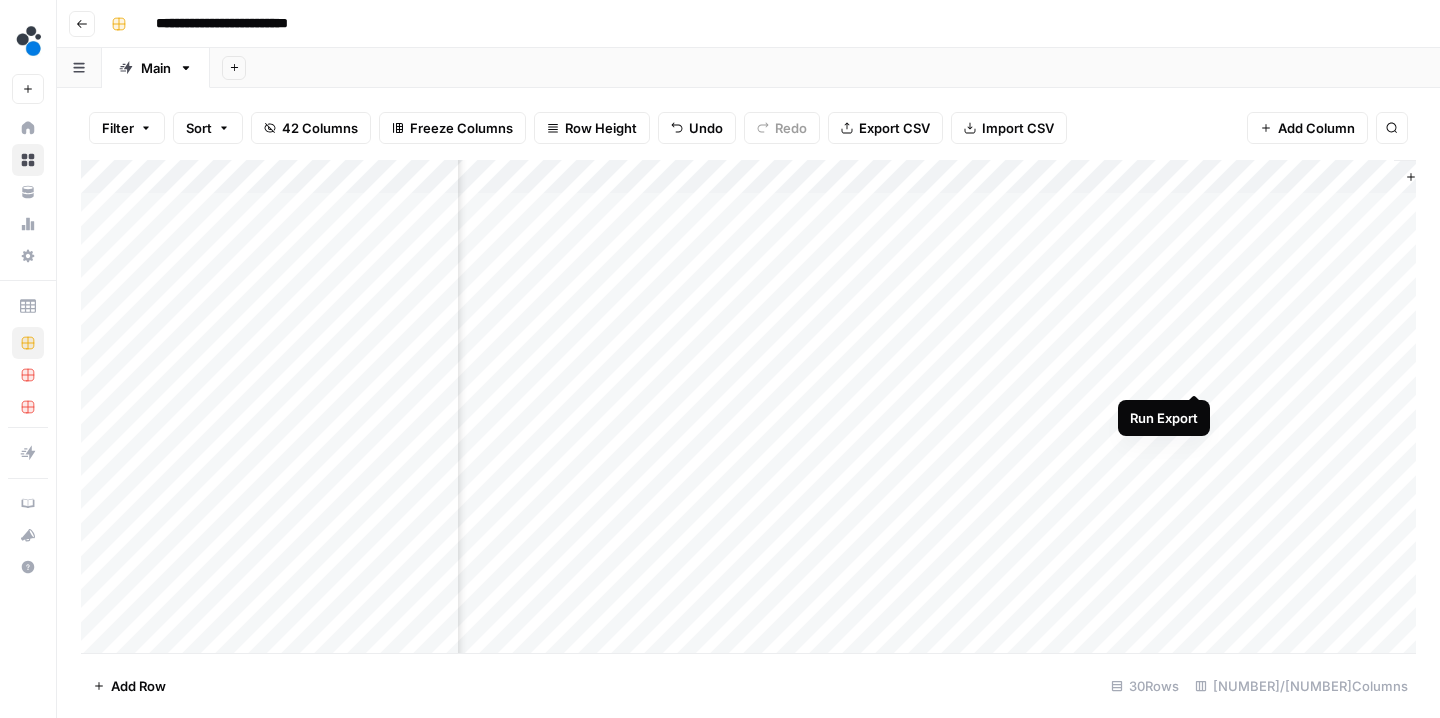 click on "Add Column" at bounding box center [748, 409] 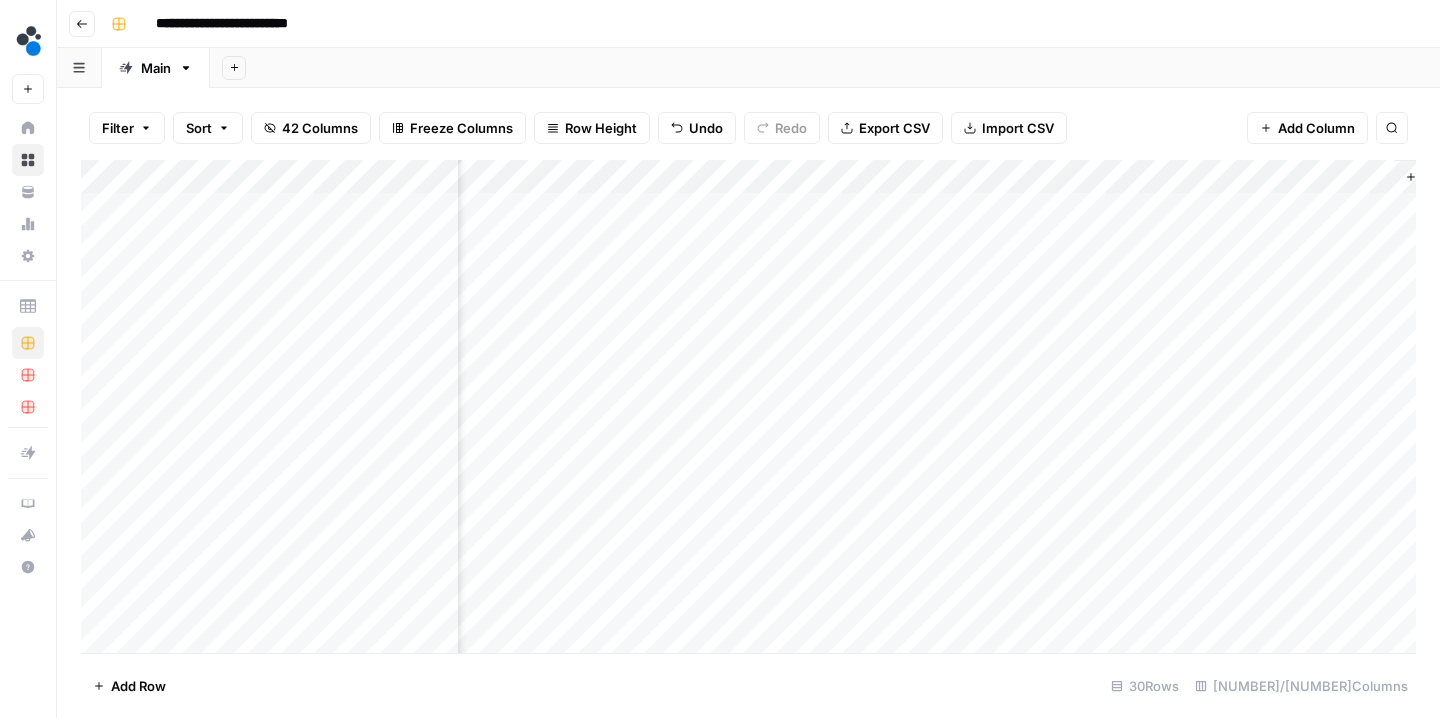 click on "Filter Sort 42 Columns Freeze Columns Row Height Undo Redo Export CSV Import CSV Add Column Search" at bounding box center [748, 128] 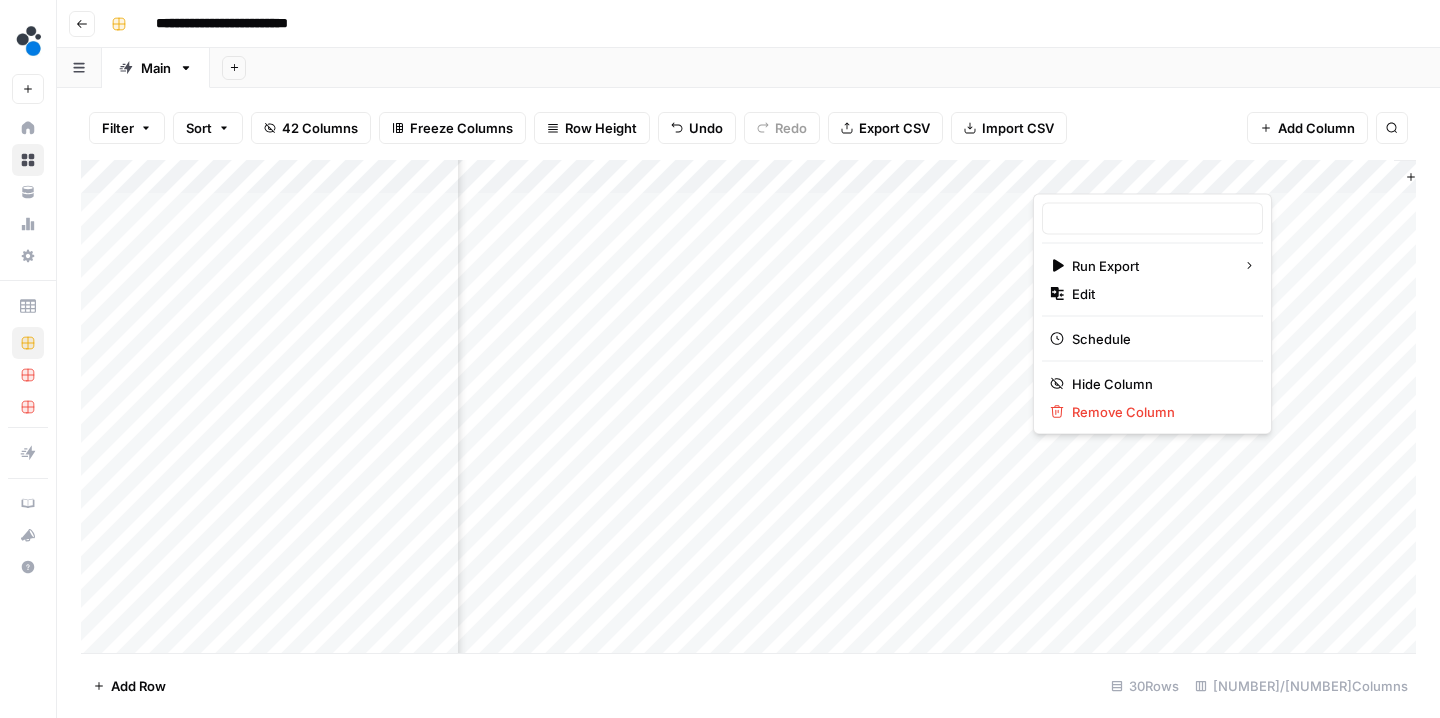 type on "Webflow Export" 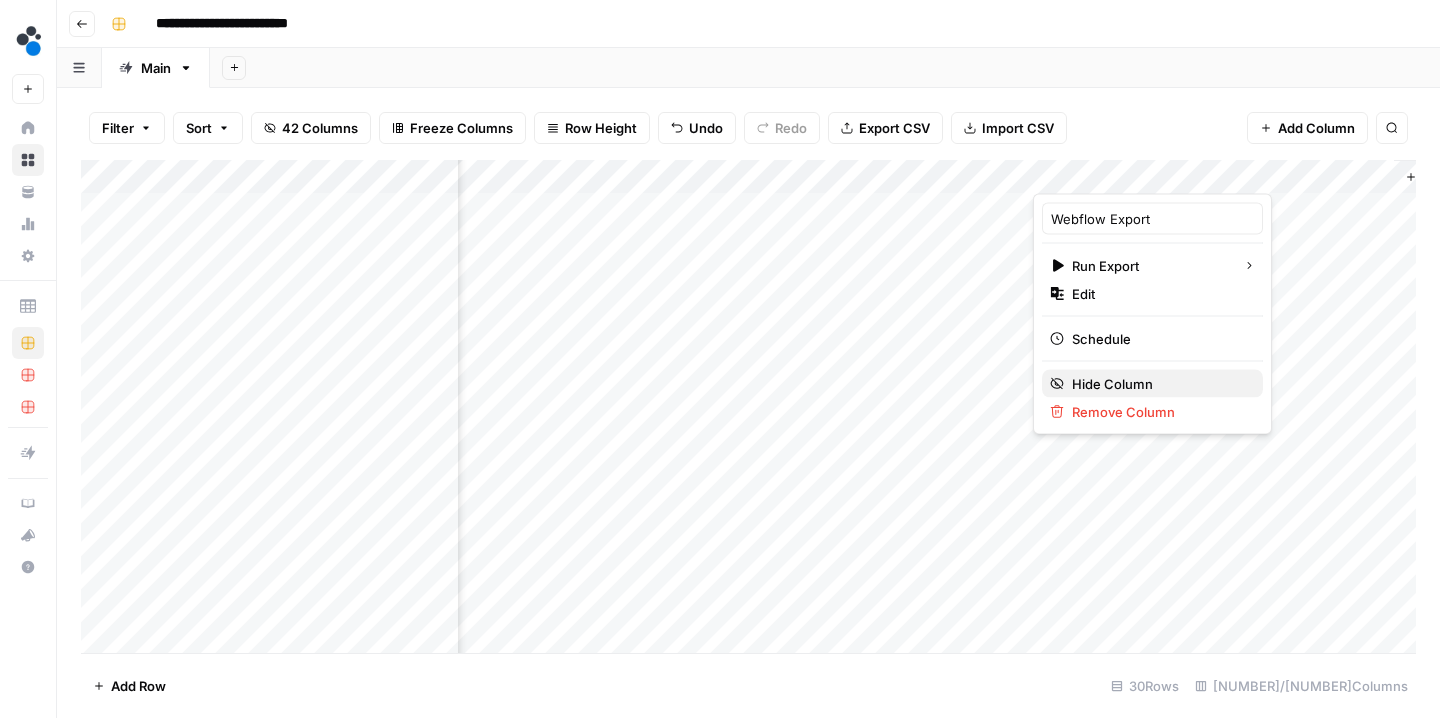 click on "Hide Column" at bounding box center [1159, 384] 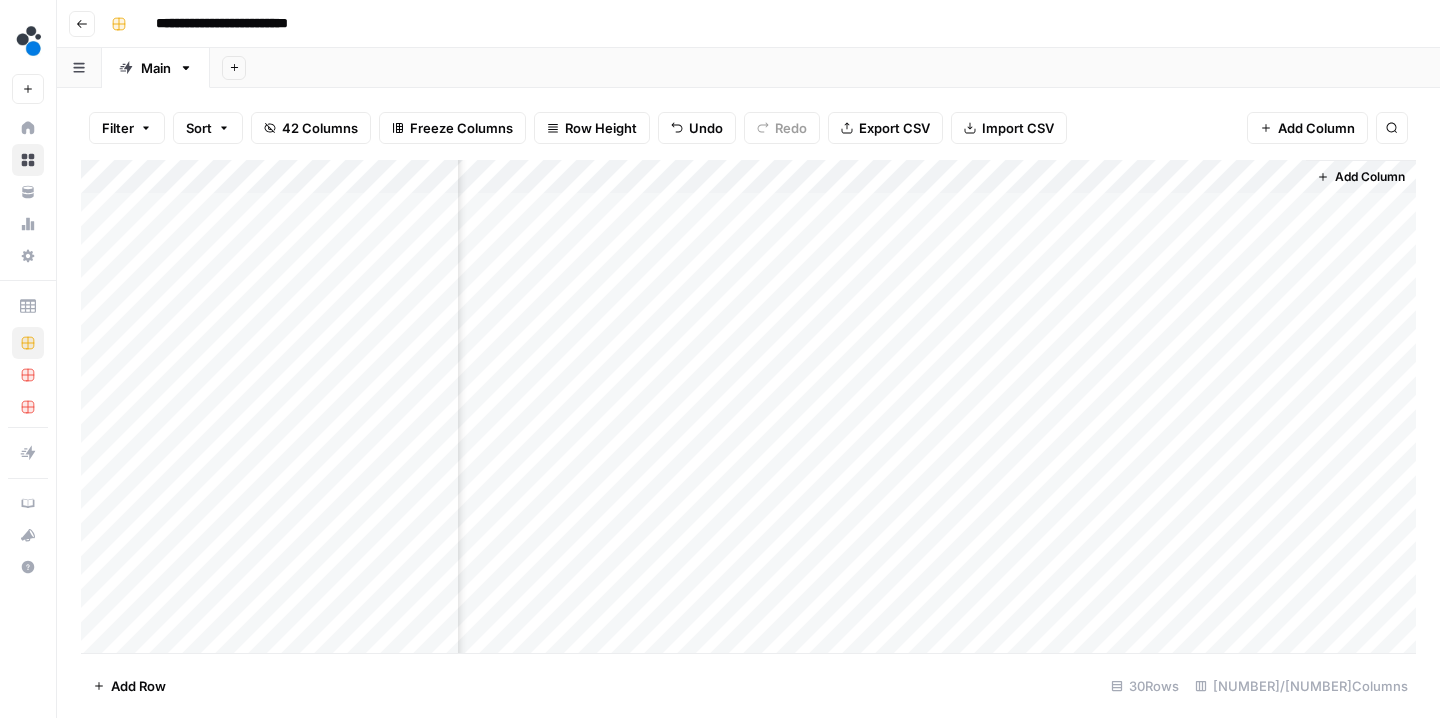 scroll, scrollTop: 0, scrollLeft: 196, axis: horizontal 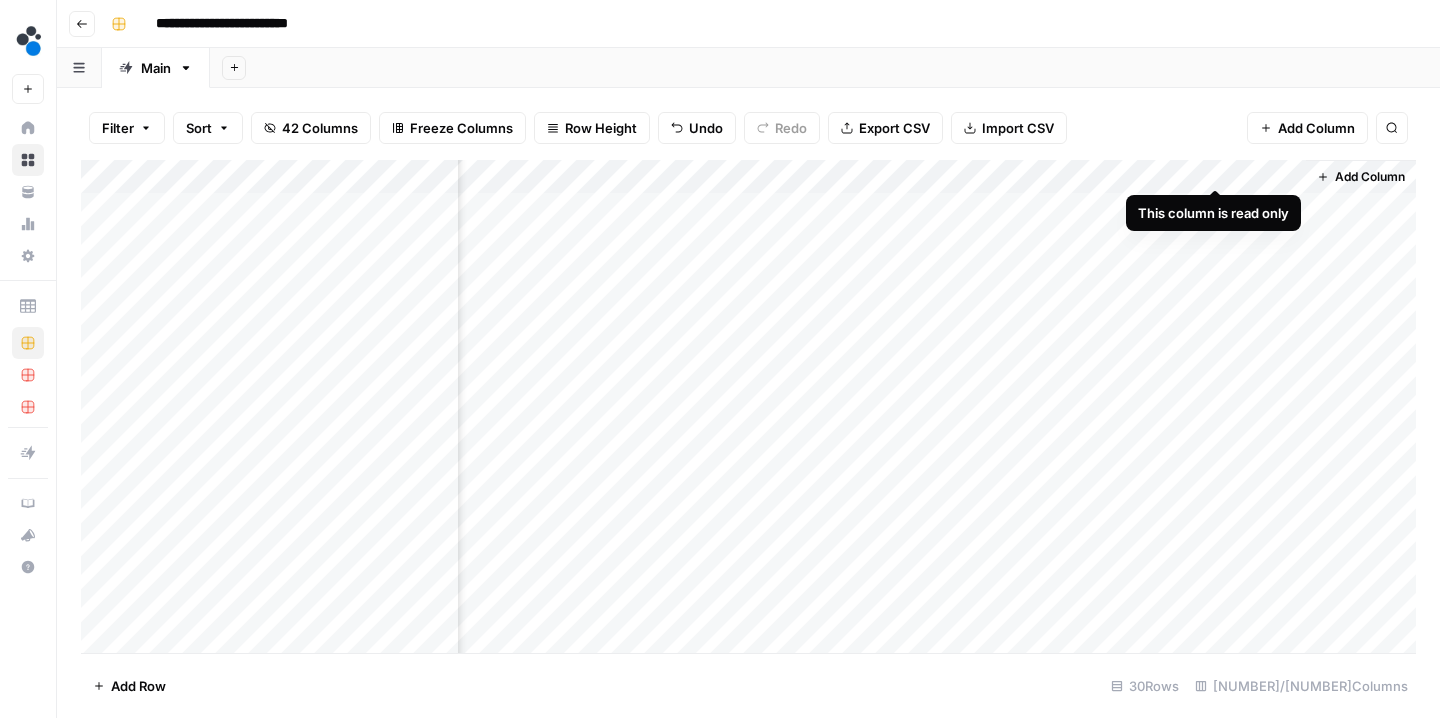 click on "Add Column" at bounding box center [748, 409] 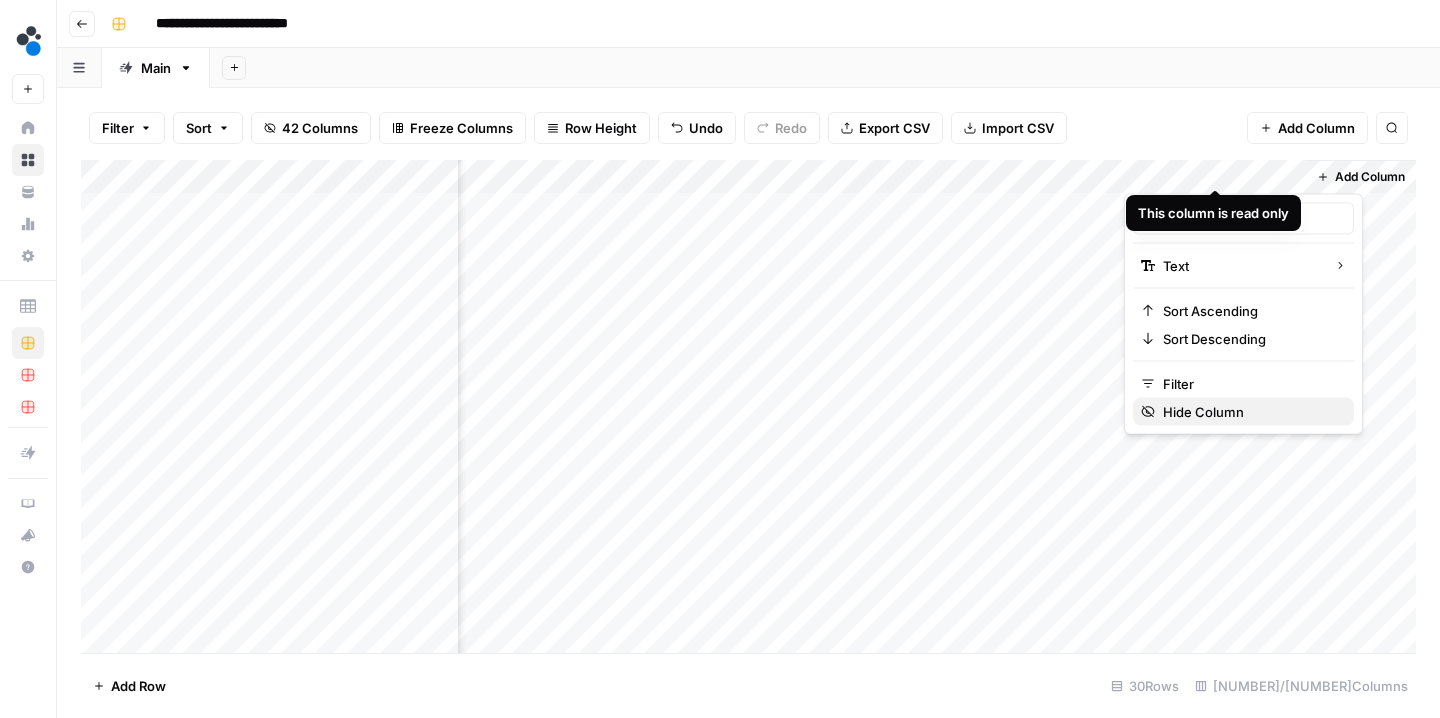 click on "Hide Column" at bounding box center (1250, 412) 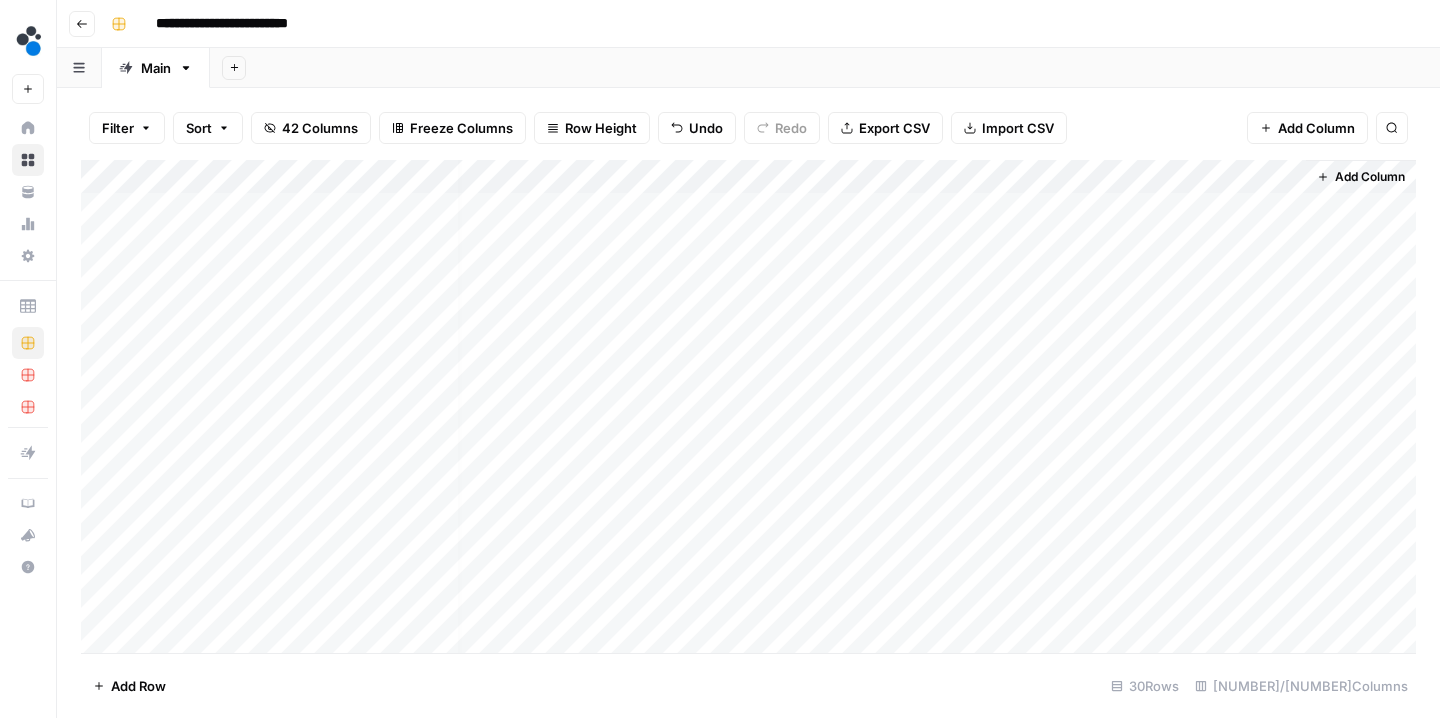 scroll, scrollTop: 0, scrollLeft: 0, axis: both 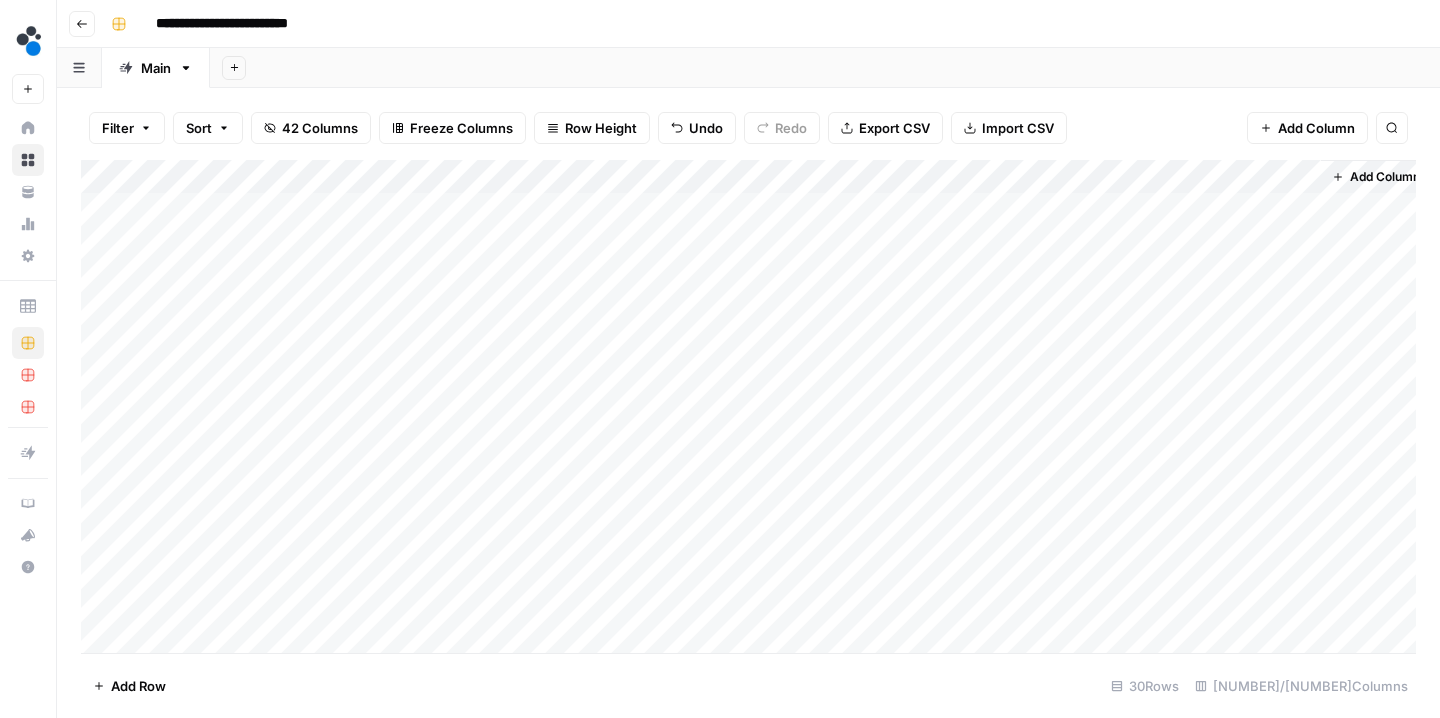 click 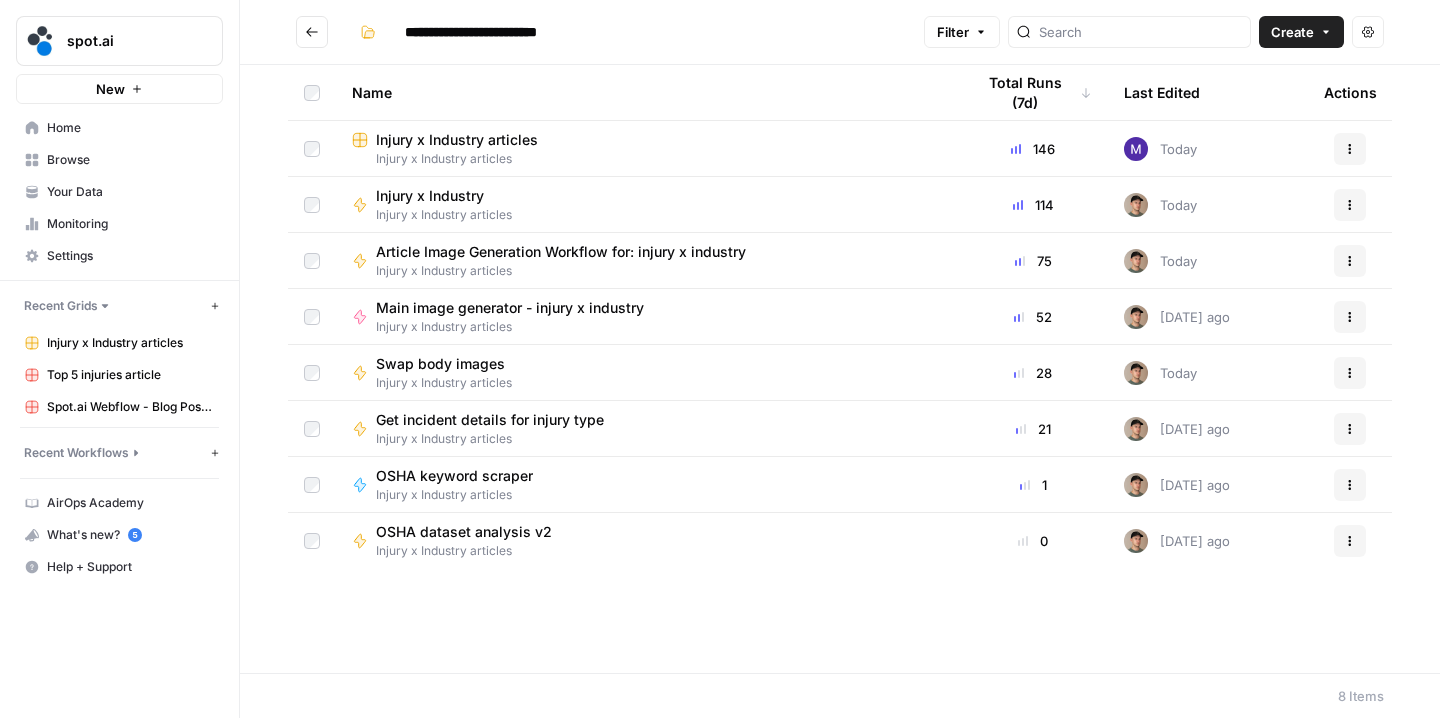 click 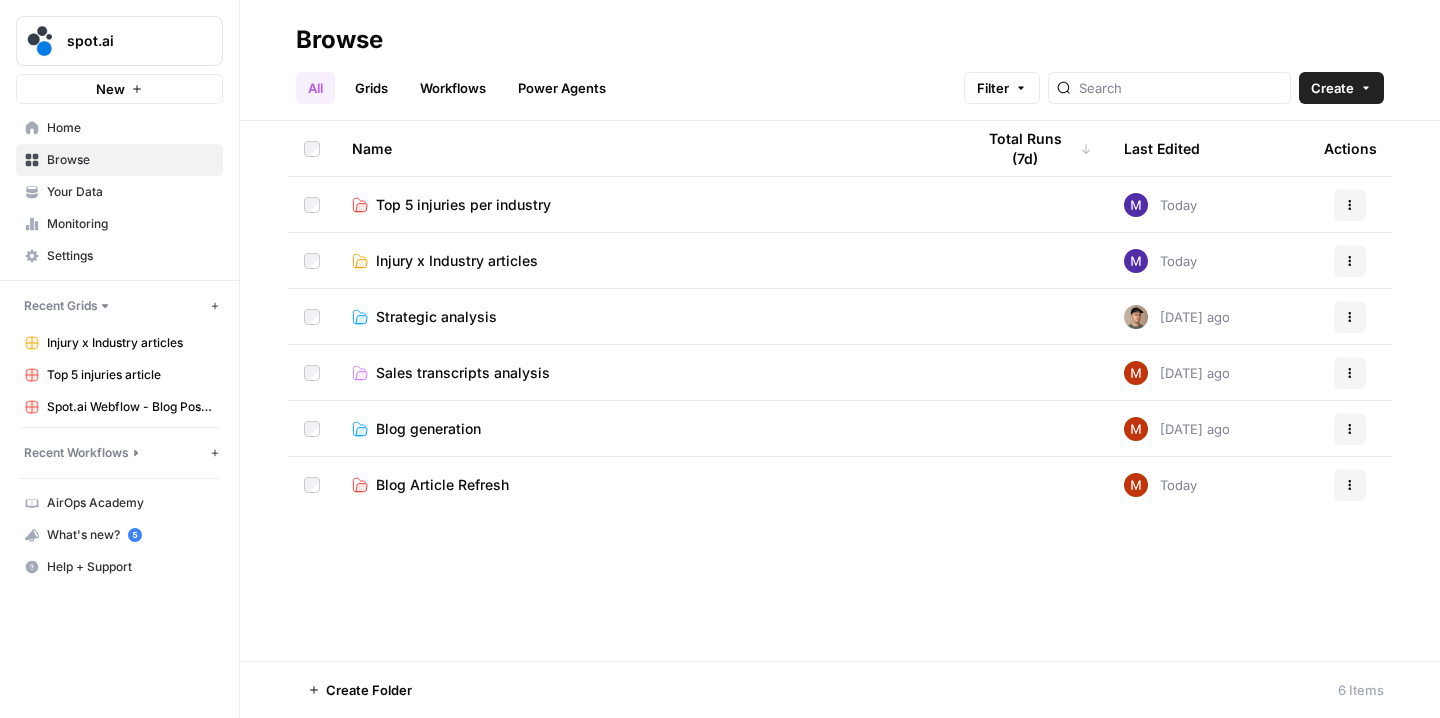 click on "Top 5 injuries per industry" at bounding box center (463, 205) 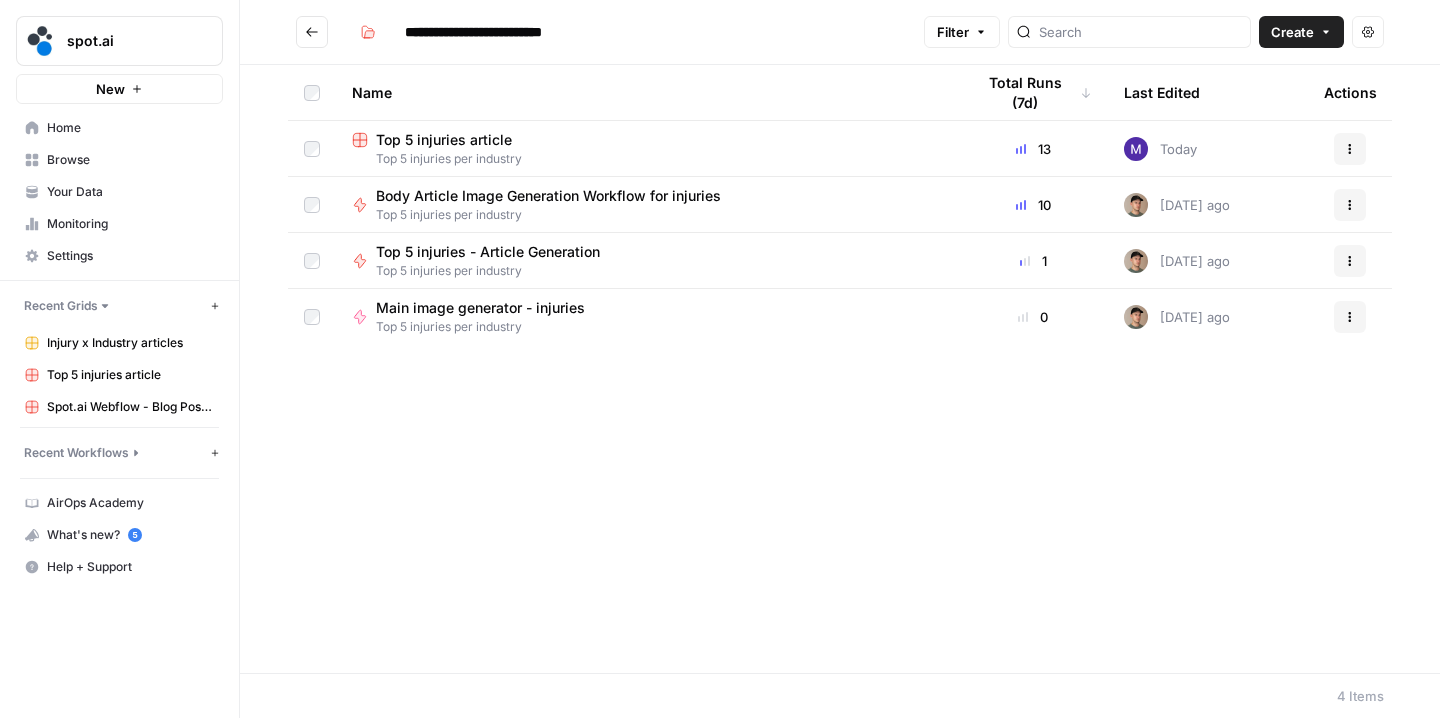 click on "Top 5 injuries article" at bounding box center [444, 140] 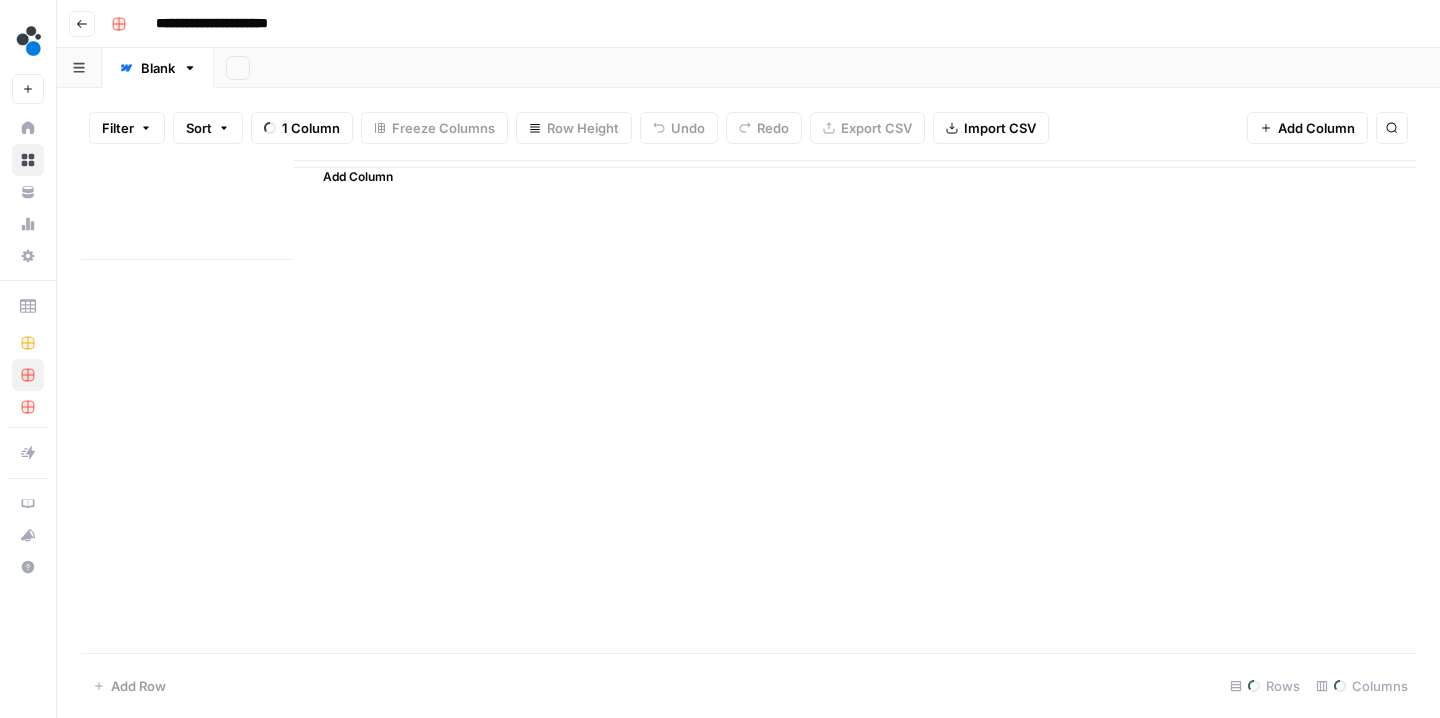 type on "**********" 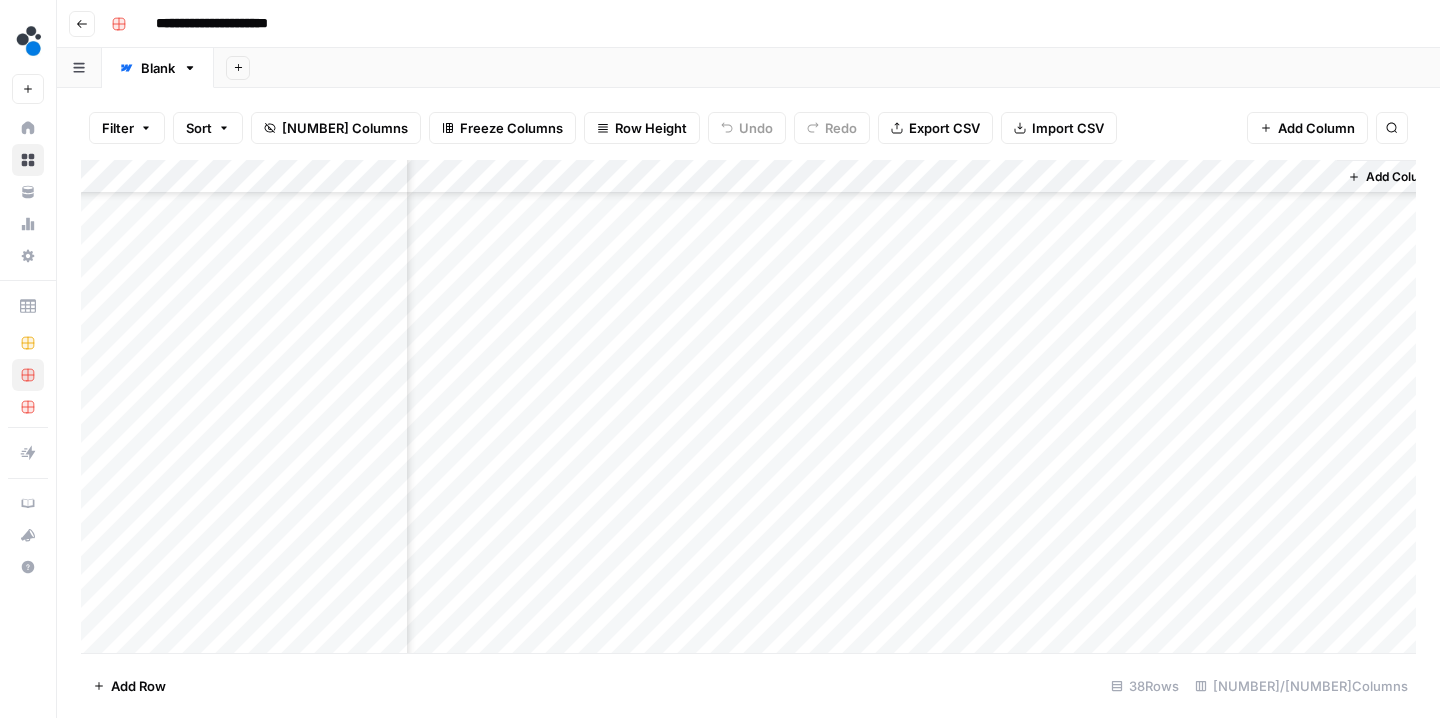 scroll, scrollTop: 858, scrollLeft: 425, axis: both 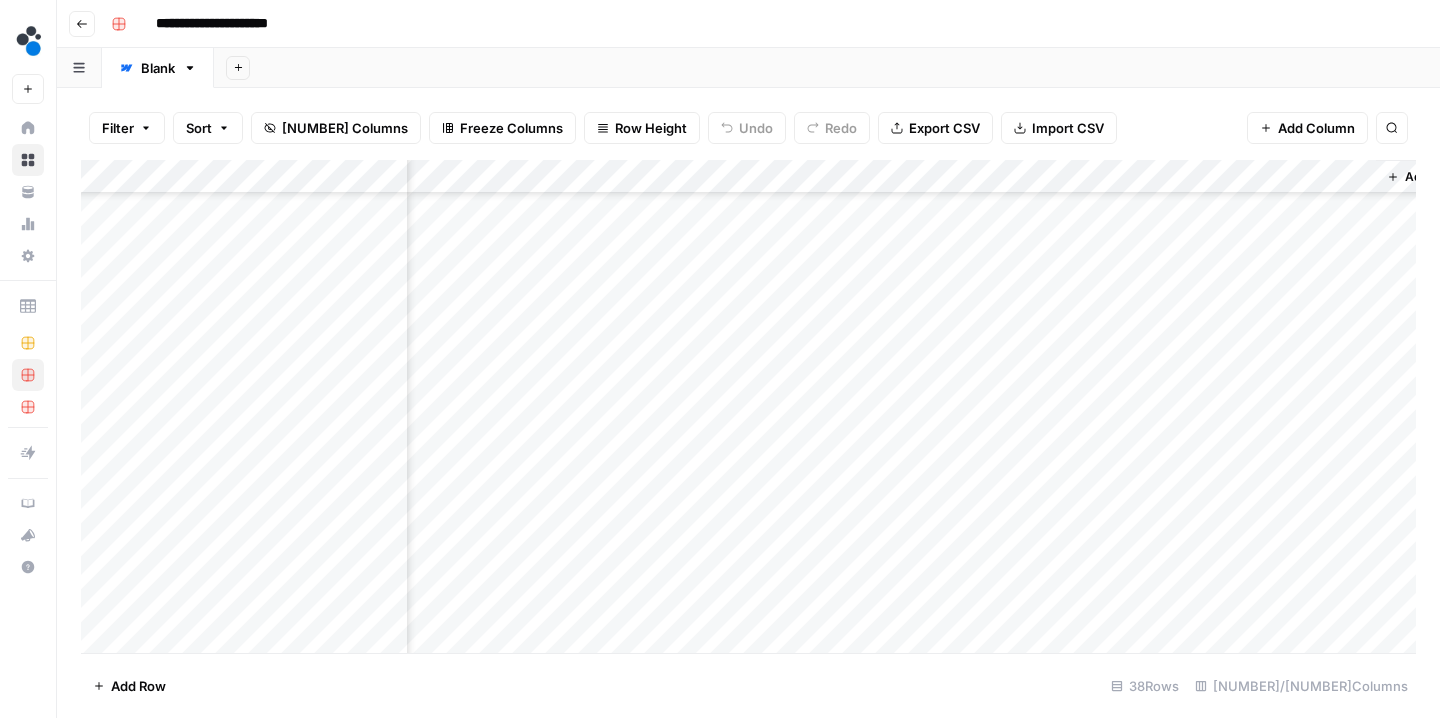 click on "Add Column" at bounding box center [748, 409] 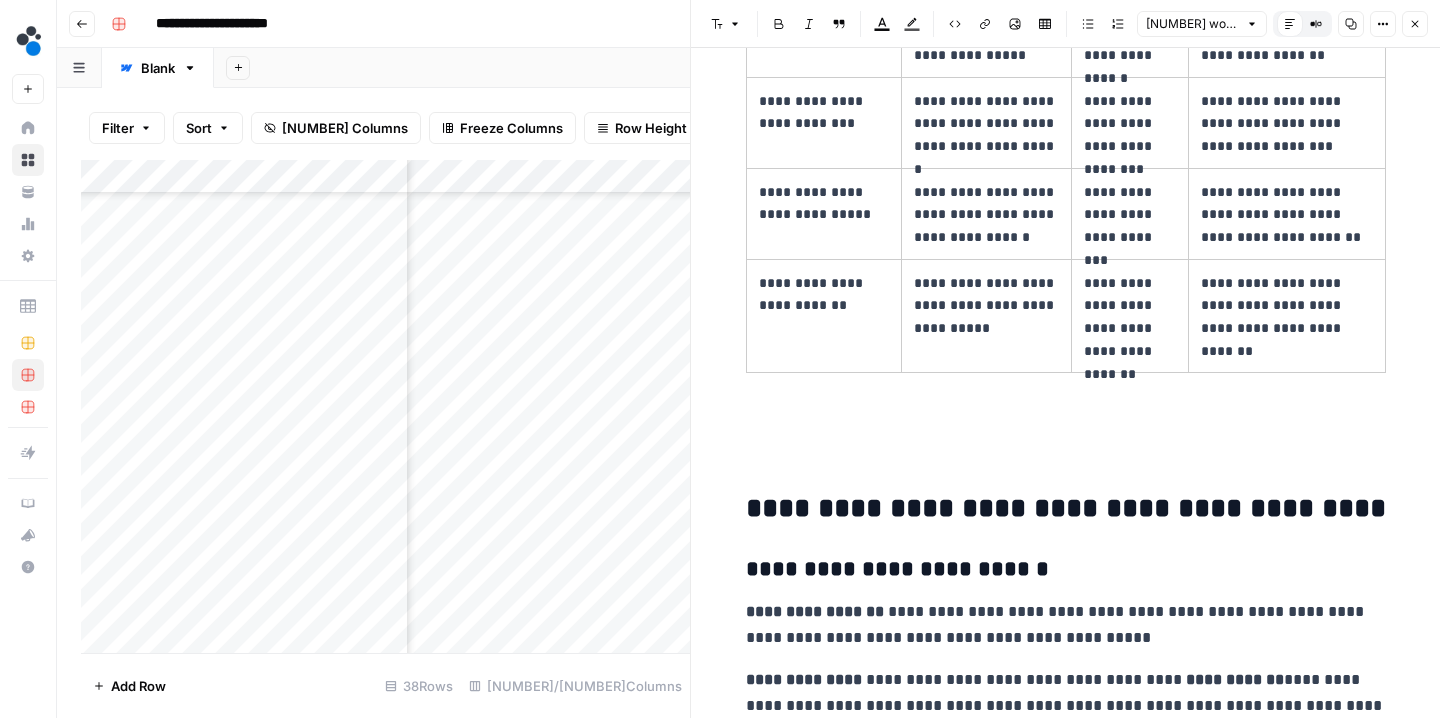 scroll, scrollTop: 3361, scrollLeft: 0, axis: vertical 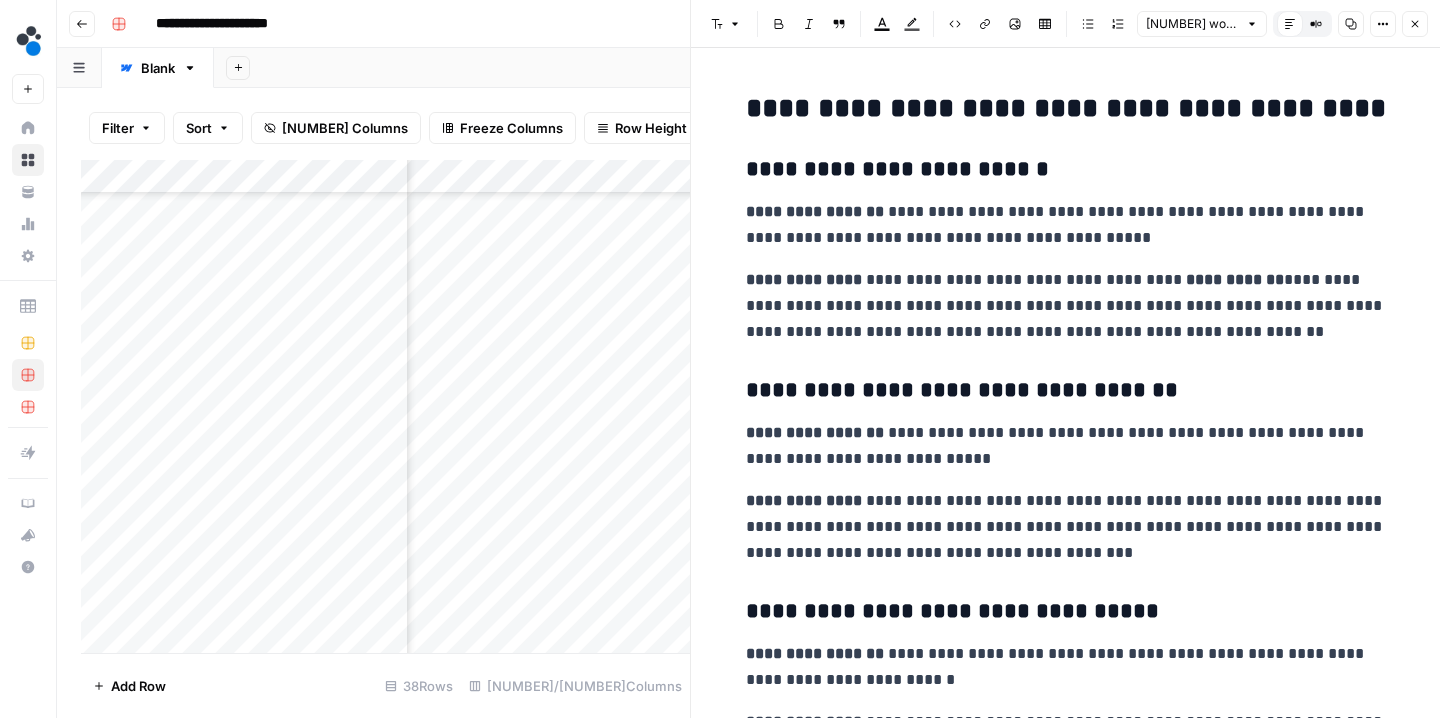 click 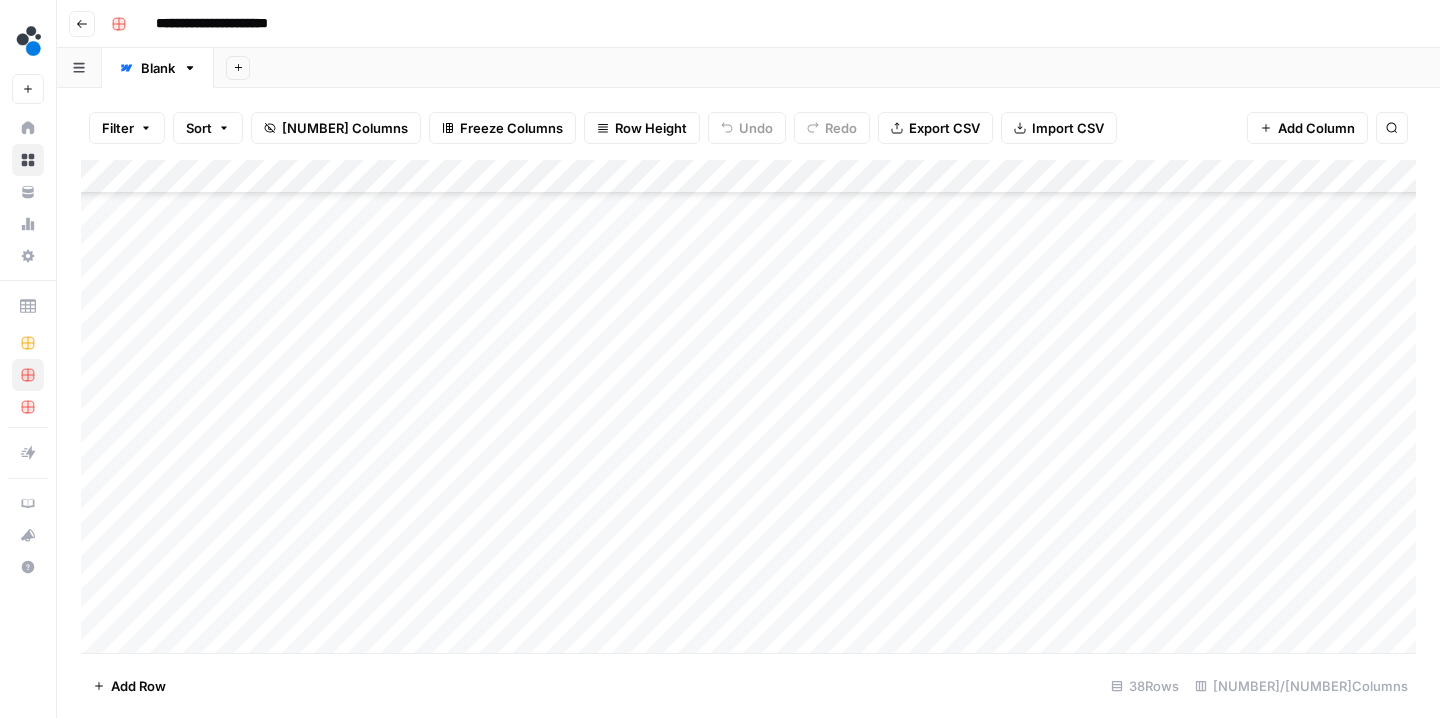 scroll, scrollTop: 854, scrollLeft: 0, axis: vertical 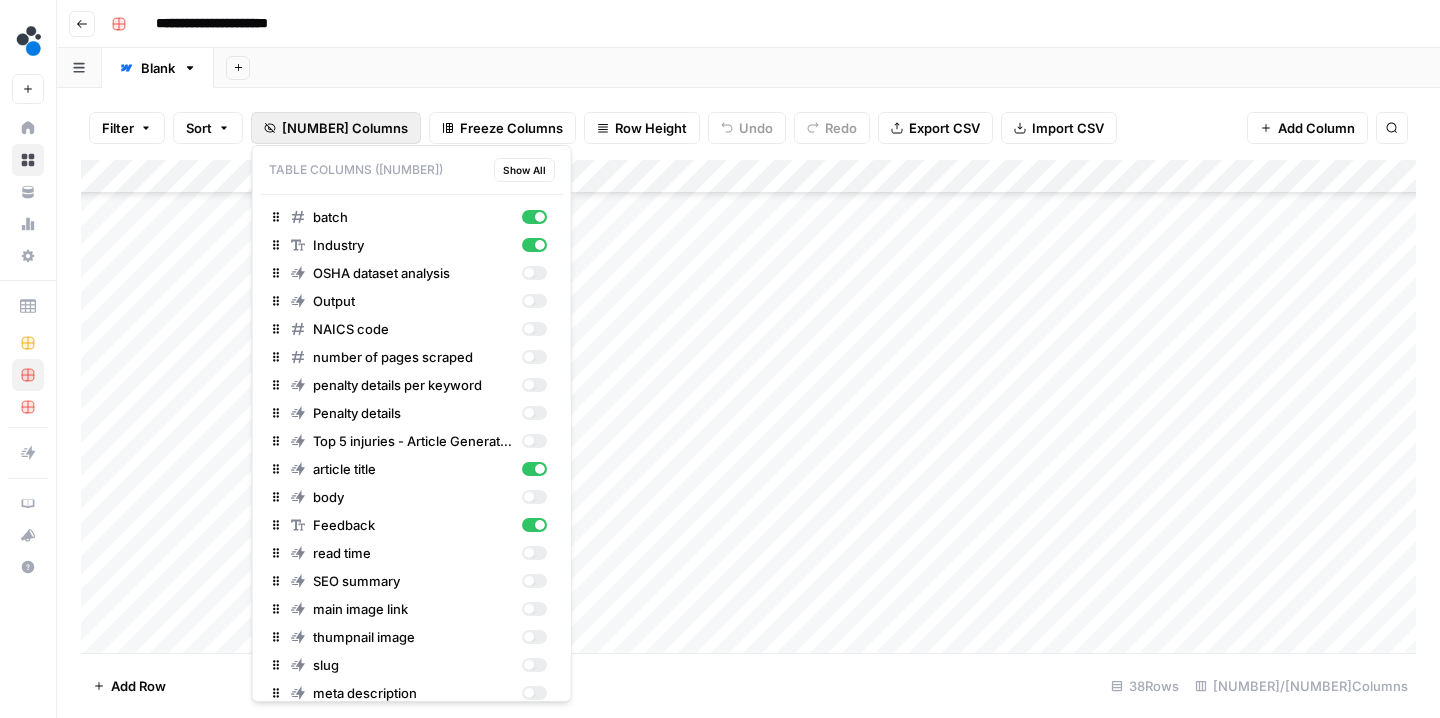 click on "39 Columns" at bounding box center [345, 128] 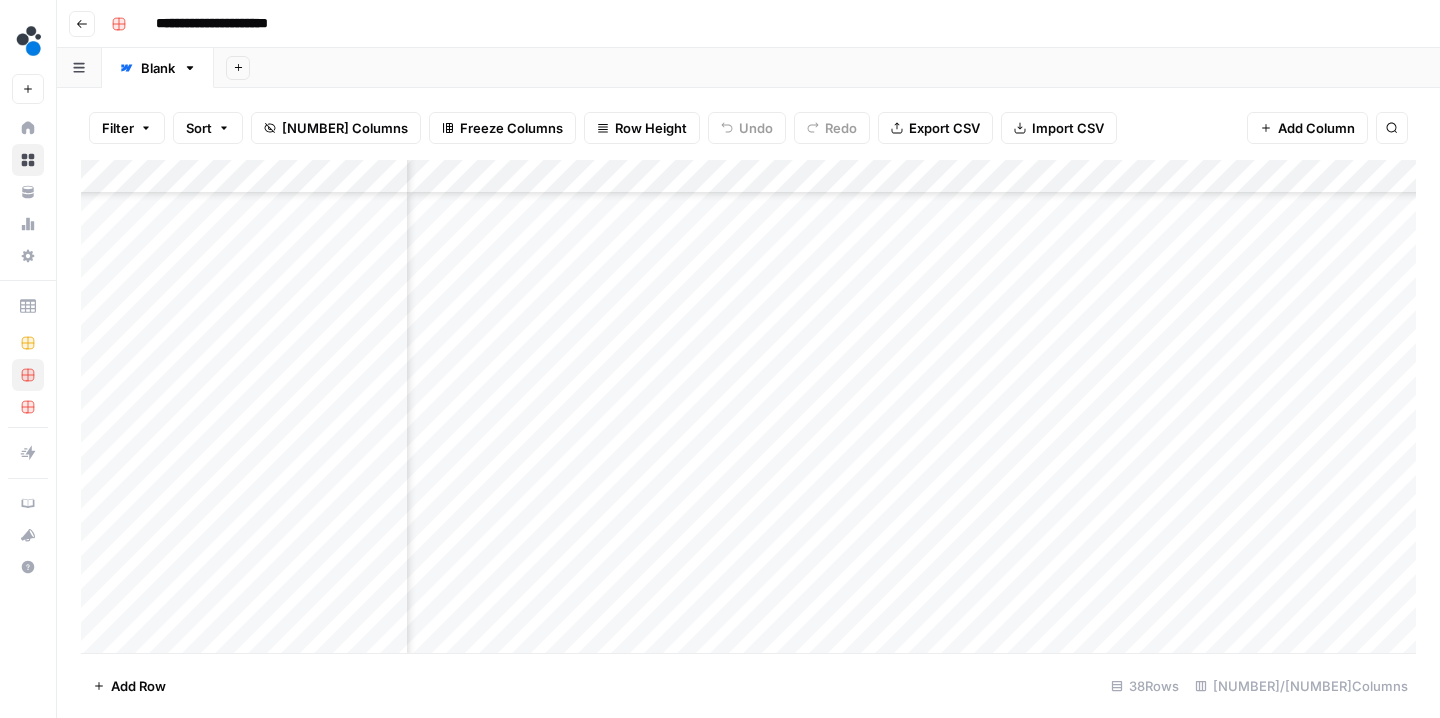 scroll, scrollTop: 851, scrollLeft: 131, axis: both 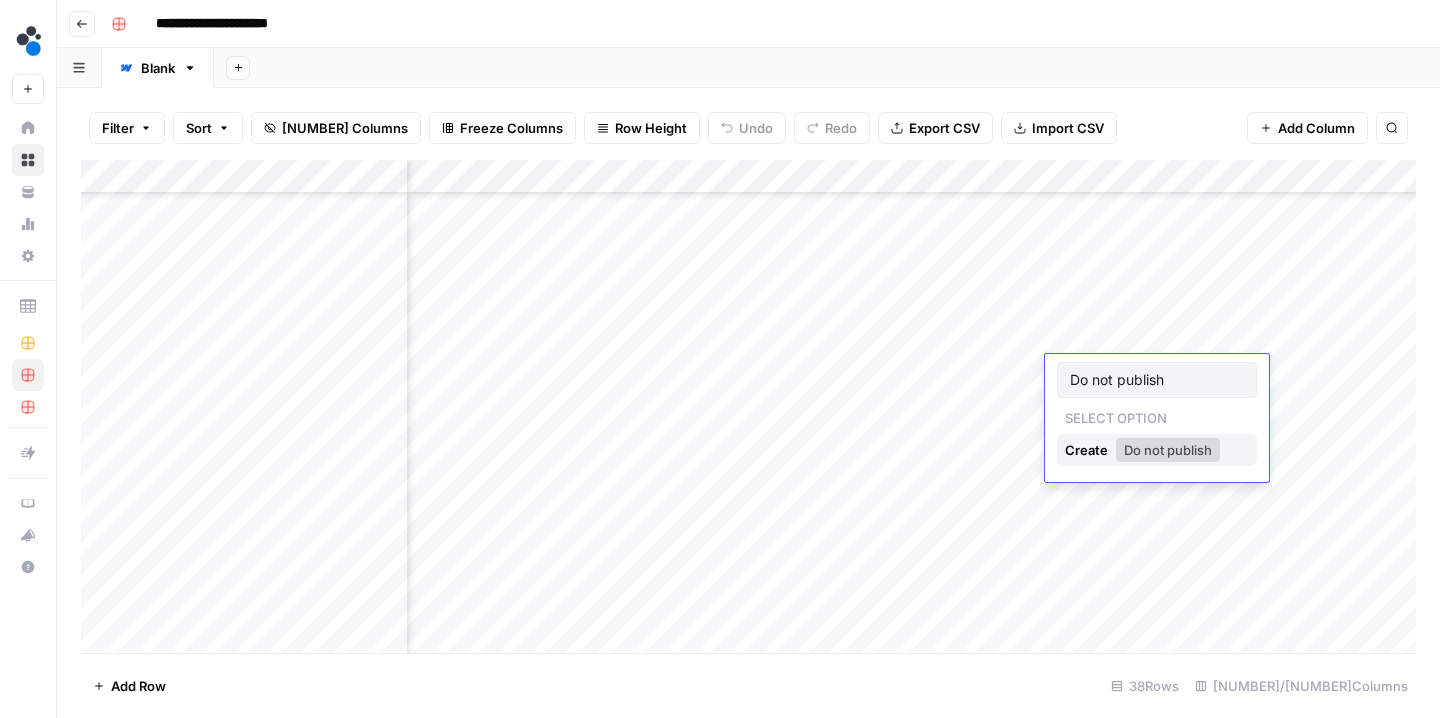 type on "Do not publish" 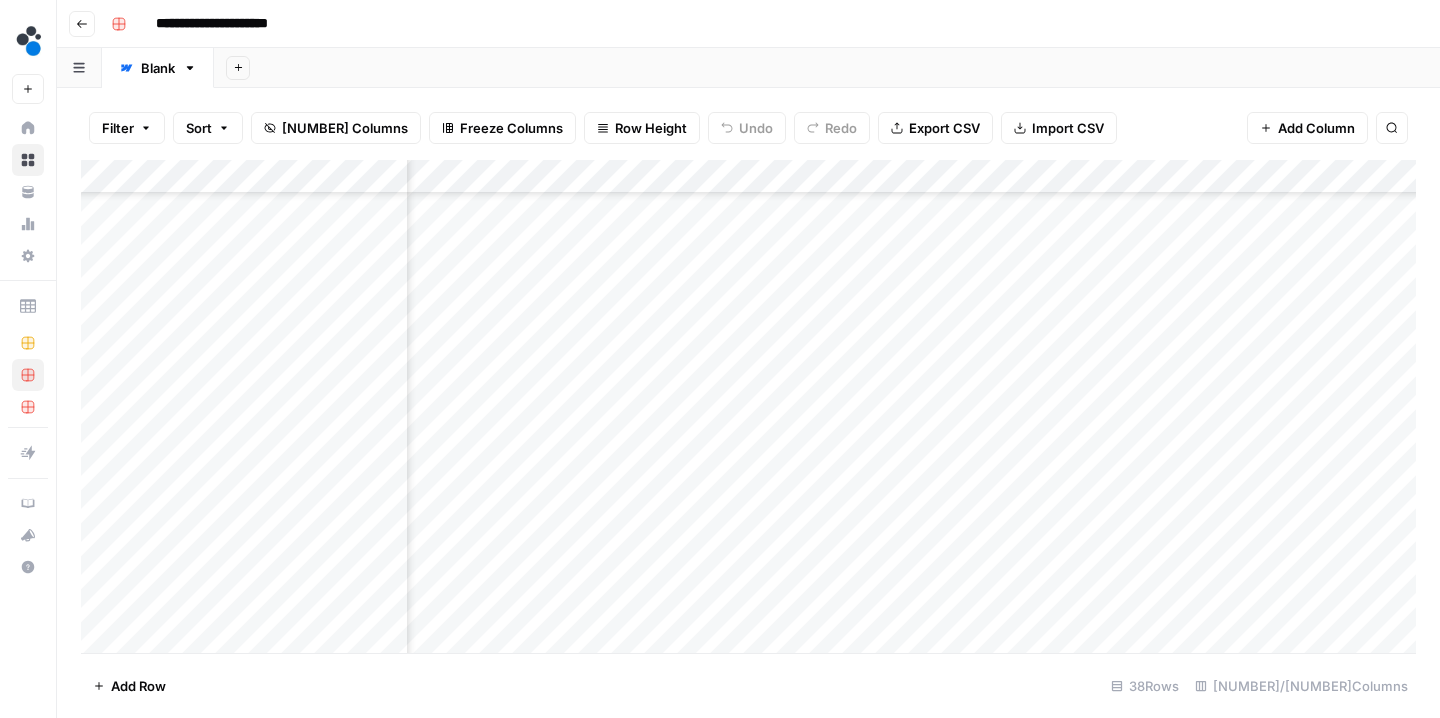 click on "Add Column" at bounding box center (748, 409) 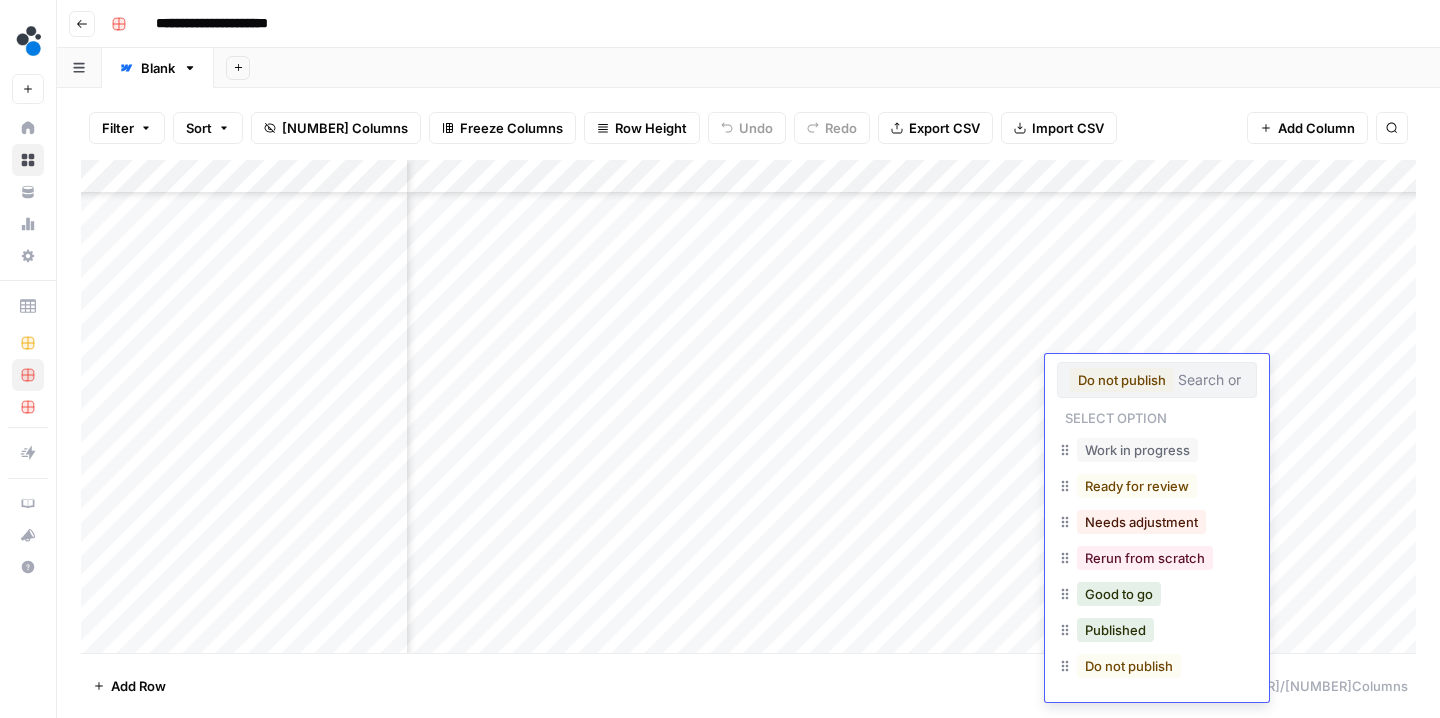 click 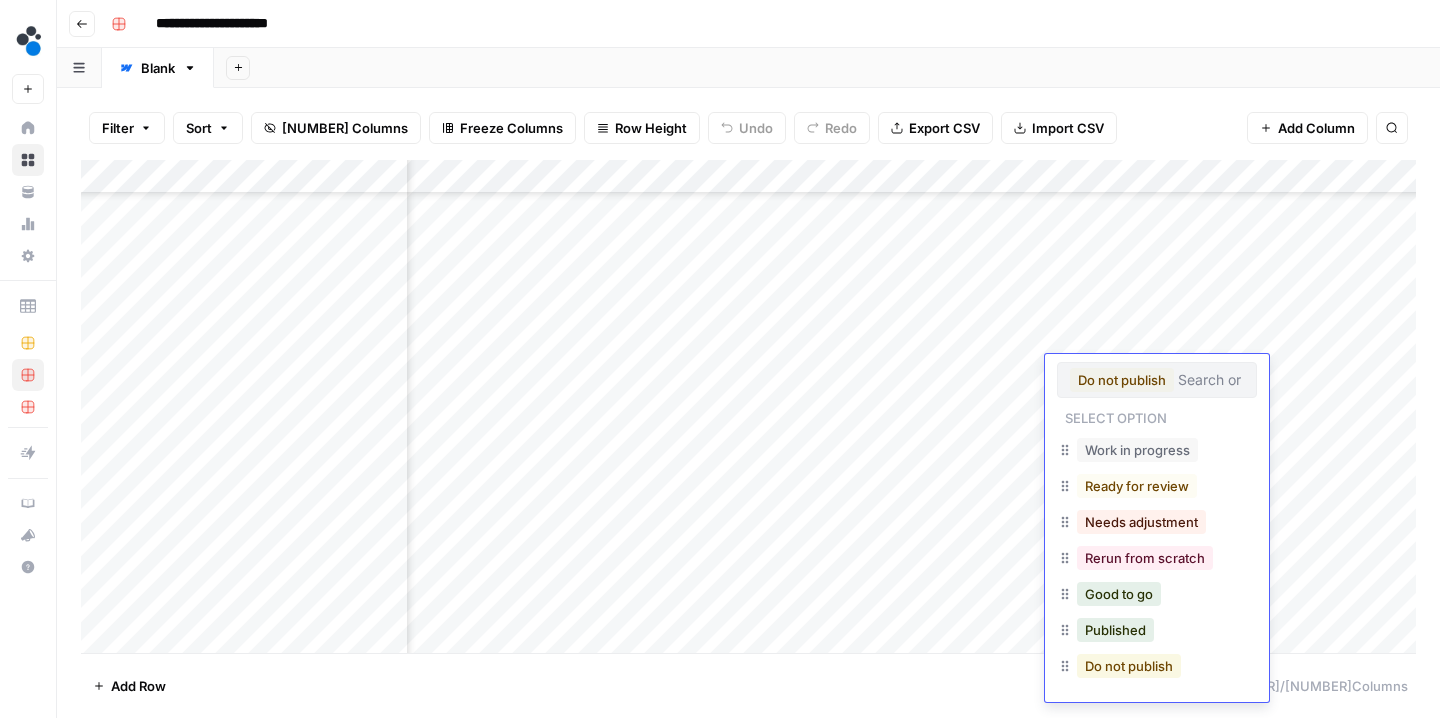 click on "Do not publish" at bounding box center [1129, 666] 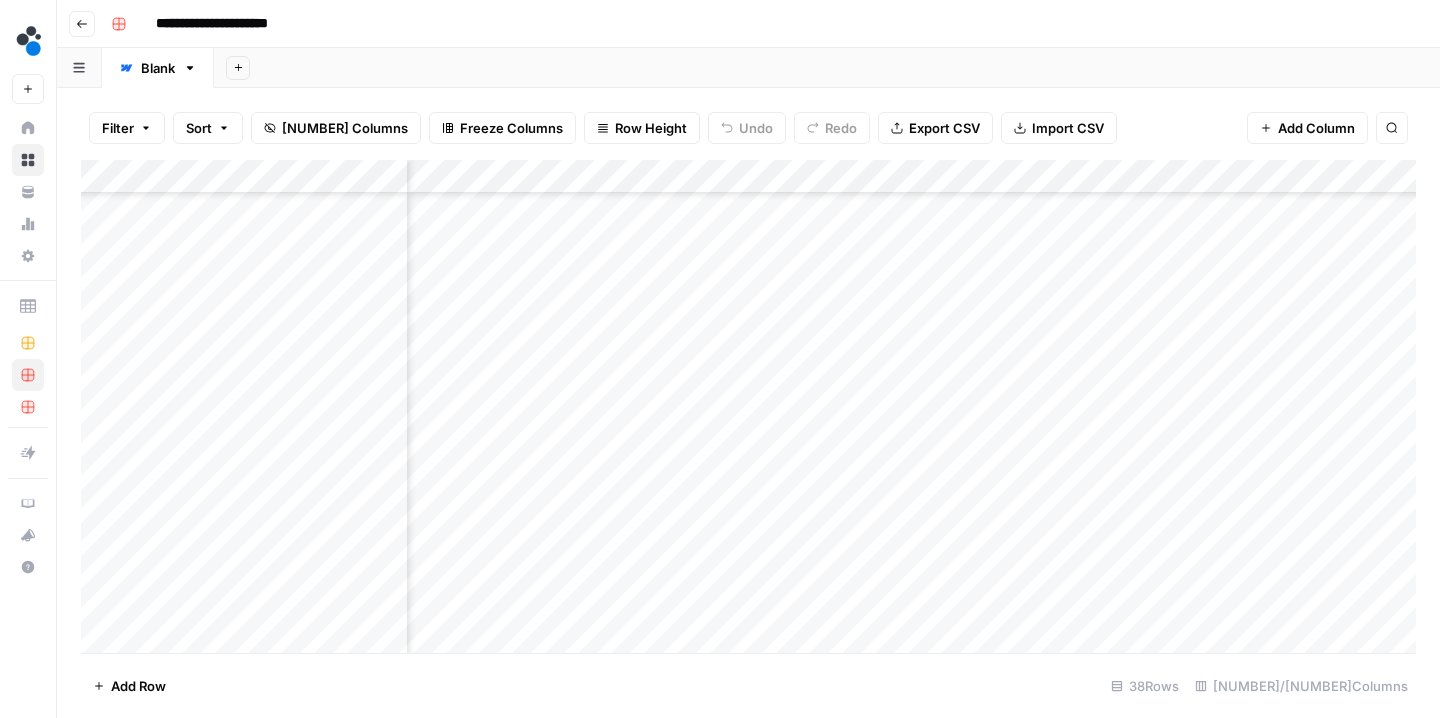 click on "Add Column" at bounding box center (748, 409) 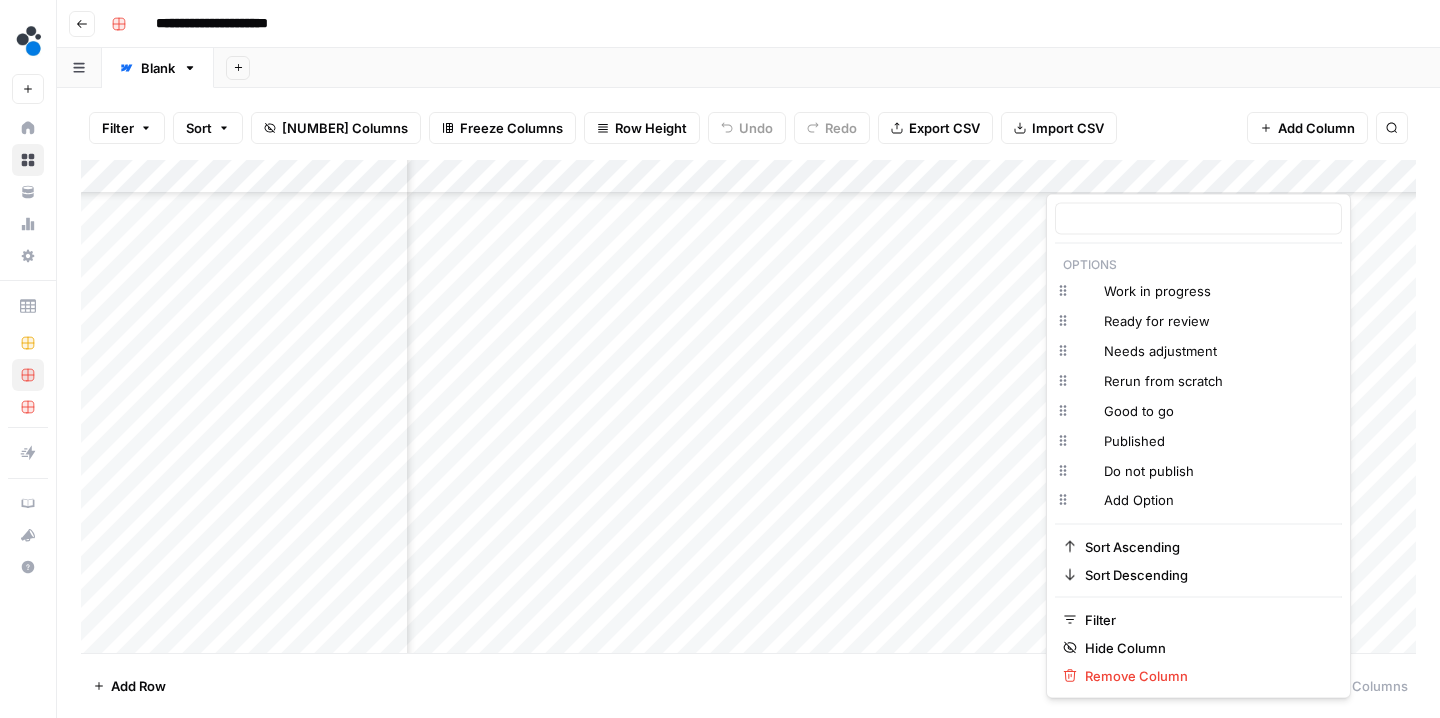 type on "Status" 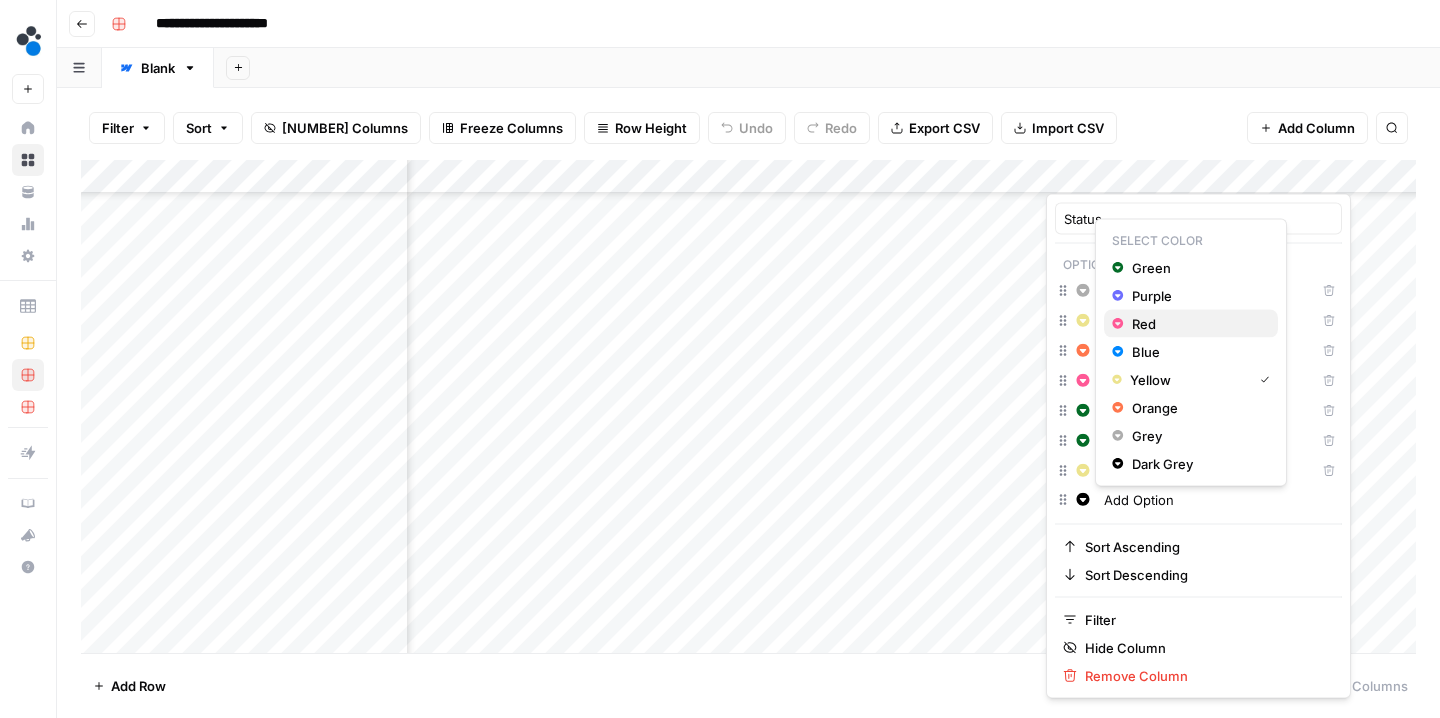 click on "Red" at bounding box center [1197, 324] 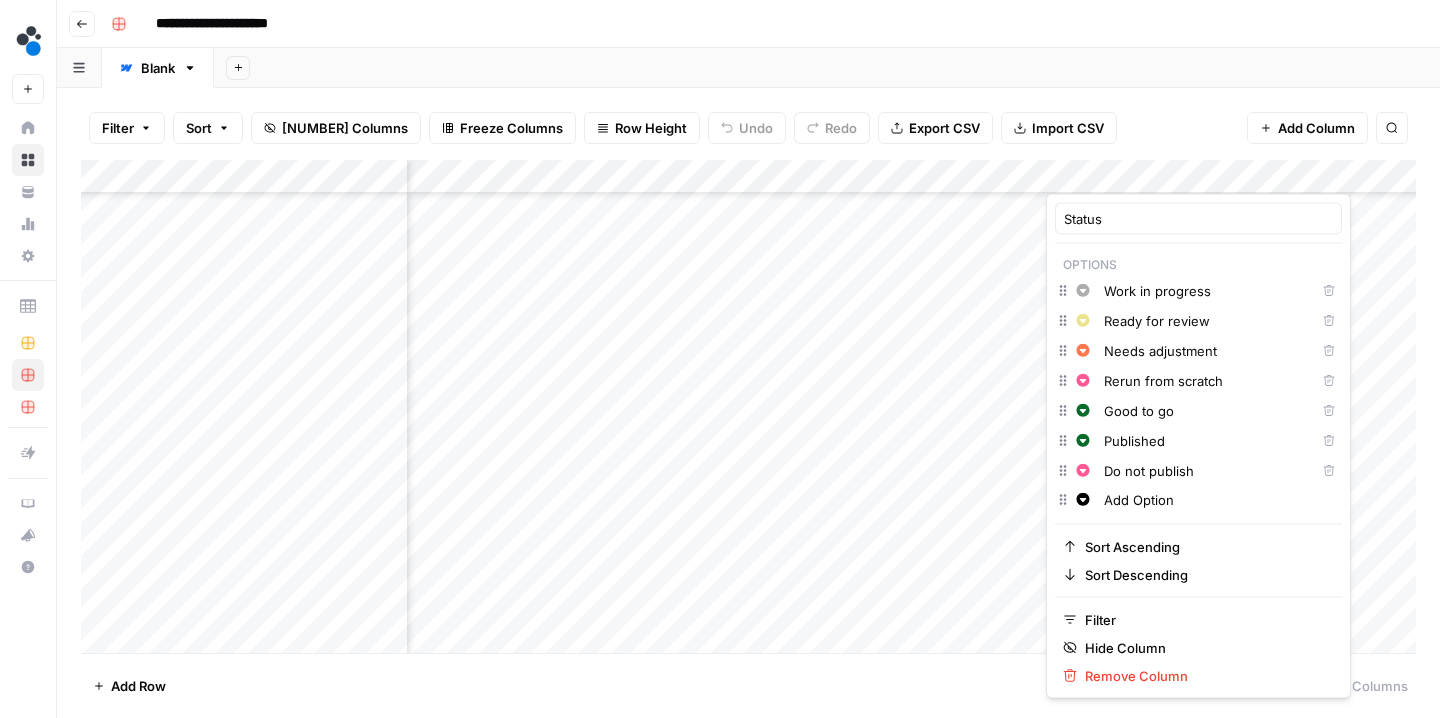 click on "Filter Sort 39 Columns Freeze Columns Row Height Undo Redo Export CSV Import CSV Add Column Search" at bounding box center [748, 128] 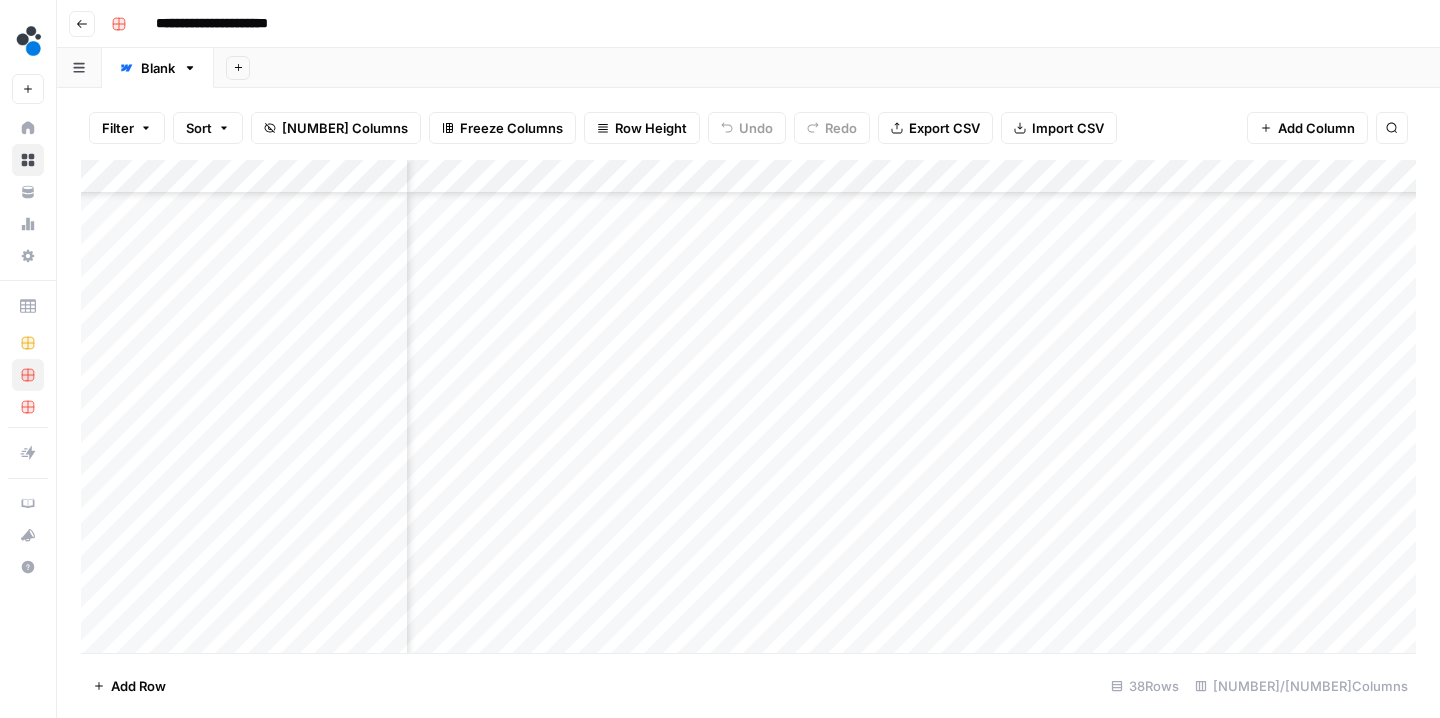 click on "Add Column" at bounding box center [748, 409] 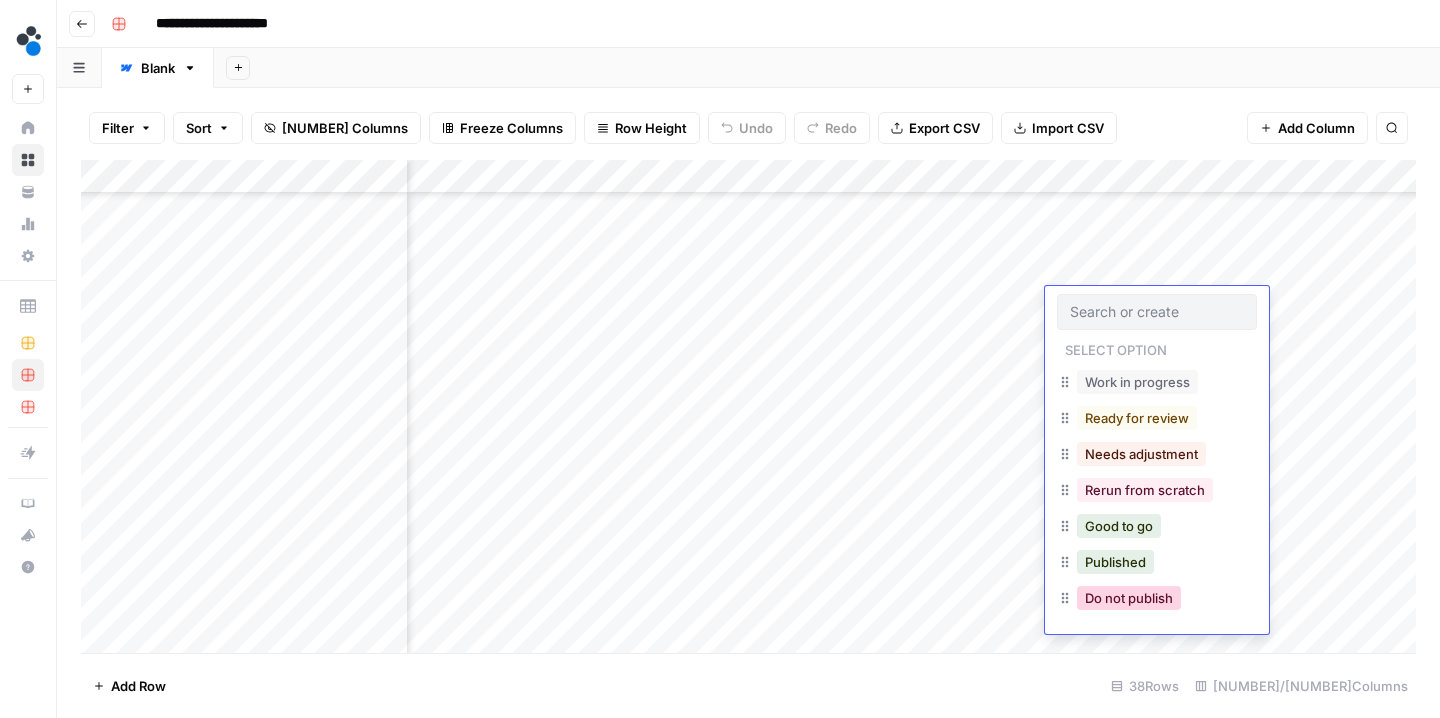 click on "Do not publish" at bounding box center [1129, 598] 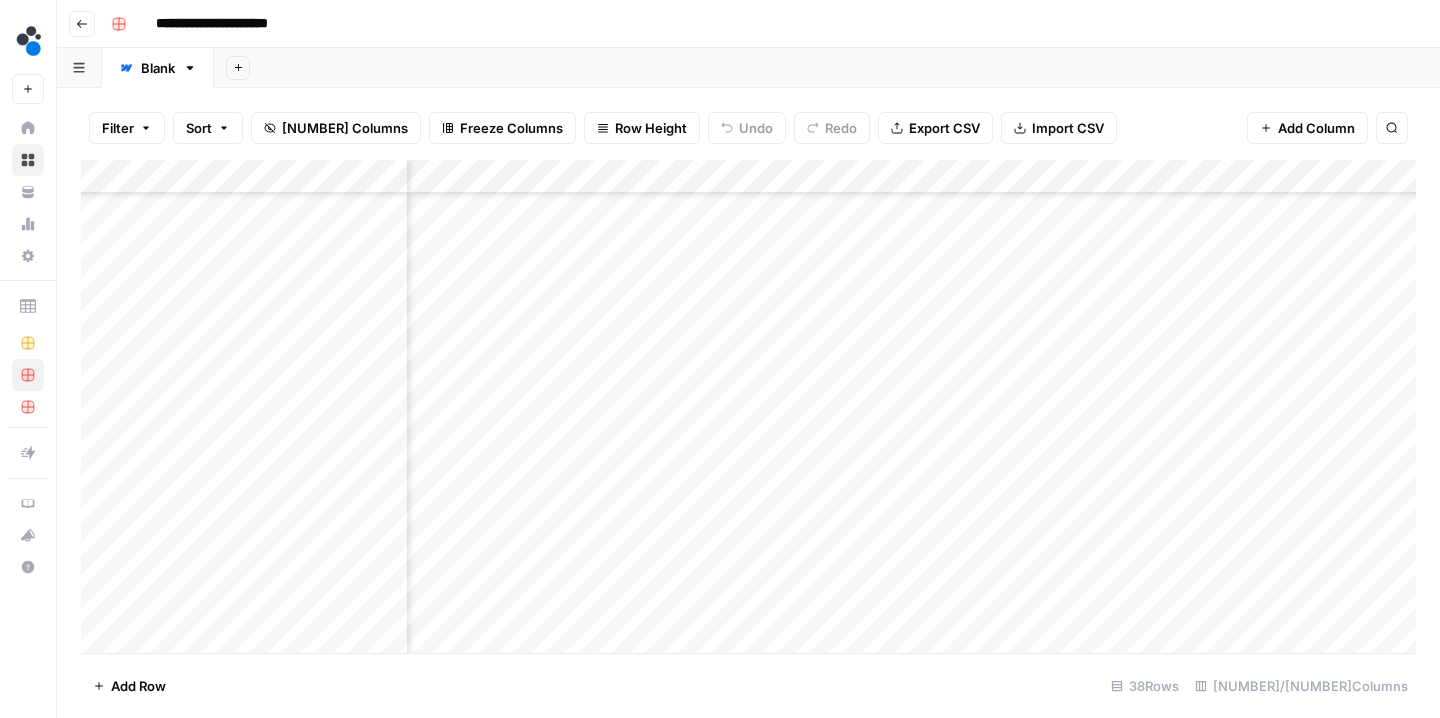 click on "Filter Sort 39 Columns Freeze Columns Row Height Undo Redo Export CSV Import CSV Add Column Search" at bounding box center (748, 128) 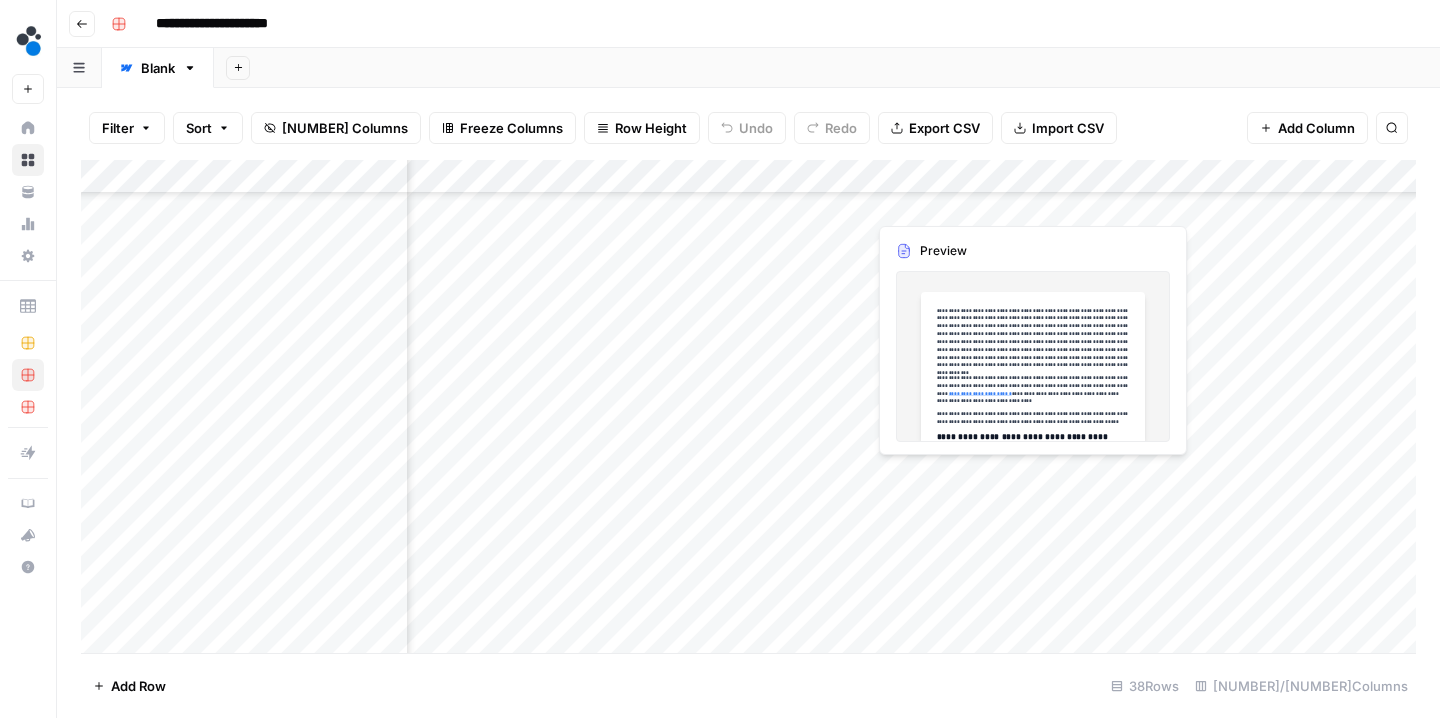 click on "Filter Sort 39 Columns Freeze Columns Row Height Undo Redo Export CSV Import CSV Add Column Search" at bounding box center (748, 128) 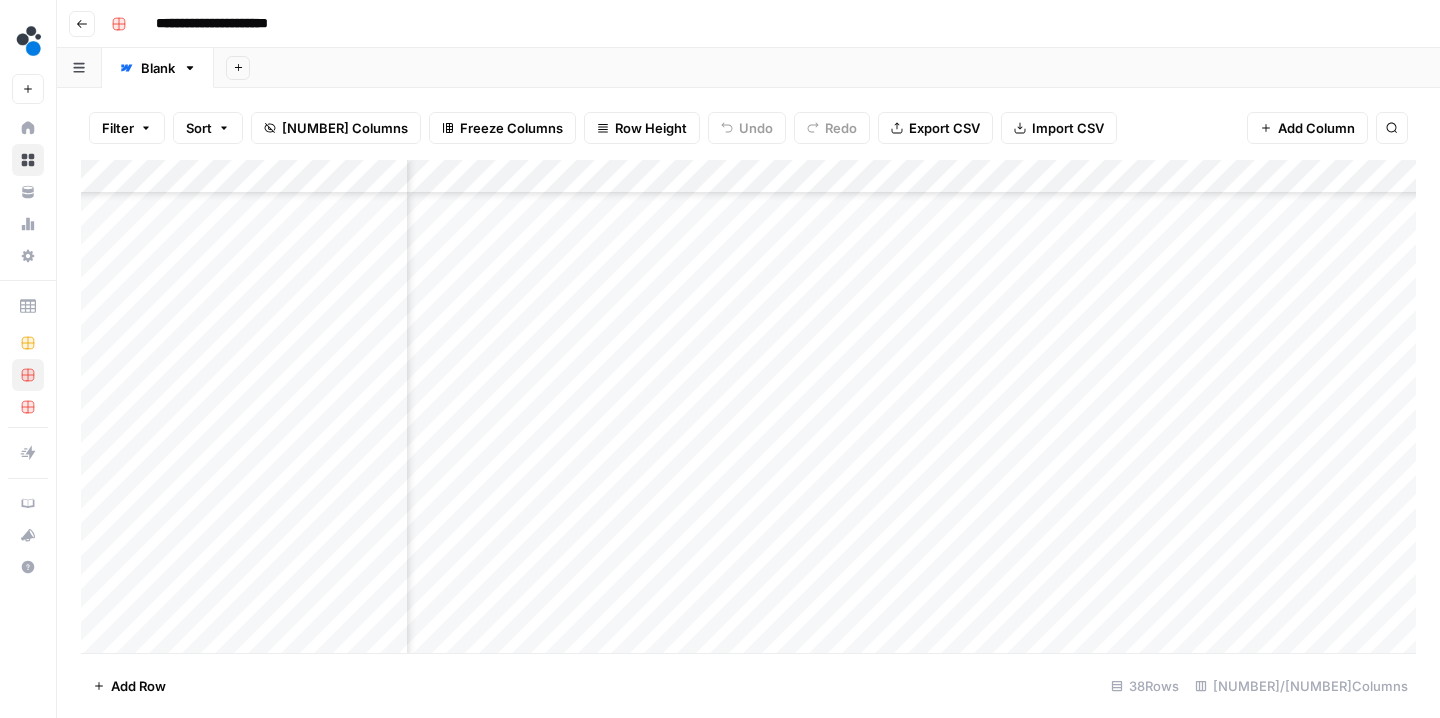 scroll, scrollTop: 851, scrollLeft: 196, axis: both 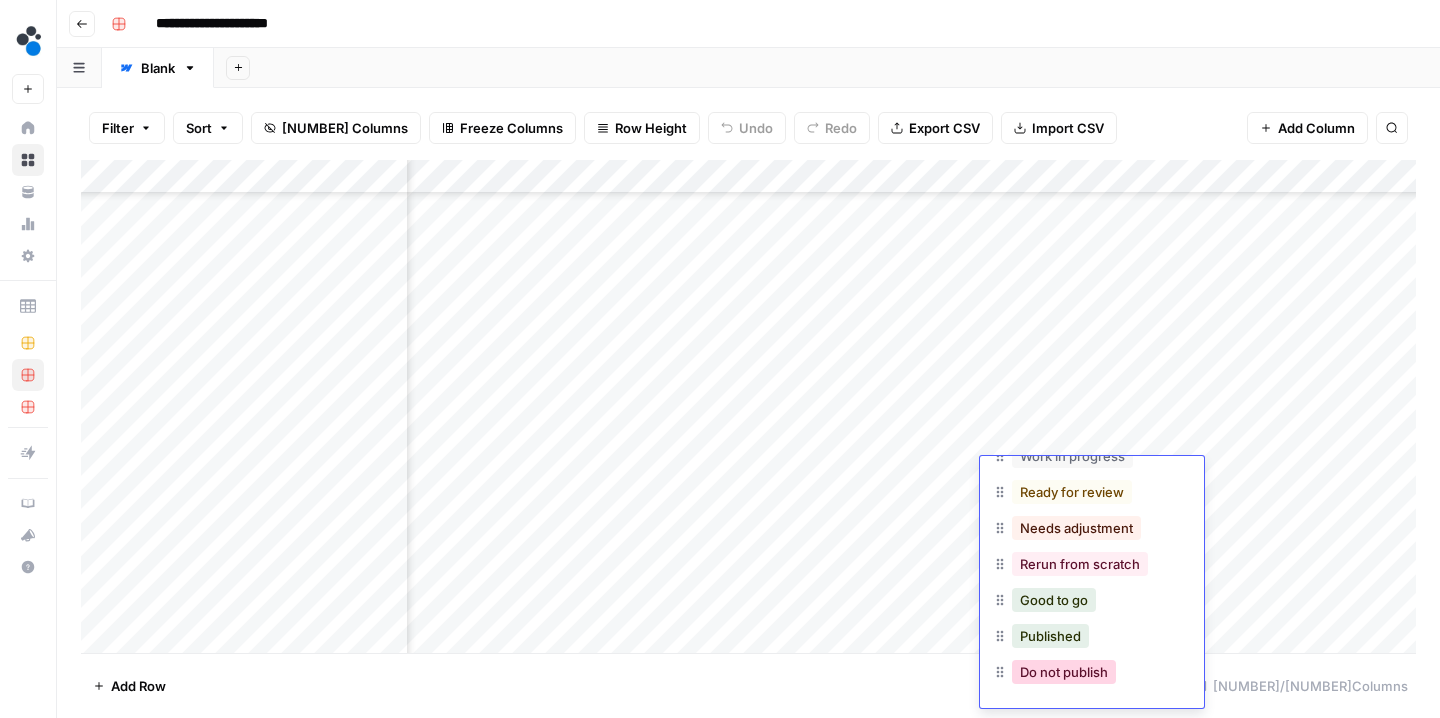 click on "Do not publish" at bounding box center [1064, 672] 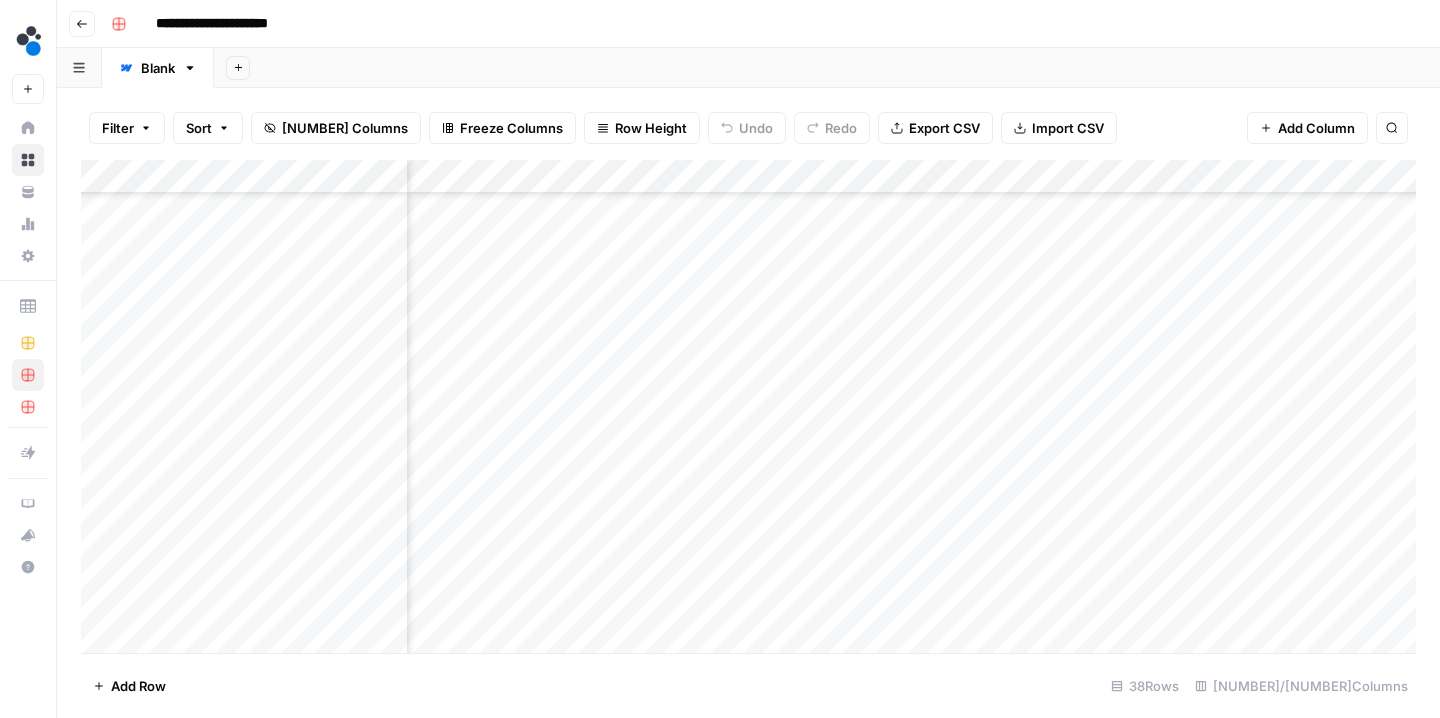 click on "Add Row 38  Rows 9/39  Columns" at bounding box center [748, 685] 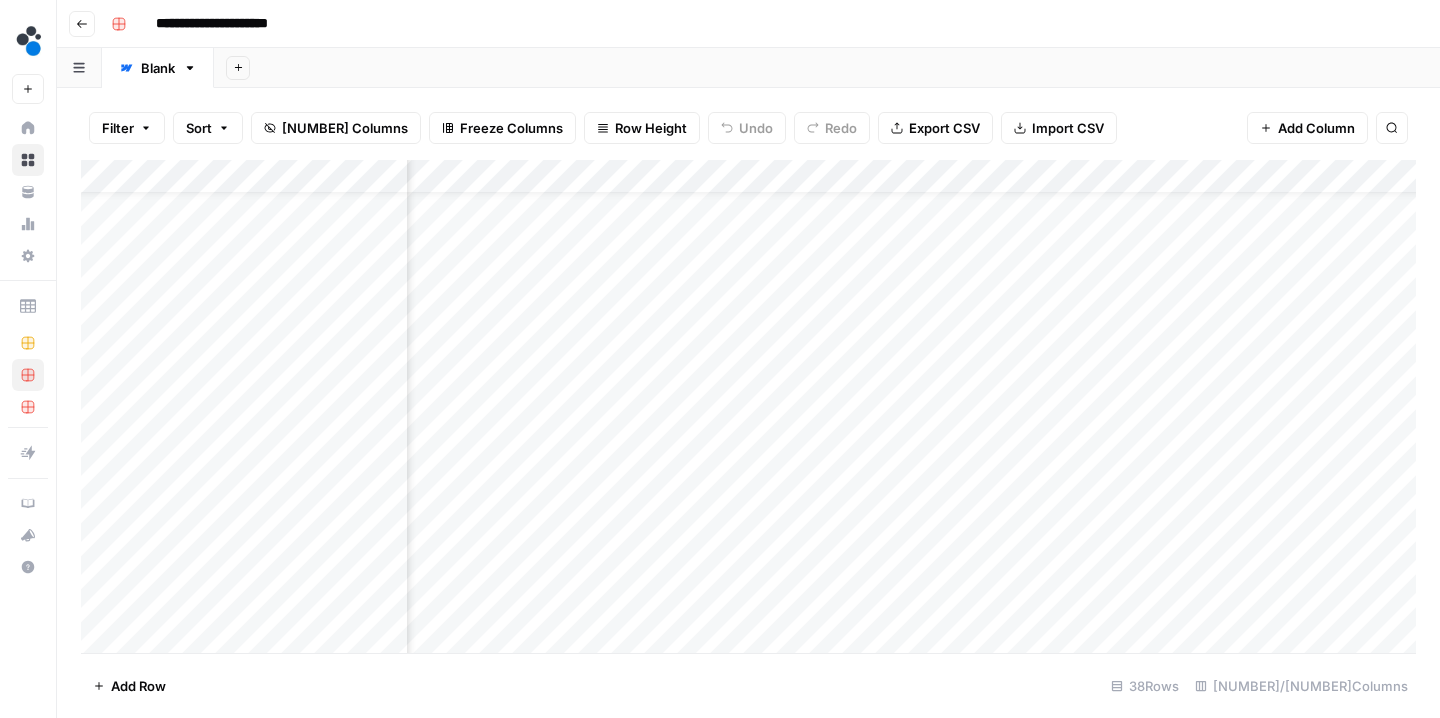 scroll, scrollTop: 0, scrollLeft: 196, axis: horizontal 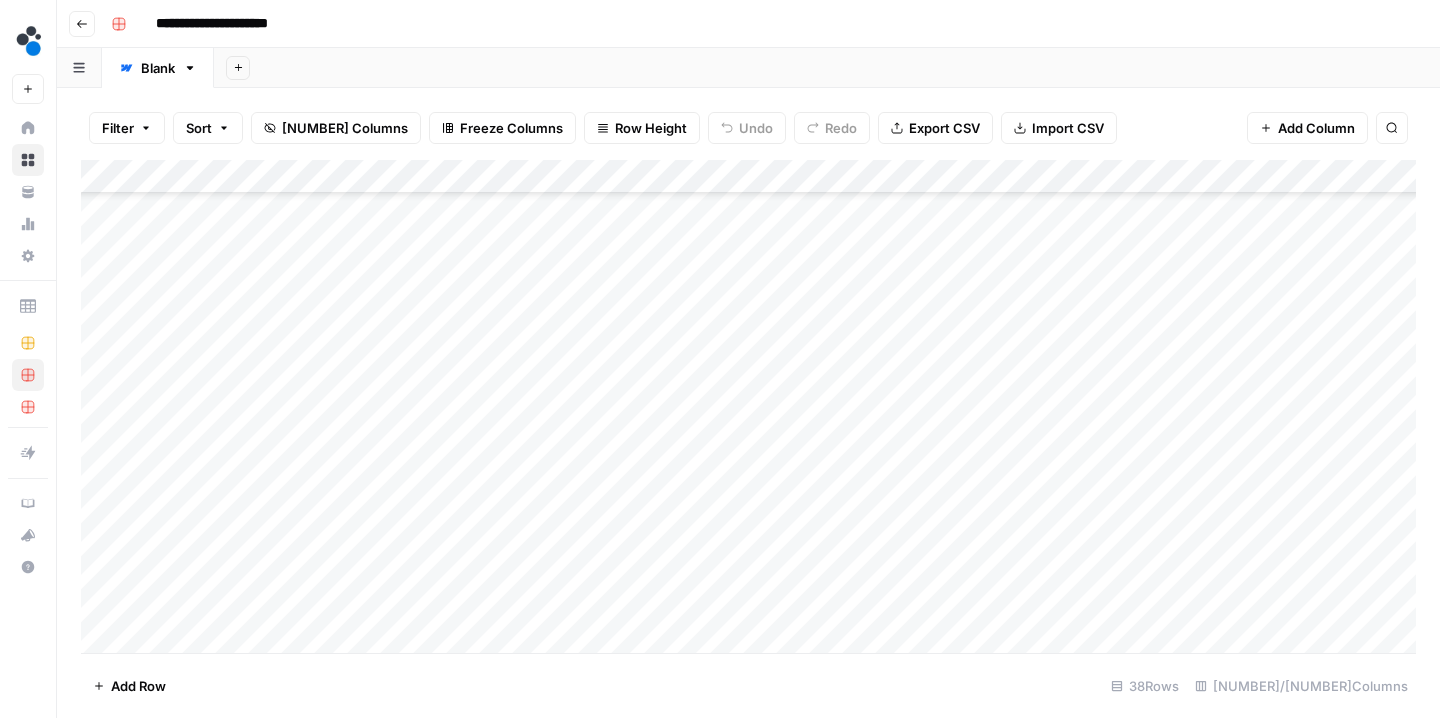 click on "39 Columns" at bounding box center [336, 128] 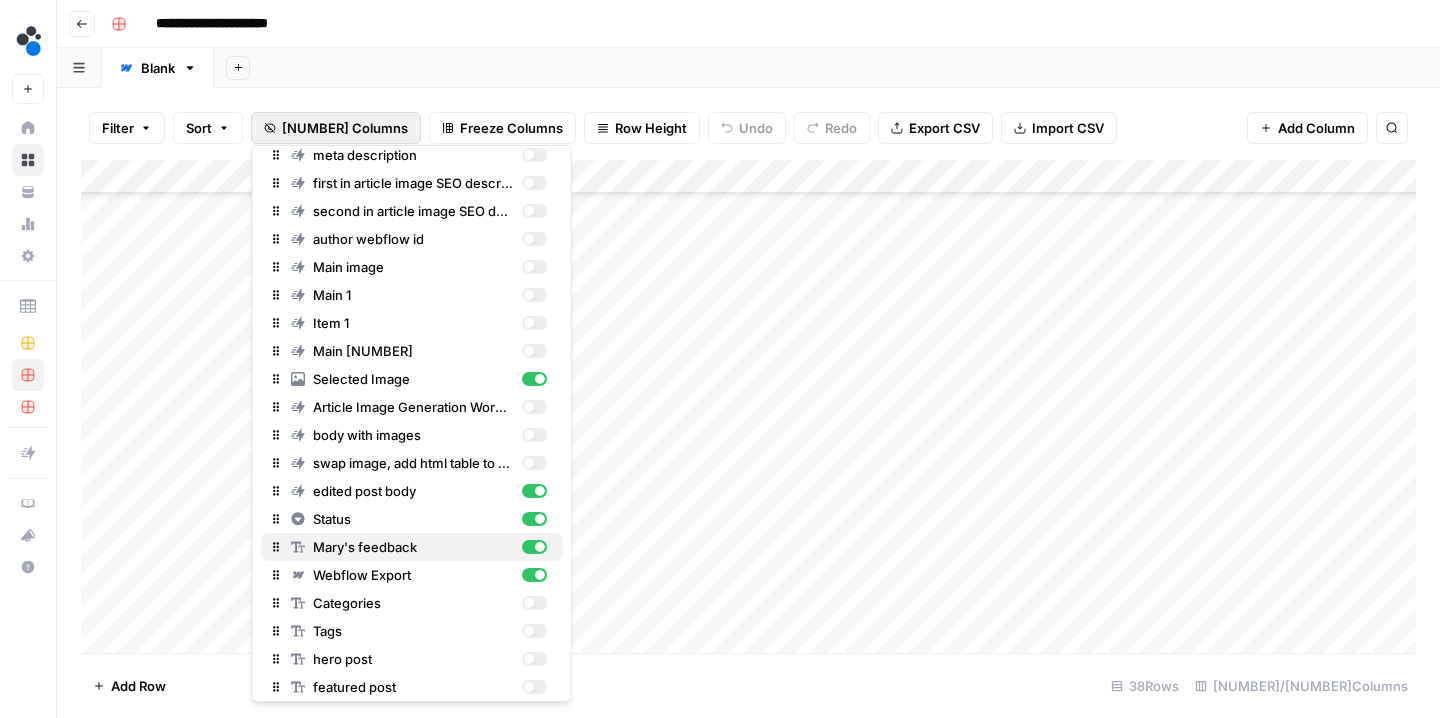 scroll, scrollTop: 512, scrollLeft: 0, axis: vertical 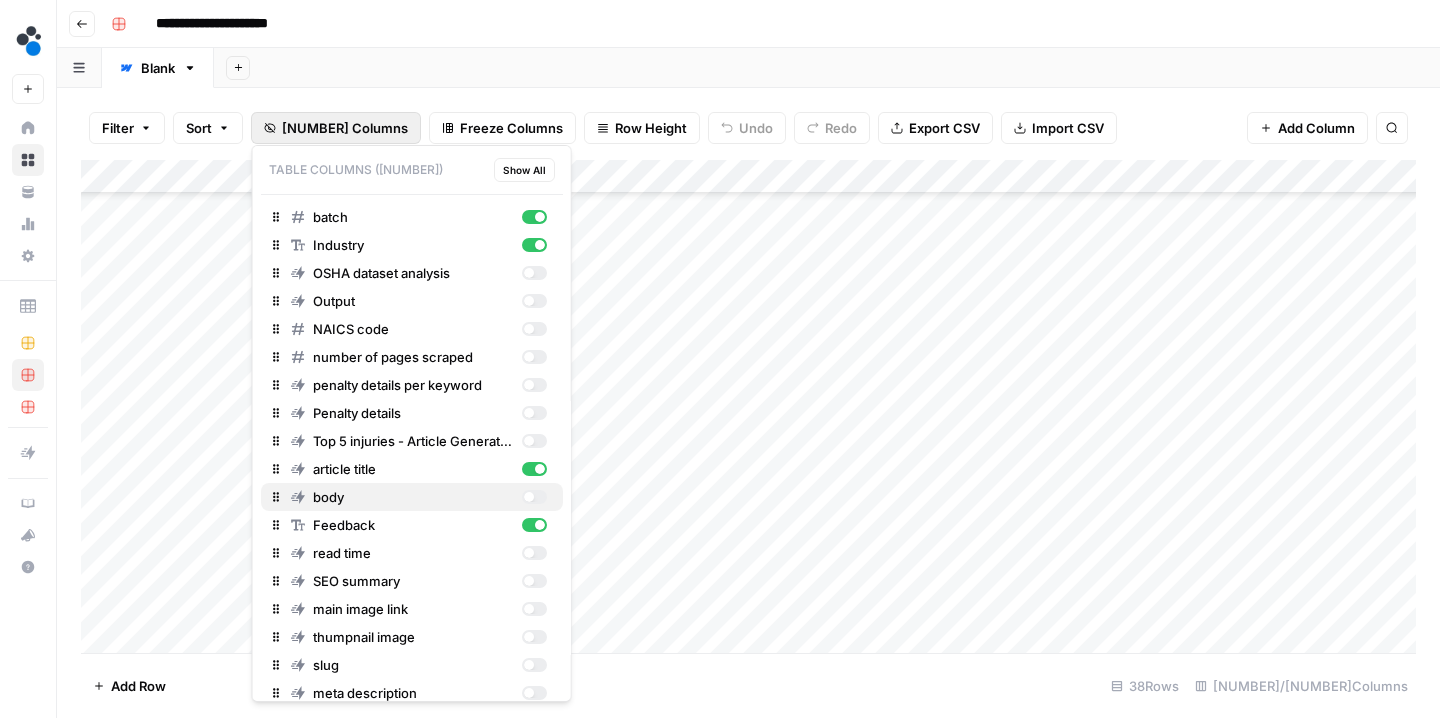 click at bounding box center (528, 497) 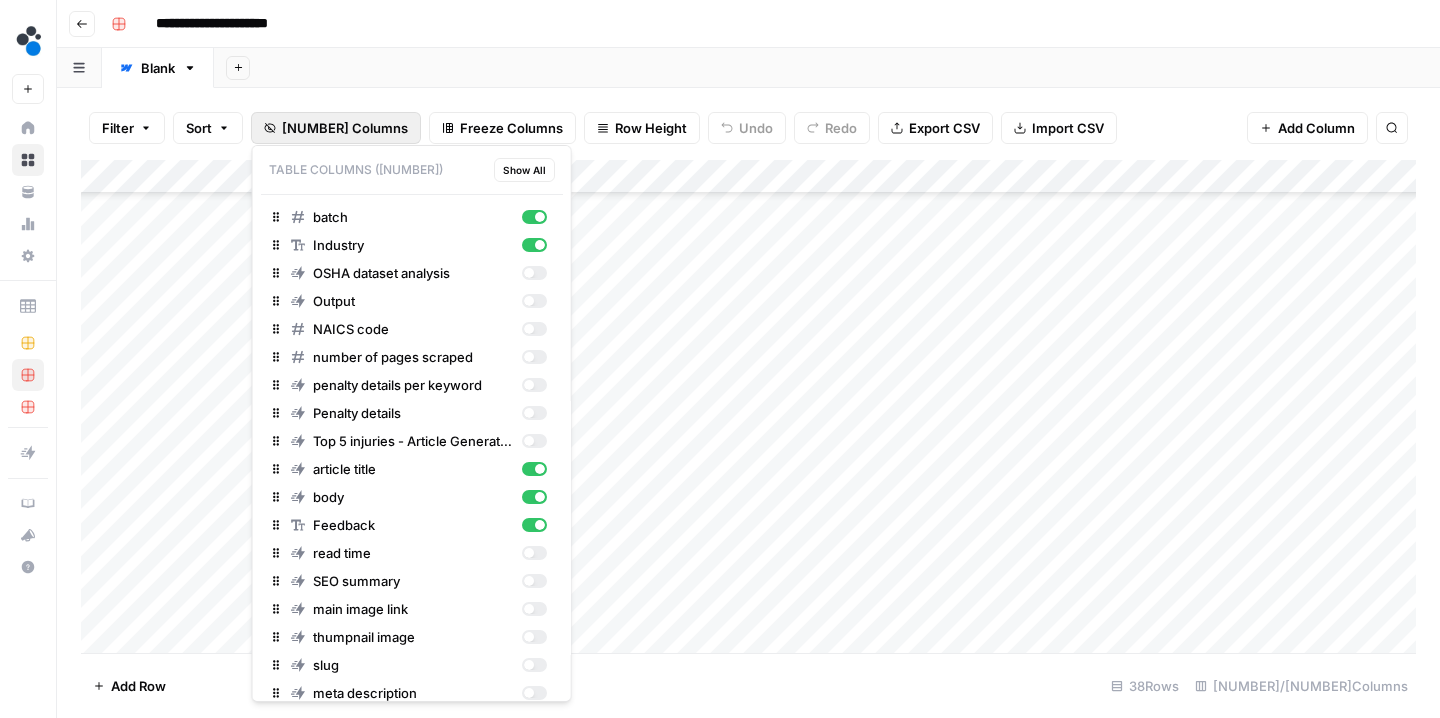 click on "Filter Sort 39 Columns Freeze Columns Row Height Undo Redo Export CSV Import CSV Add Column Search" at bounding box center (748, 128) 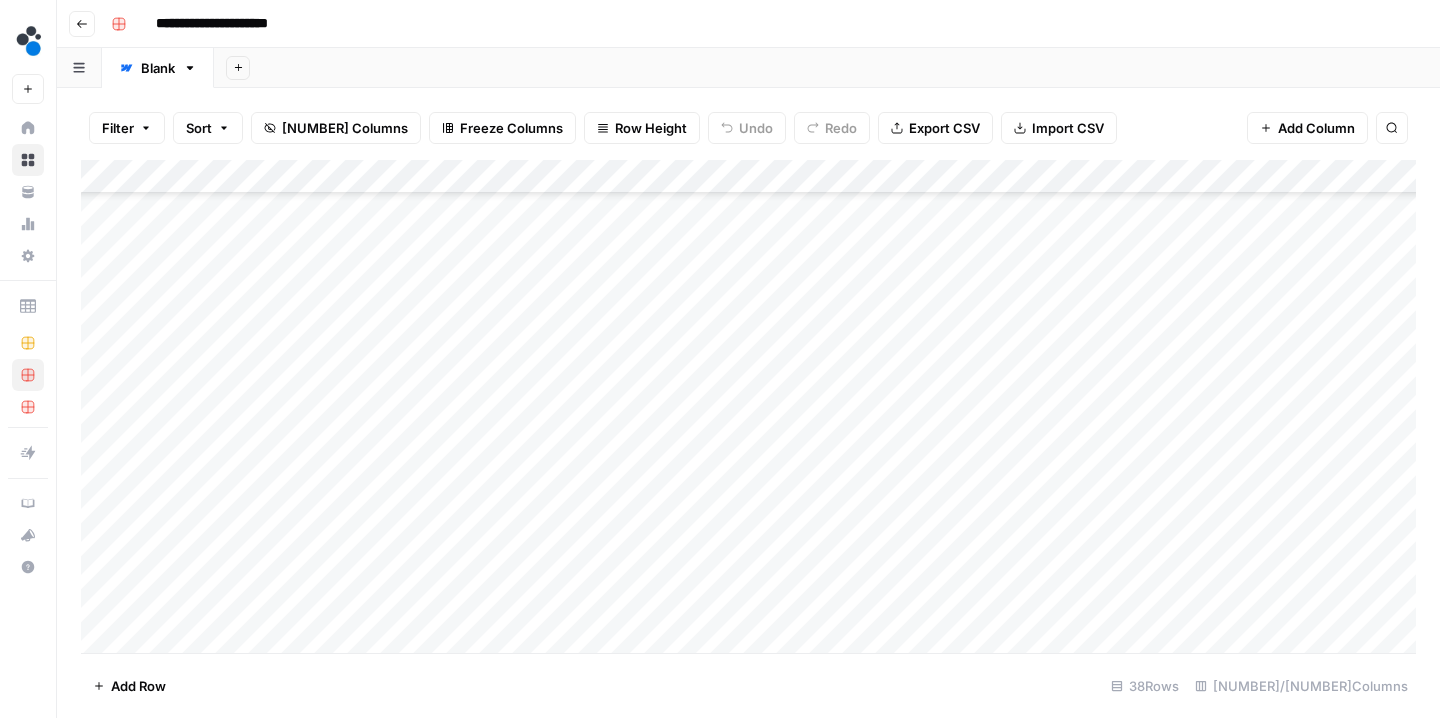 scroll, scrollTop: 859, scrollLeft: 0, axis: vertical 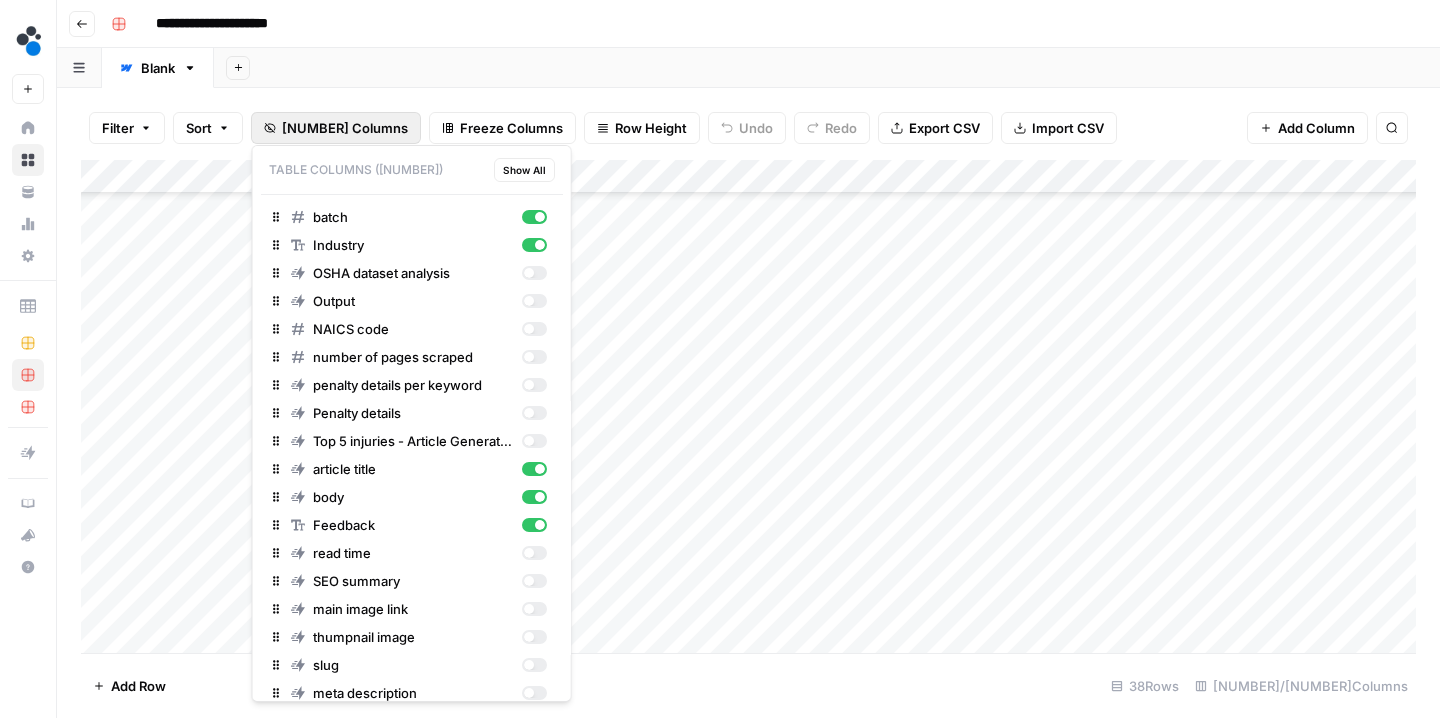 click on "39 Columns" at bounding box center [345, 128] 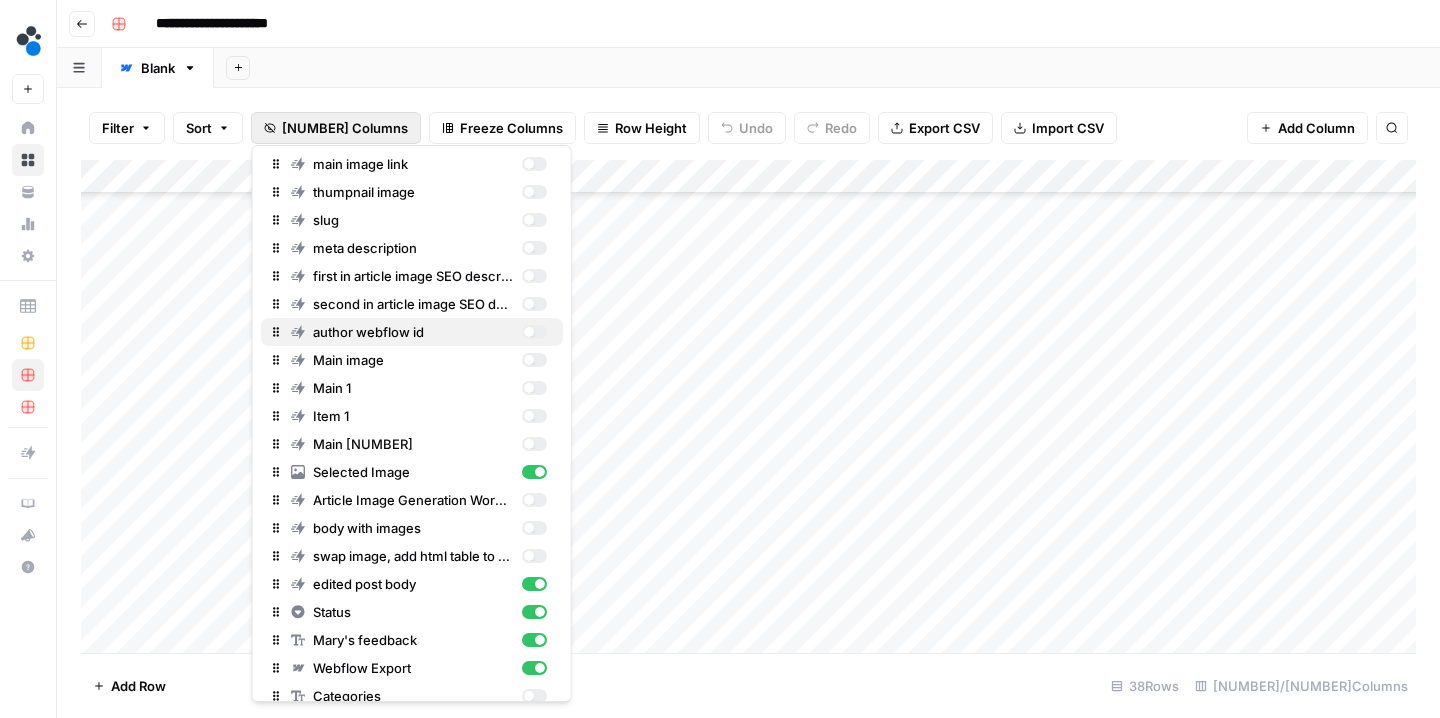 scroll, scrollTop: 486, scrollLeft: 0, axis: vertical 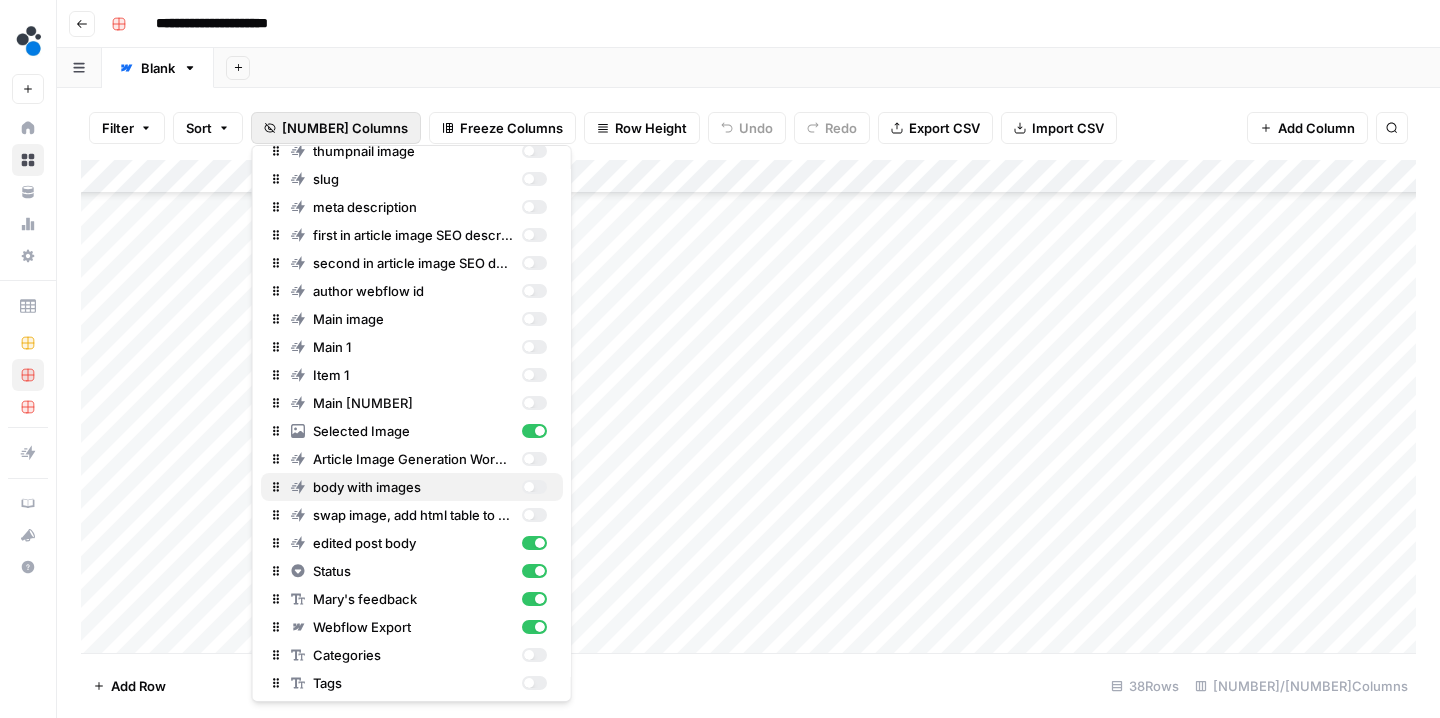 click at bounding box center [533, 487] 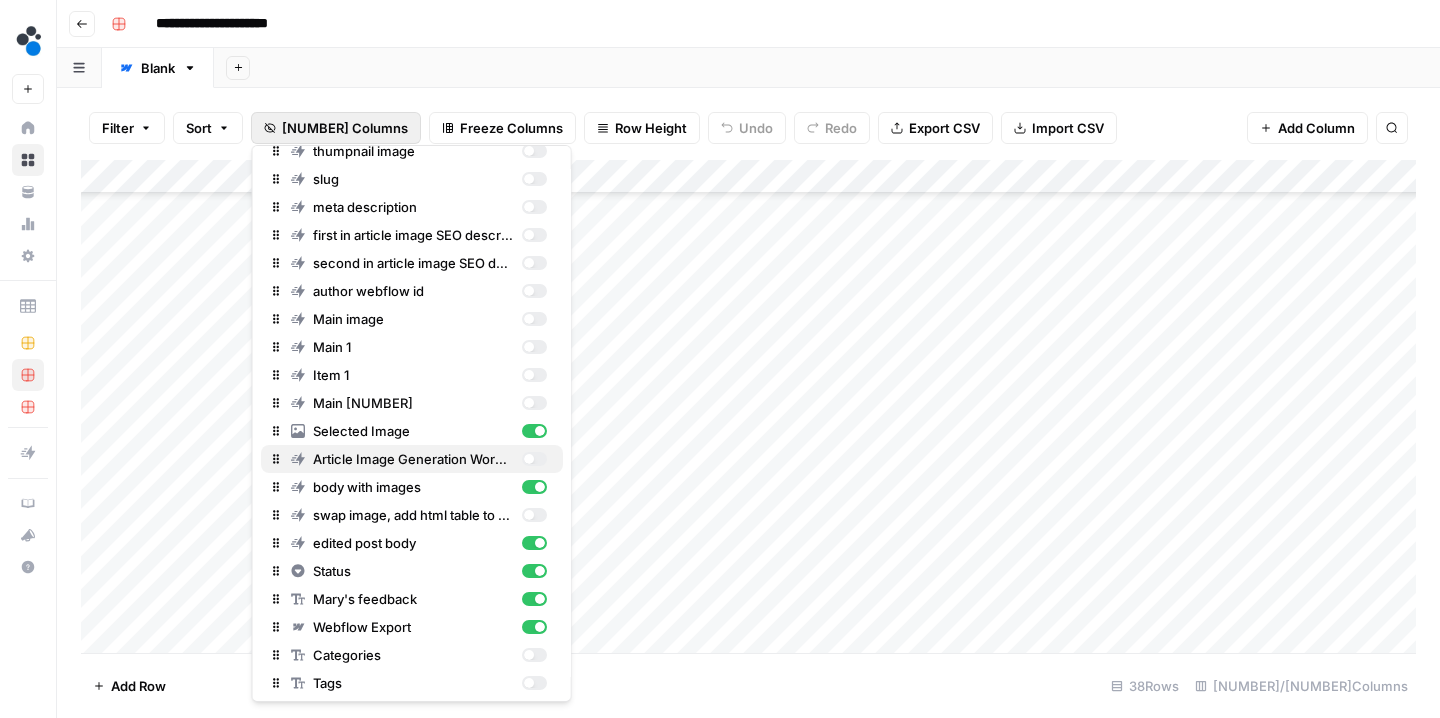 click at bounding box center [533, 459] 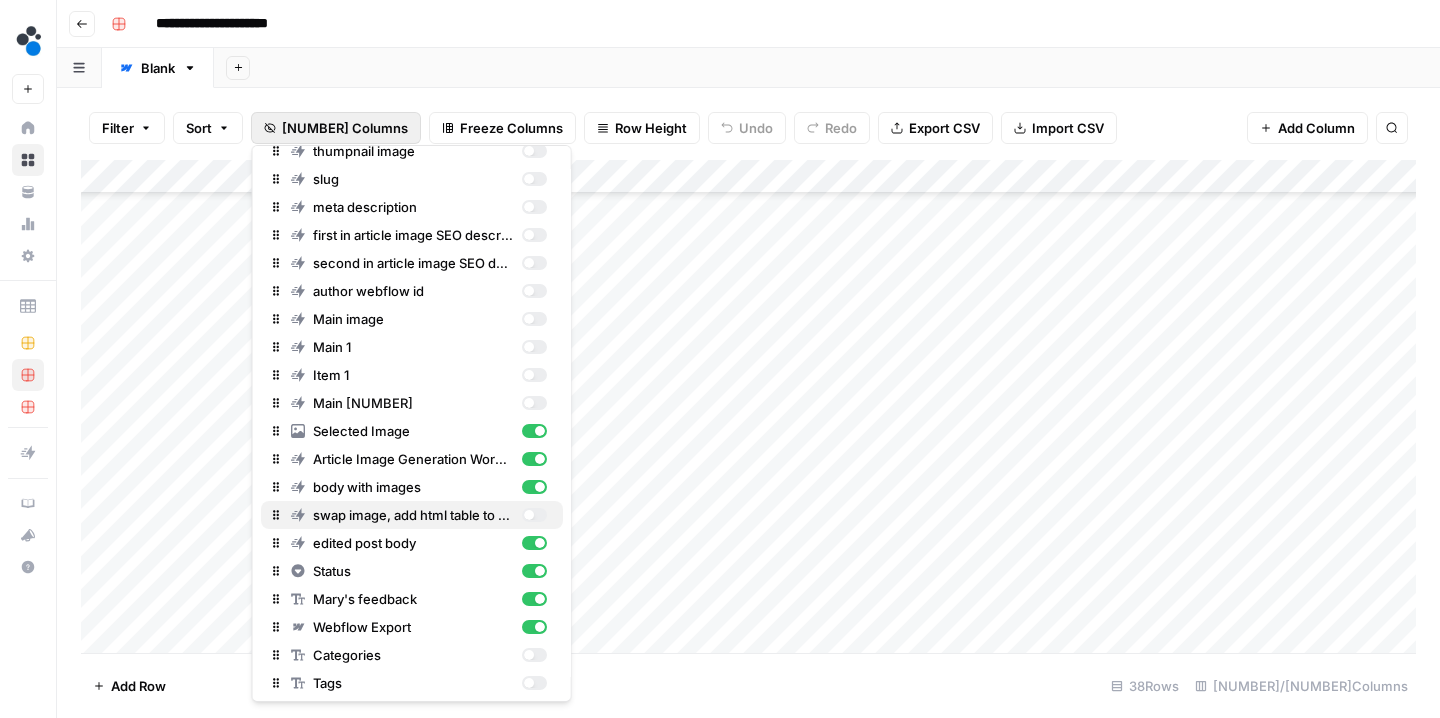 click at bounding box center (533, 515) 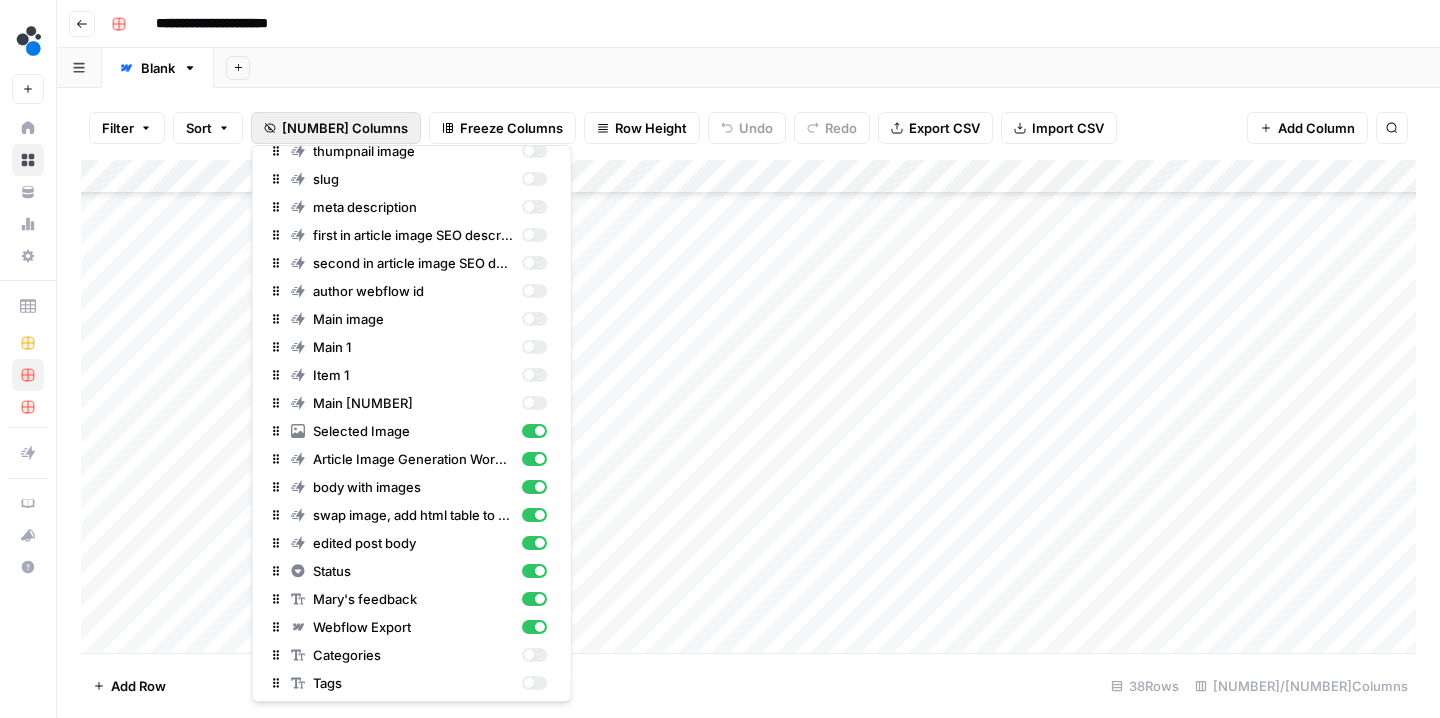 click on "Add Row 38  Rows 13/39  Columns" at bounding box center (748, 685) 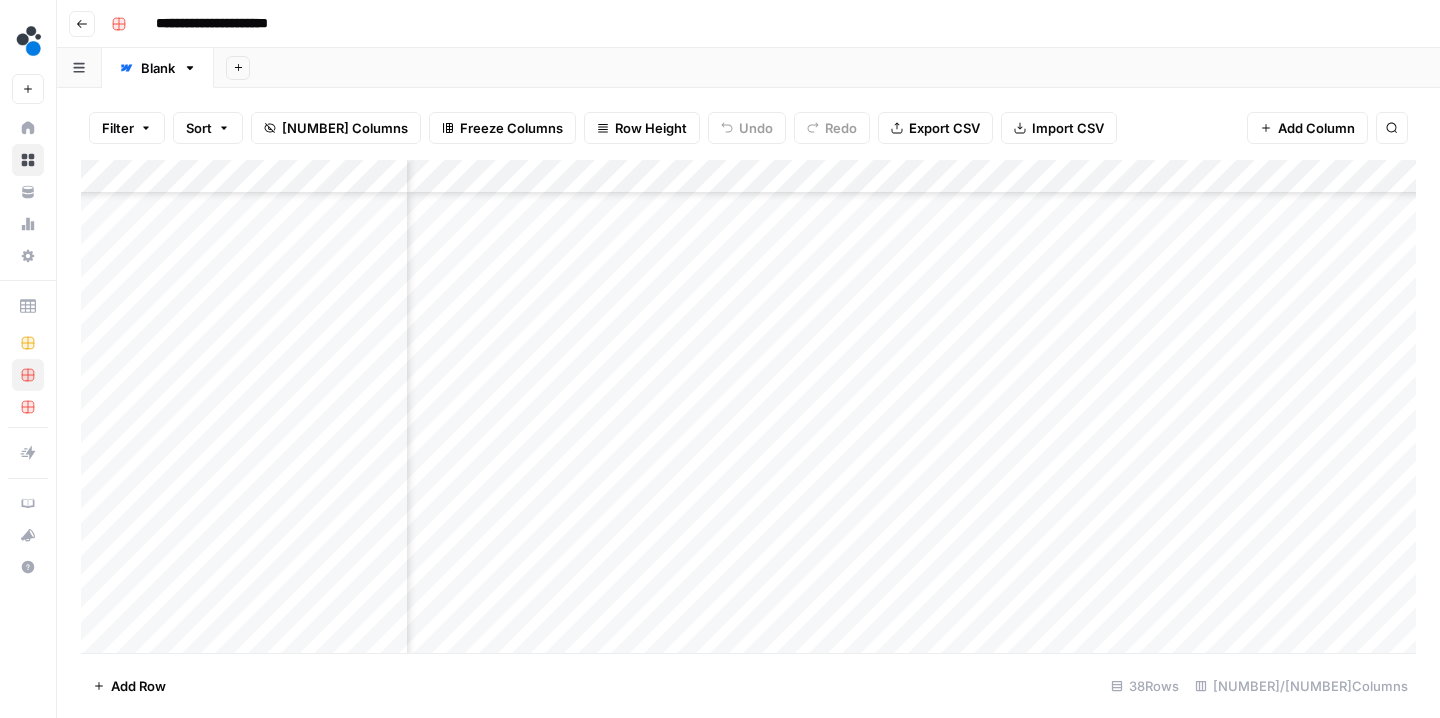 scroll, scrollTop: 851, scrollLeft: 773, axis: both 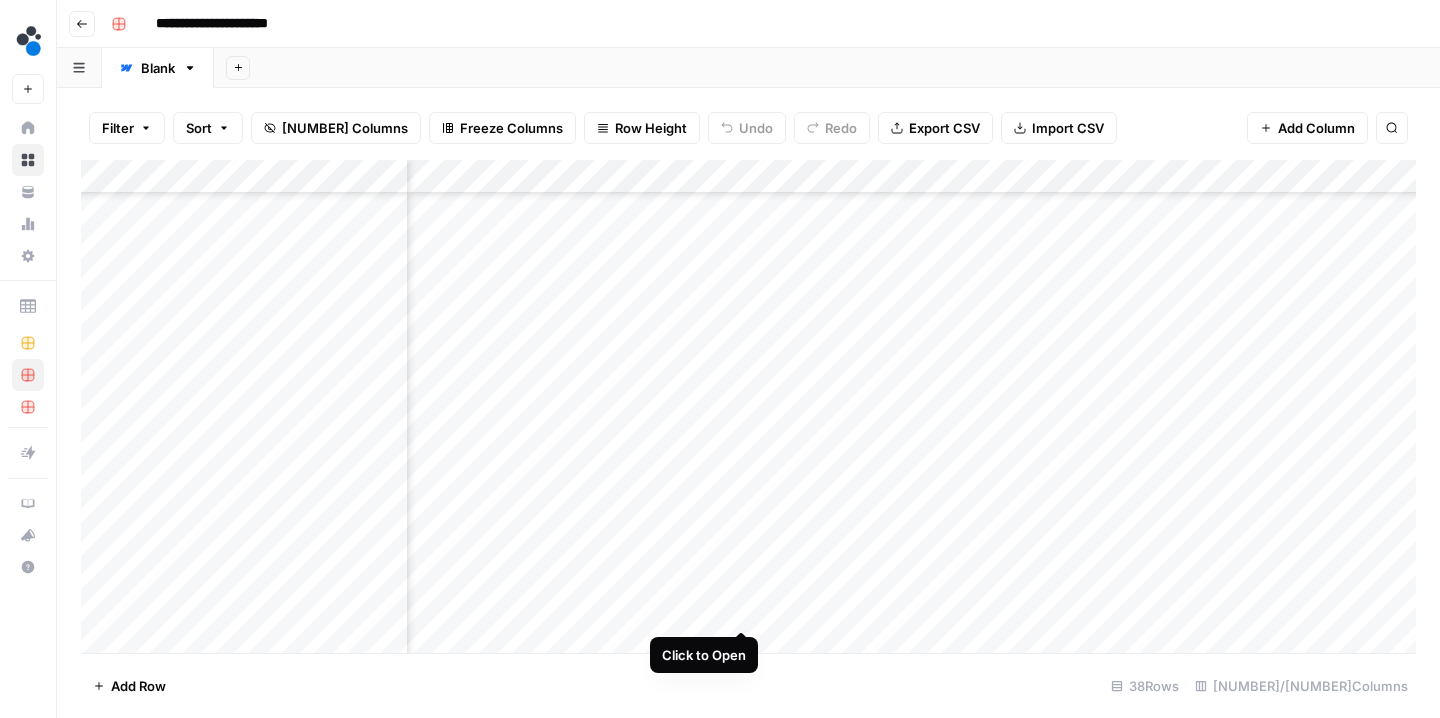 click on "Add Column" at bounding box center (748, 409) 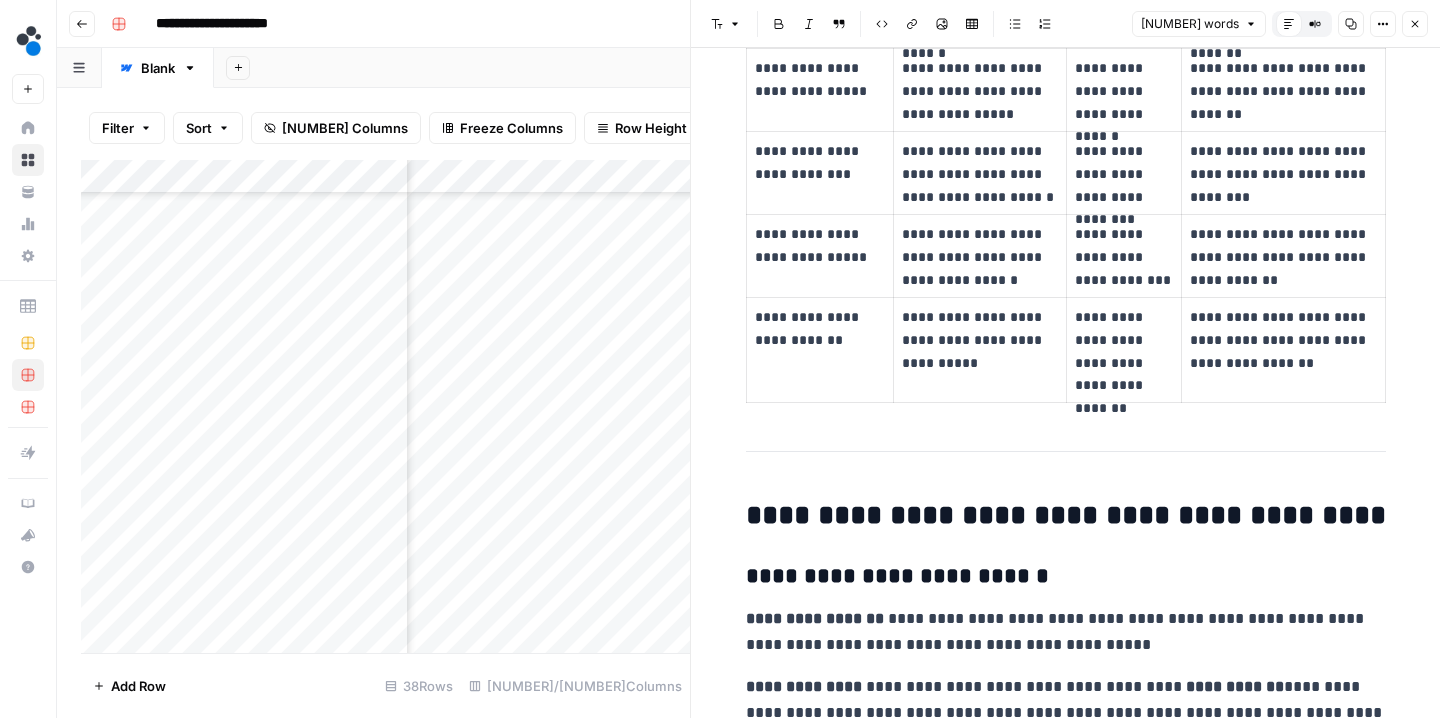scroll, scrollTop: 5475, scrollLeft: 0, axis: vertical 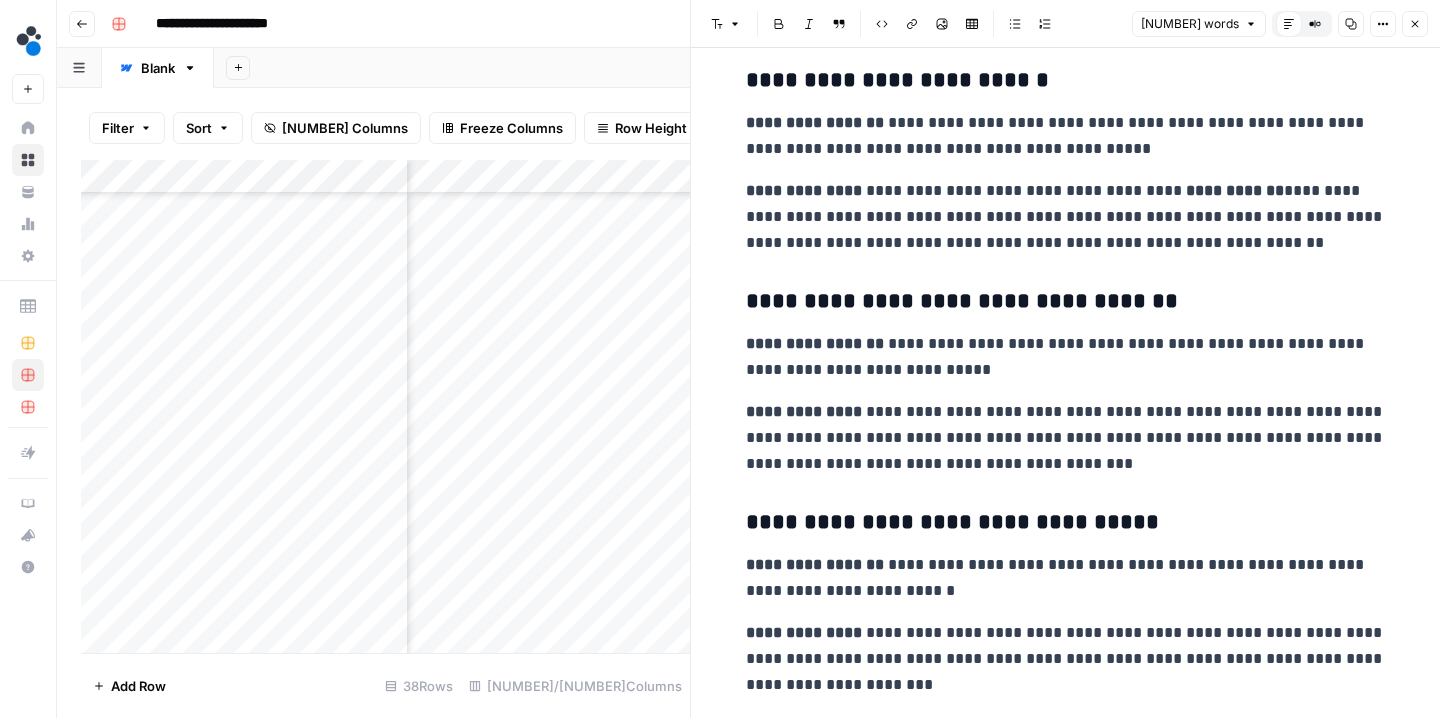 click on "Close" at bounding box center (1415, 24) 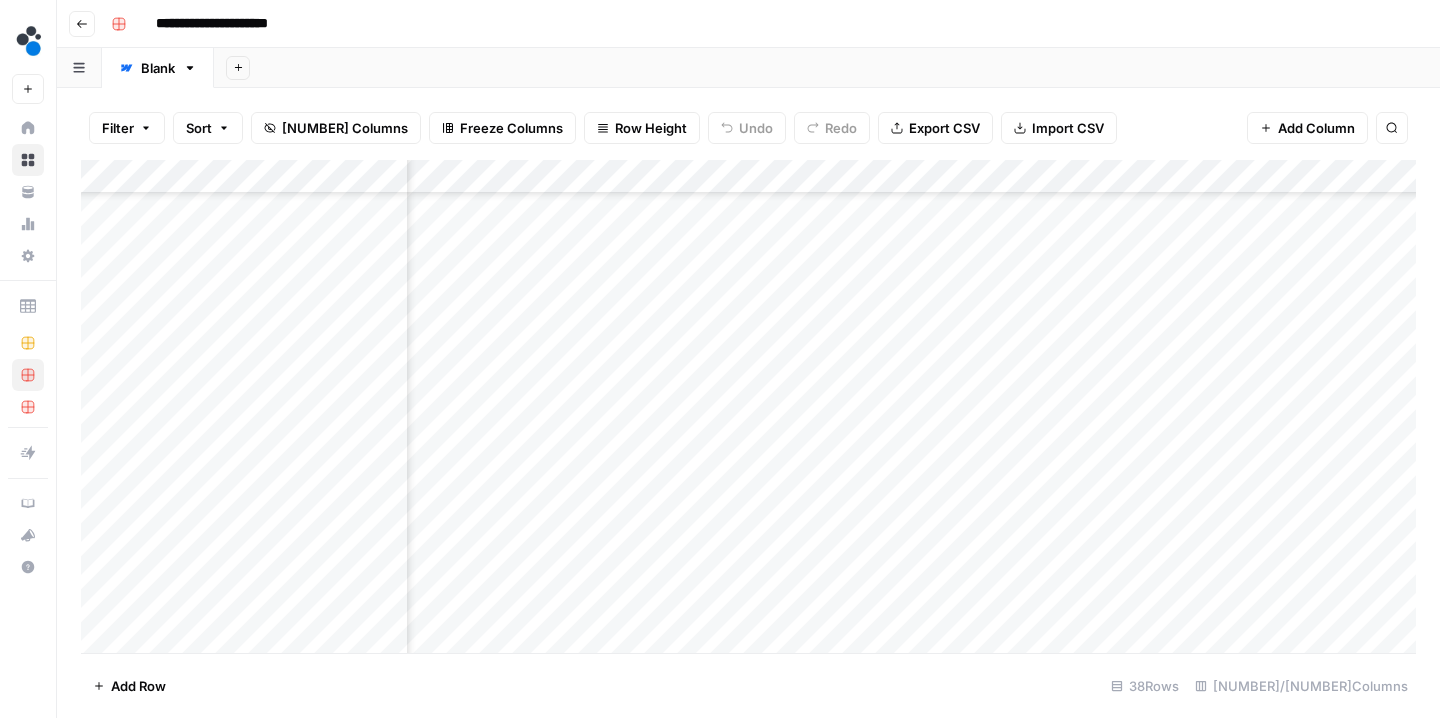 scroll, scrollTop: 851, scrollLeft: 644, axis: both 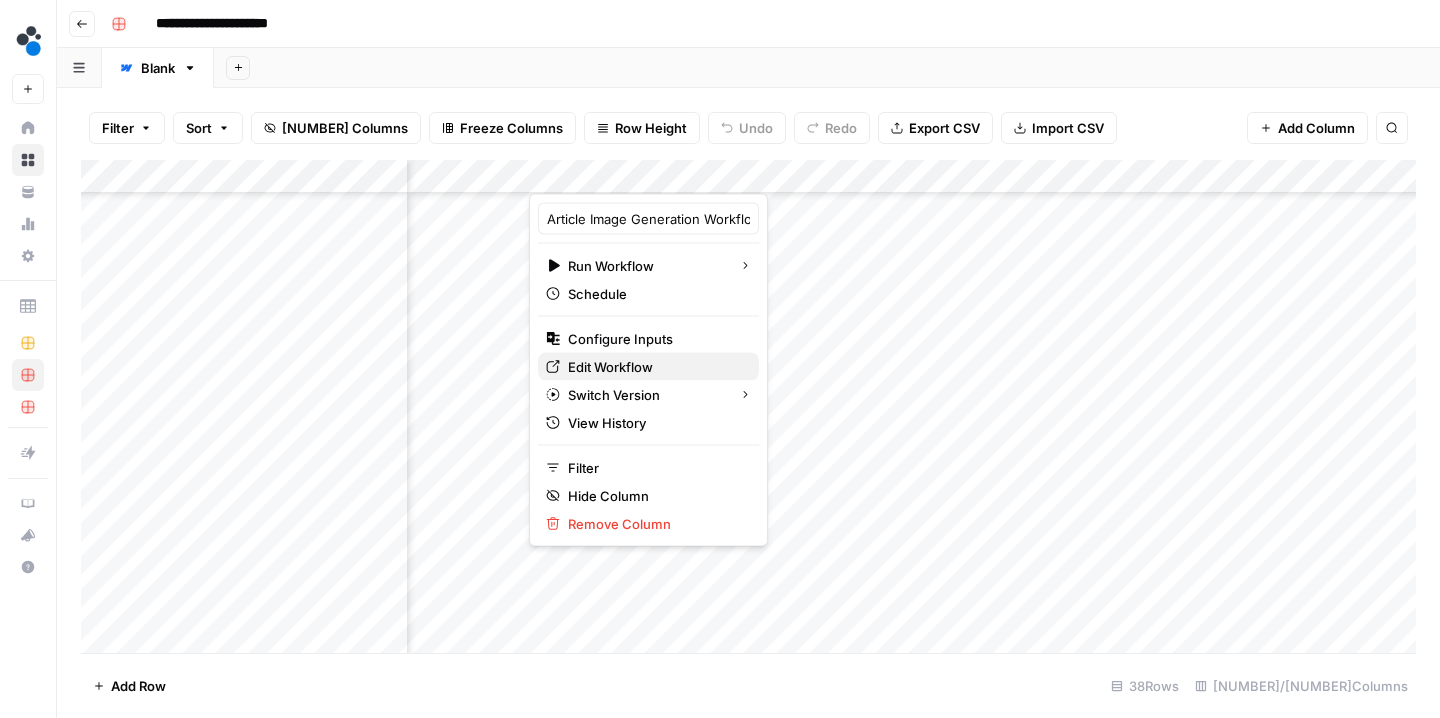 click on "Edit Workflow" at bounding box center [655, 367] 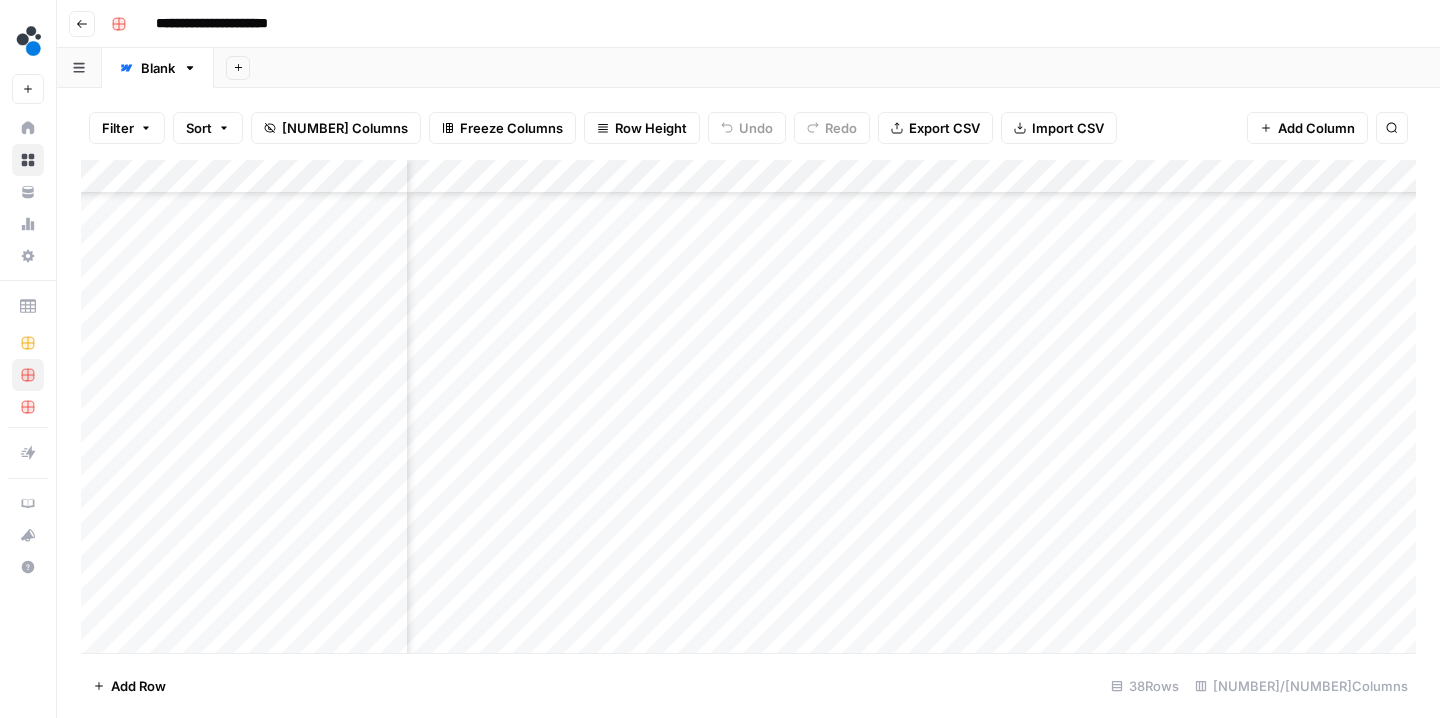 scroll, scrollTop: 855, scrollLeft: 451, axis: both 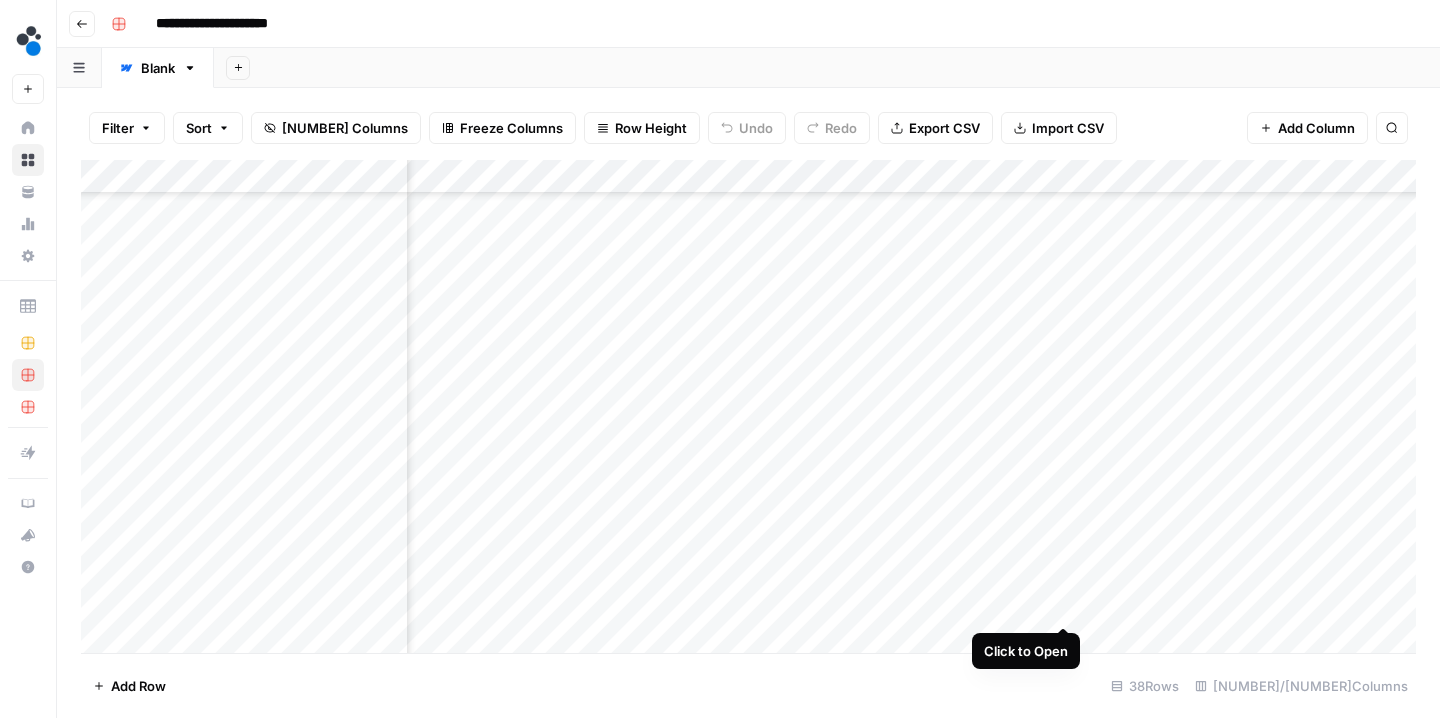 click on "Add Column" at bounding box center (748, 409) 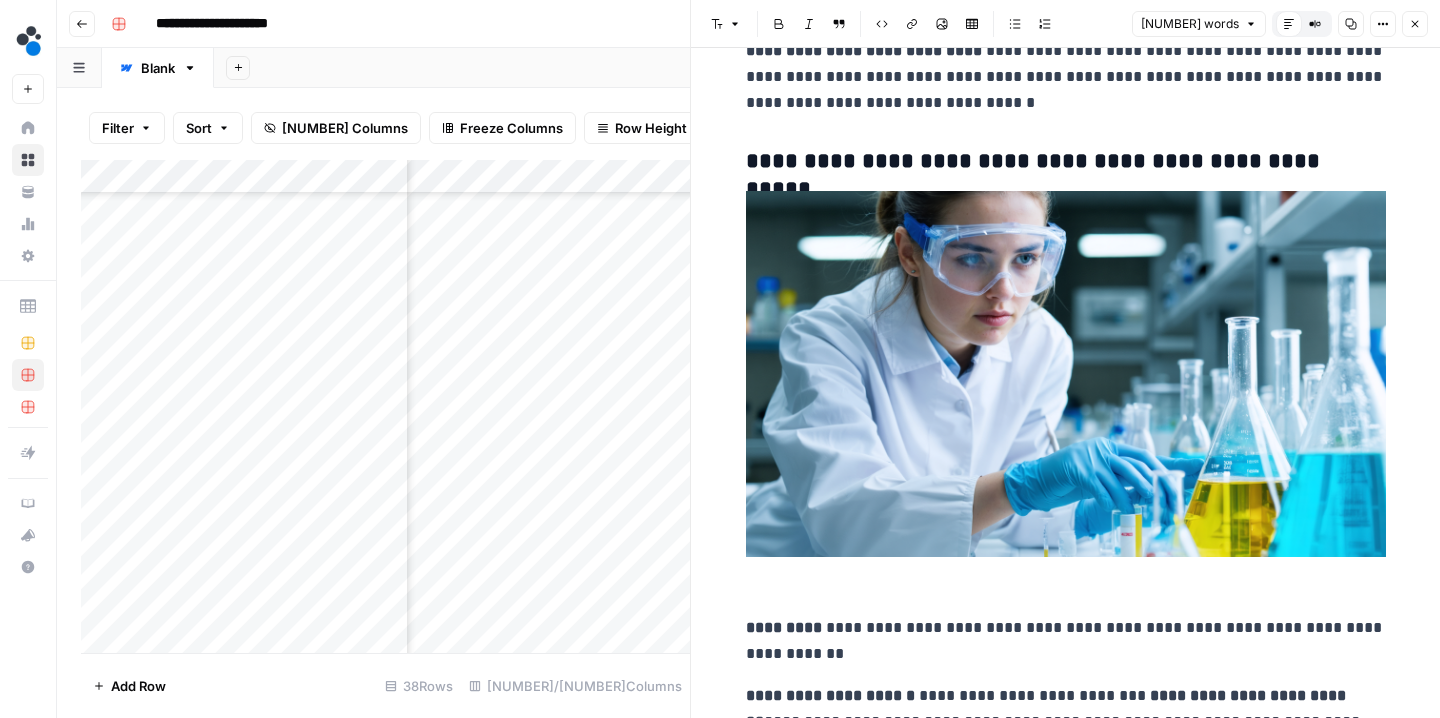 scroll, scrollTop: 3180, scrollLeft: 0, axis: vertical 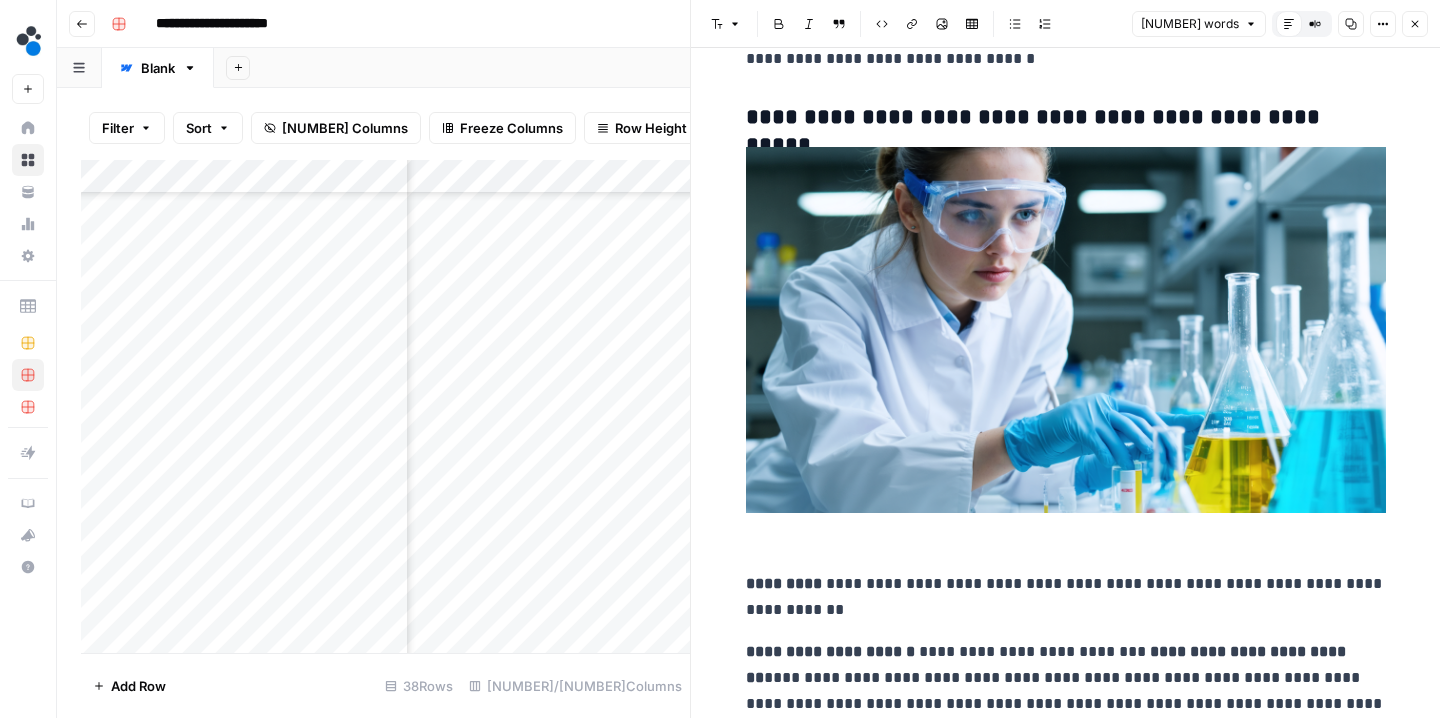 click 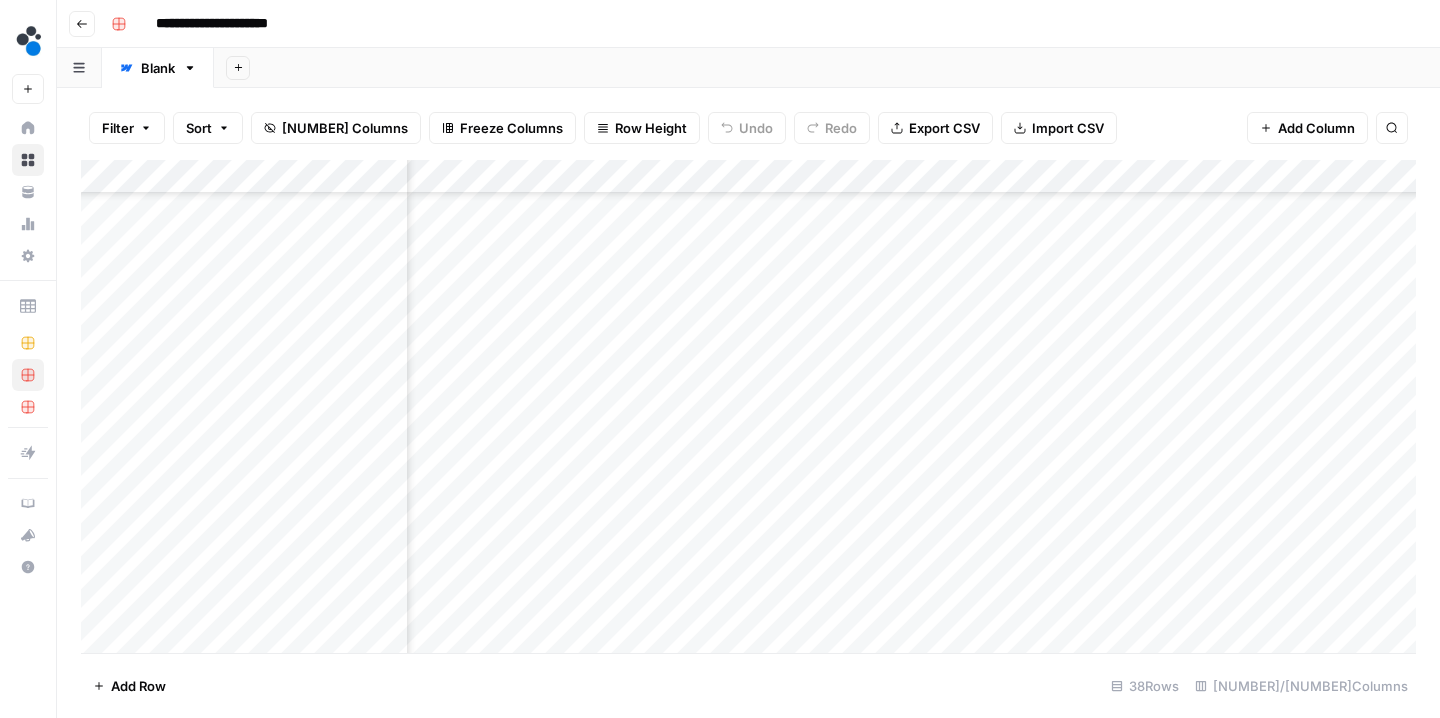 scroll, scrollTop: 855, scrollLeft: 769, axis: both 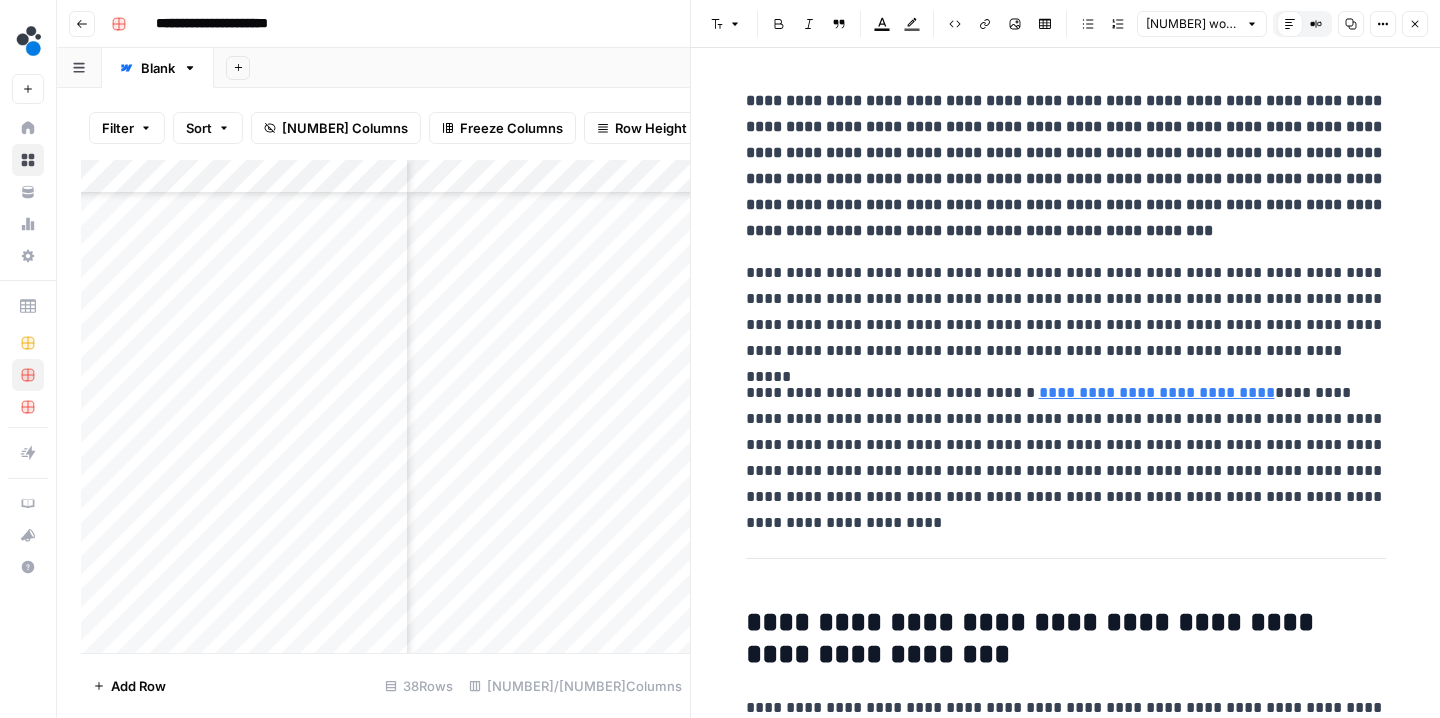 click on "**********" at bounding box center (1066, 312) 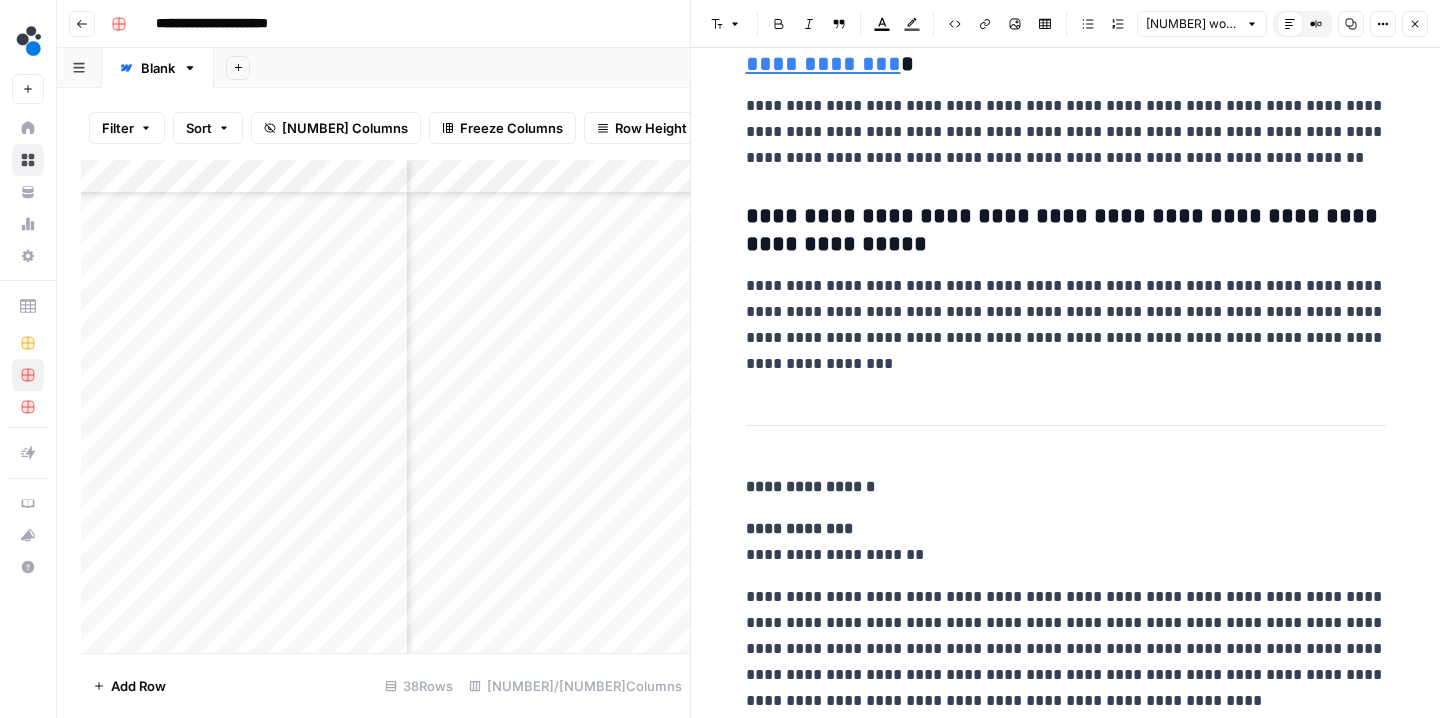 click on "**********" at bounding box center (1066, 325) 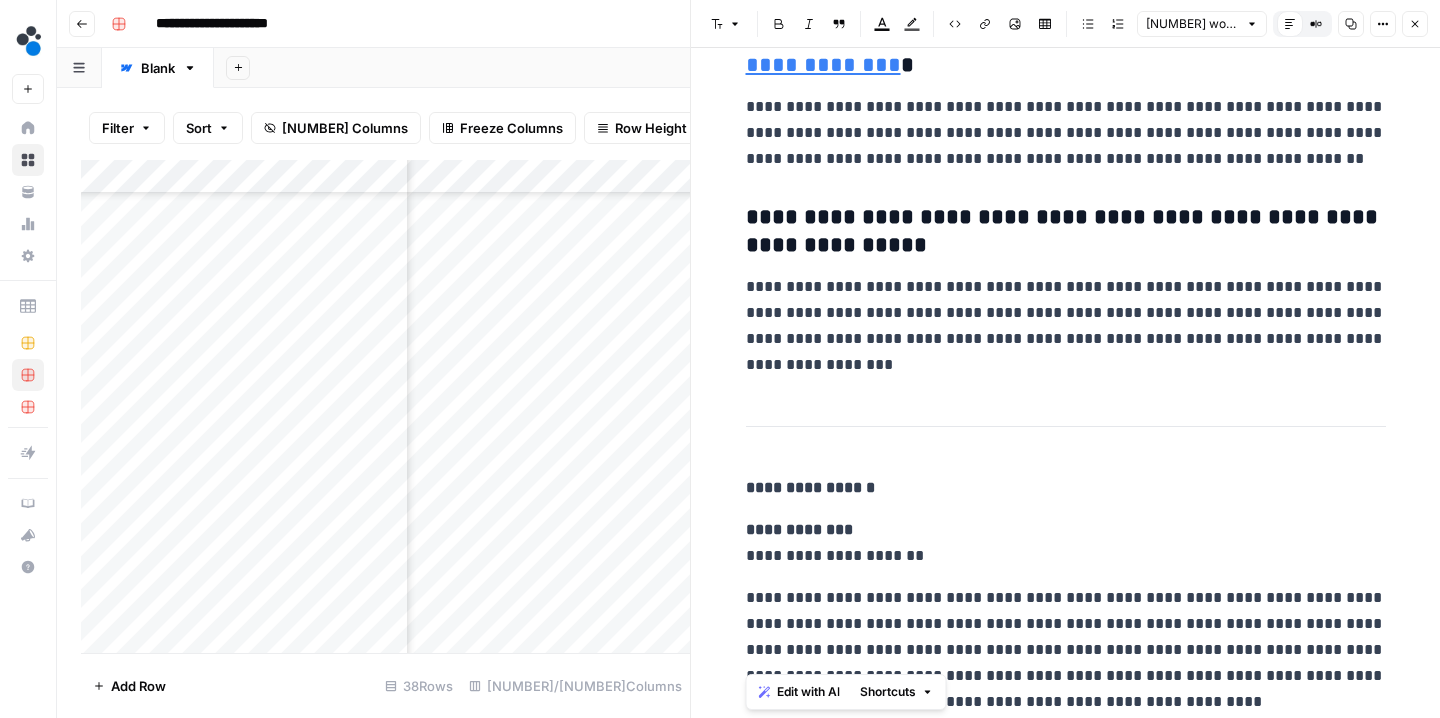 copy on "**********" 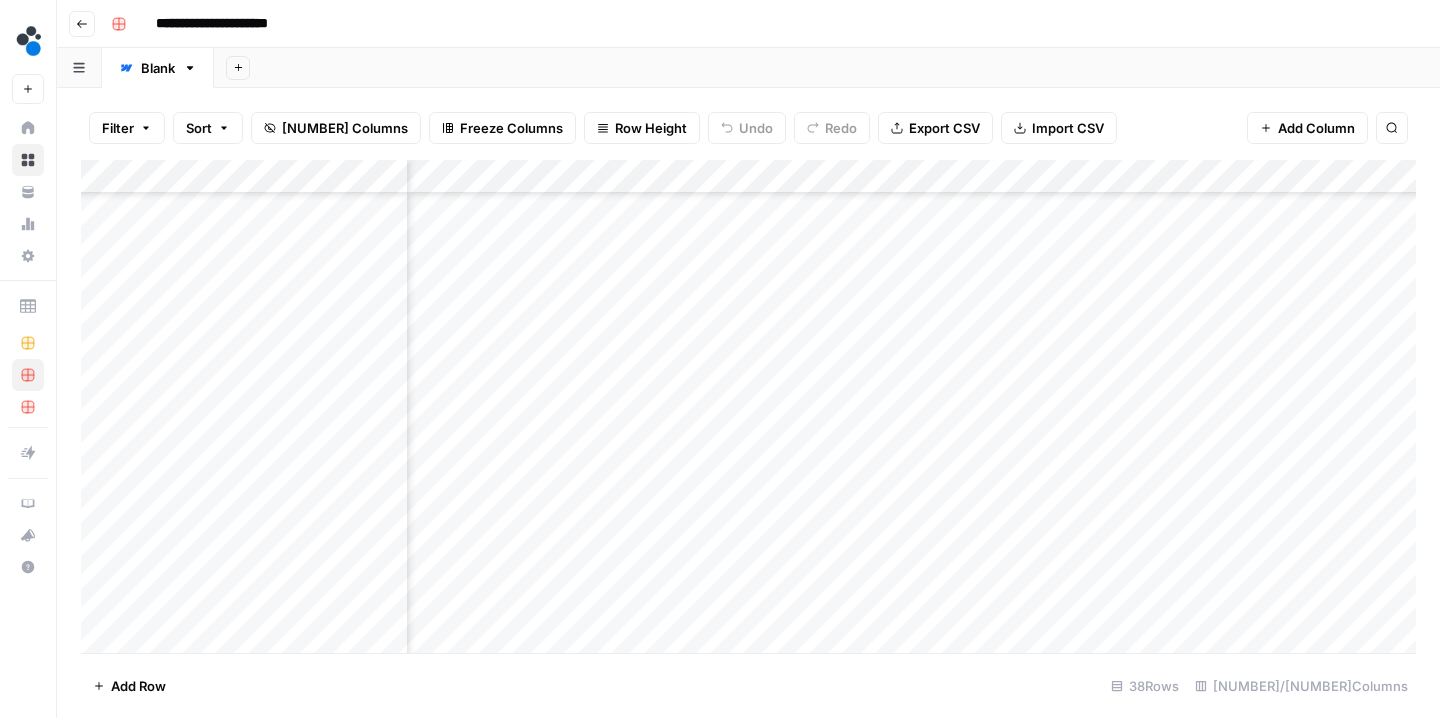 scroll, scrollTop: 855, scrollLeft: 133, axis: both 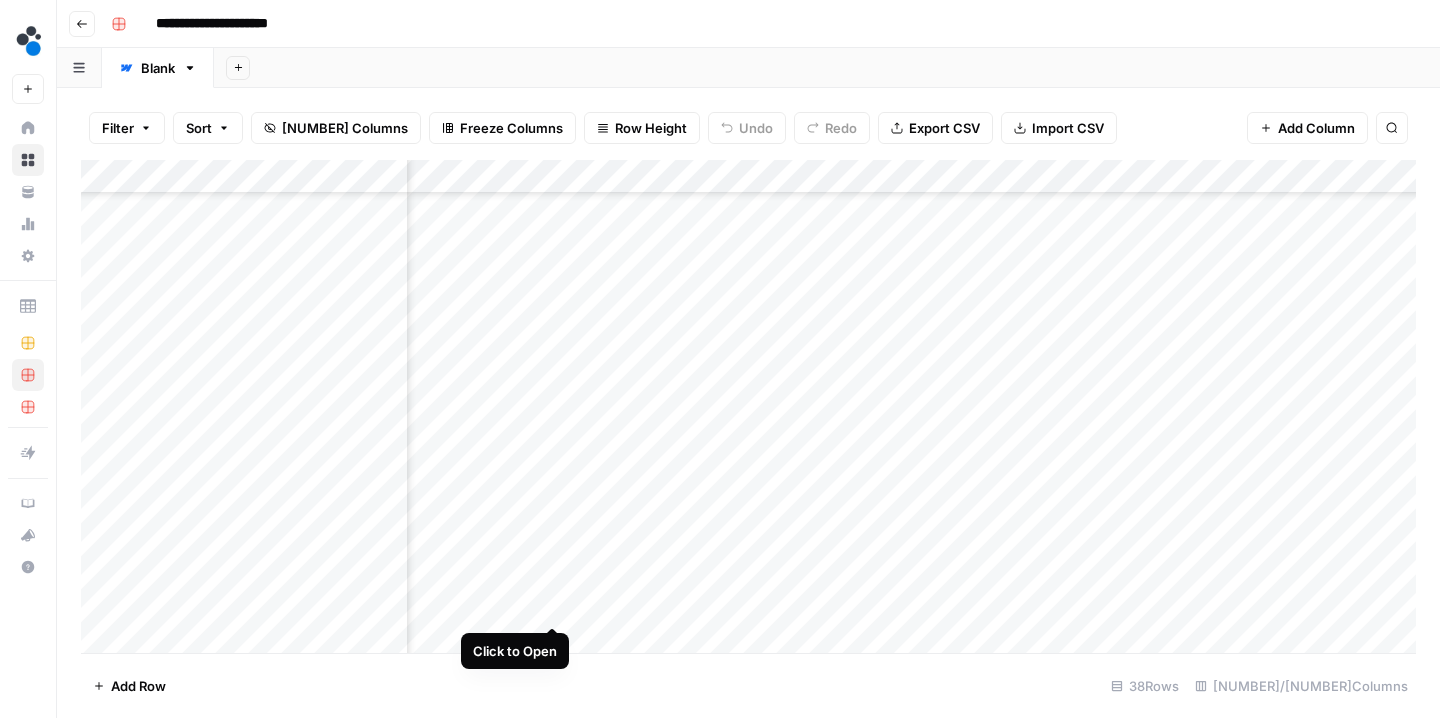 click on "Add Column" at bounding box center [748, 409] 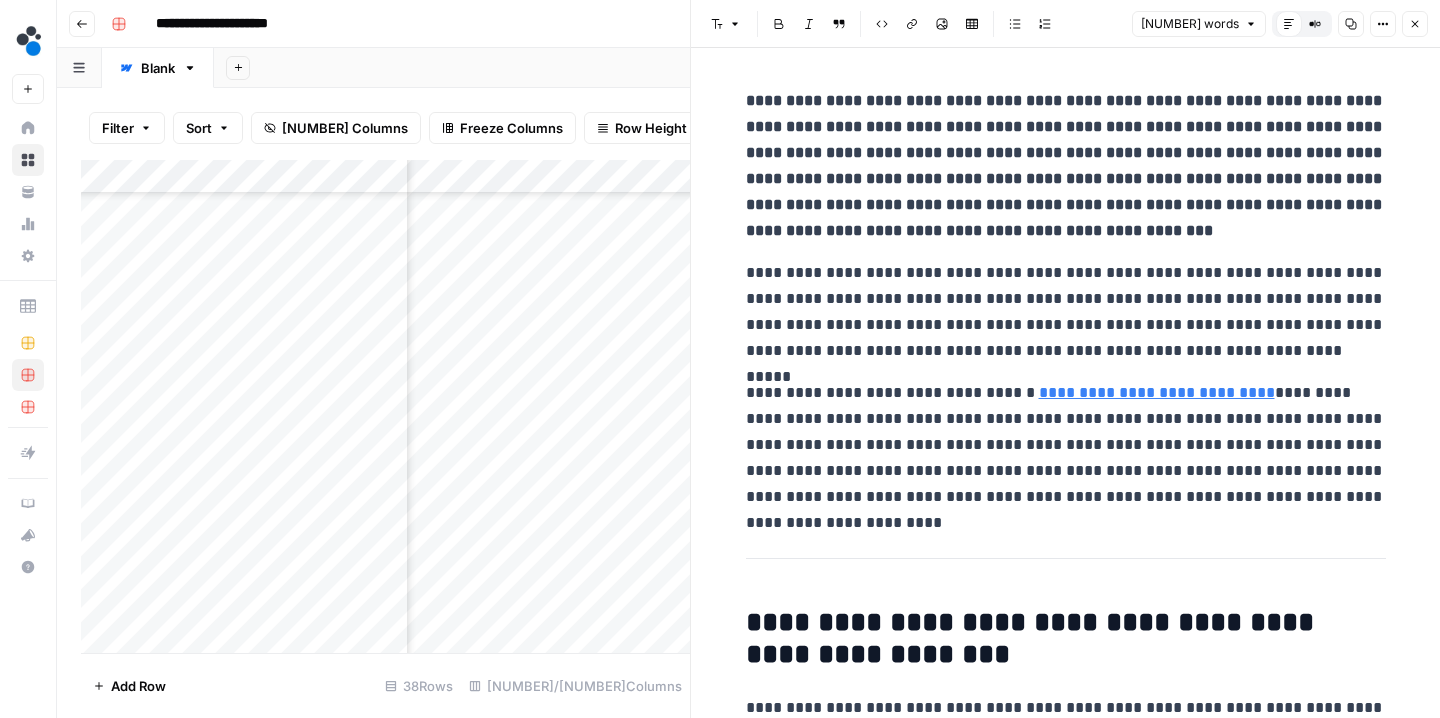 click on "**********" at bounding box center [1066, 166] 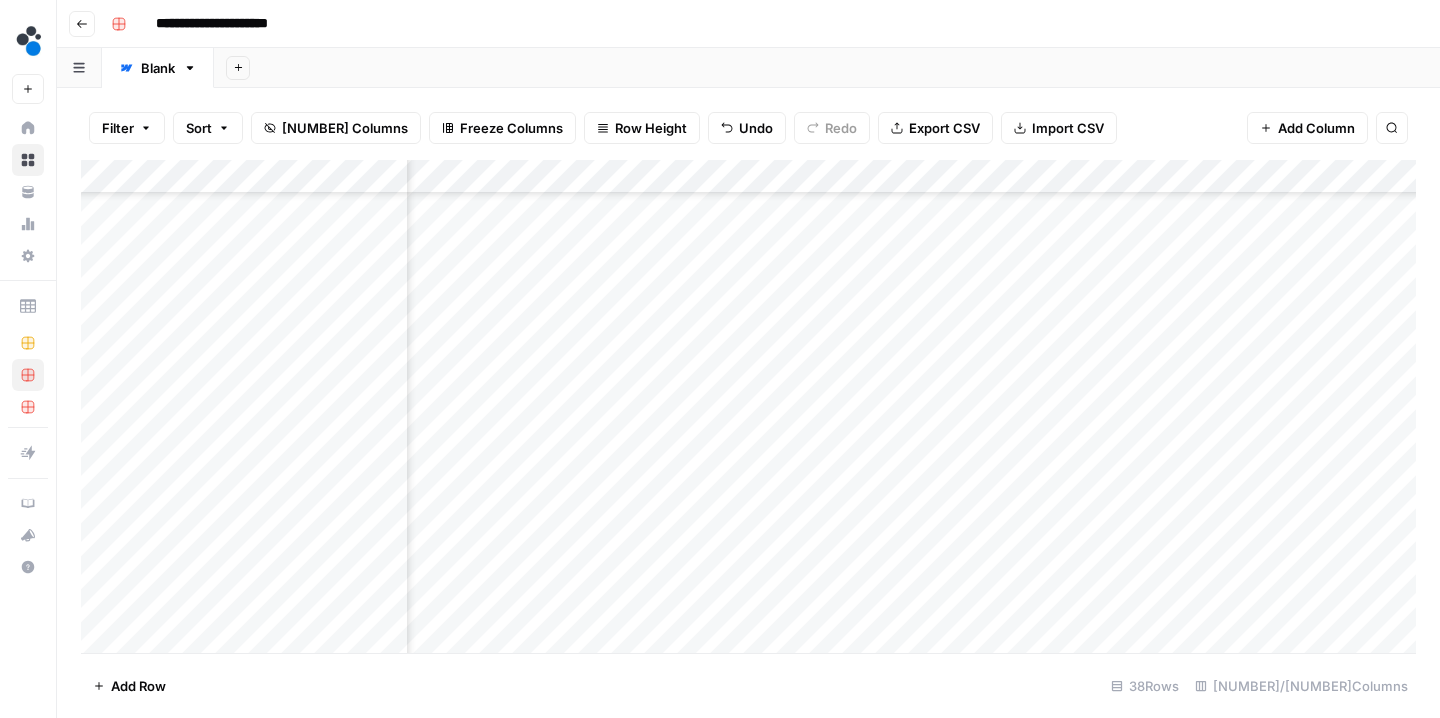 scroll, scrollTop: 856, scrollLeft: 393, axis: both 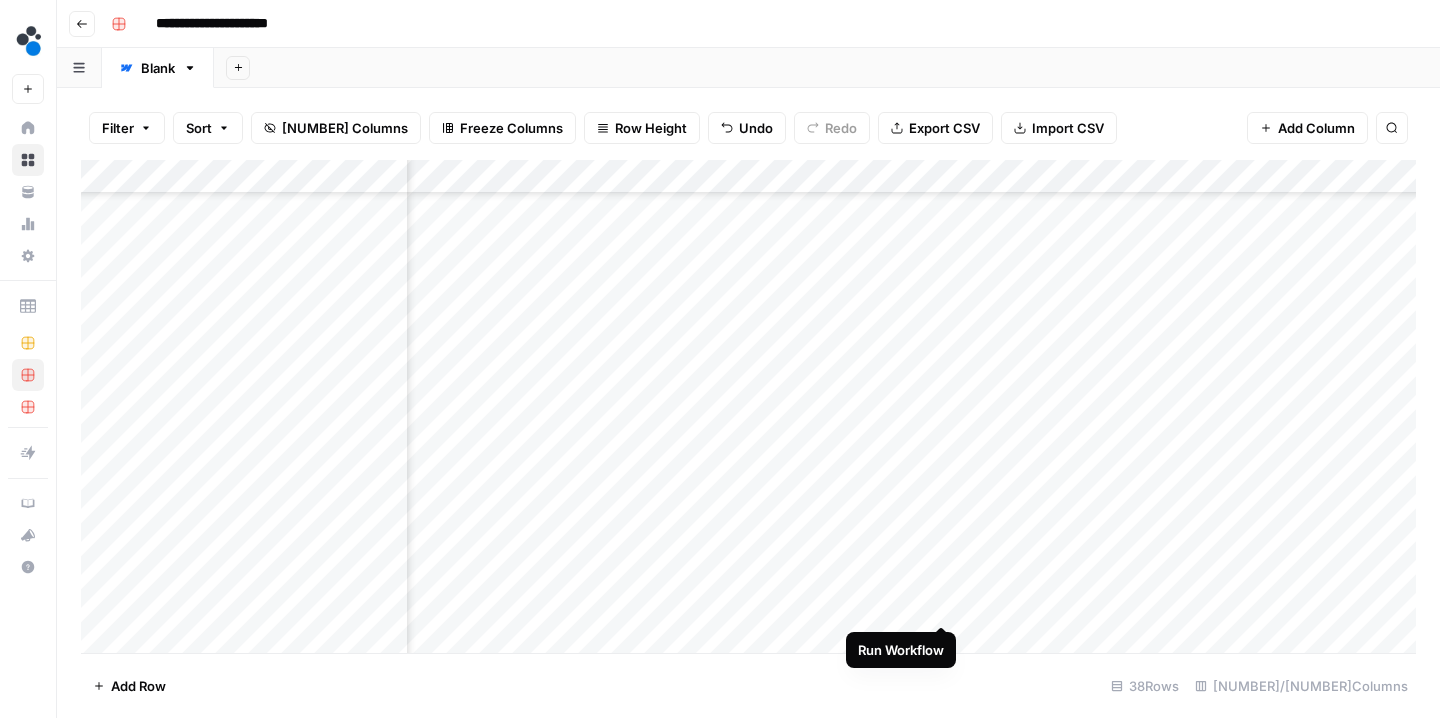 click on "Add Column" at bounding box center [748, 409] 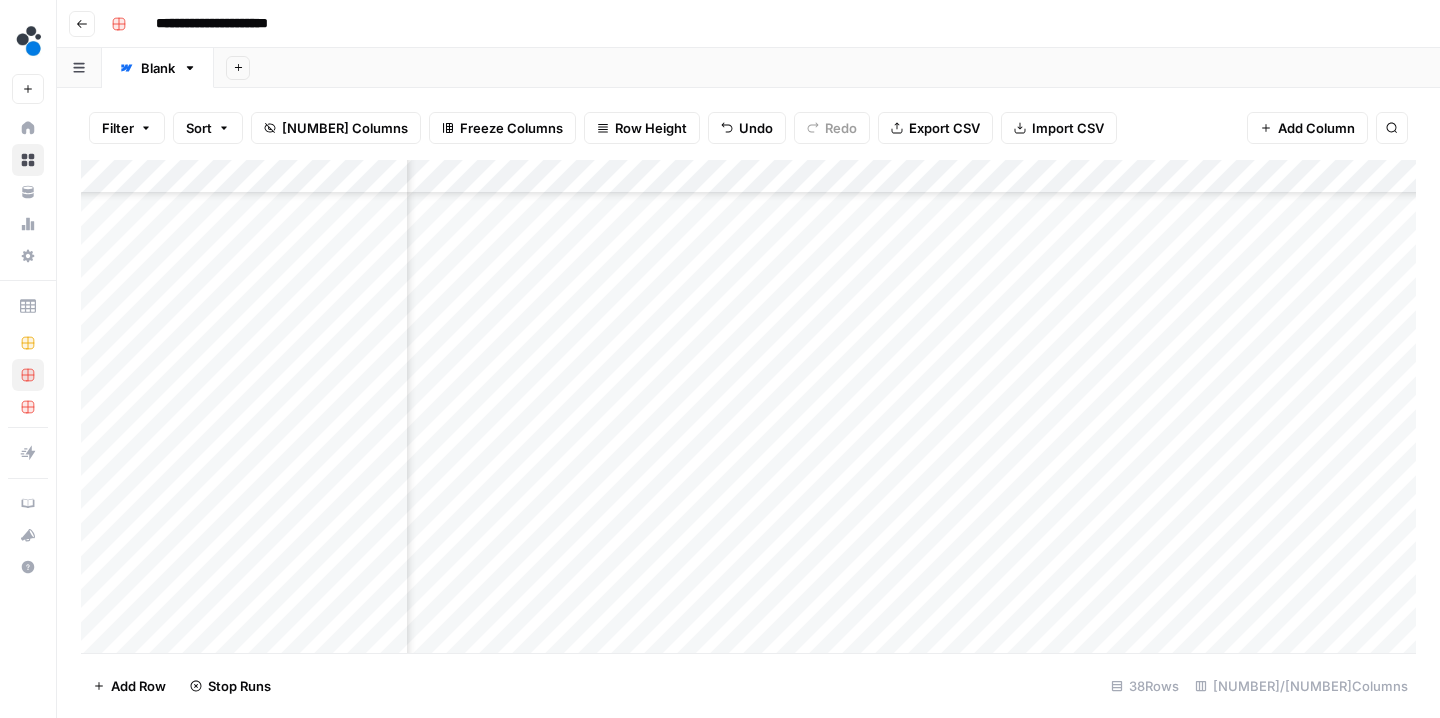 scroll, scrollTop: 856, scrollLeft: 813, axis: both 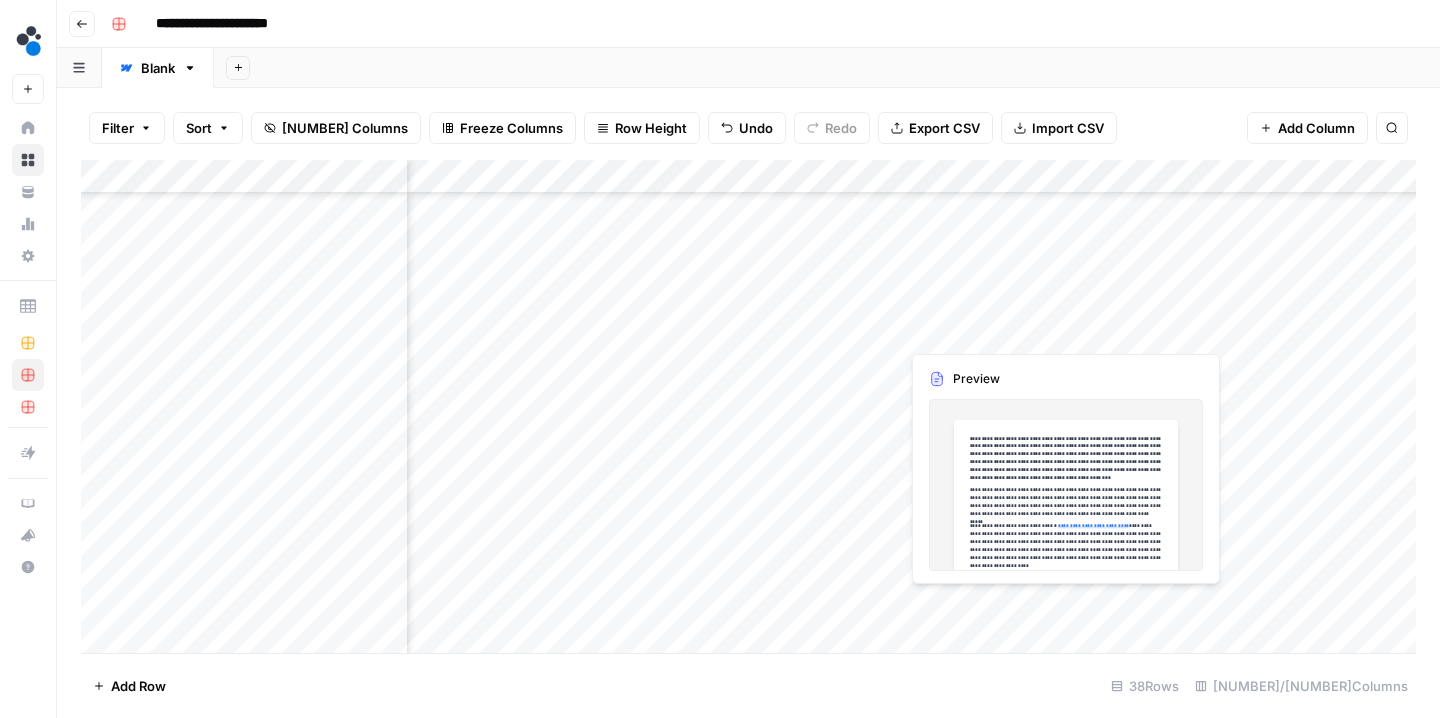 click on "Add Column" at bounding box center [748, 409] 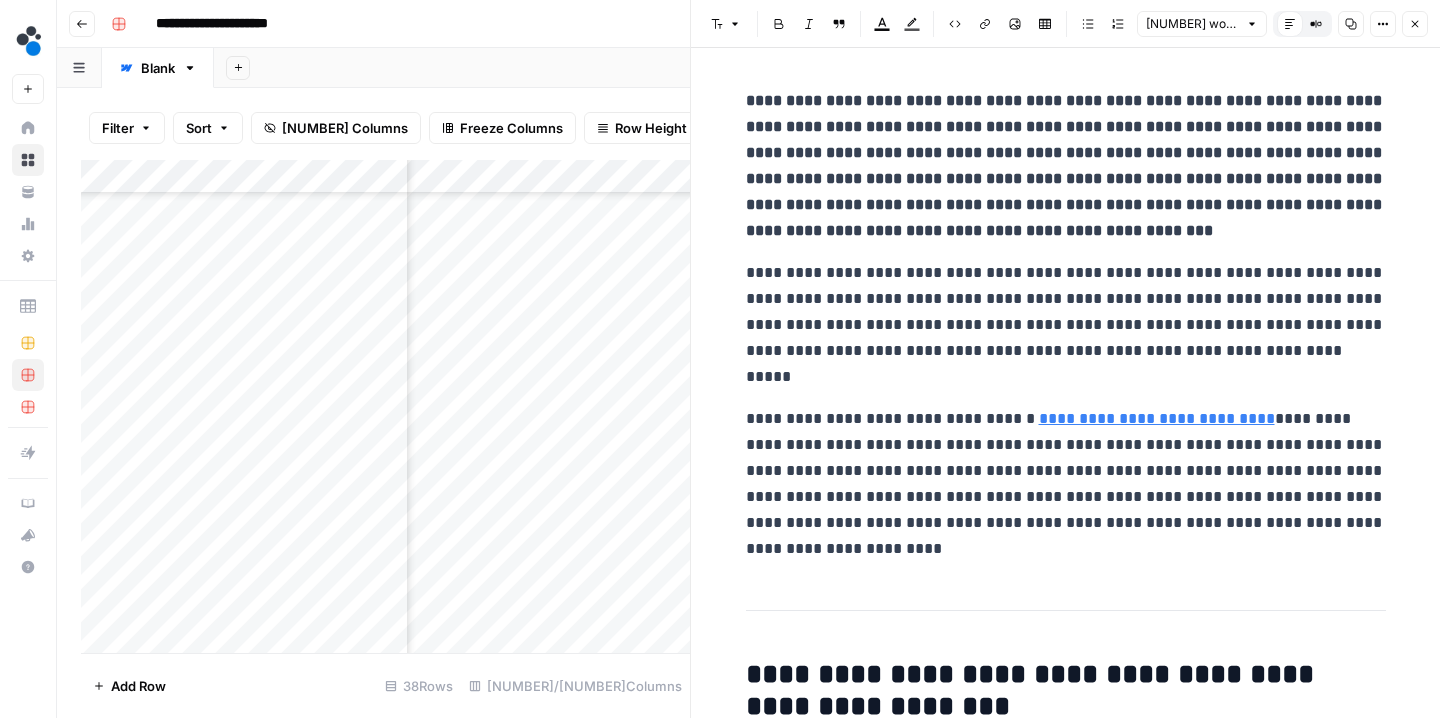 click on "**********" at bounding box center [1066, 325] 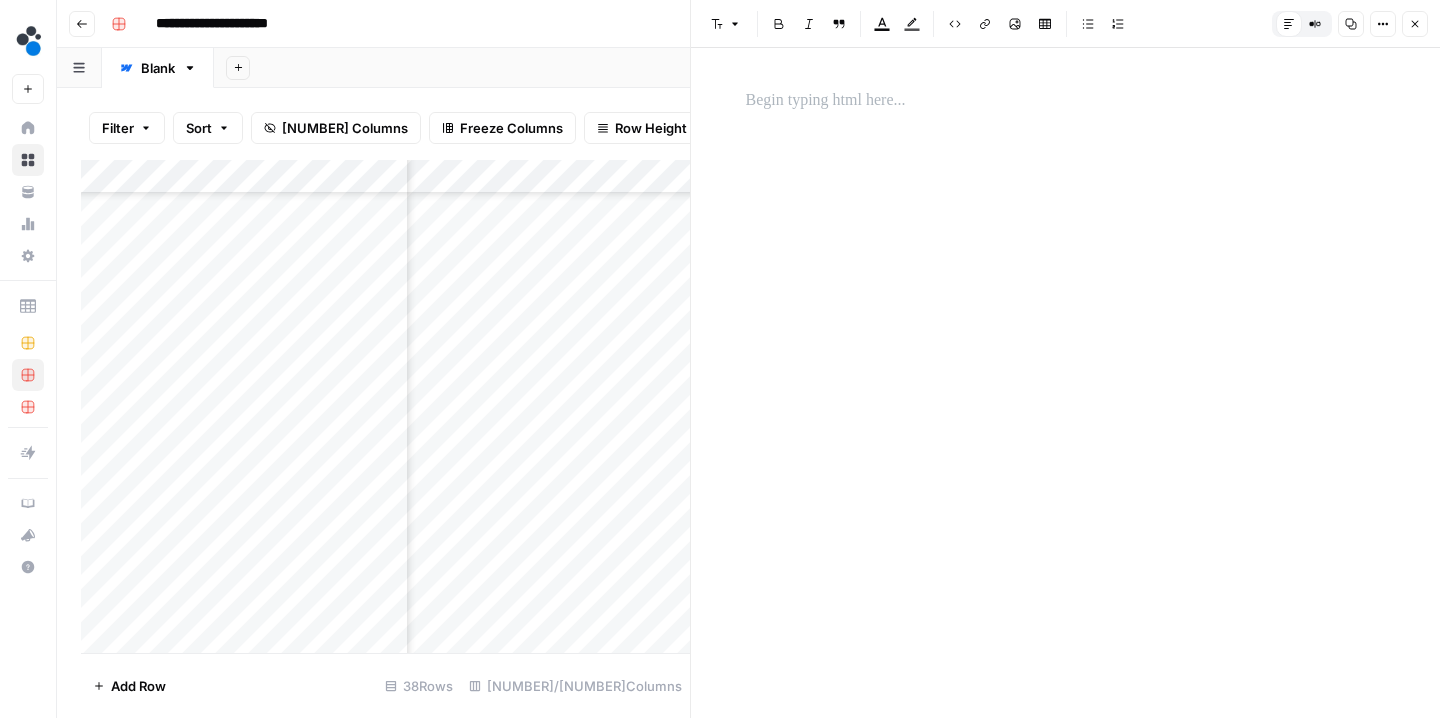click 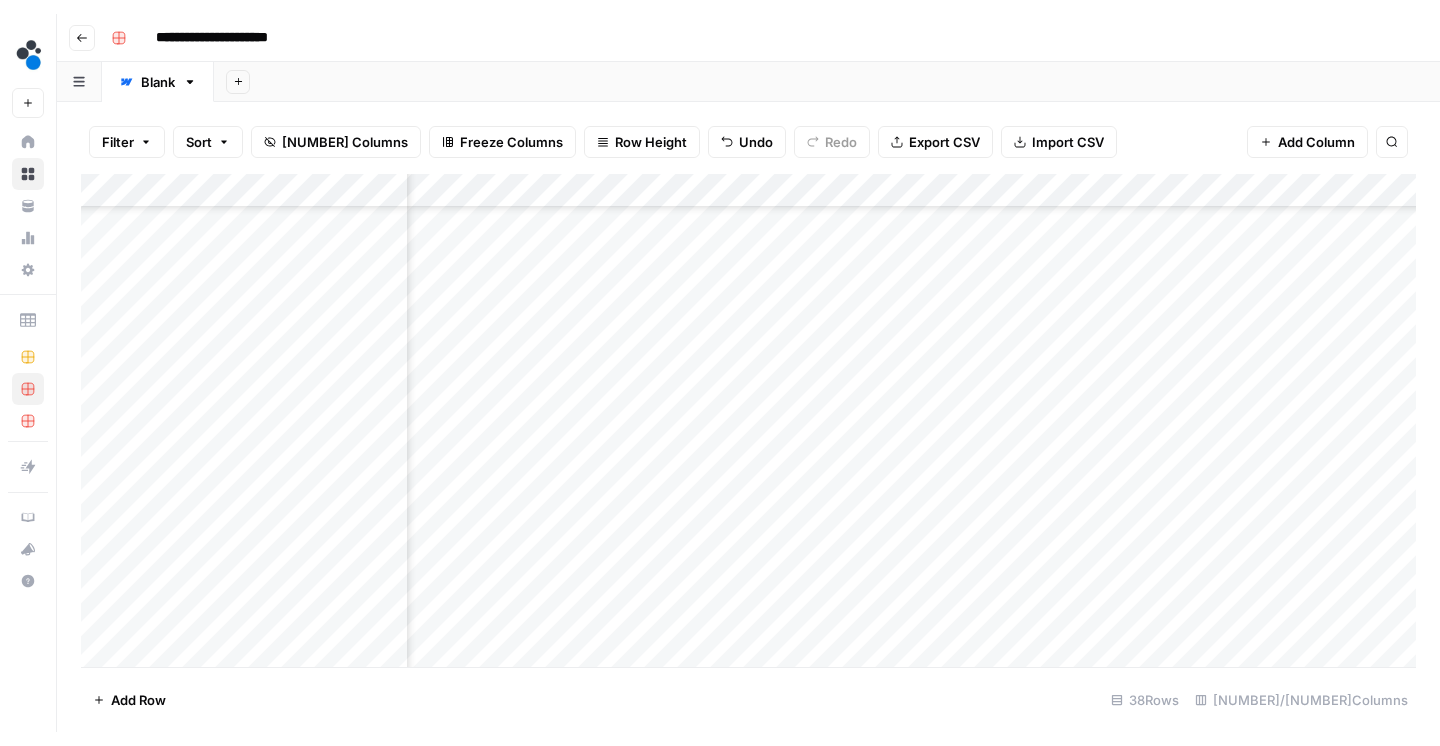 scroll, scrollTop: 857, scrollLeft: 759, axis: both 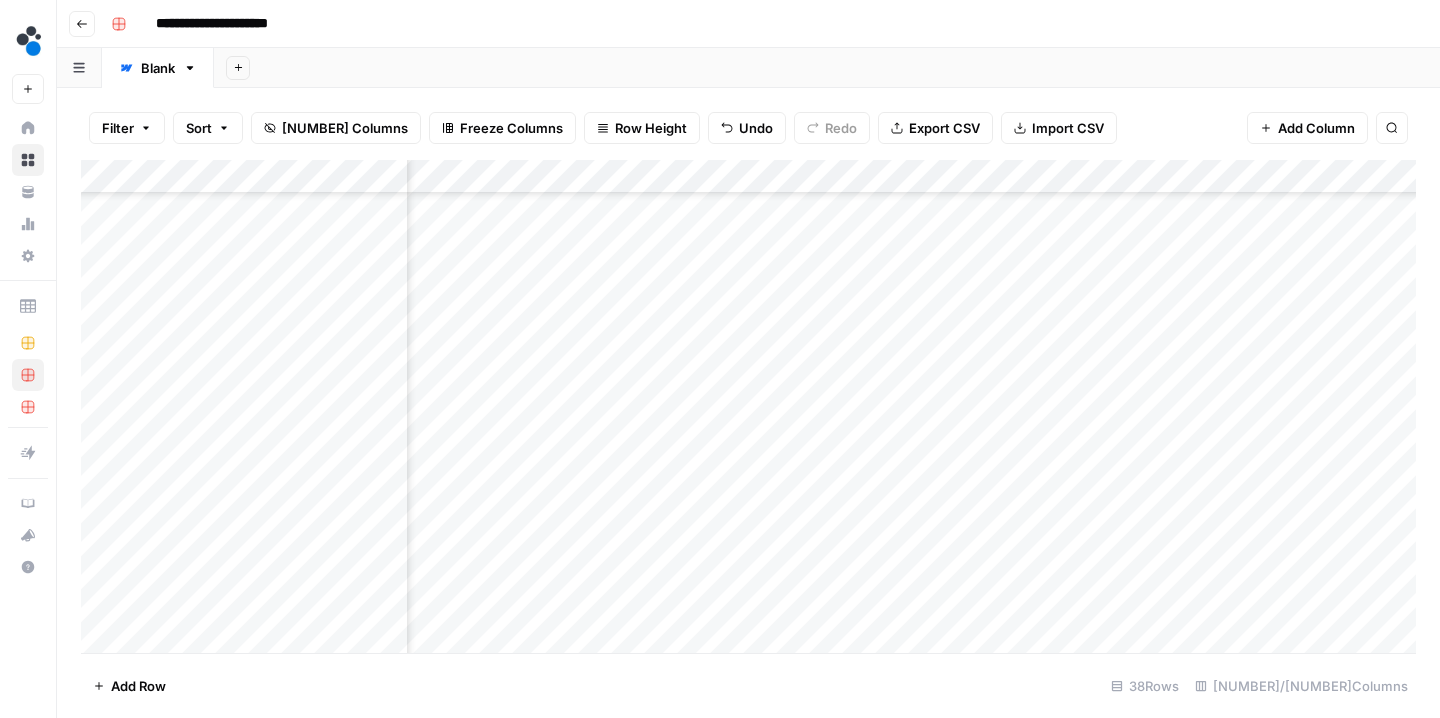 click on "**********" at bounding box center (748, 24) 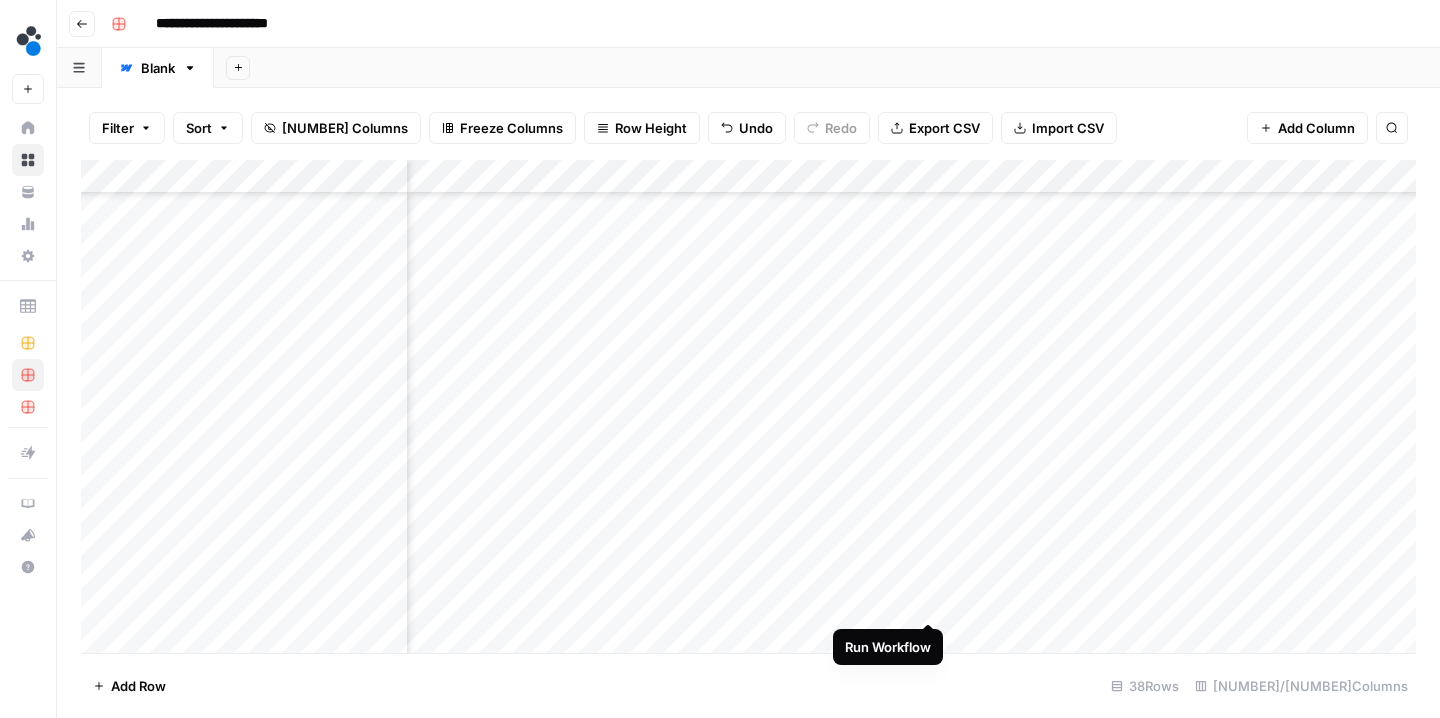 click on "Add Column" at bounding box center [748, 409] 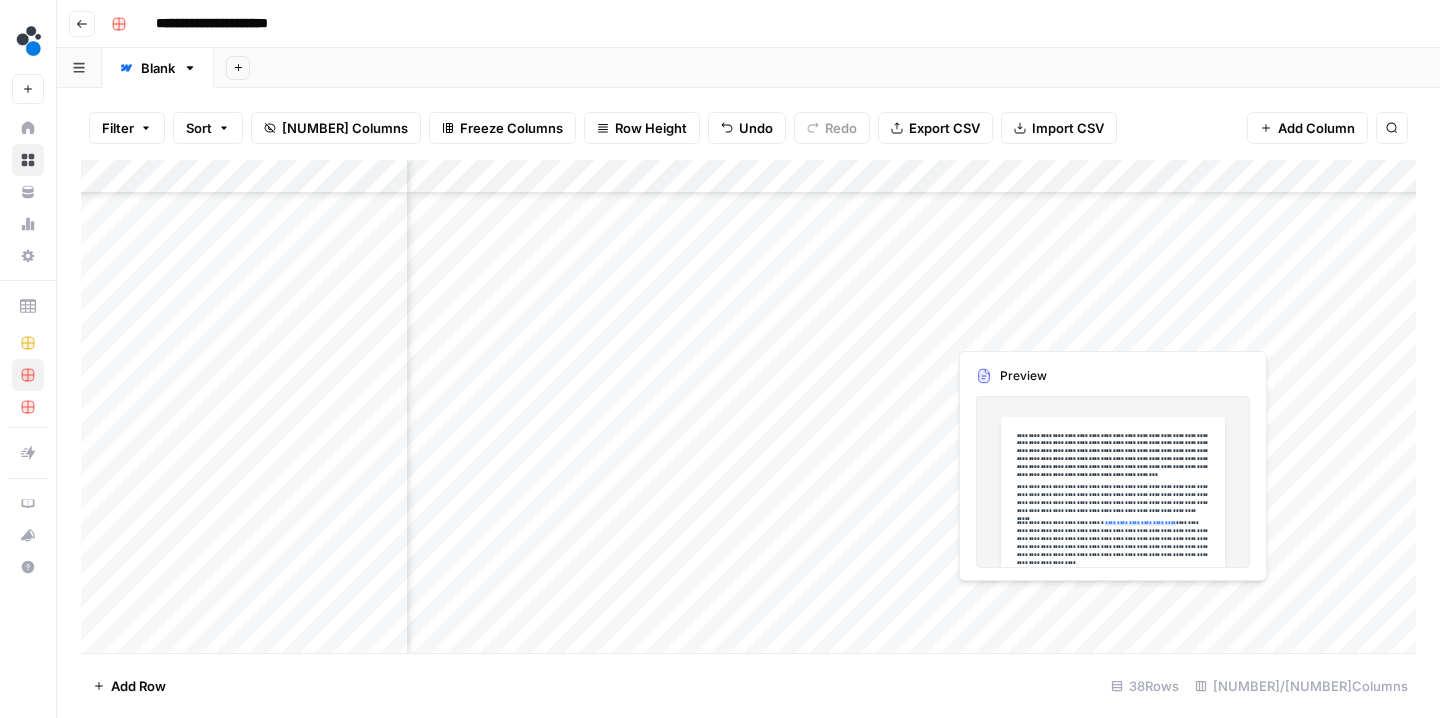 click on "Add Column" at bounding box center [748, 409] 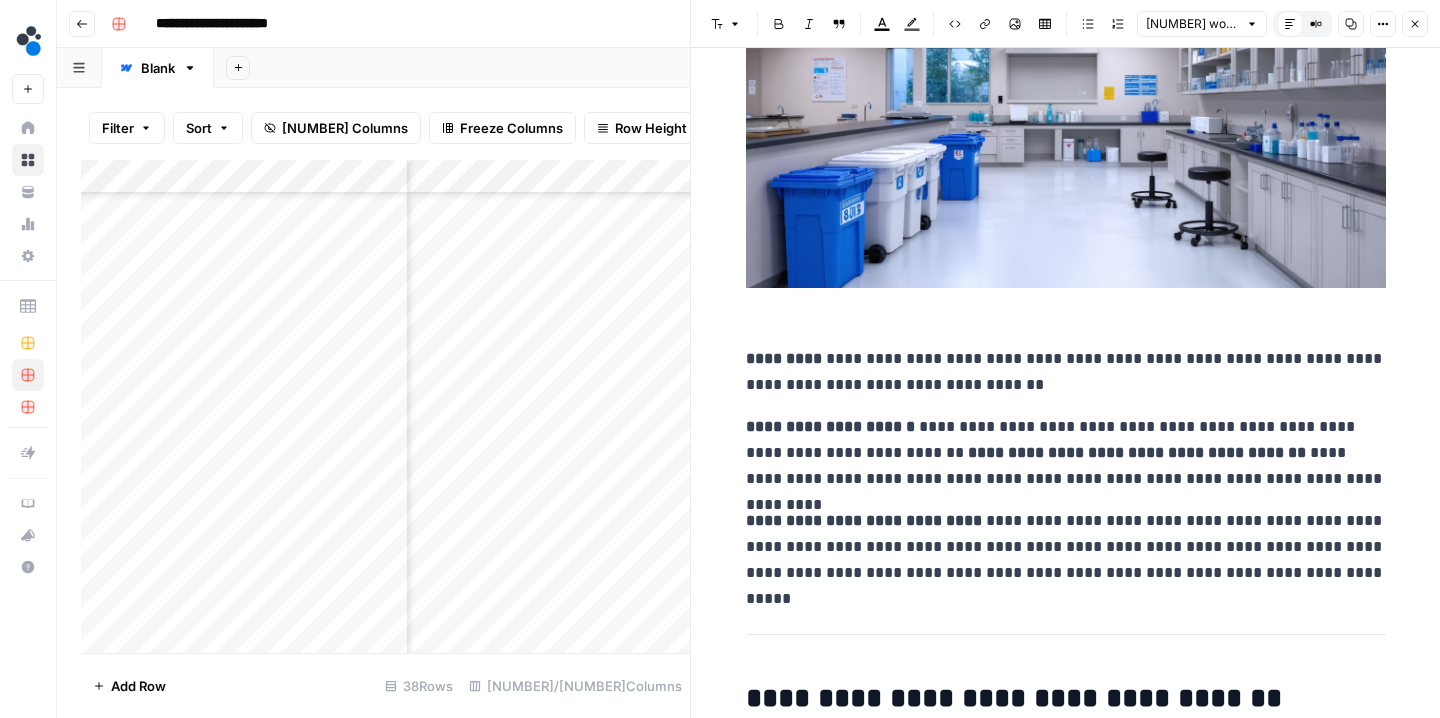 scroll, scrollTop: 4159, scrollLeft: 0, axis: vertical 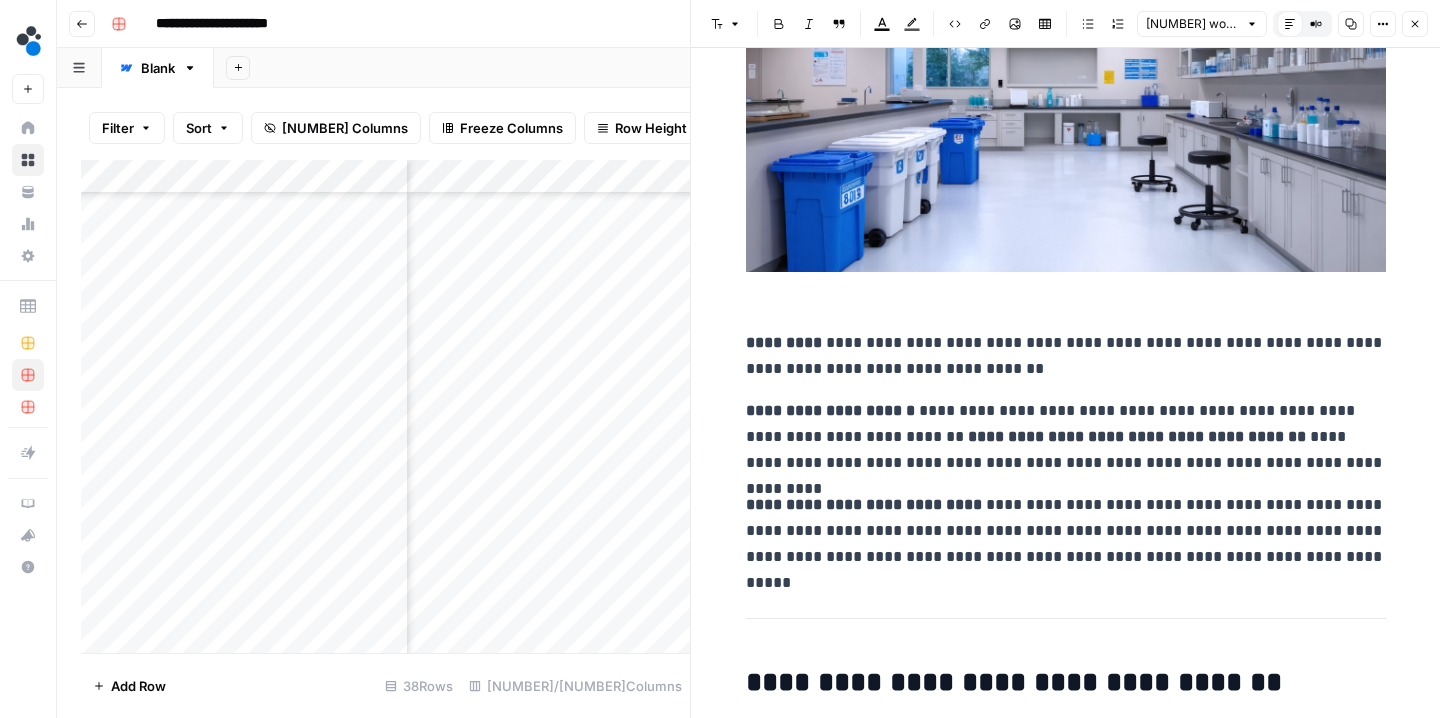 click 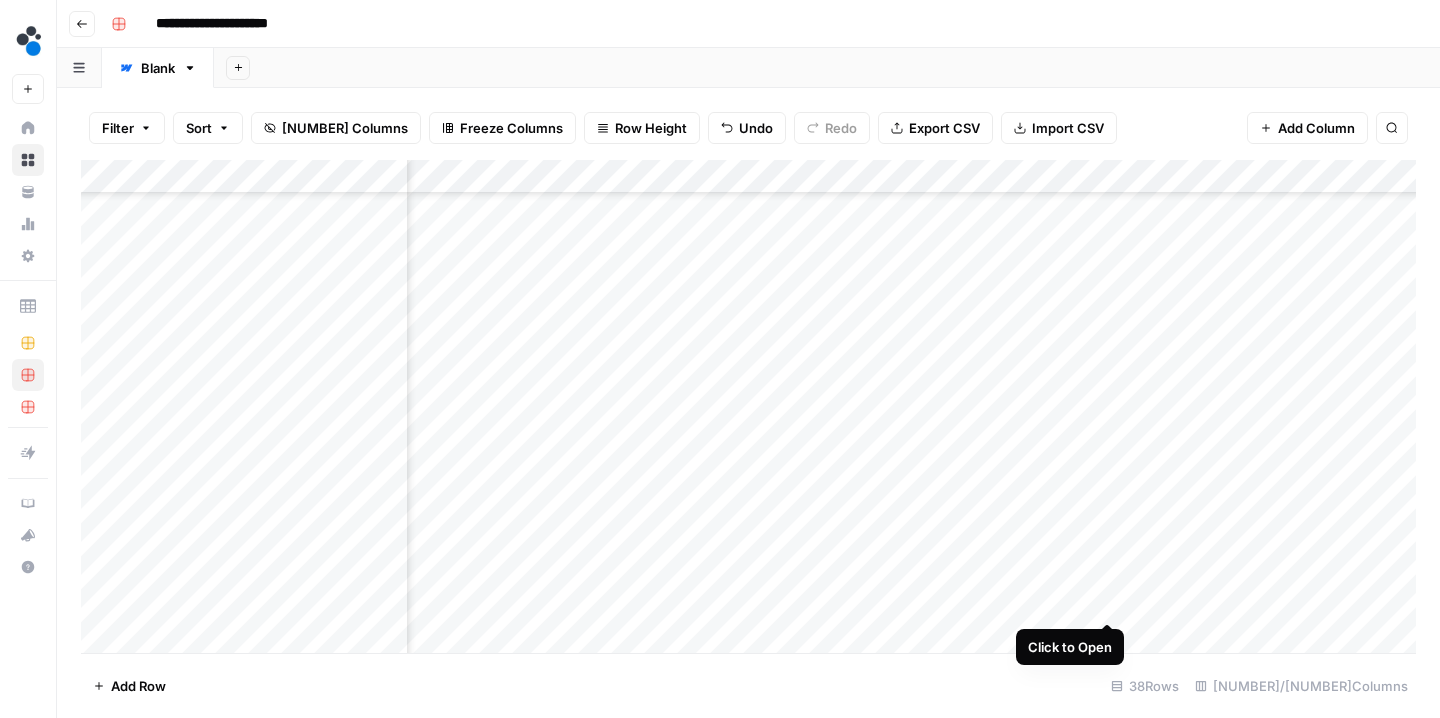 click on "Add Column" at bounding box center (748, 409) 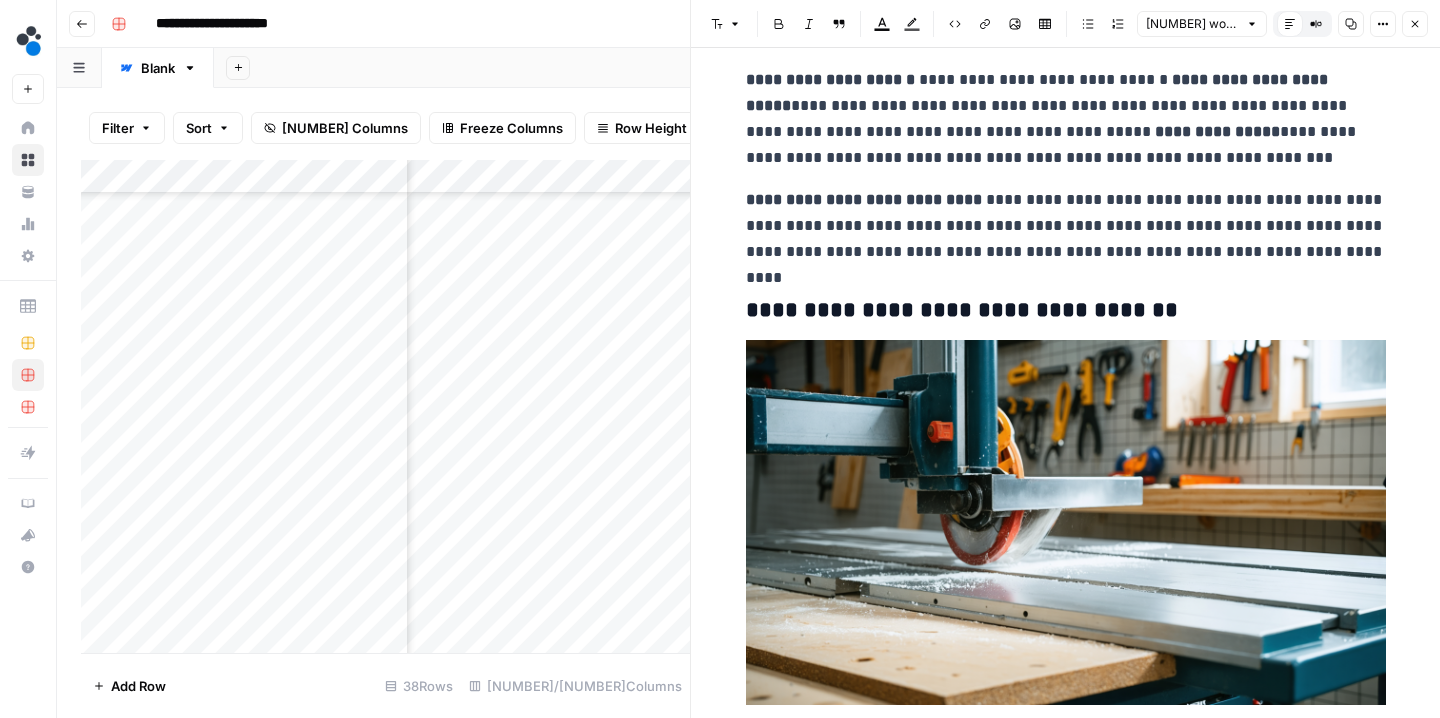 scroll, scrollTop: 1495, scrollLeft: 0, axis: vertical 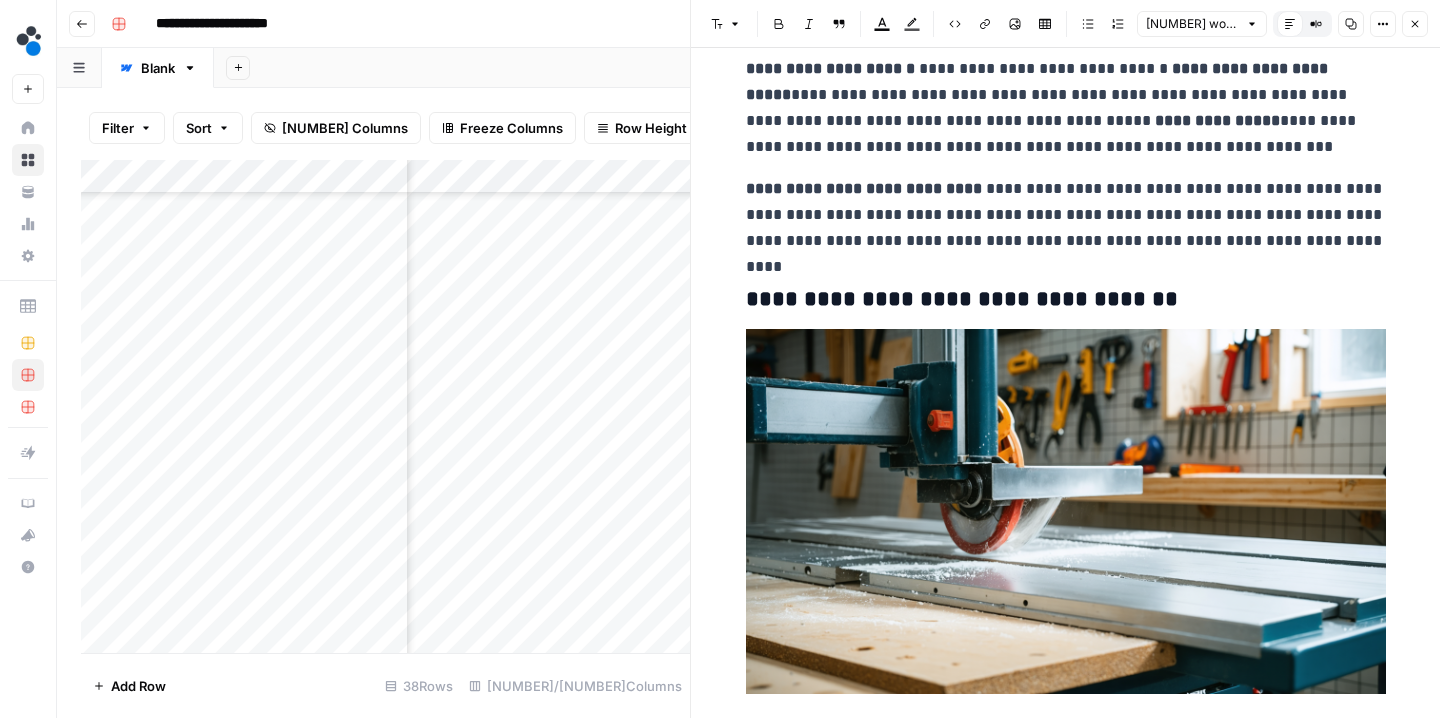 click on "Close" at bounding box center (1415, 24) 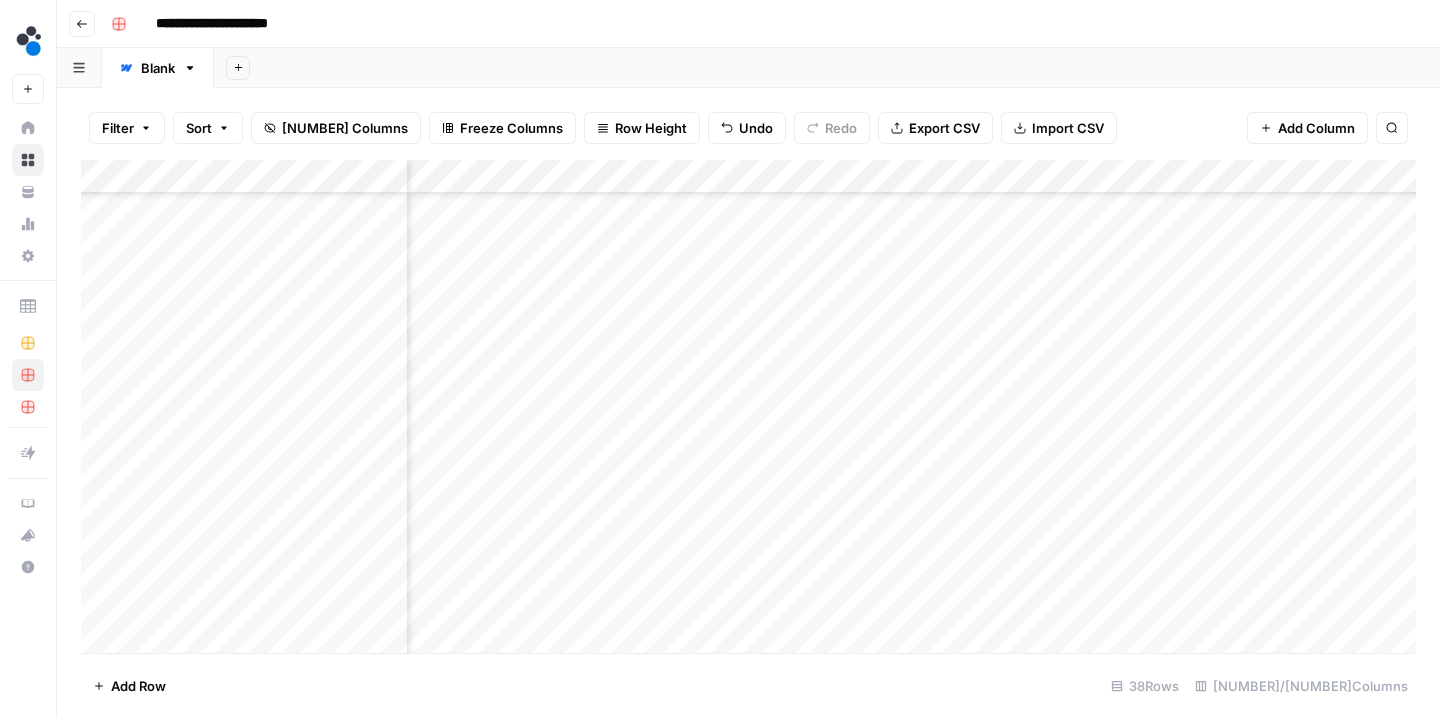 scroll, scrollTop: 859, scrollLeft: 666, axis: both 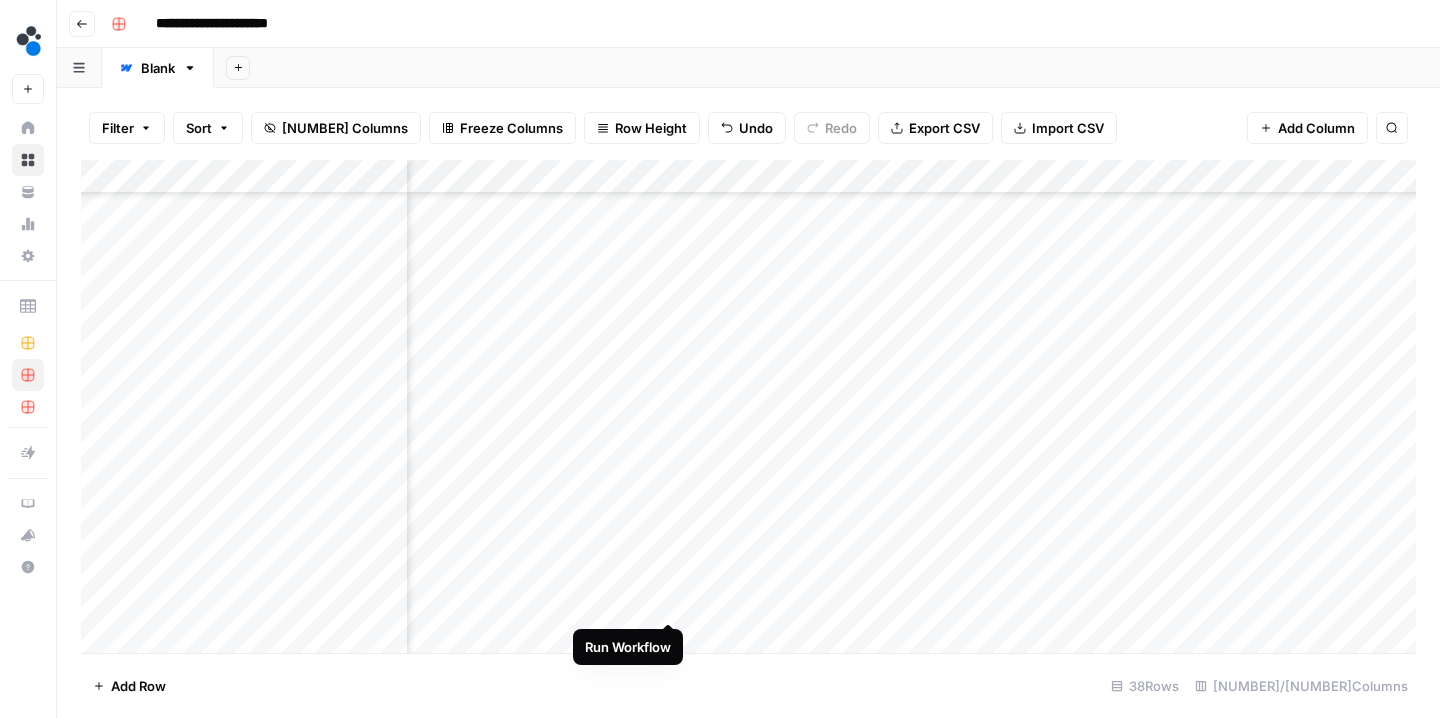click on "Add Column" at bounding box center (748, 409) 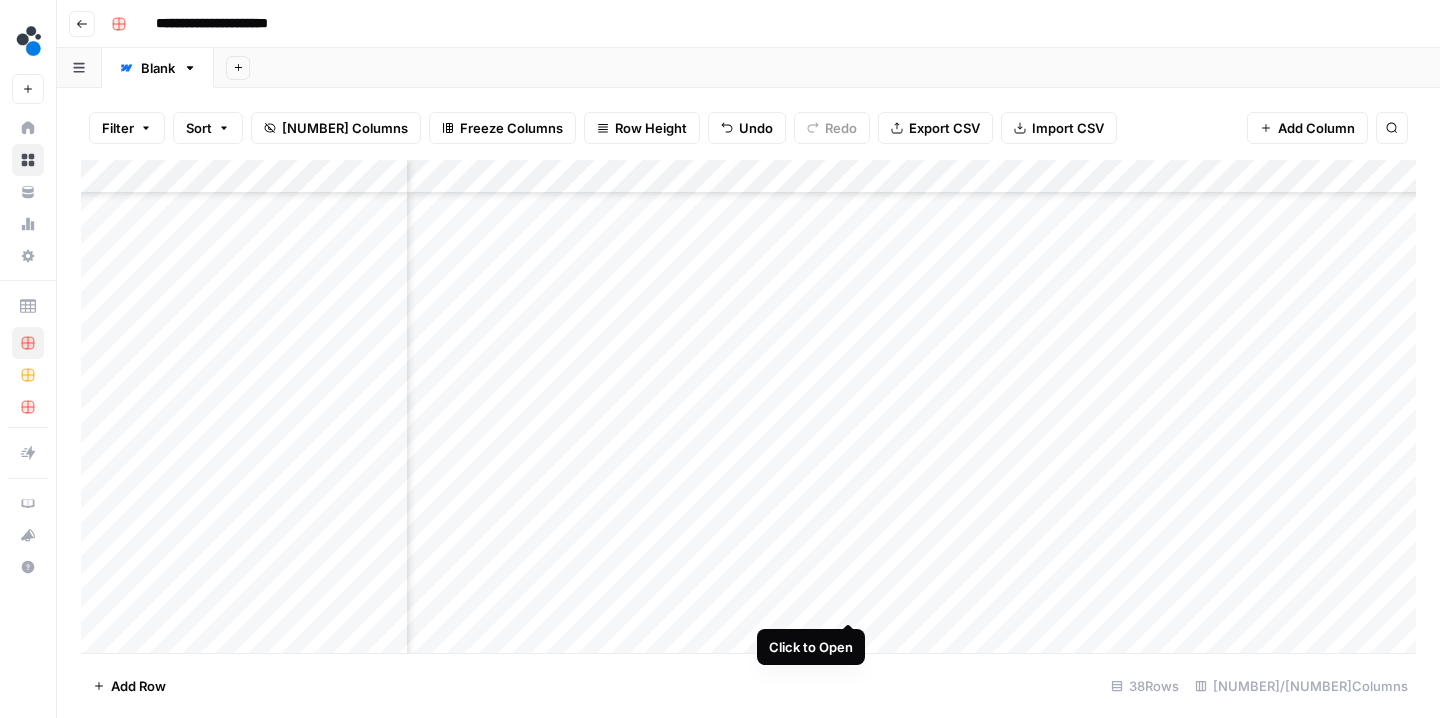 click on "Add Column" at bounding box center [748, 409] 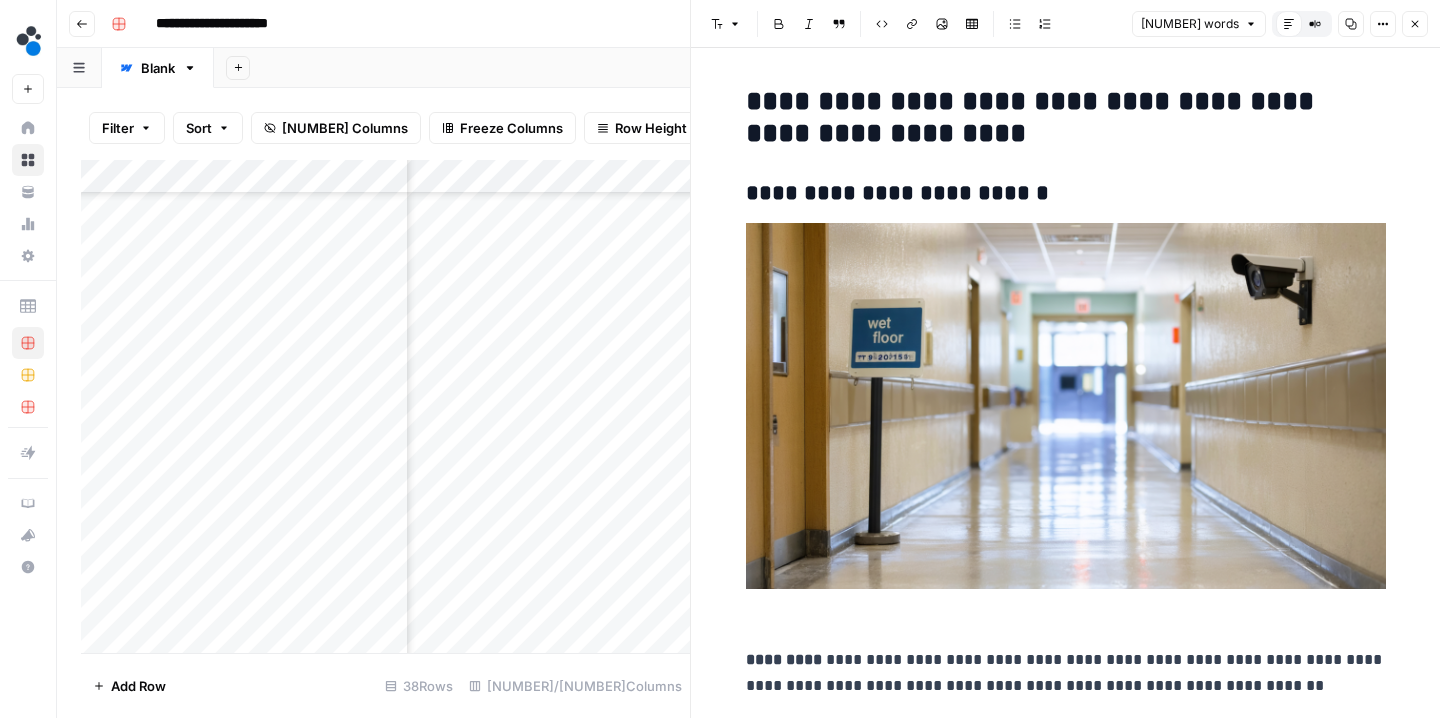 scroll, scrollTop: 838, scrollLeft: 0, axis: vertical 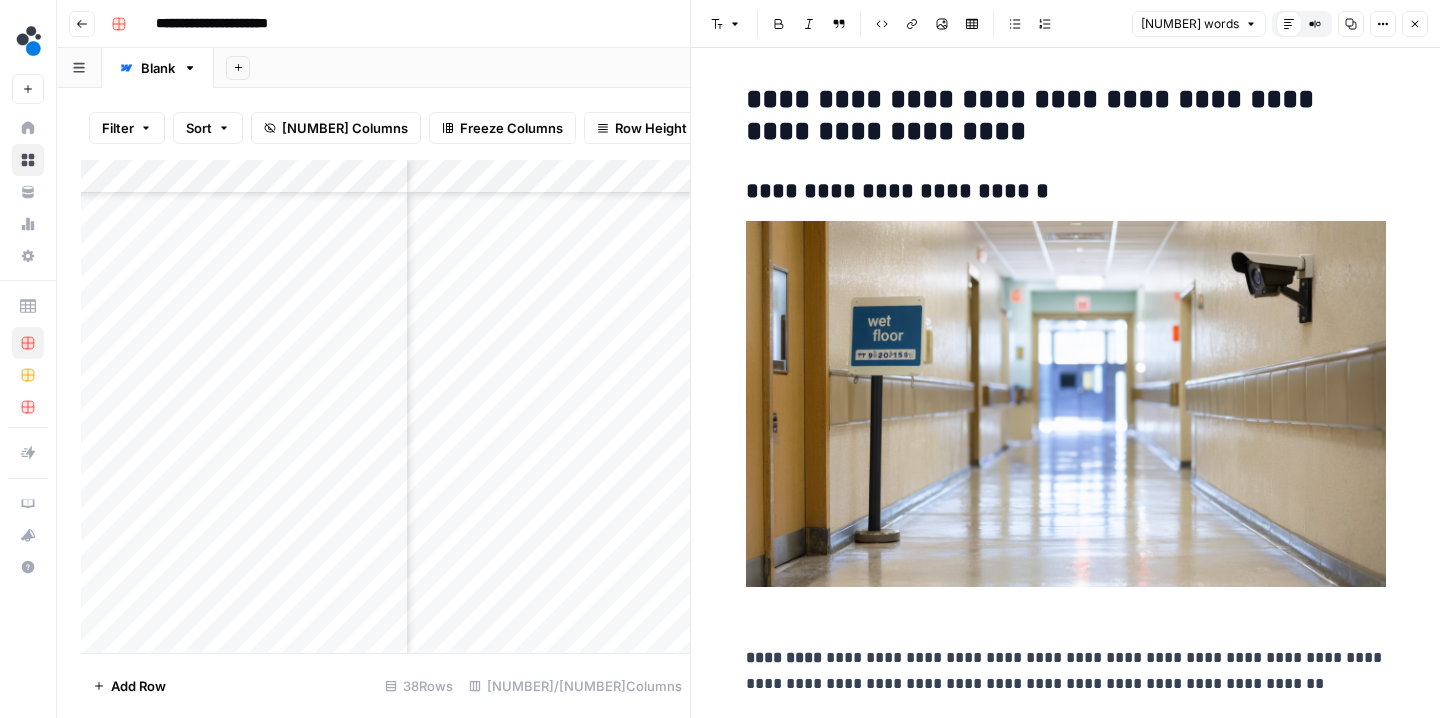 click at bounding box center [1066, 425] 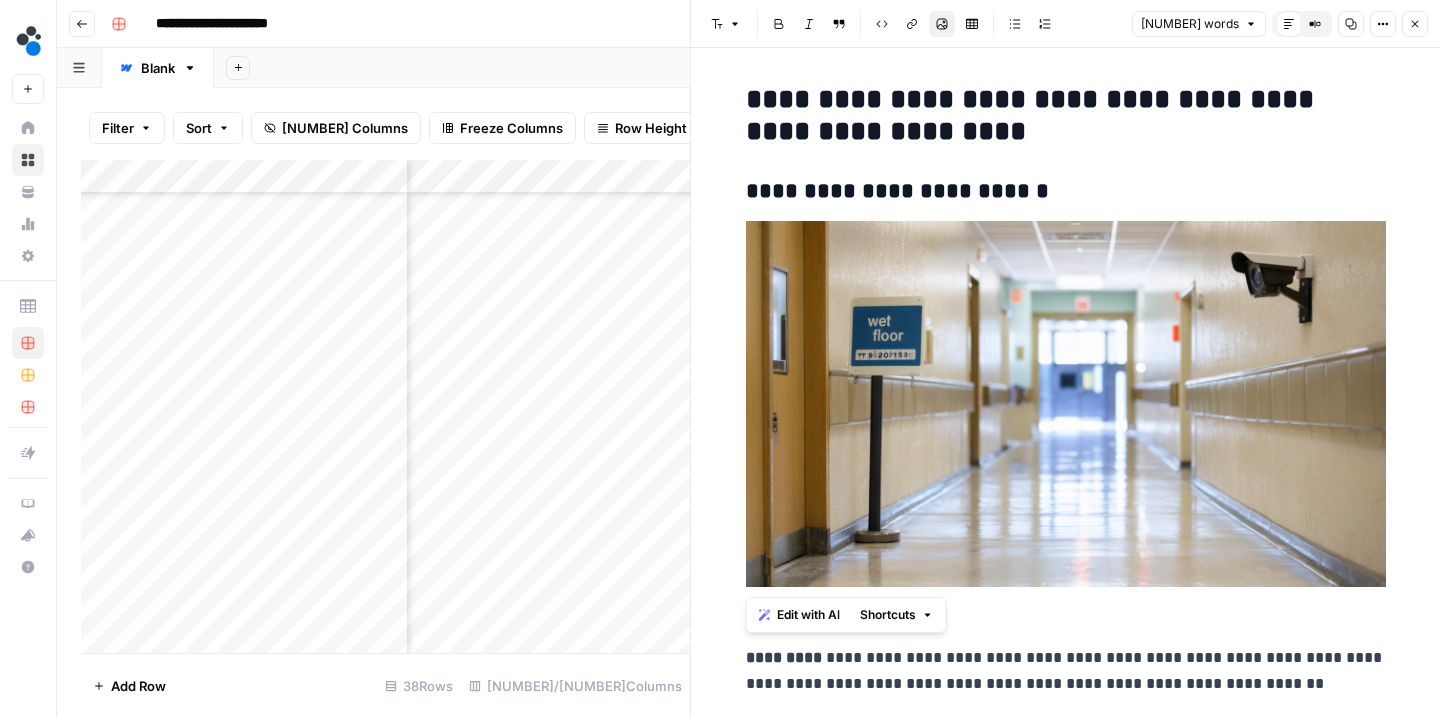 drag, startPoint x: 812, startPoint y: 618, endPoint x: 766, endPoint y: 261, distance: 359.9514 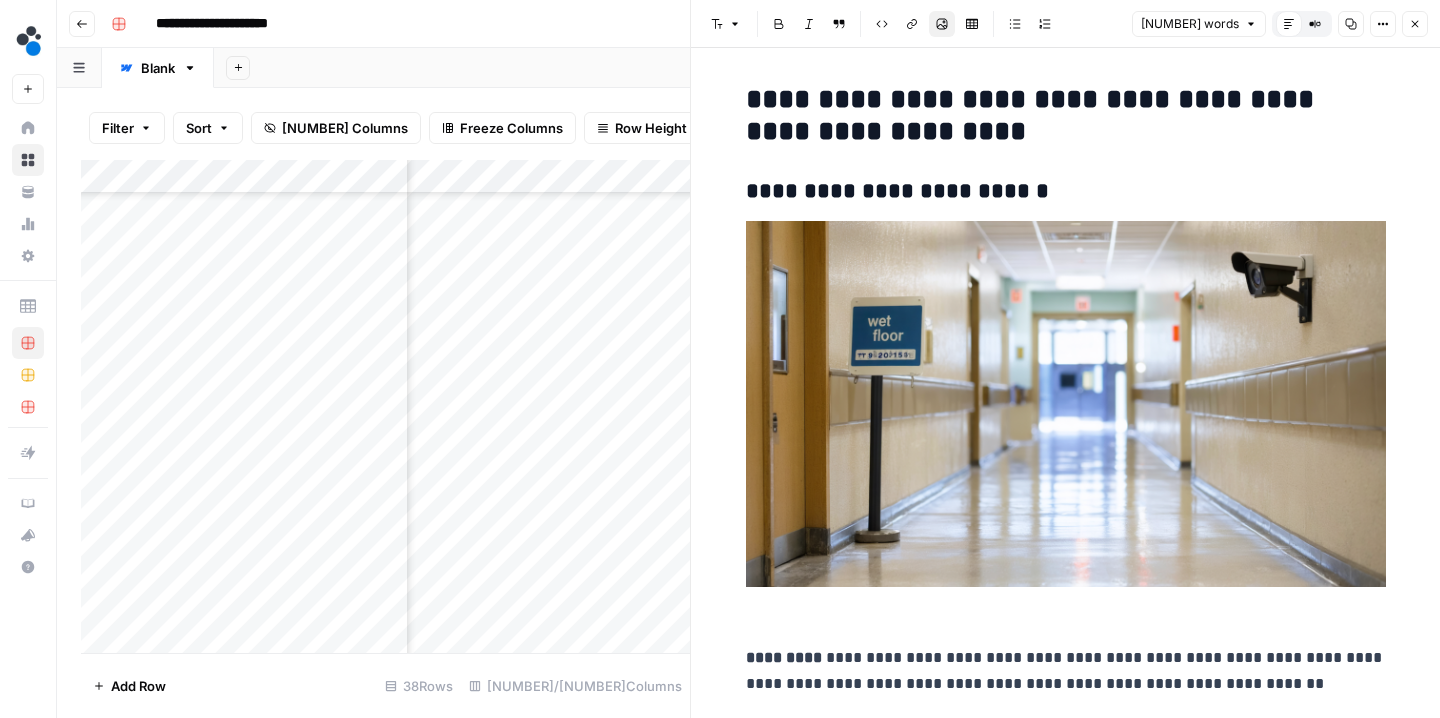 click on "Close" at bounding box center [1415, 24] 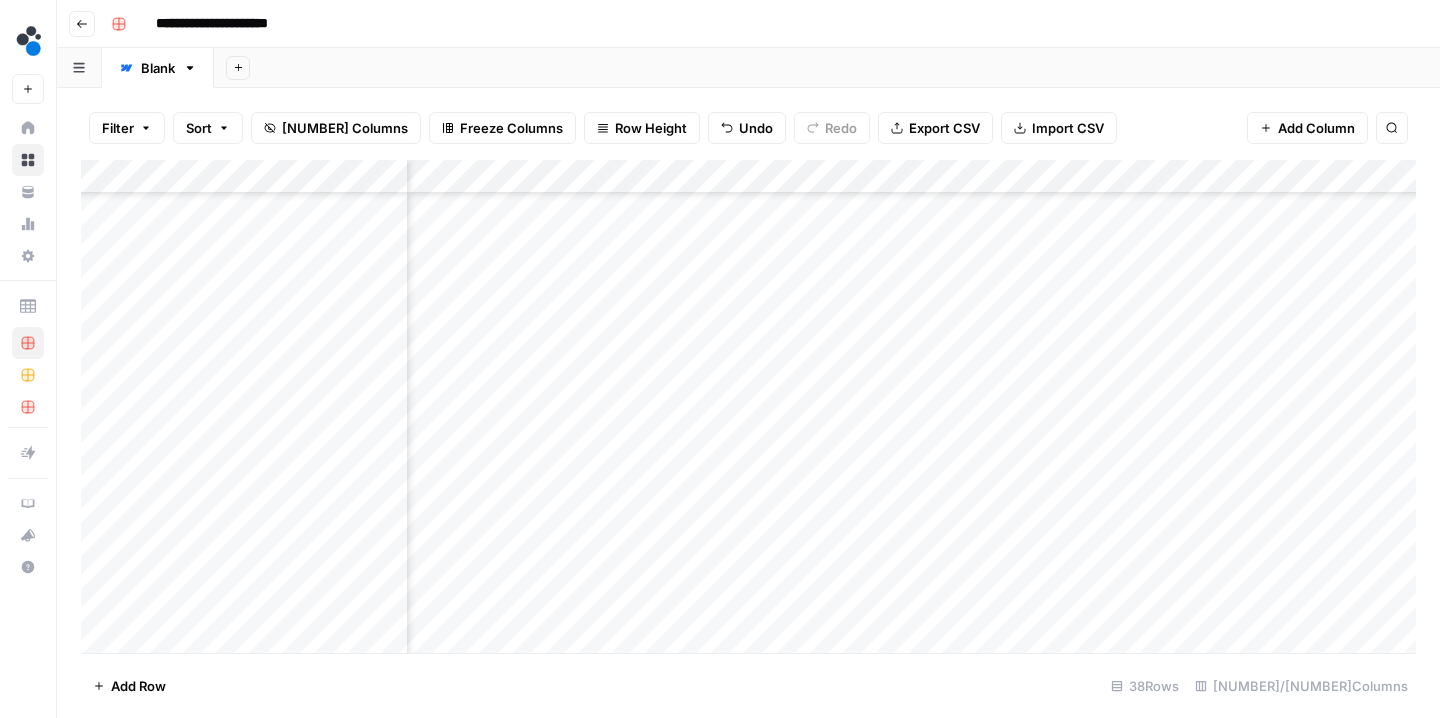 click on "Add Column" at bounding box center (748, 409) 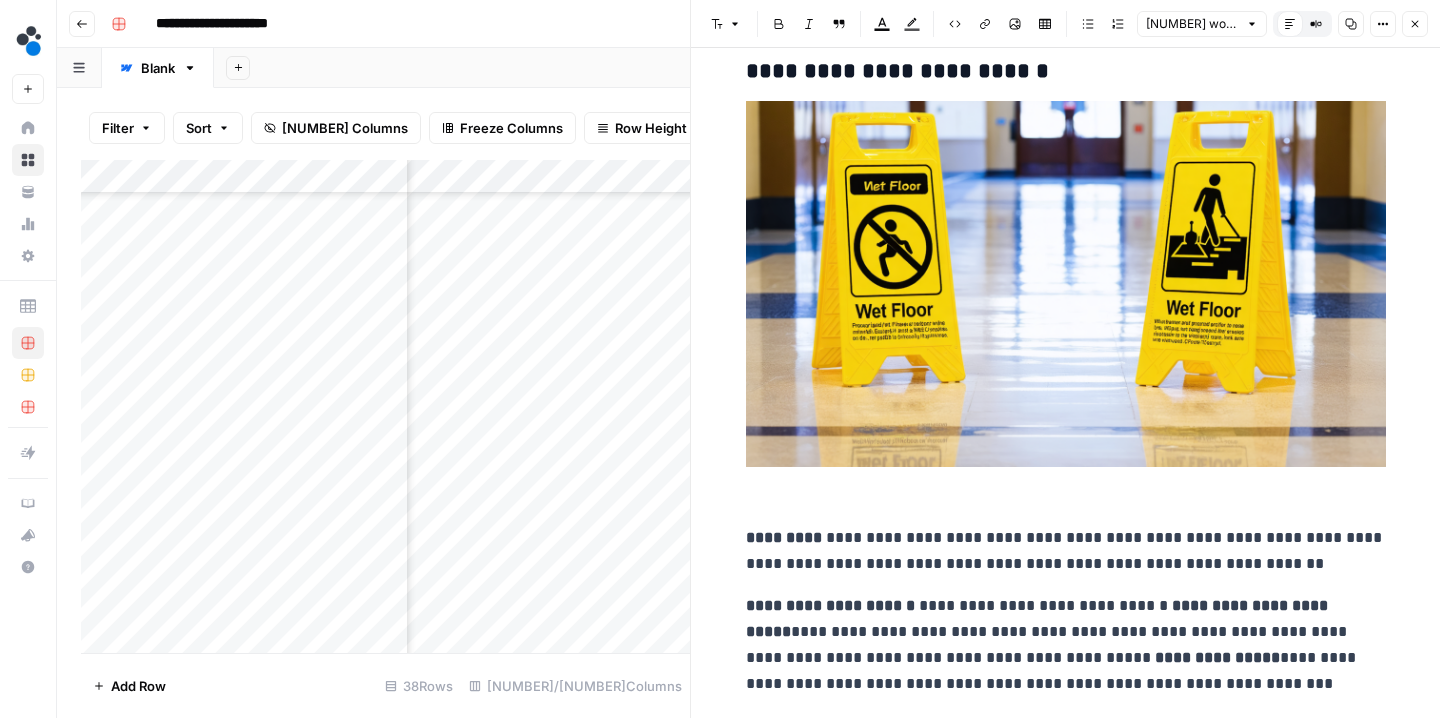 scroll, scrollTop: 980, scrollLeft: 0, axis: vertical 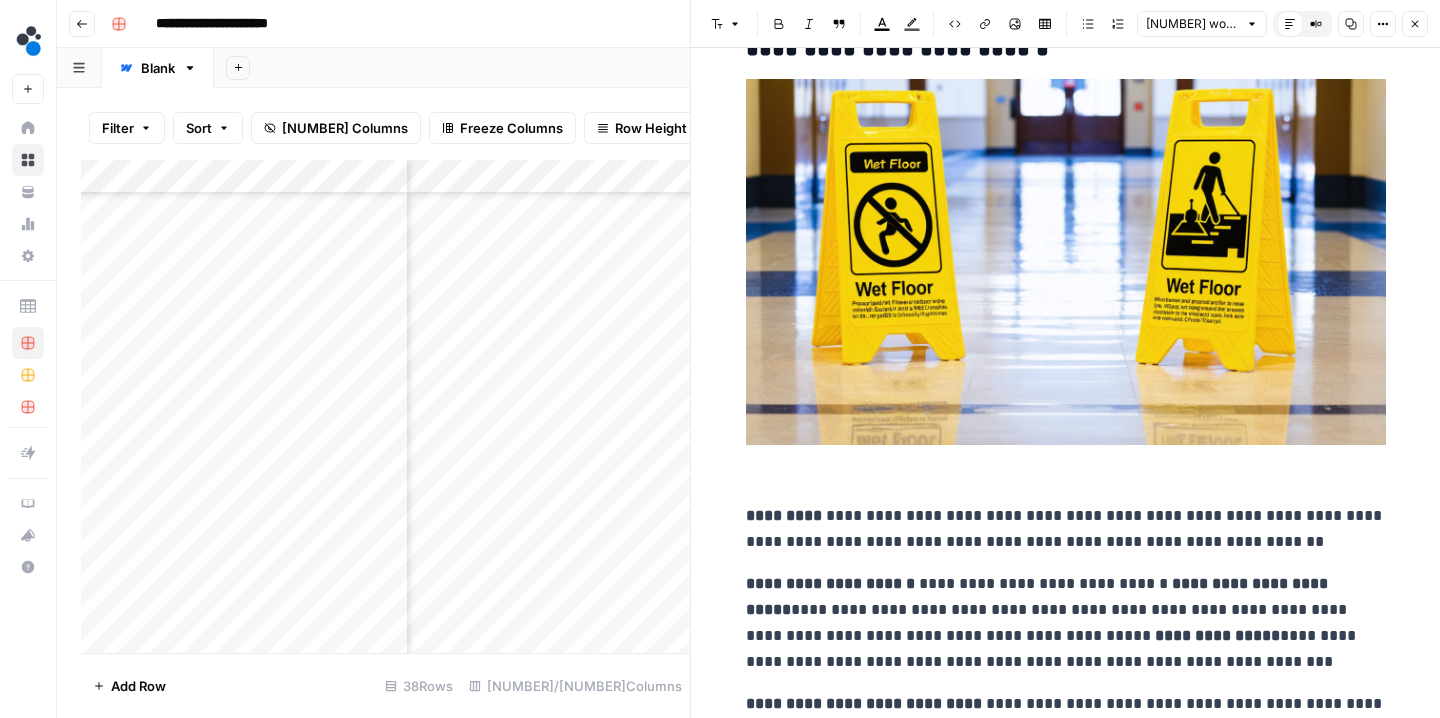 click at bounding box center (1066, 283) 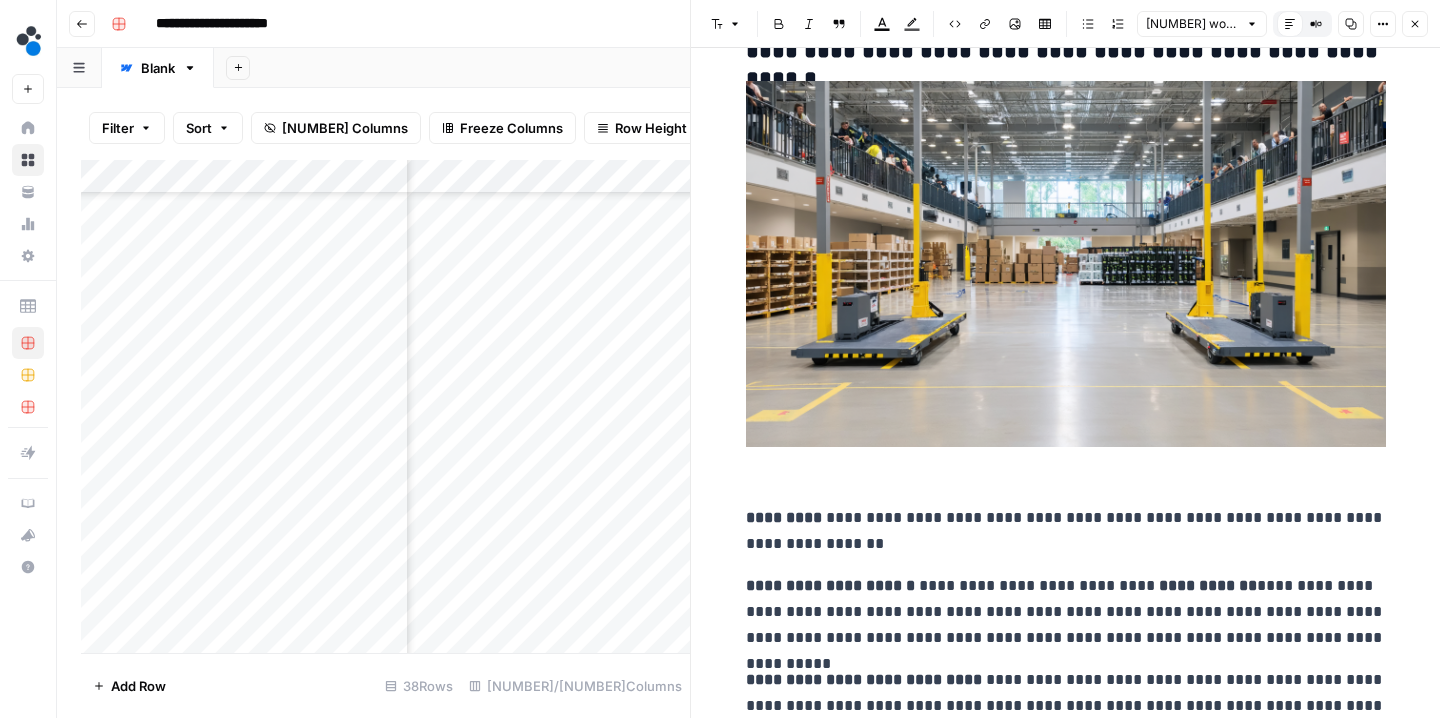 scroll, scrollTop: 2499, scrollLeft: 0, axis: vertical 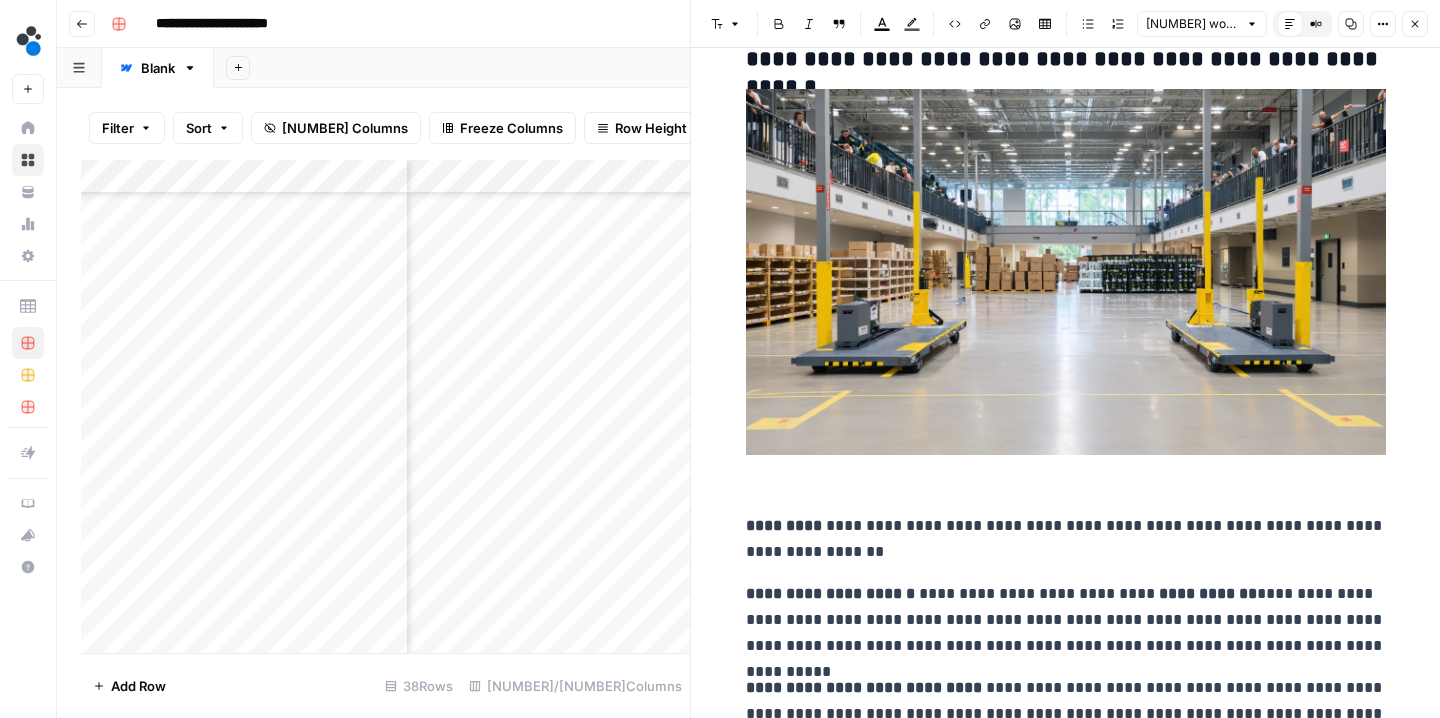 click on "Close" at bounding box center [1415, 24] 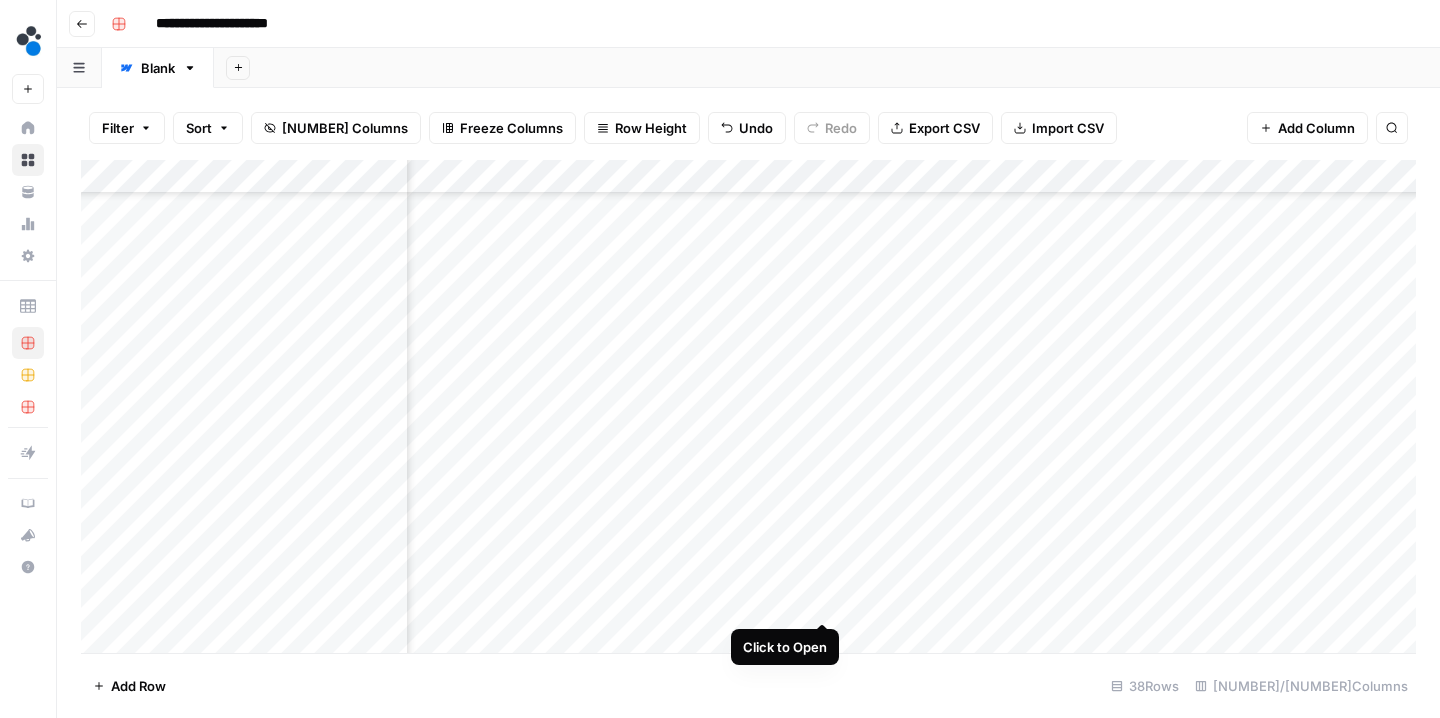 click on "Add Column" at bounding box center (748, 409) 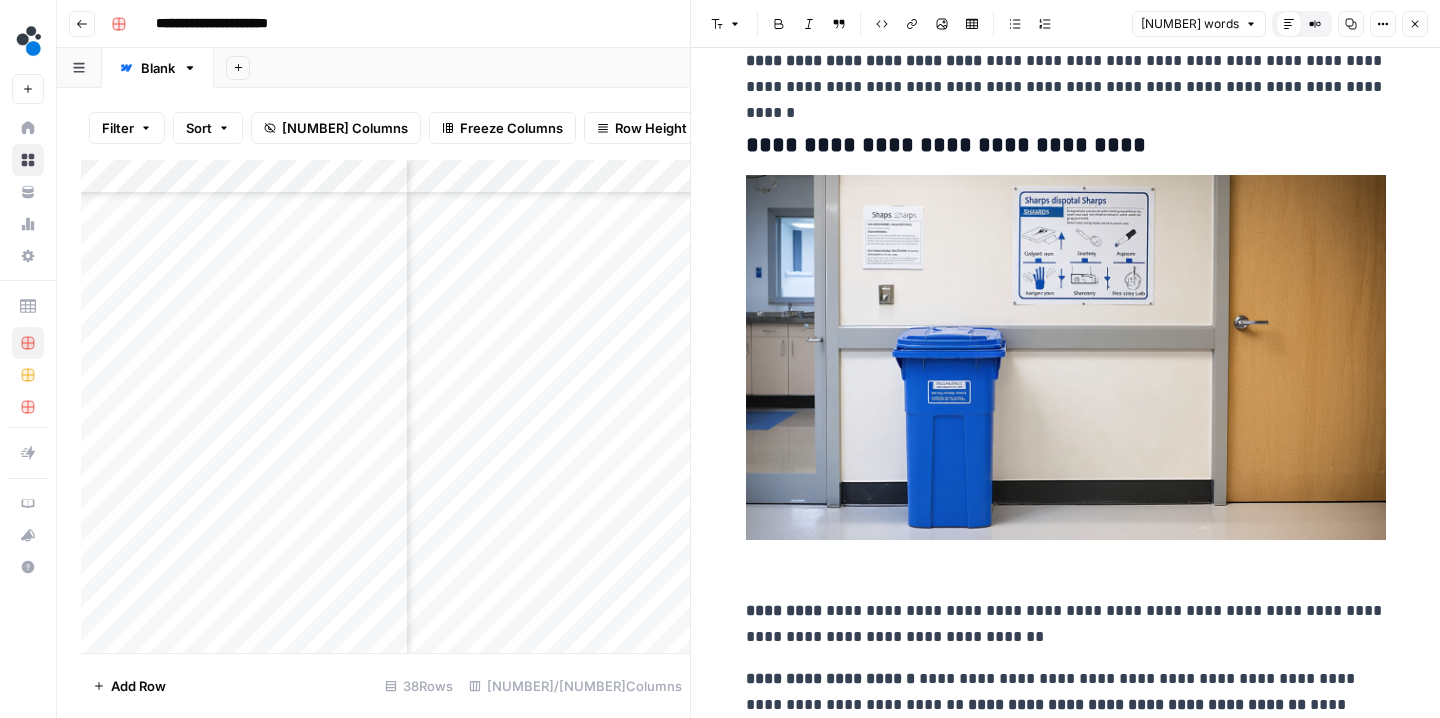 scroll, scrollTop: 3898, scrollLeft: 0, axis: vertical 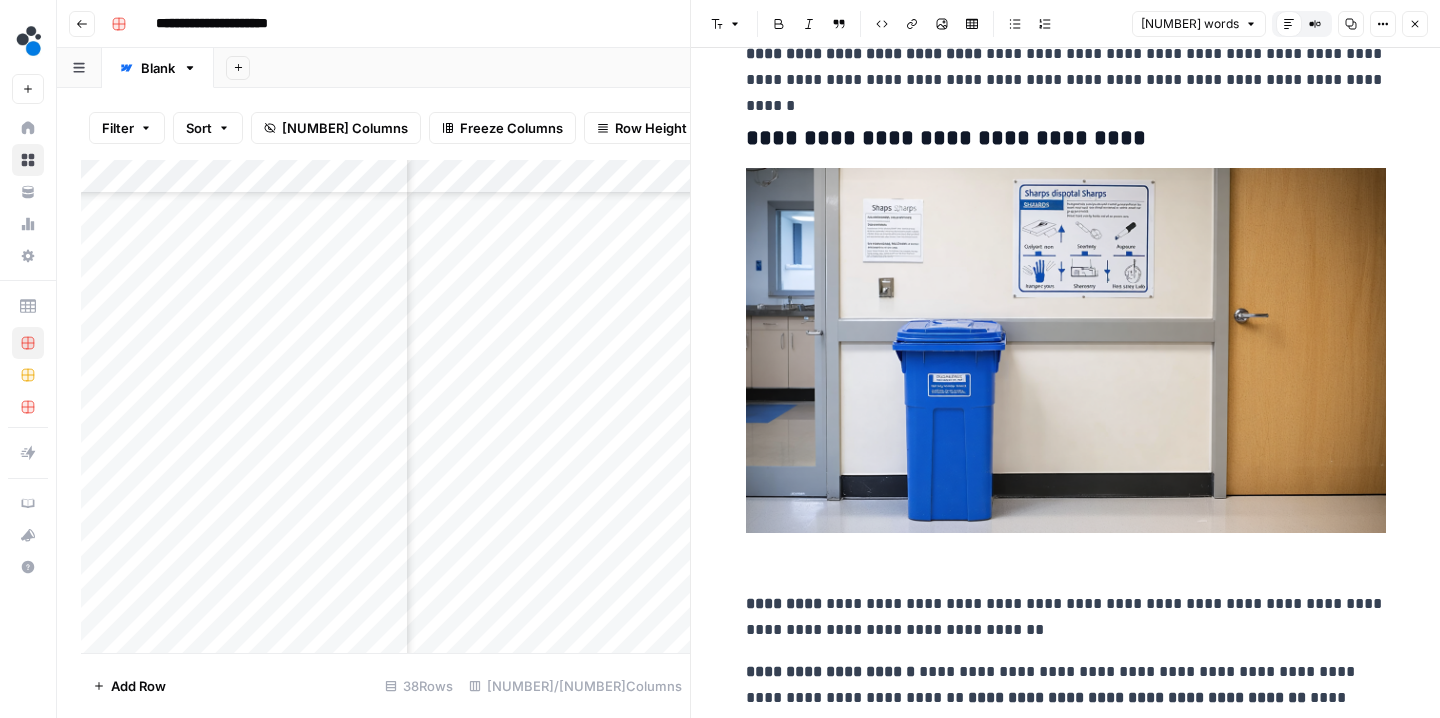 click on "Close" at bounding box center (1415, 24) 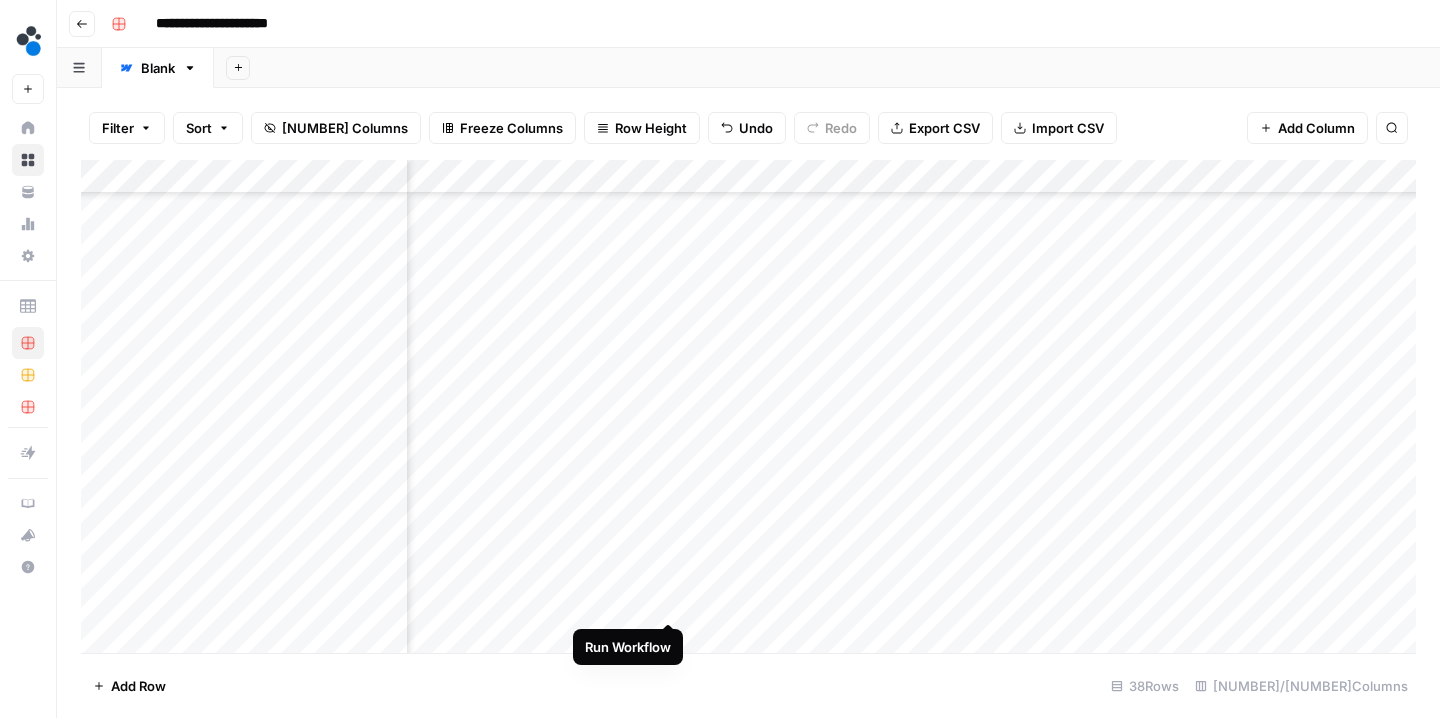 click on "Add Column" at bounding box center (748, 409) 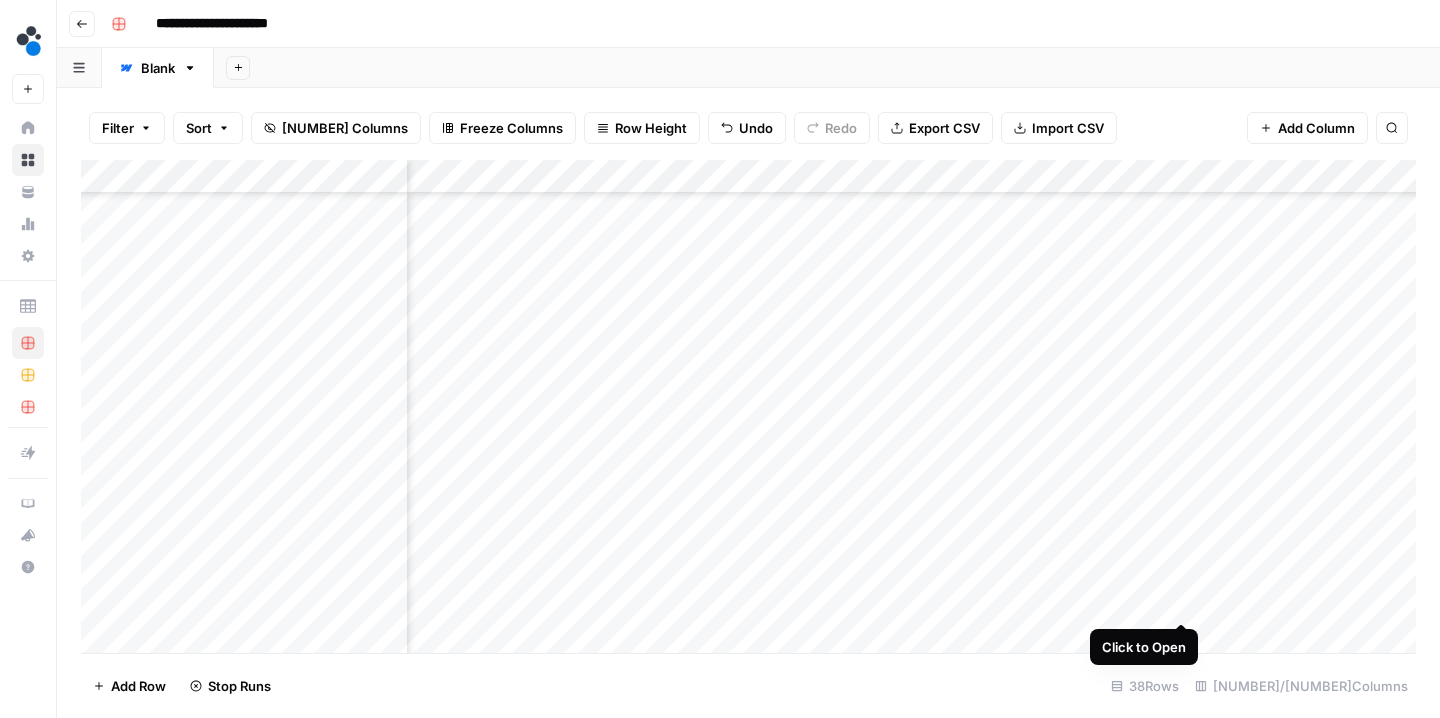 click on "Add Column" at bounding box center [748, 409] 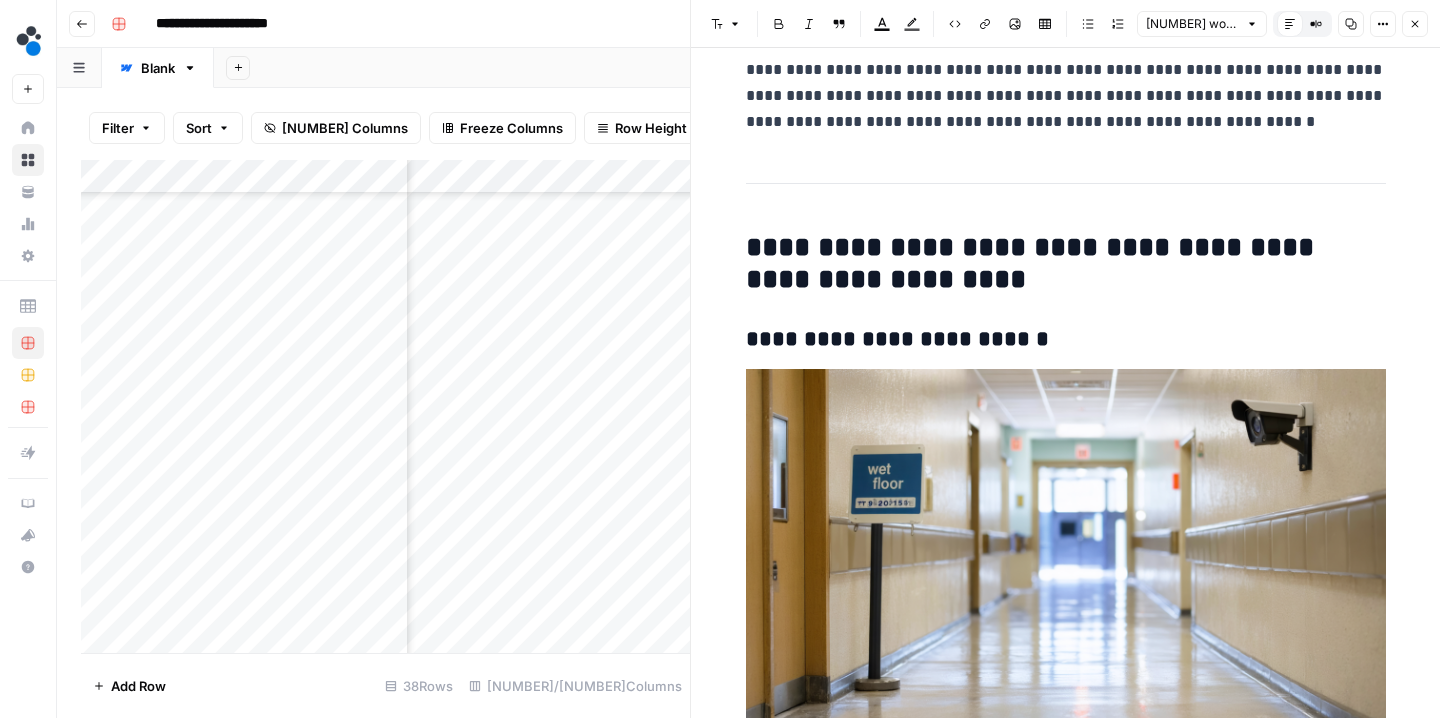 scroll, scrollTop: 720, scrollLeft: 0, axis: vertical 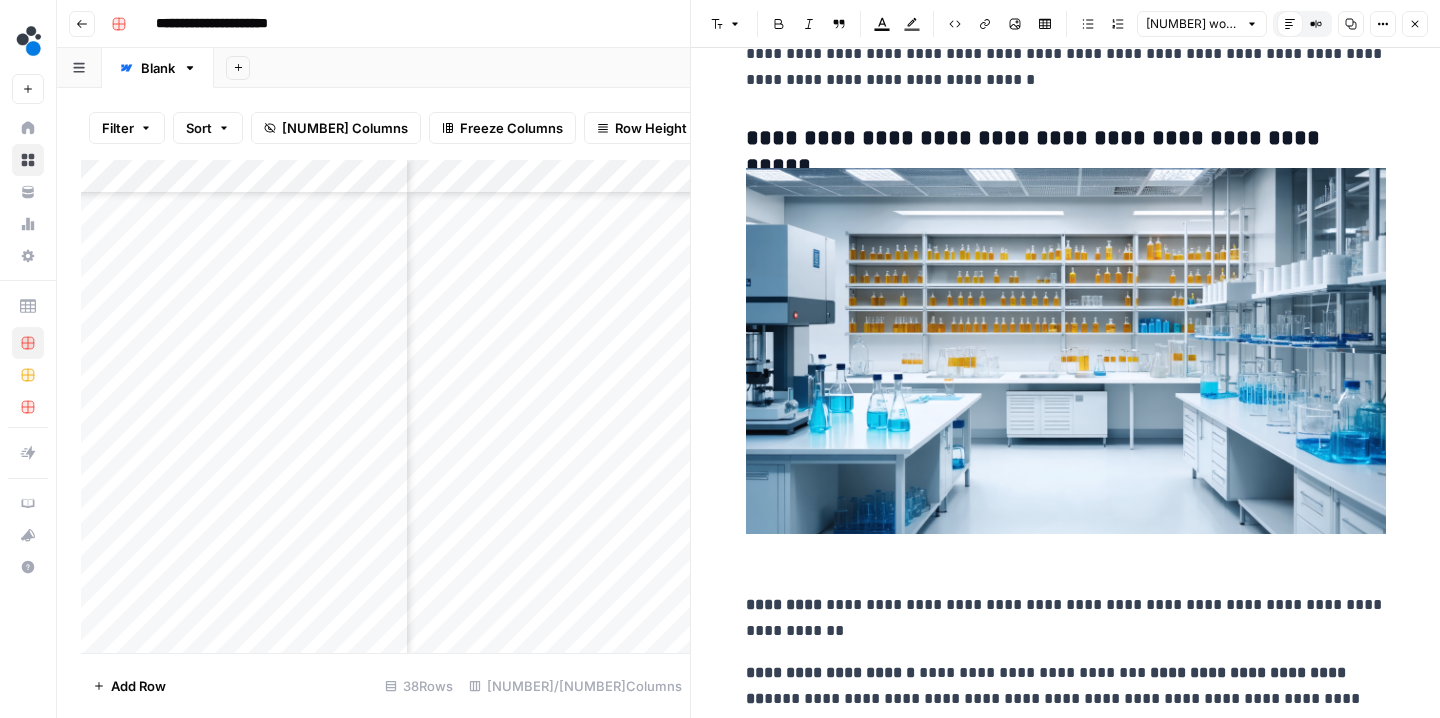 click on "**********" at bounding box center [1066, 1310] 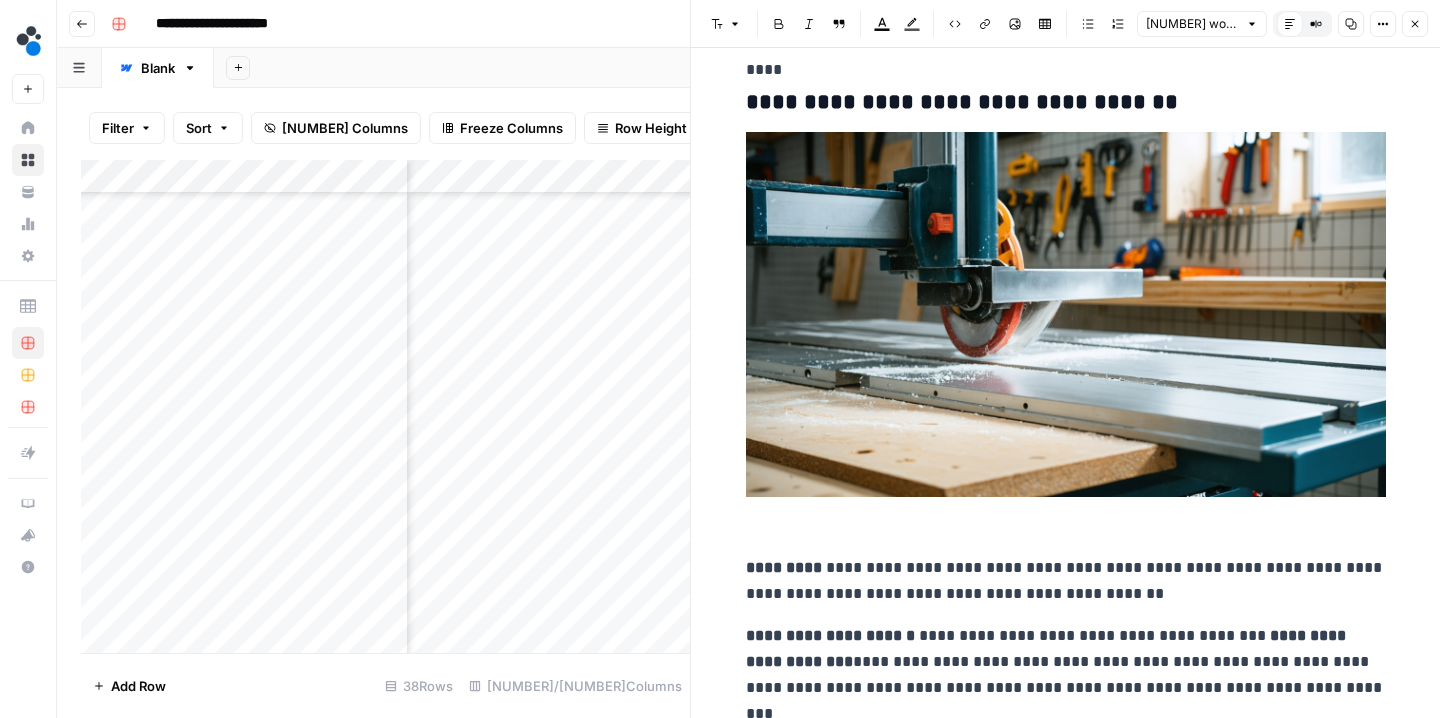 scroll, scrollTop: 1689, scrollLeft: 0, axis: vertical 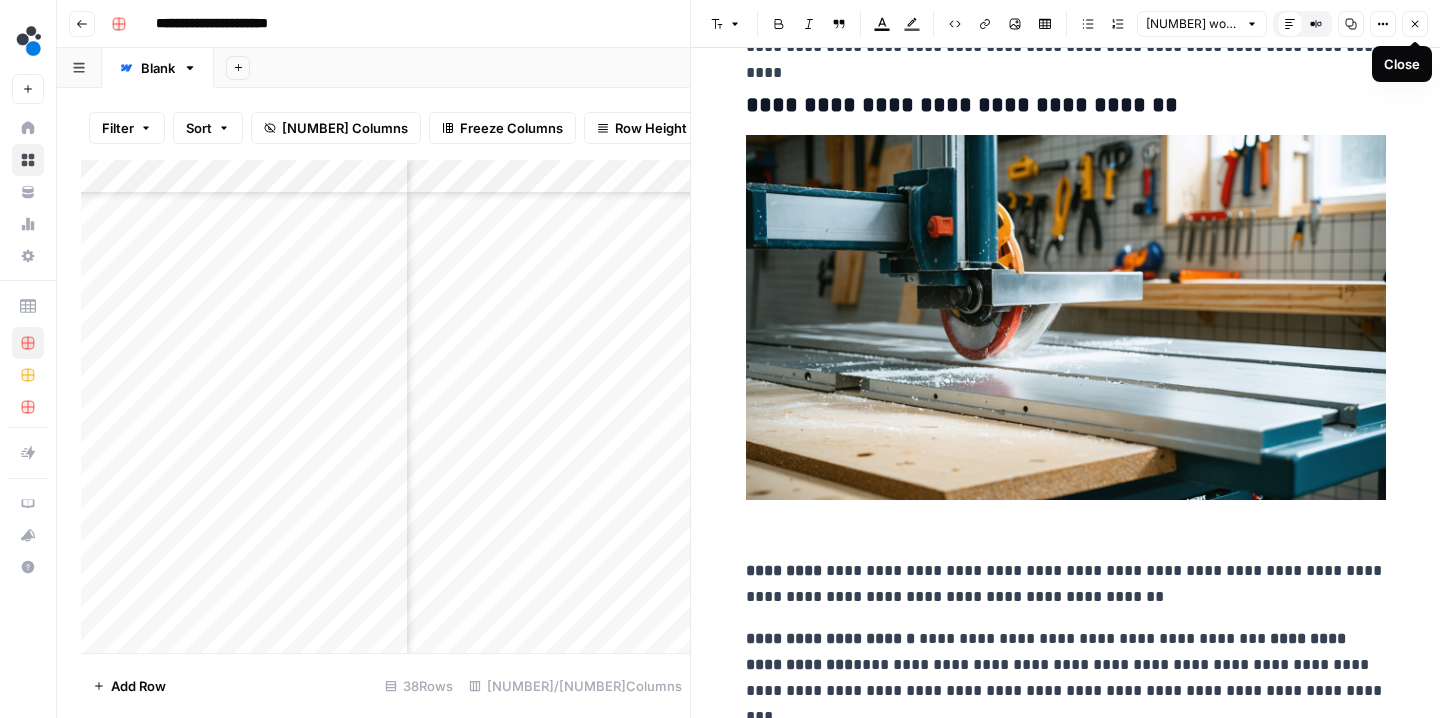 click 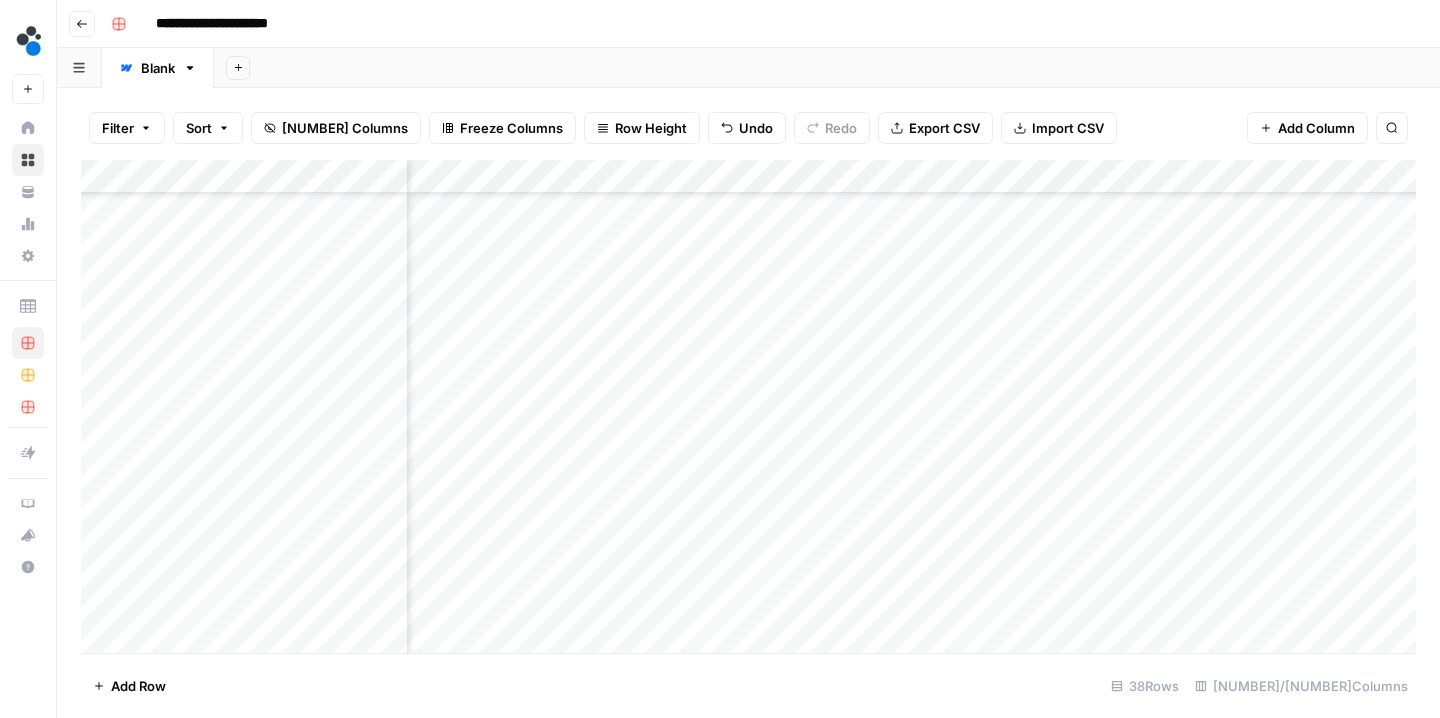 click on "Add Column" at bounding box center (748, 409) 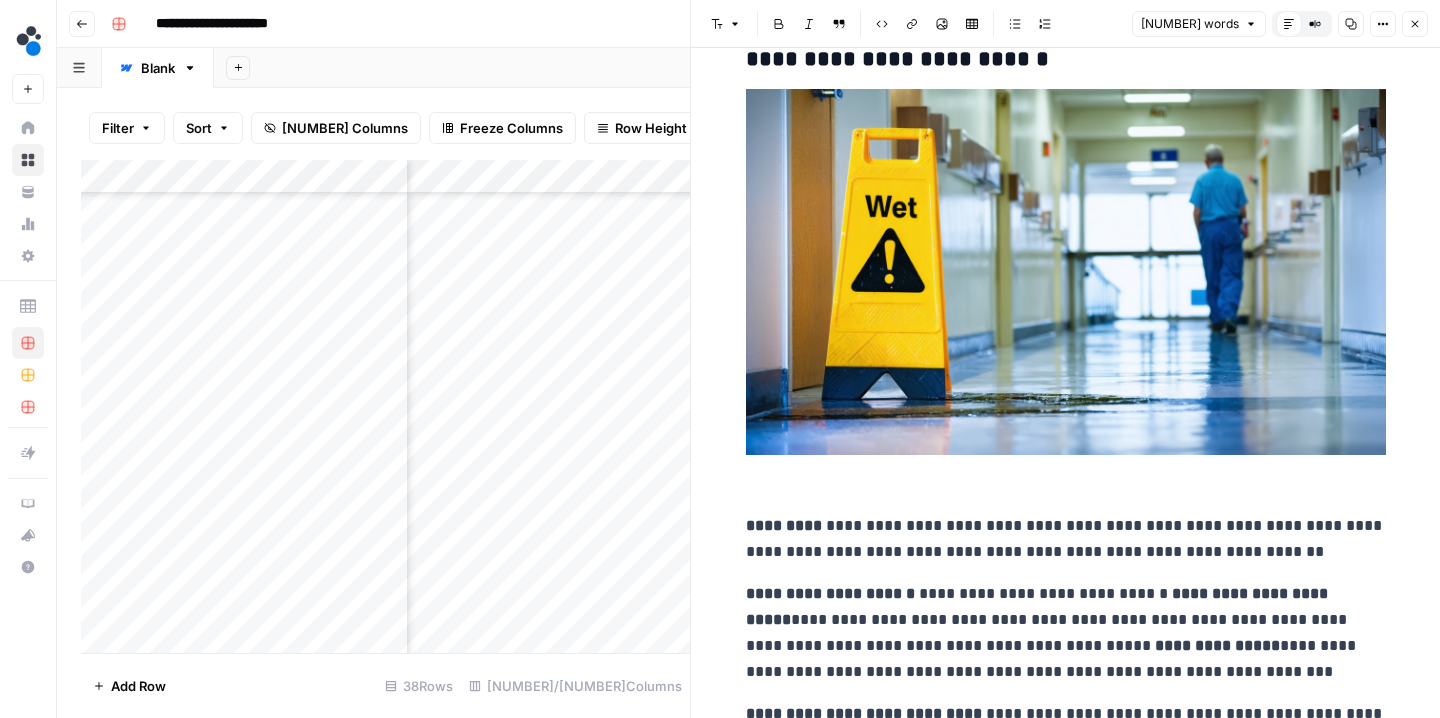 scroll, scrollTop: 921, scrollLeft: 0, axis: vertical 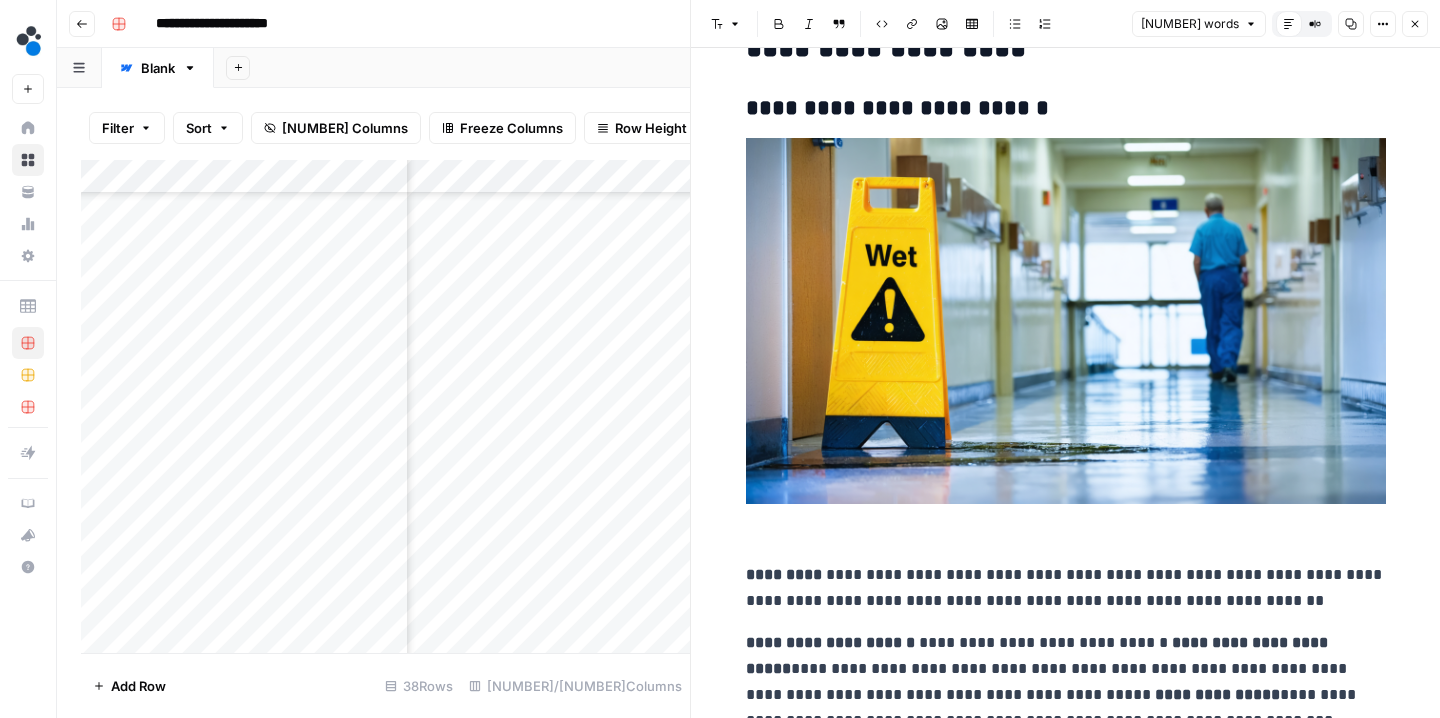 click at bounding box center [1066, 342] 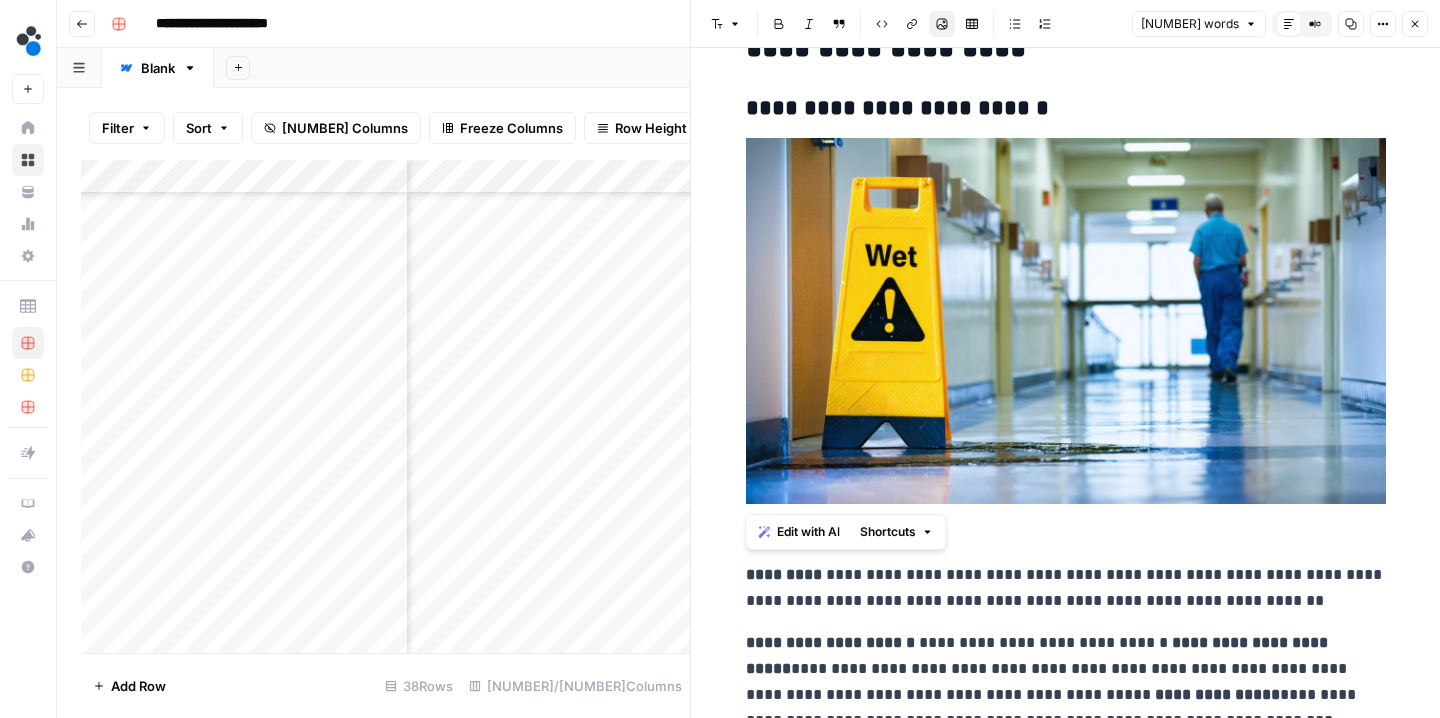drag, startPoint x: 866, startPoint y: 540, endPoint x: 743, endPoint y: 232, distance: 331.65192 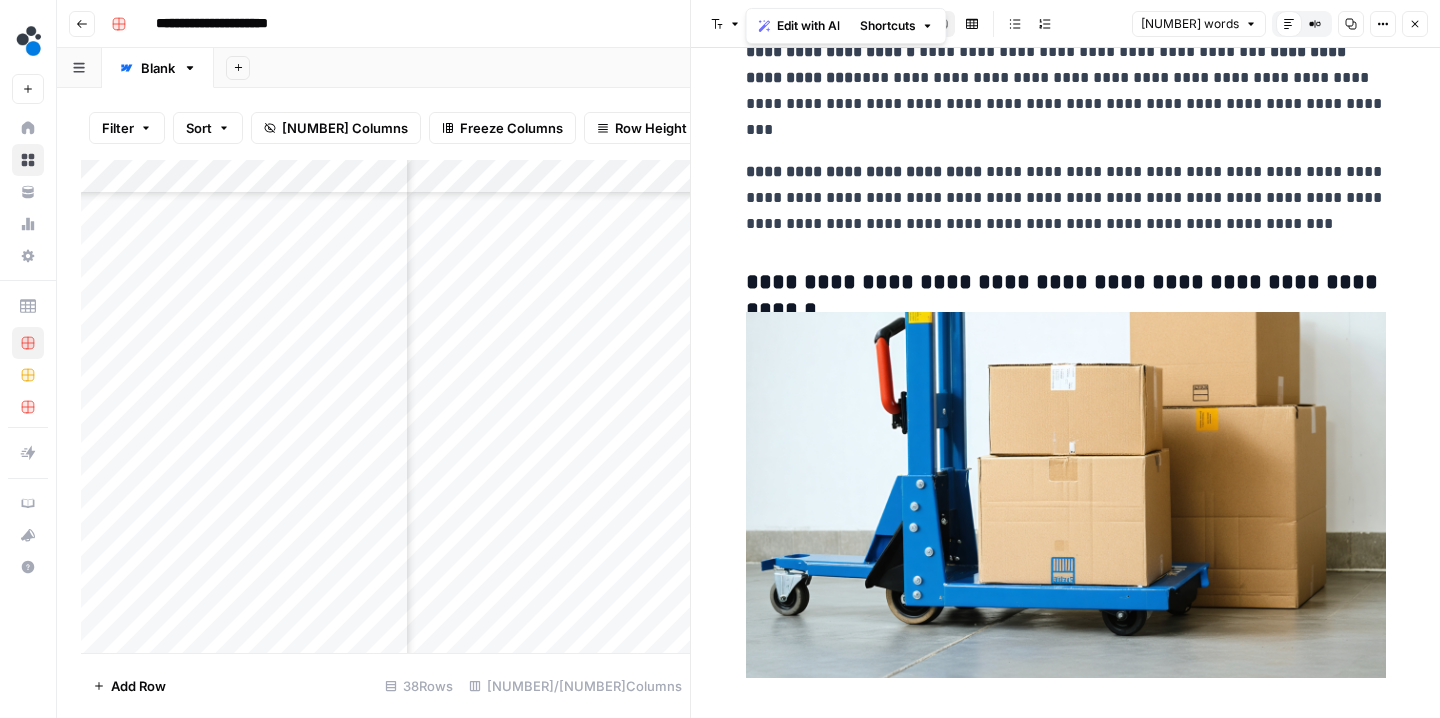 scroll, scrollTop: 2279, scrollLeft: 0, axis: vertical 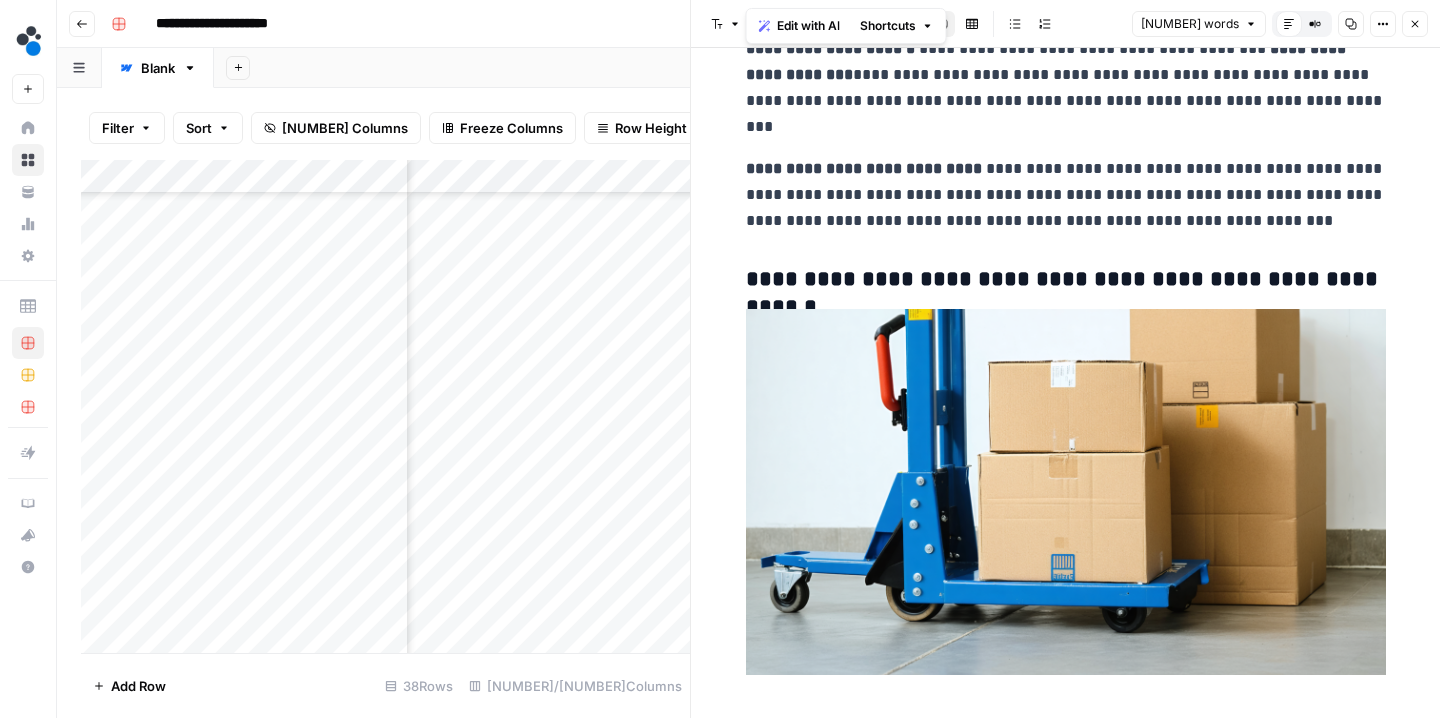 click 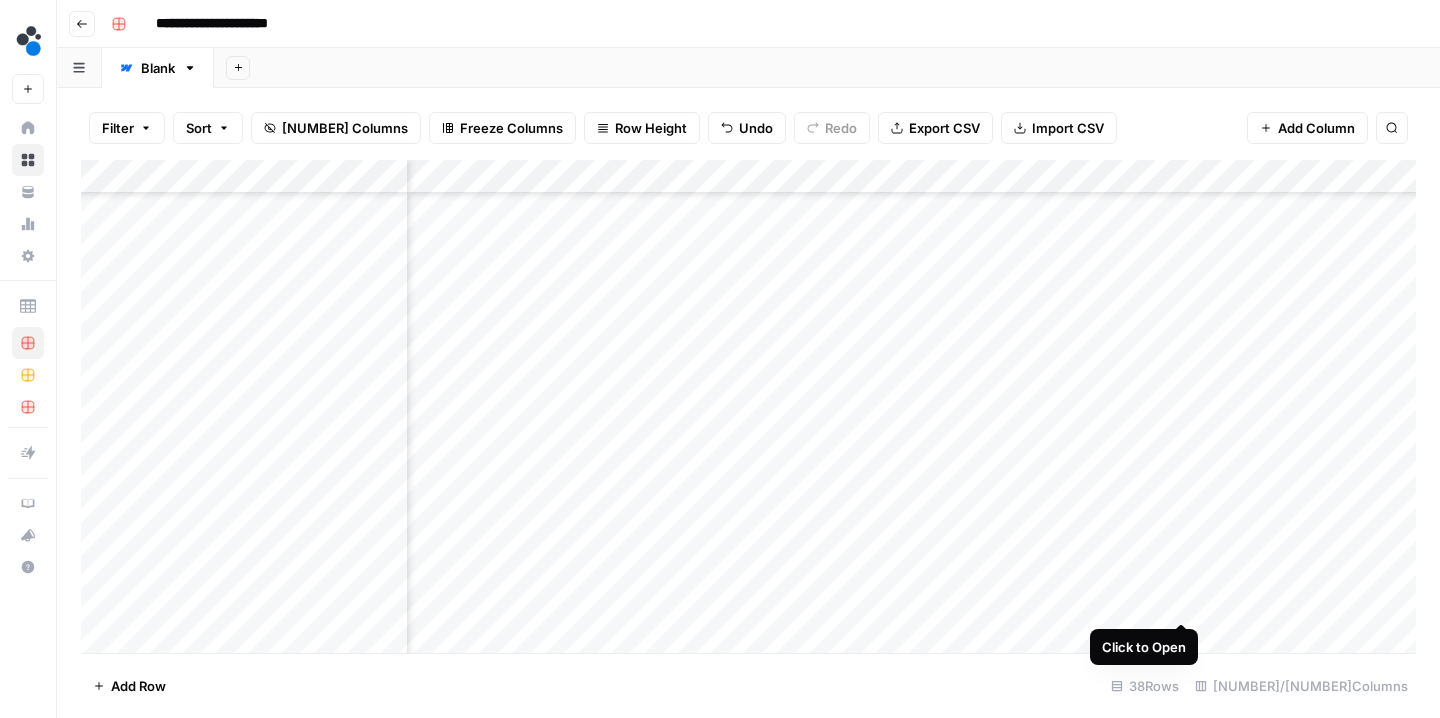 click on "Add Column" at bounding box center (748, 409) 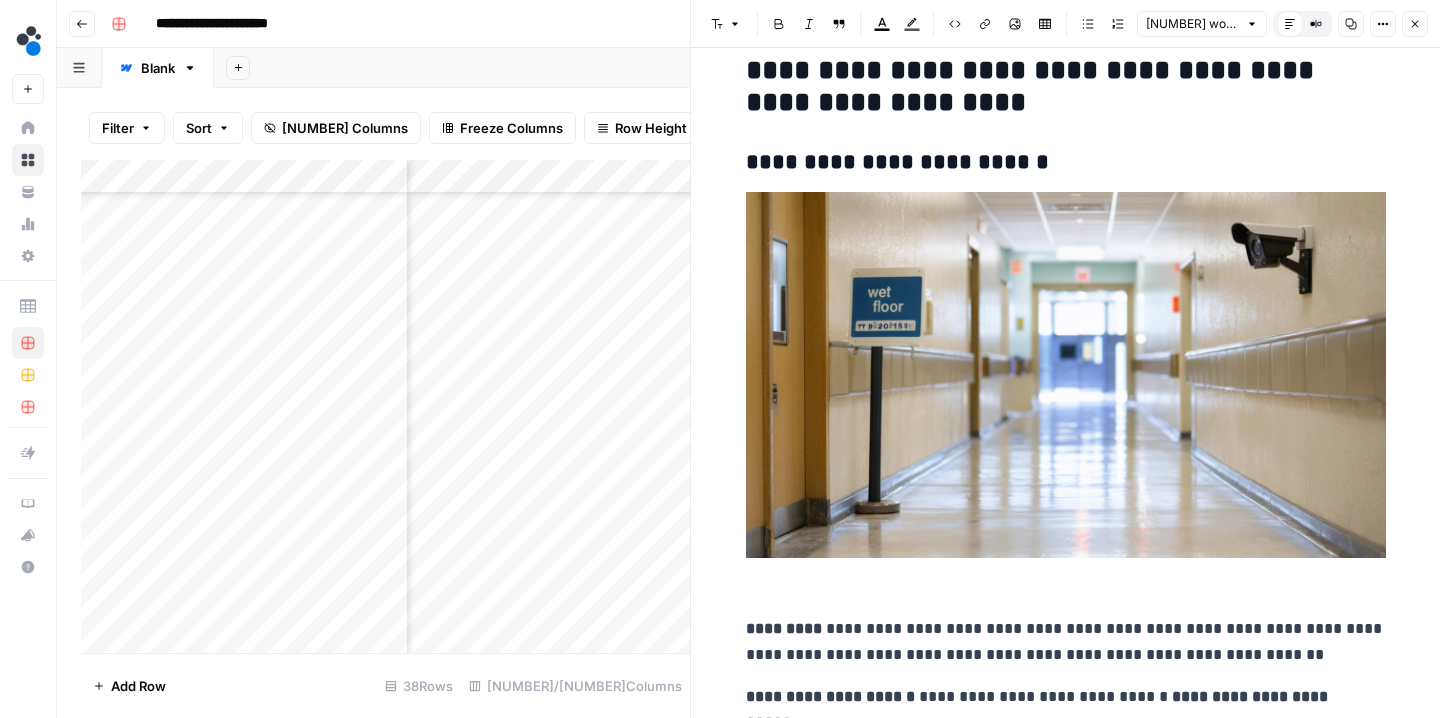 scroll, scrollTop: 891, scrollLeft: 0, axis: vertical 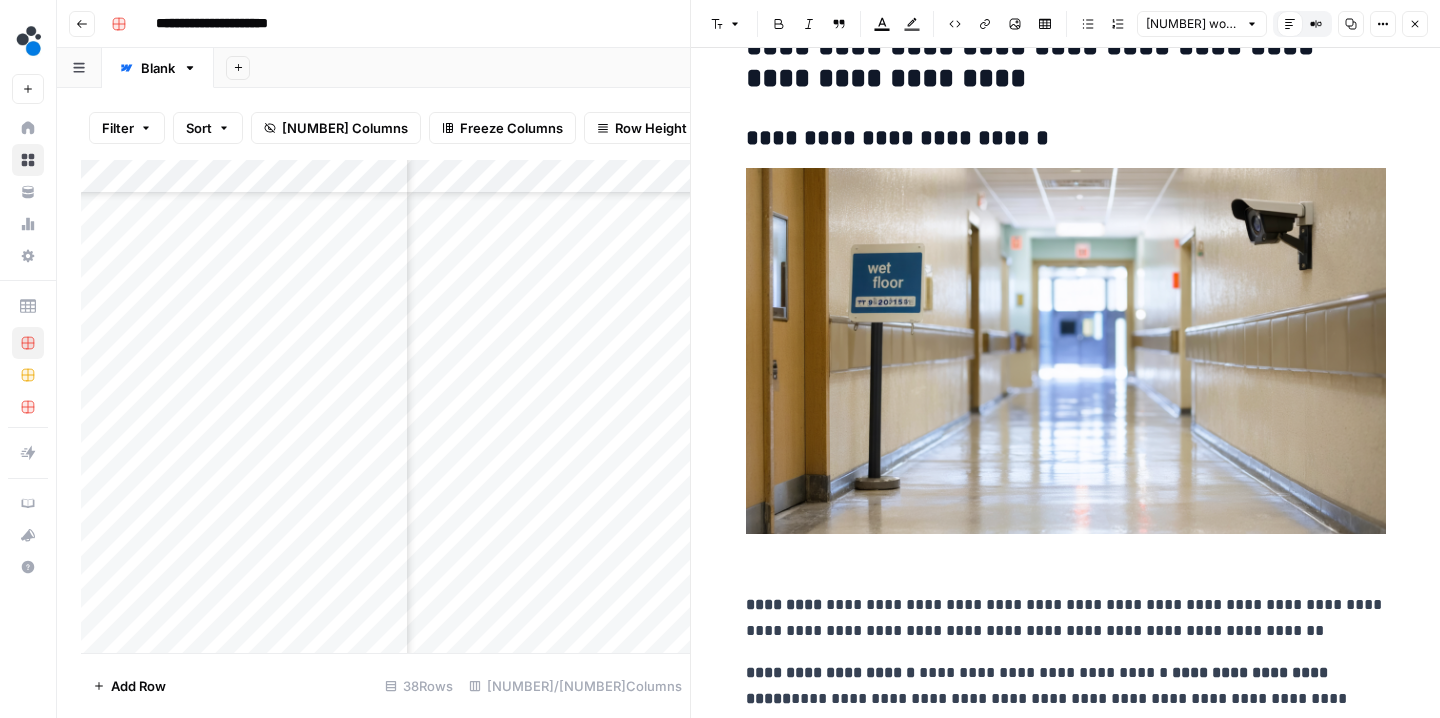 click at bounding box center [1066, 372] 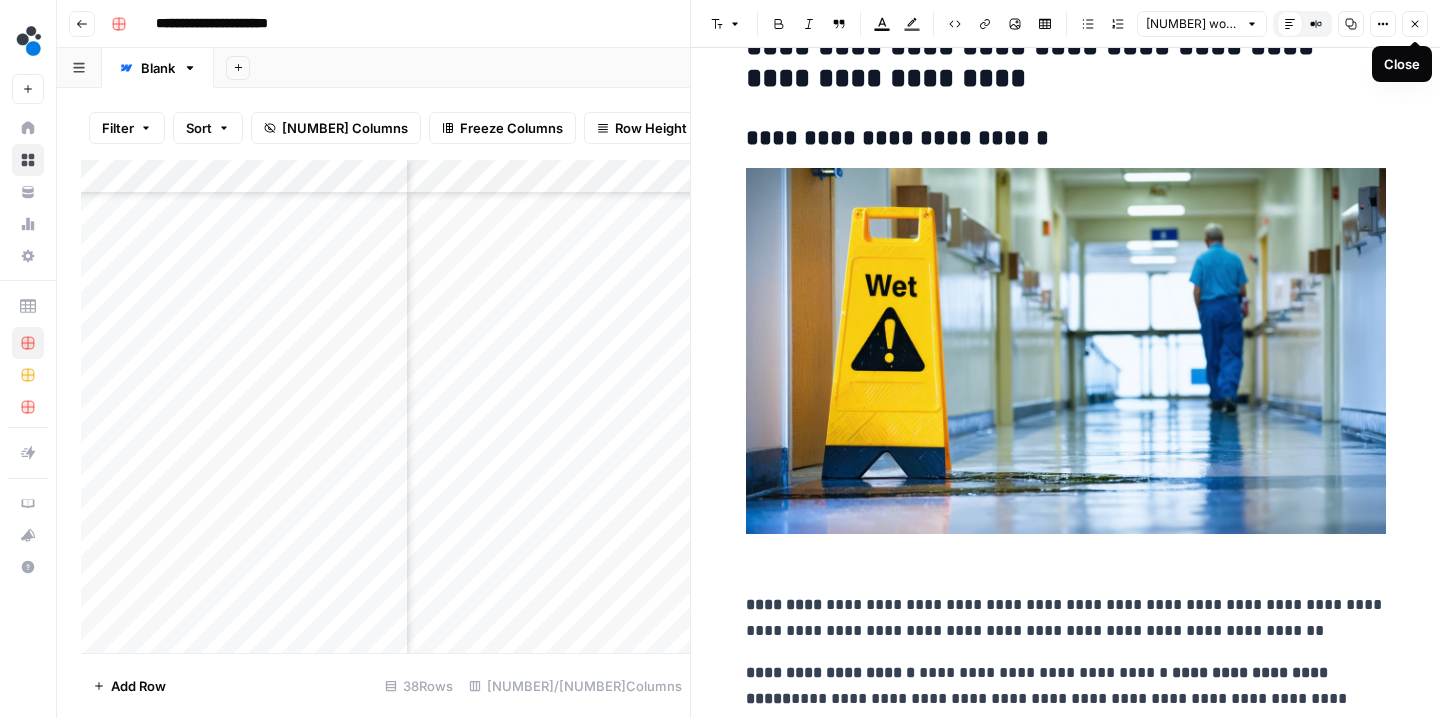 click on "Close" at bounding box center [1415, 24] 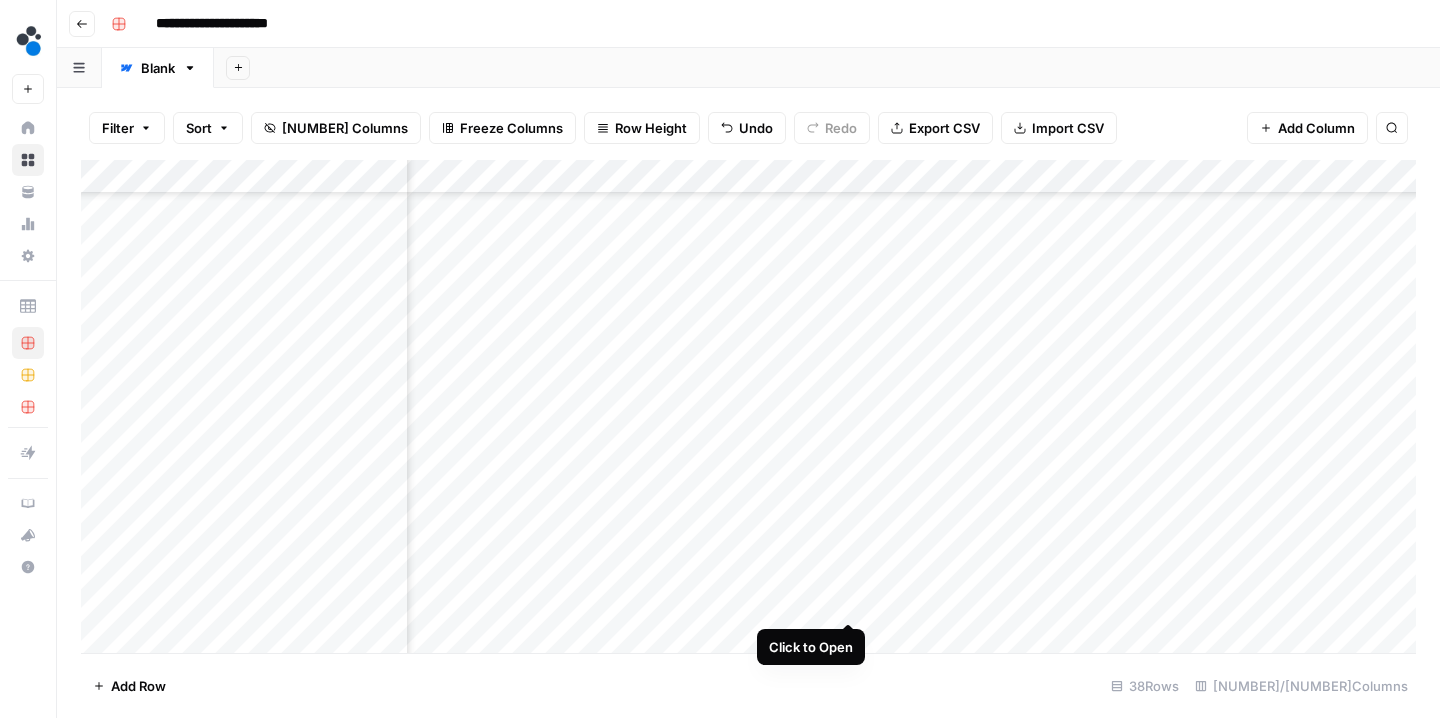 click on "Add Column" at bounding box center (748, 409) 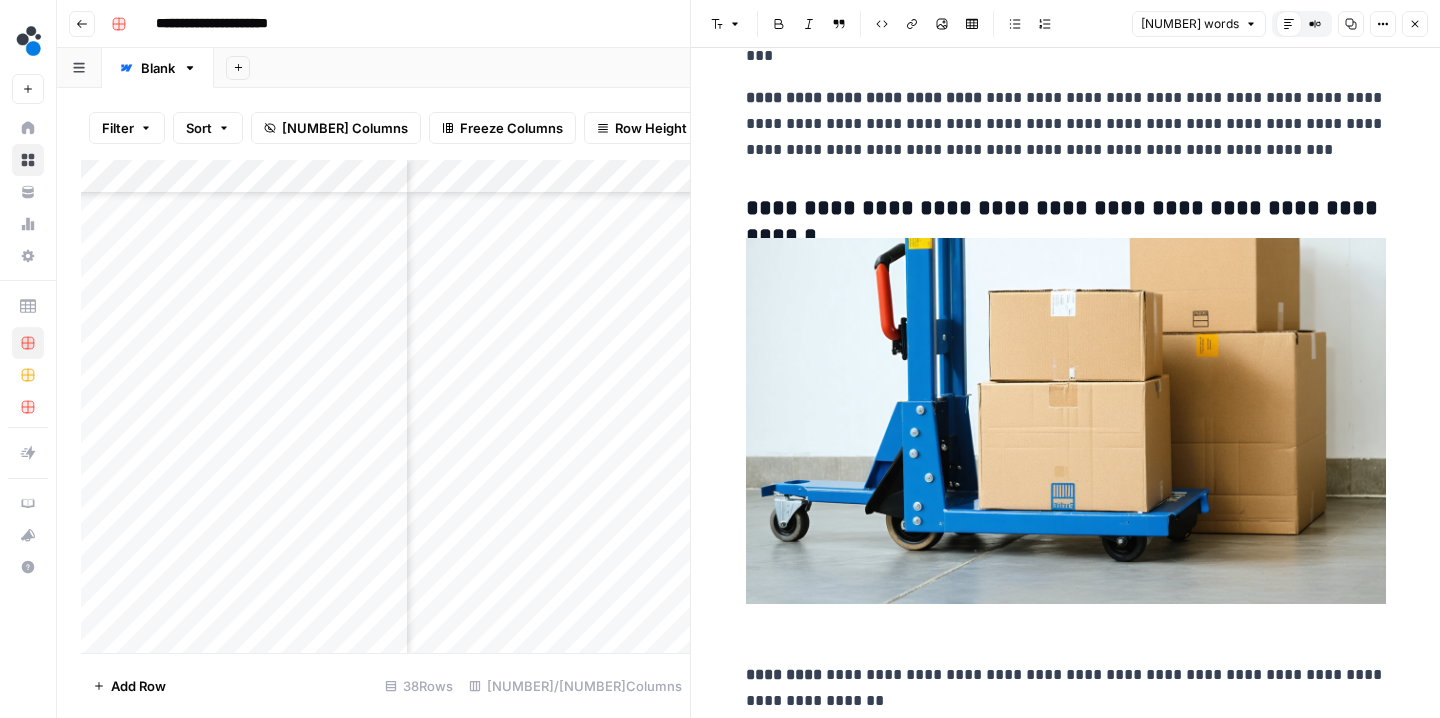 scroll, scrollTop: 2366, scrollLeft: 0, axis: vertical 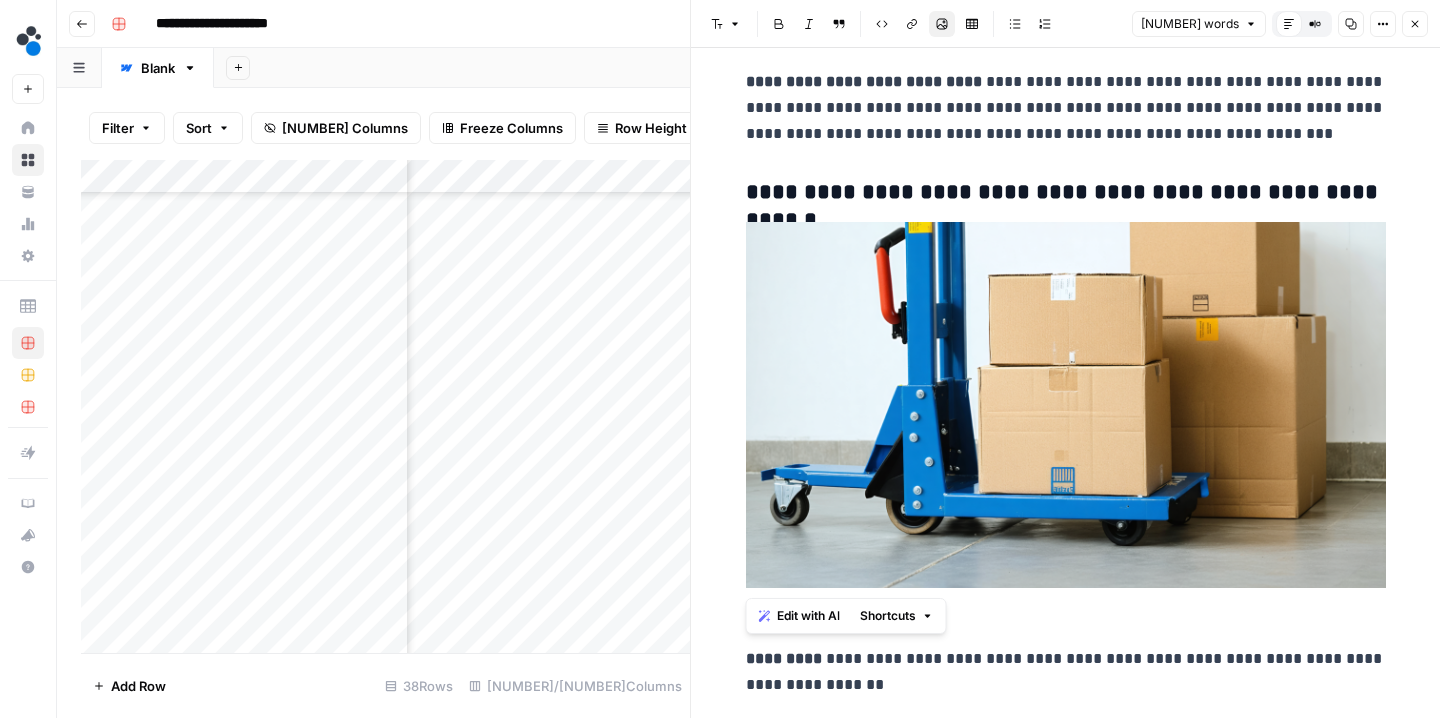 drag, startPoint x: 800, startPoint y: 376, endPoint x: 772, endPoint y: 314, distance: 68.0294 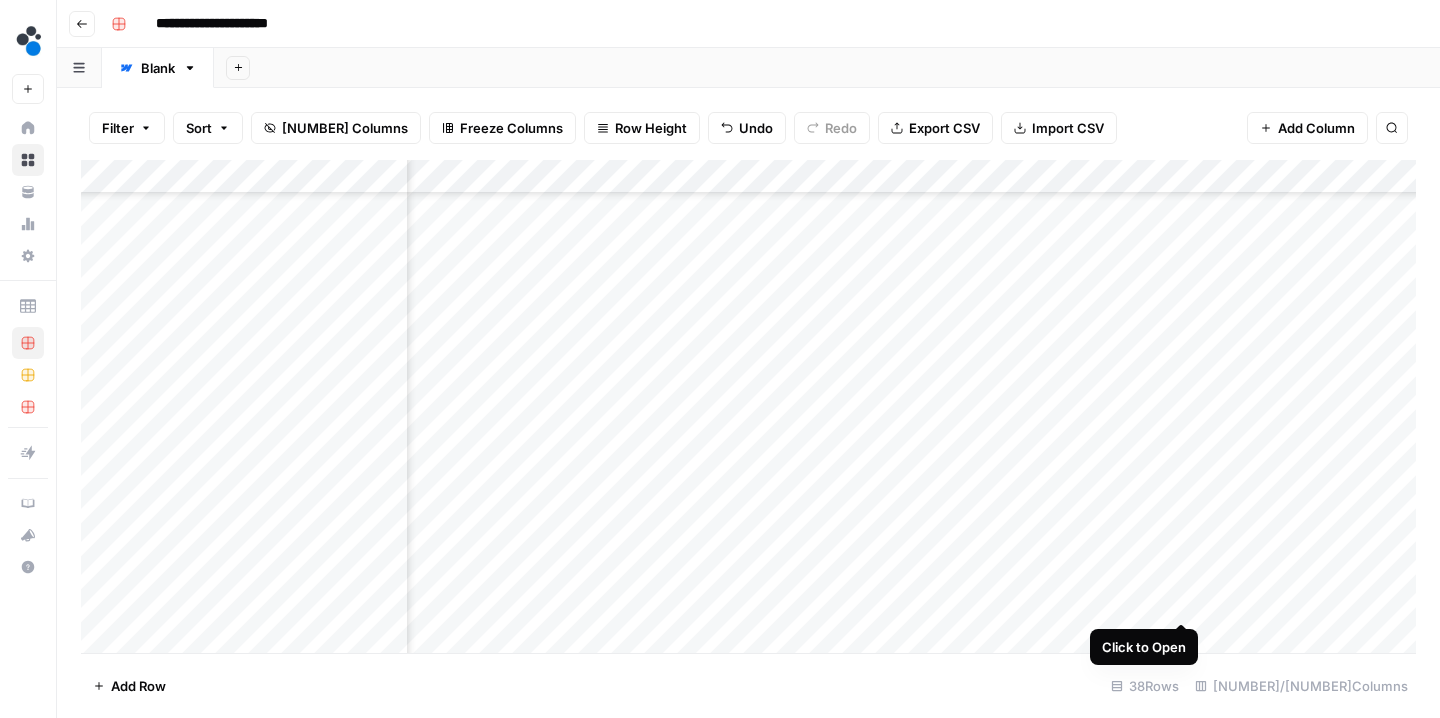 click on "Add Column" at bounding box center (748, 409) 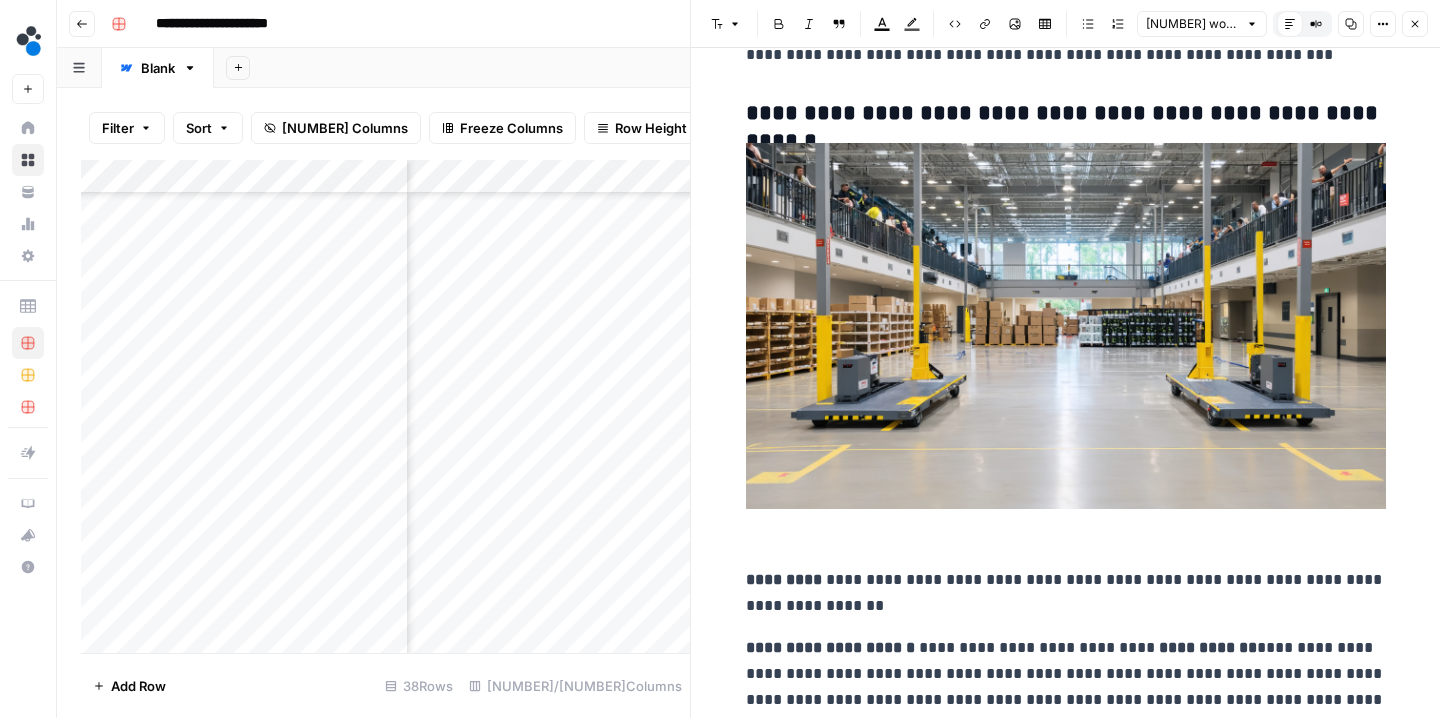 scroll, scrollTop: 2551, scrollLeft: 0, axis: vertical 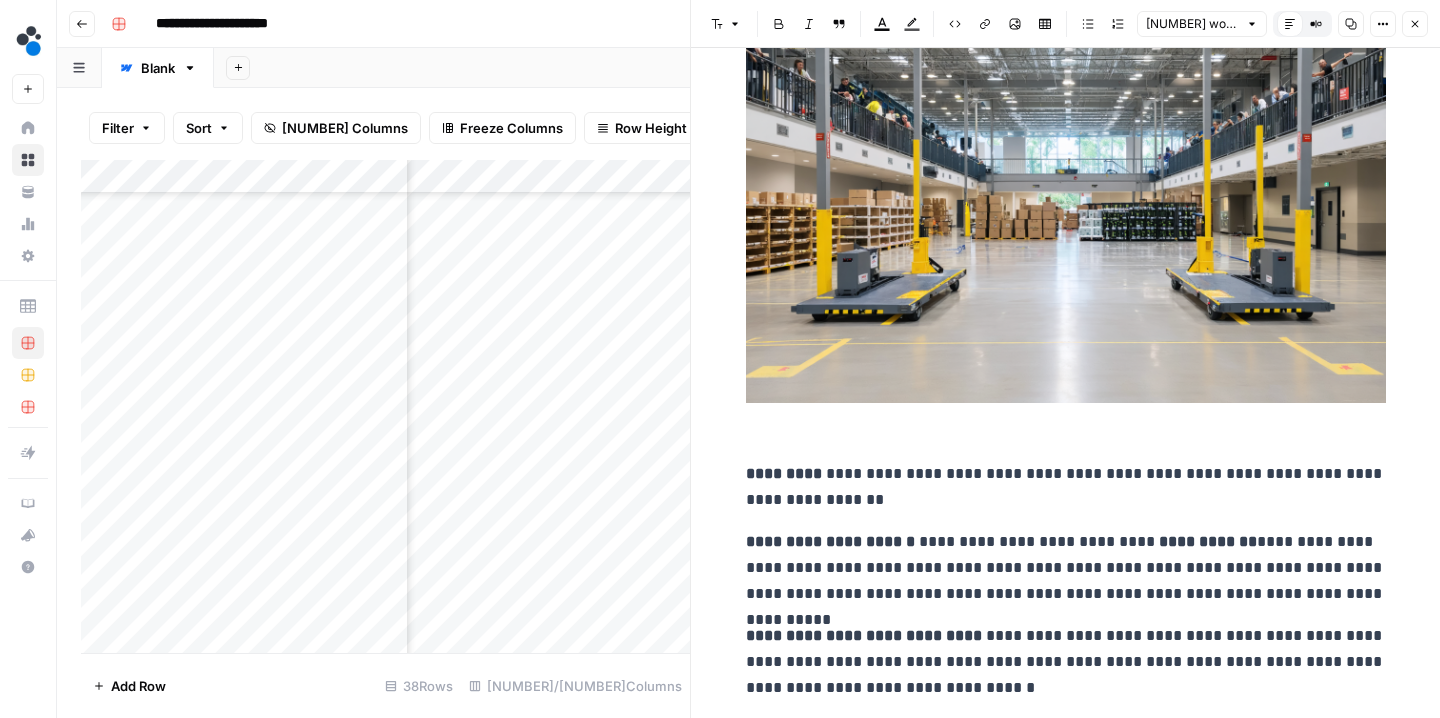 click at bounding box center (1066, 241) 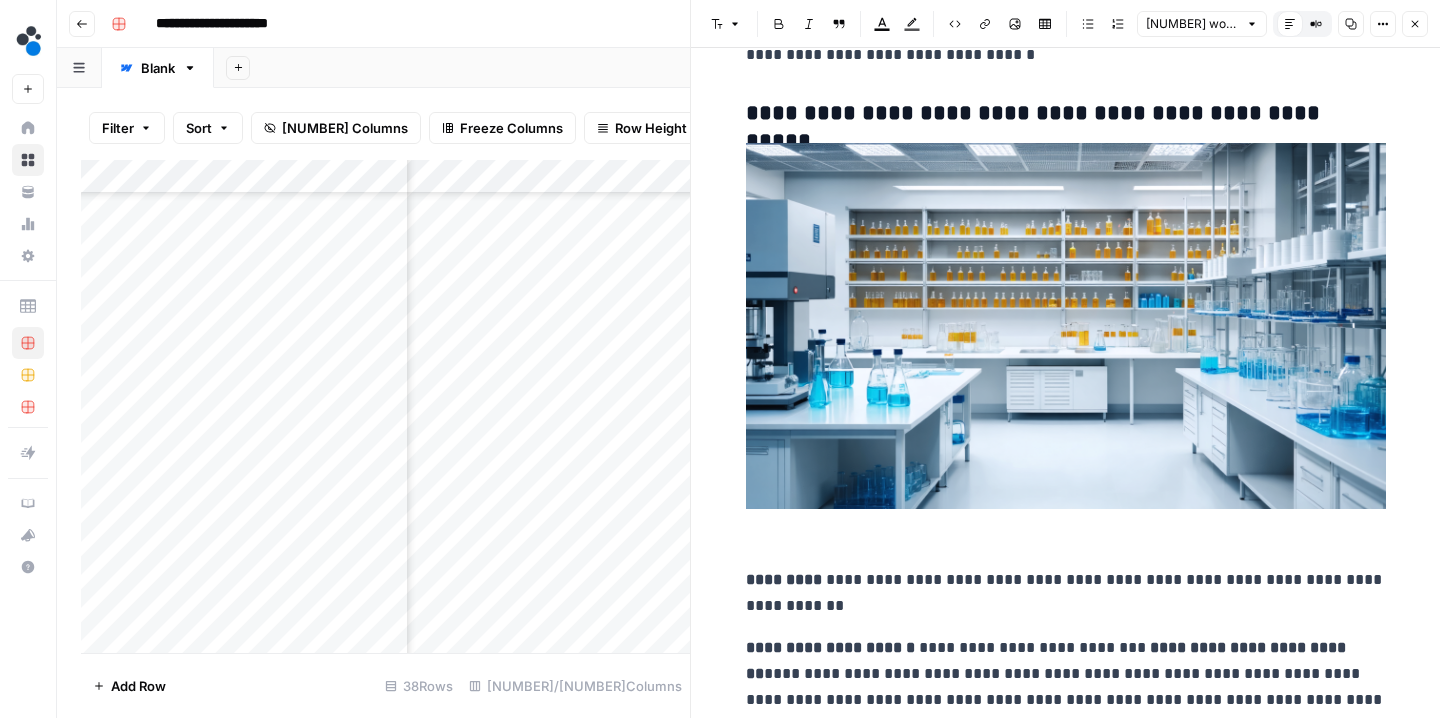 scroll, scrollTop: 3183, scrollLeft: 0, axis: vertical 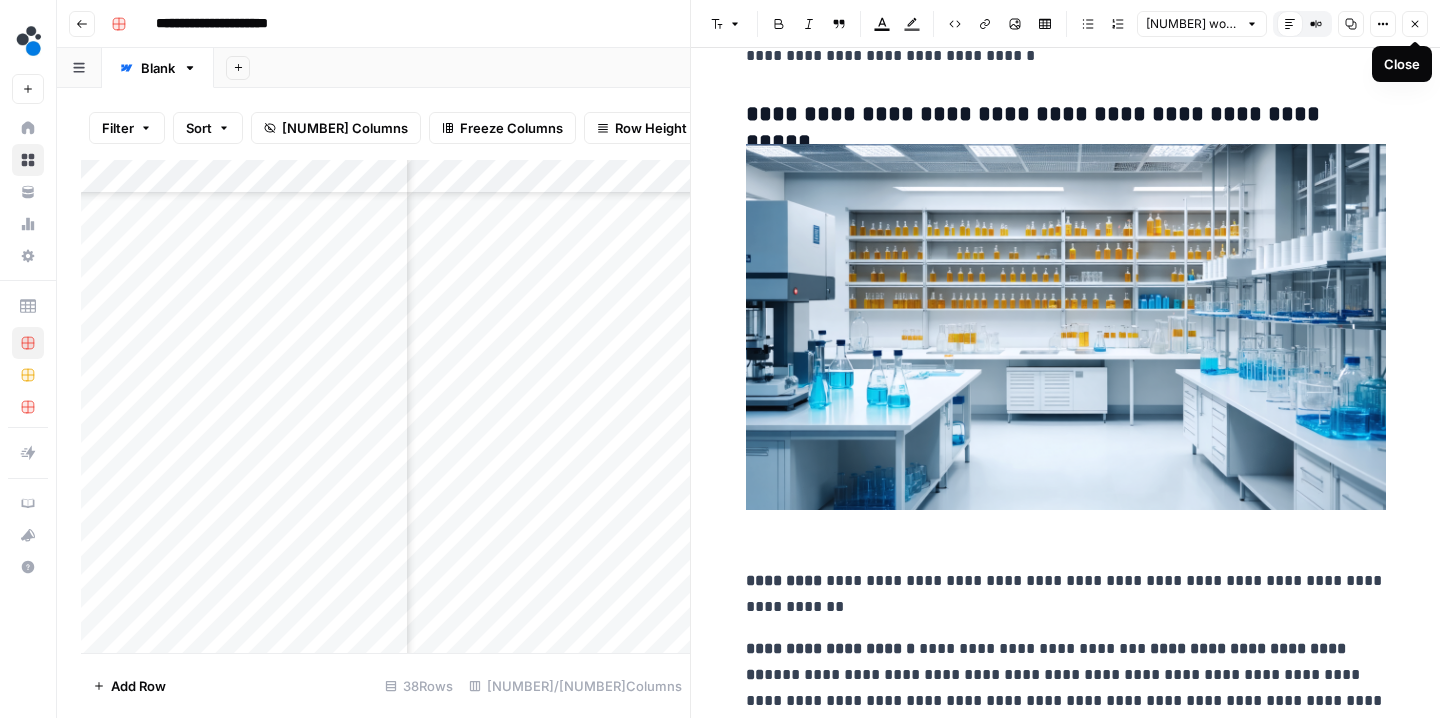 click on "Close" at bounding box center (1415, 24) 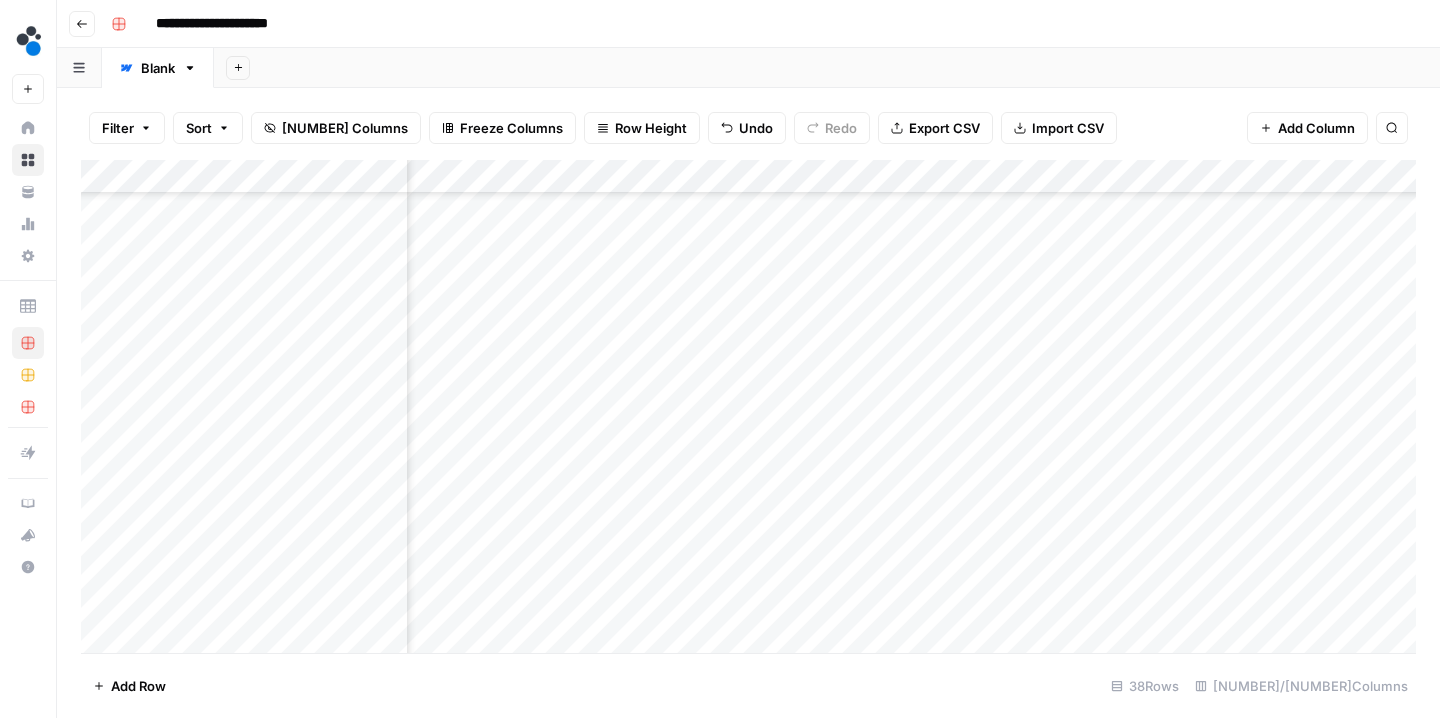 click on "Add Column" at bounding box center [748, 409] 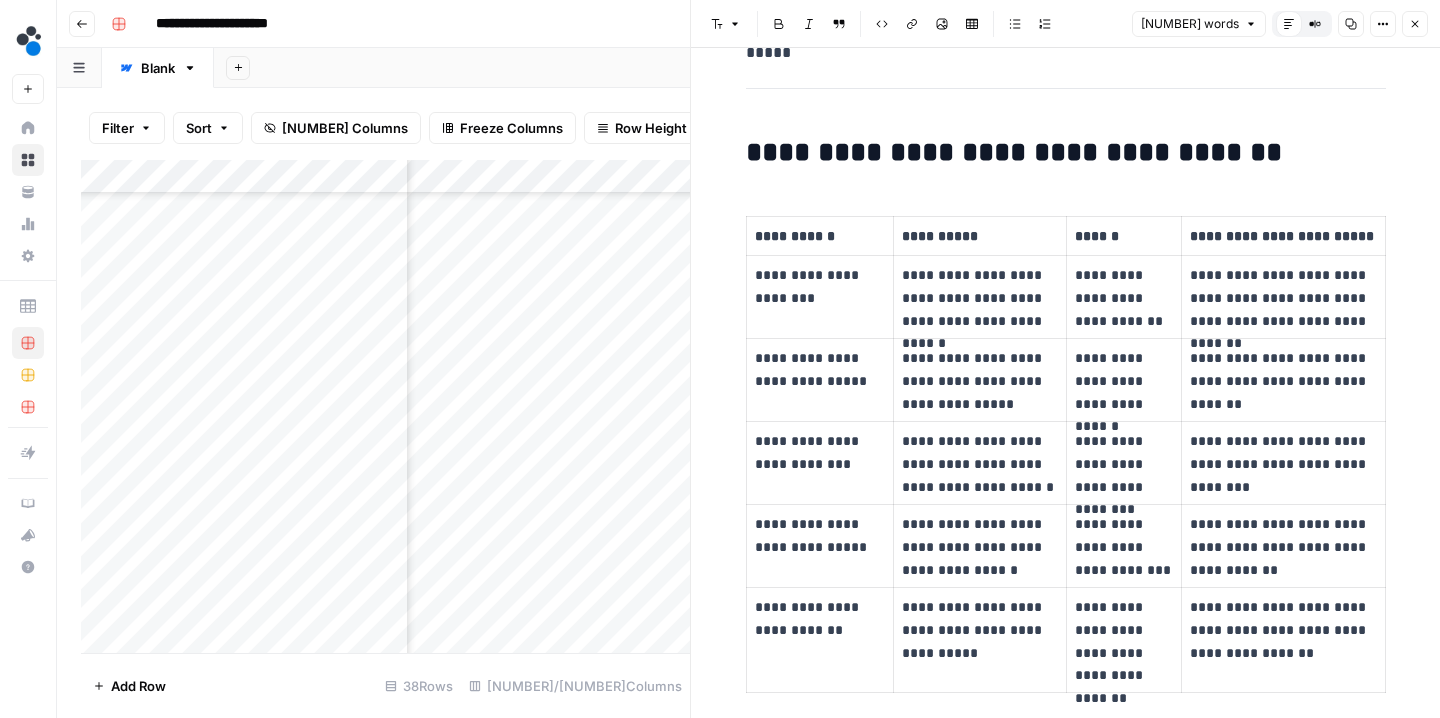 scroll, scrollTop: 4698, scrollLeft: 0, axis: vertical 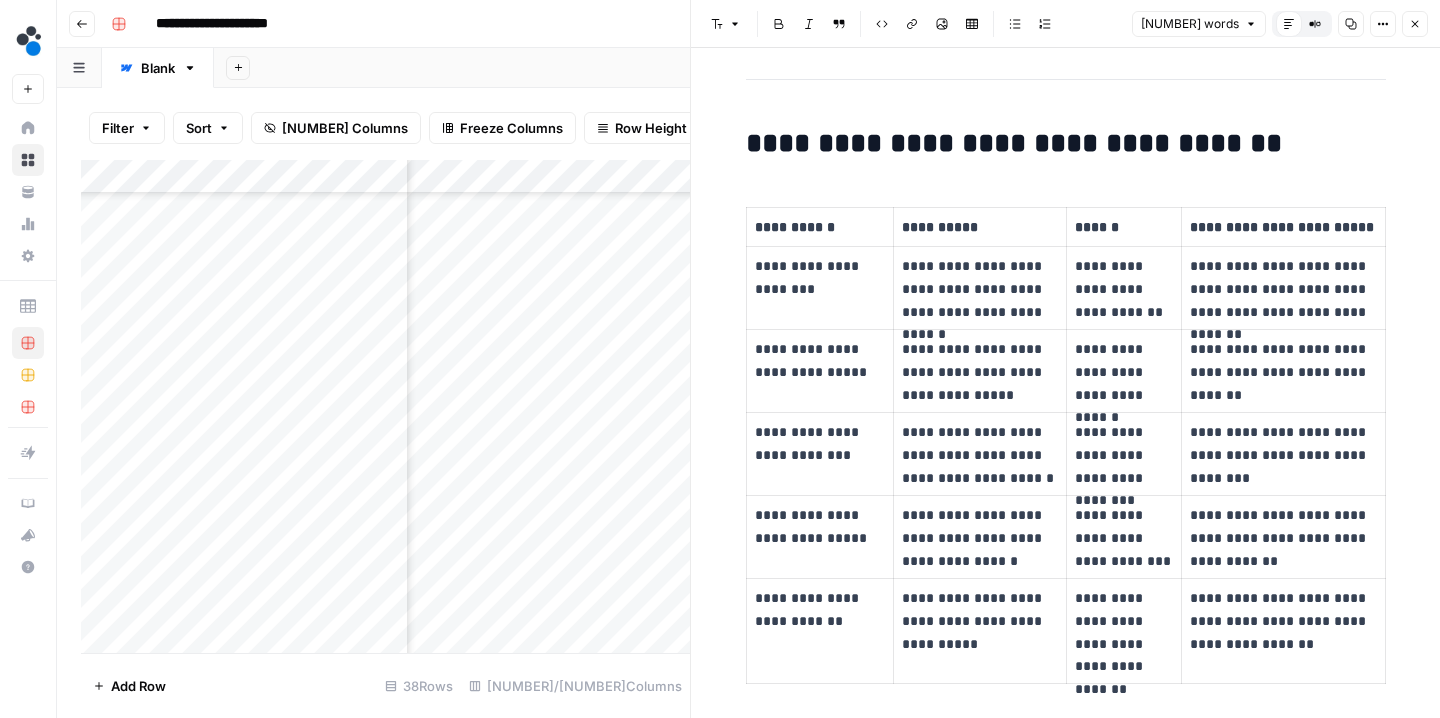 click on "Close" at bounding box center (1415, 24) 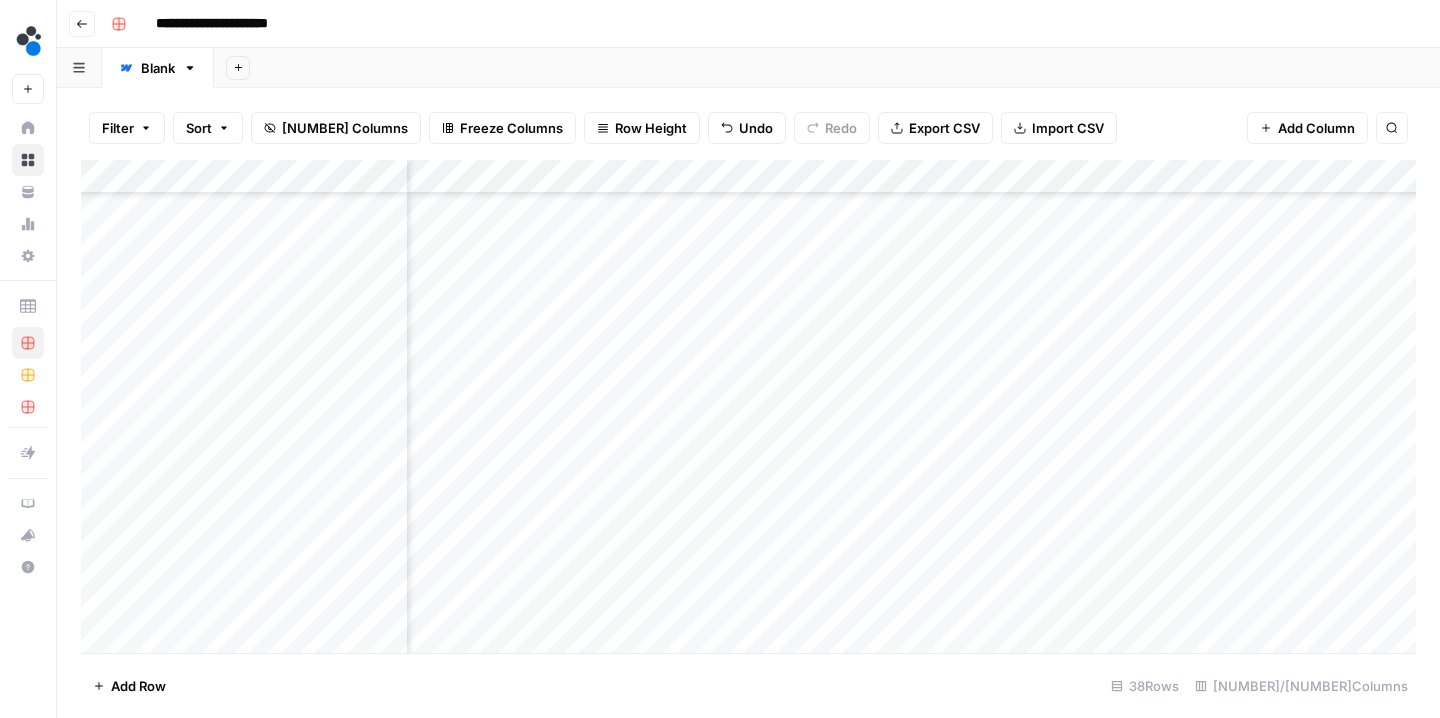 click on "Add Column" at bounding box center [748, 409] 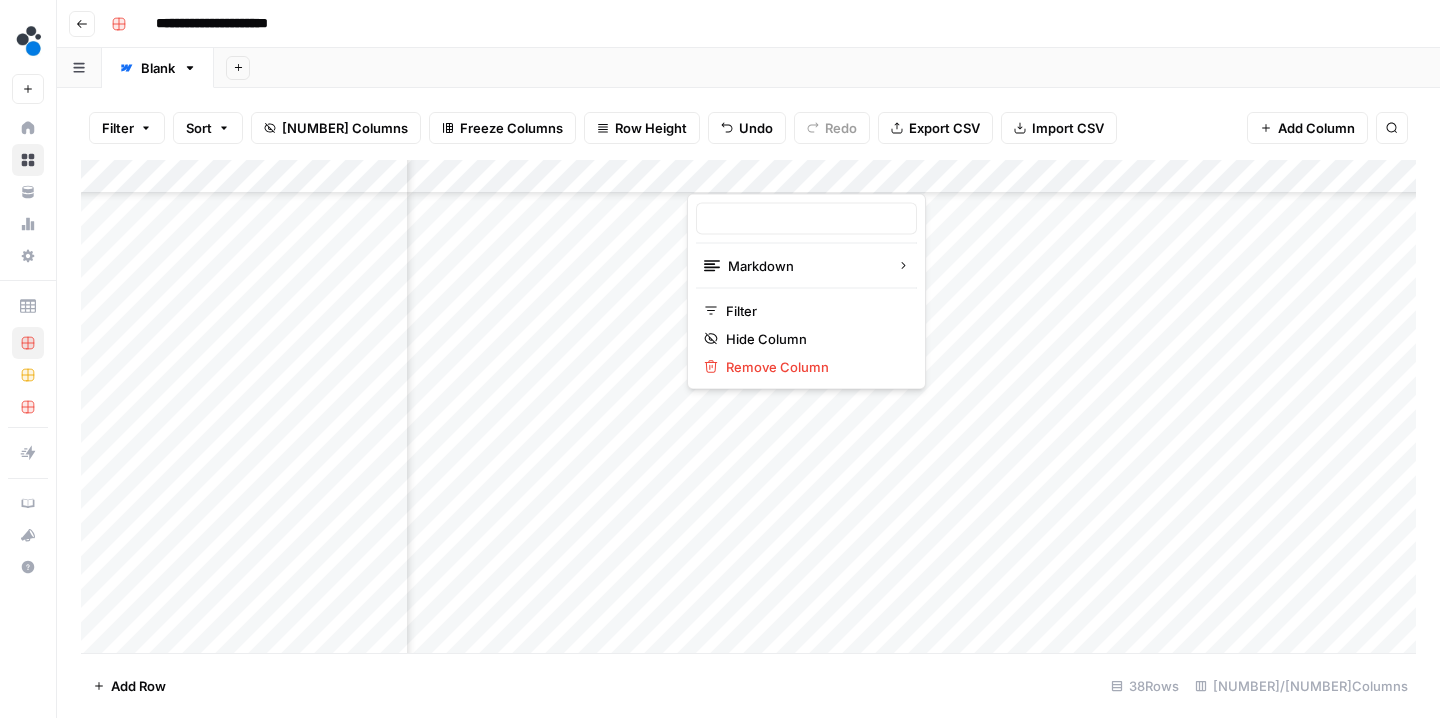 type on "body with images" 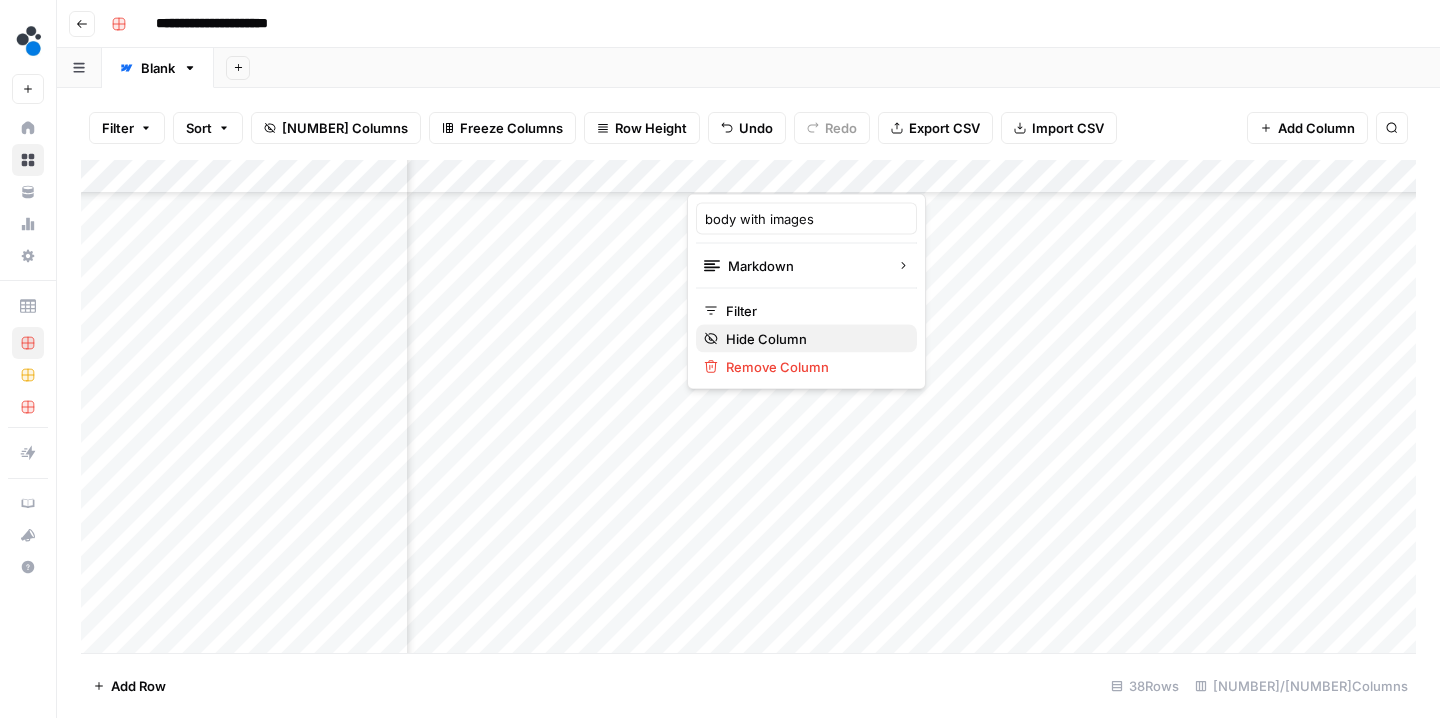 click on "Hide Column" at bounding box center [813, 339] 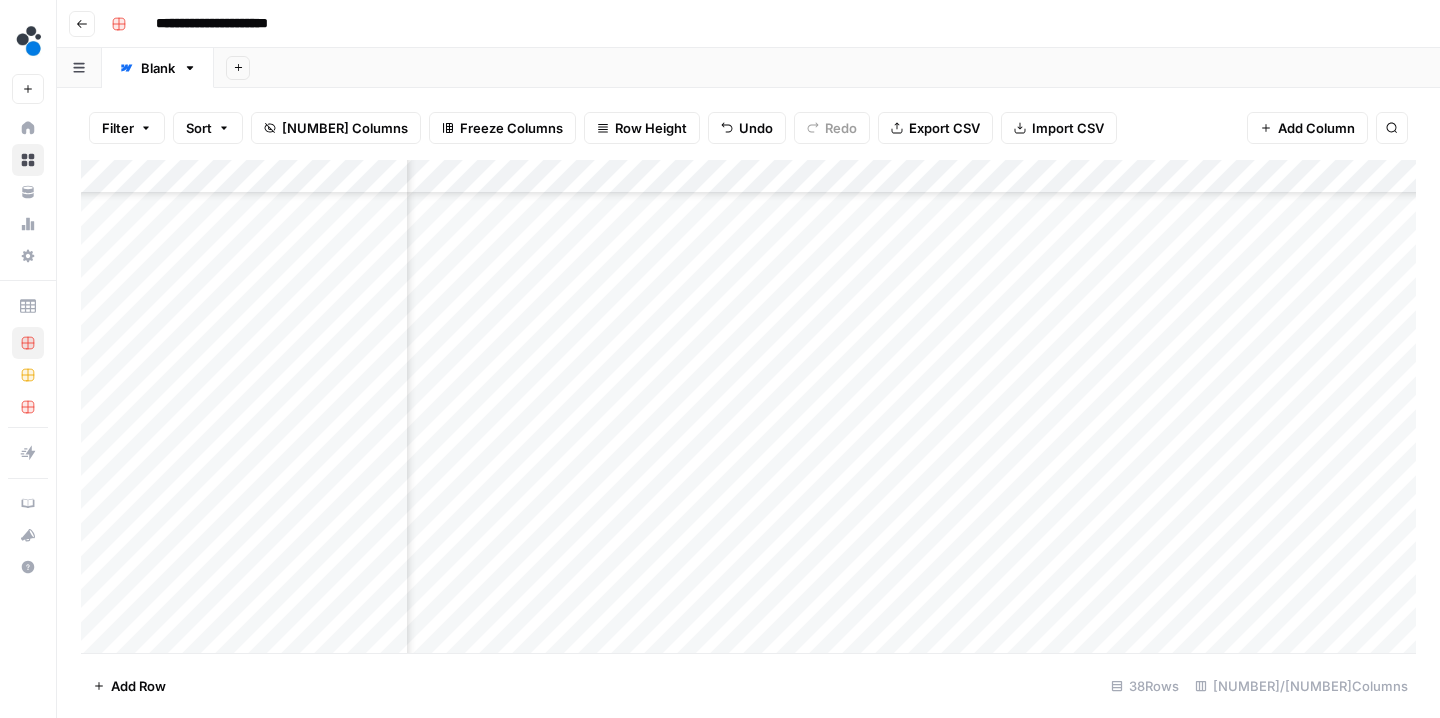 click on "Add Column" at bounding box center (748, 409) 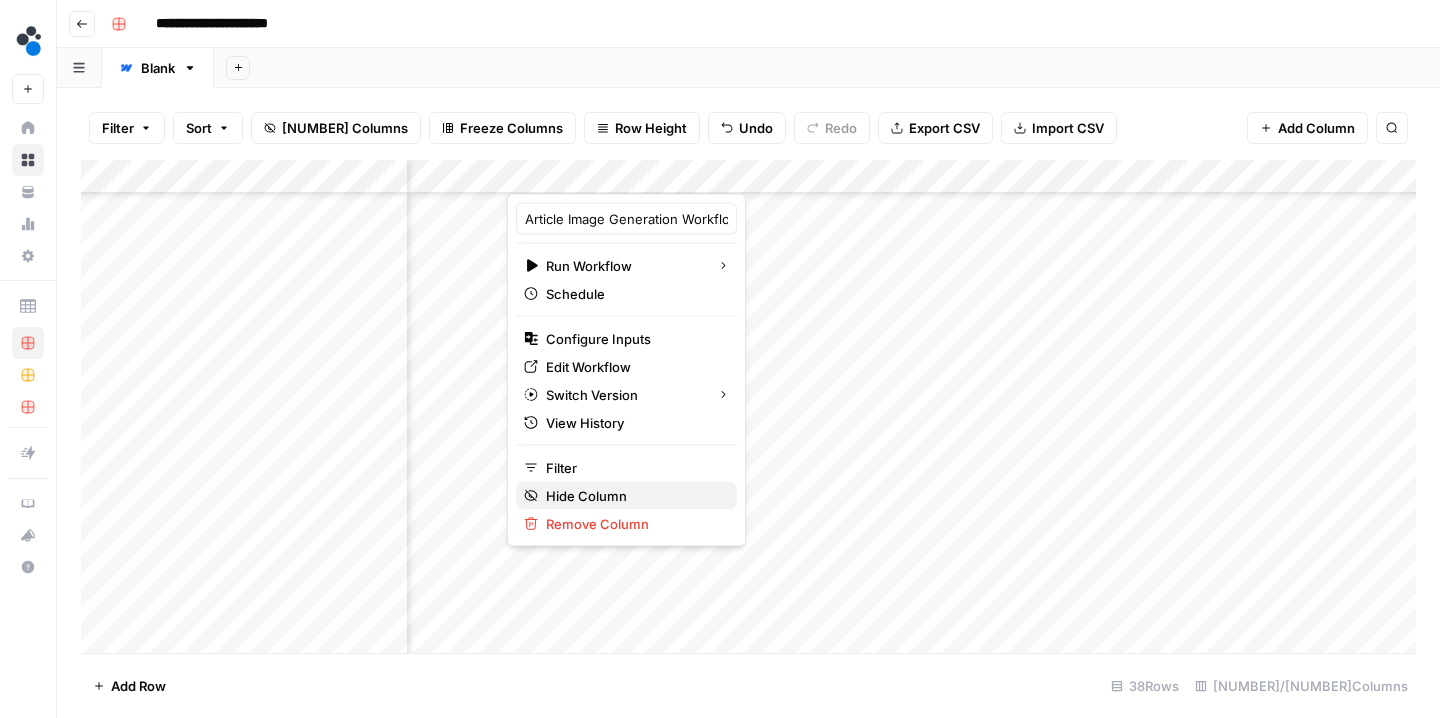 click on "Hide Column" at bounding box center (633, 496) 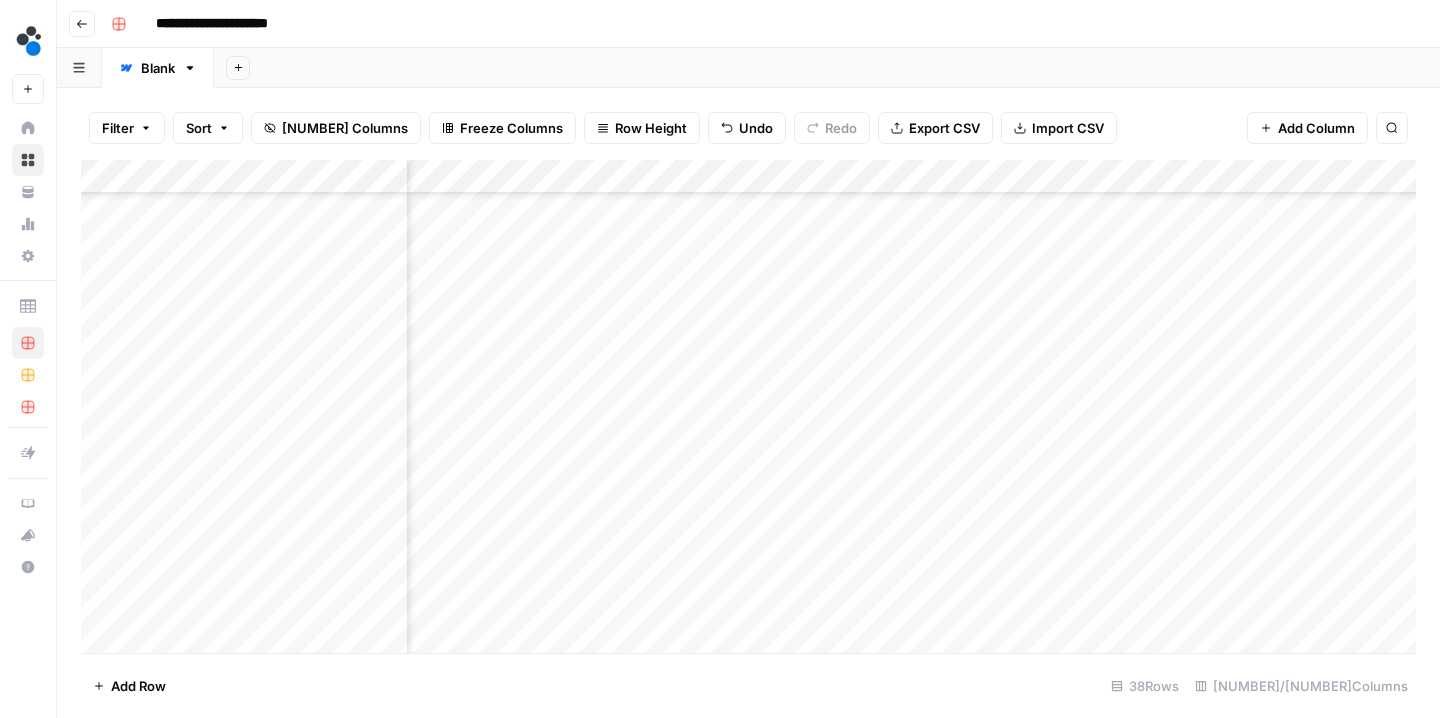 click on "Add Column" at bounding box center (748, 409) 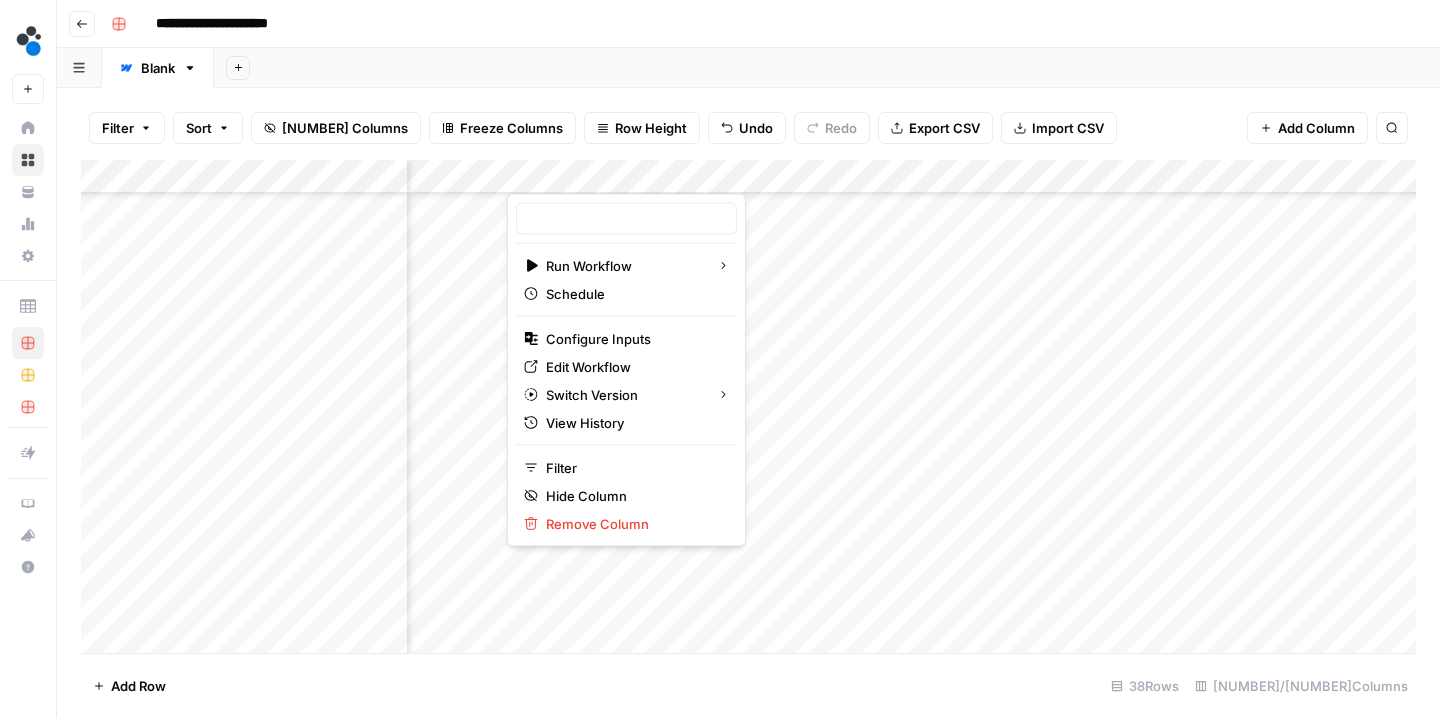 type on "swap image, add html table to post body" 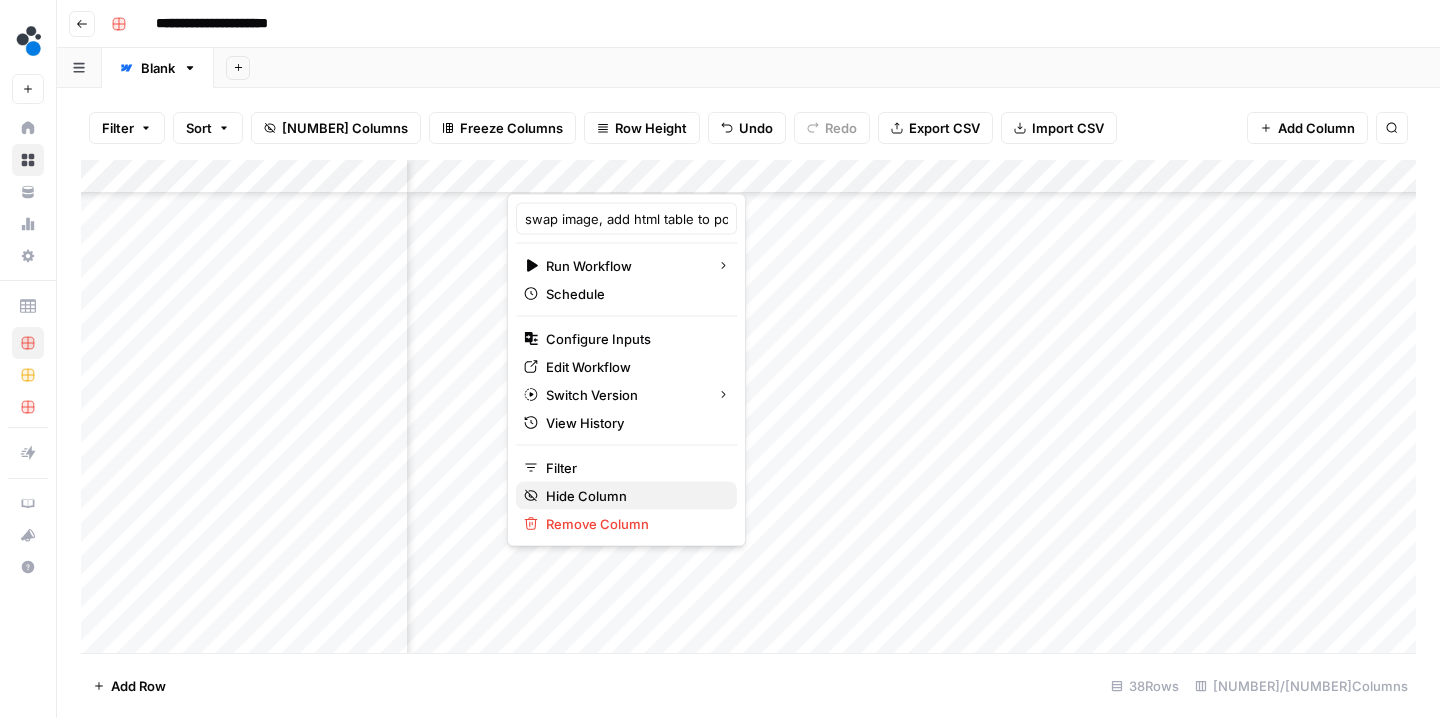 click on "Hide Column" at bounding box center [633, 496] 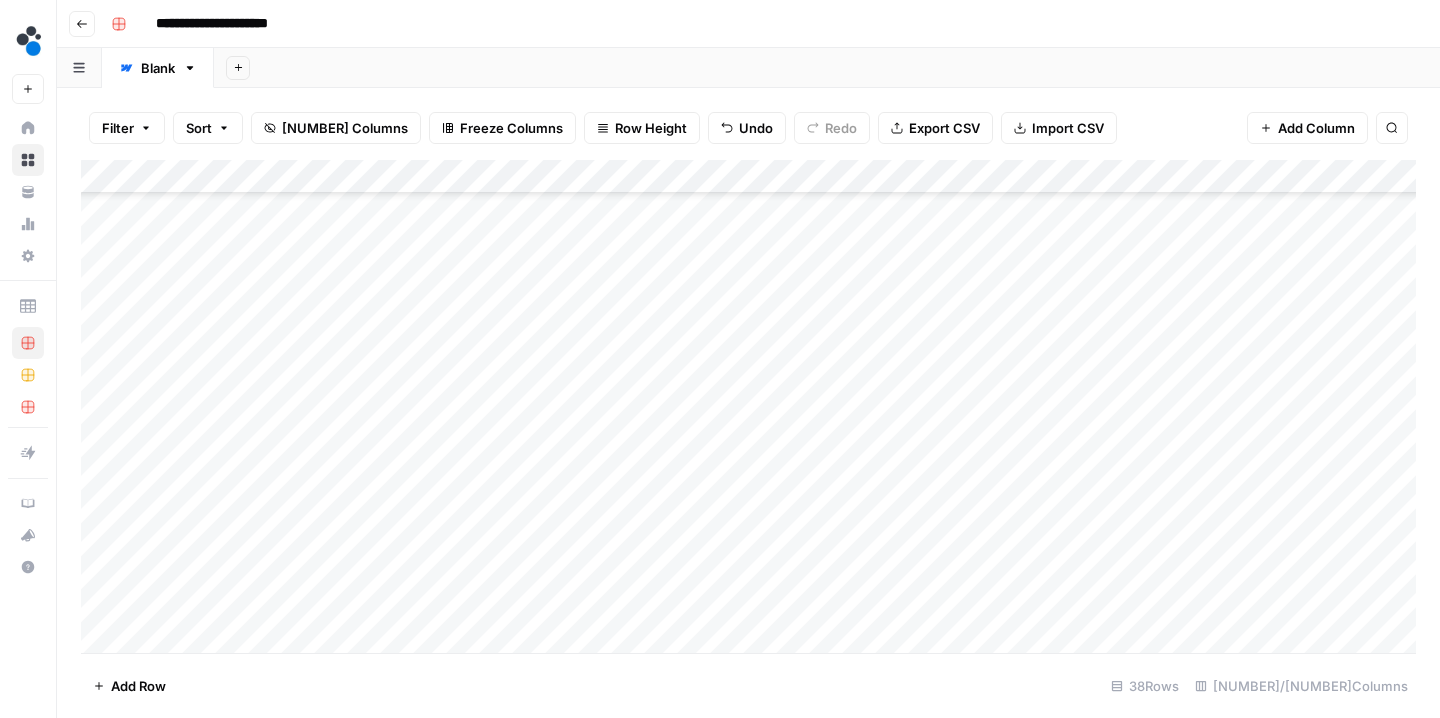scroll, scrollTop: 859, scrollLeft: 0, axis: vertical 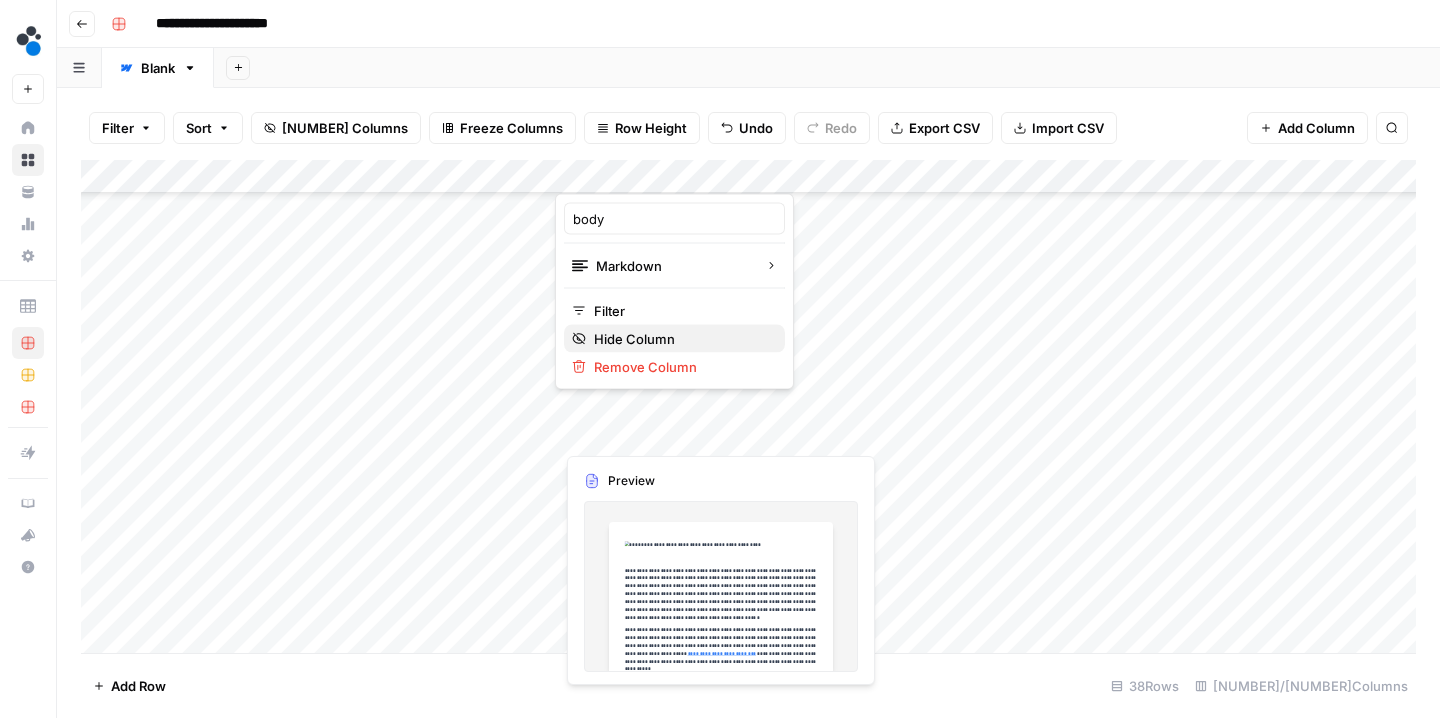 click on "Hide Column" at bounding box center (681, 339) 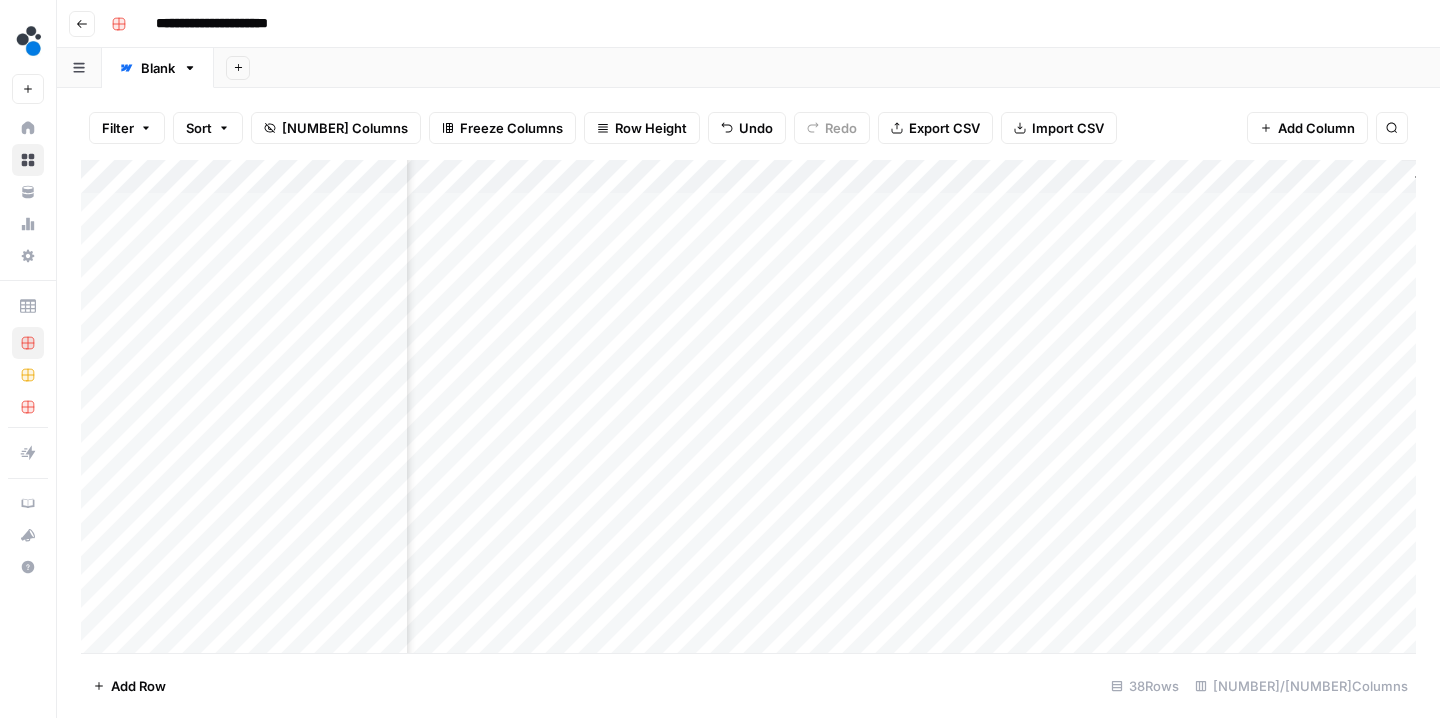scroll, scrollTop: 0, scrollLeft: 399, axis: horizontal 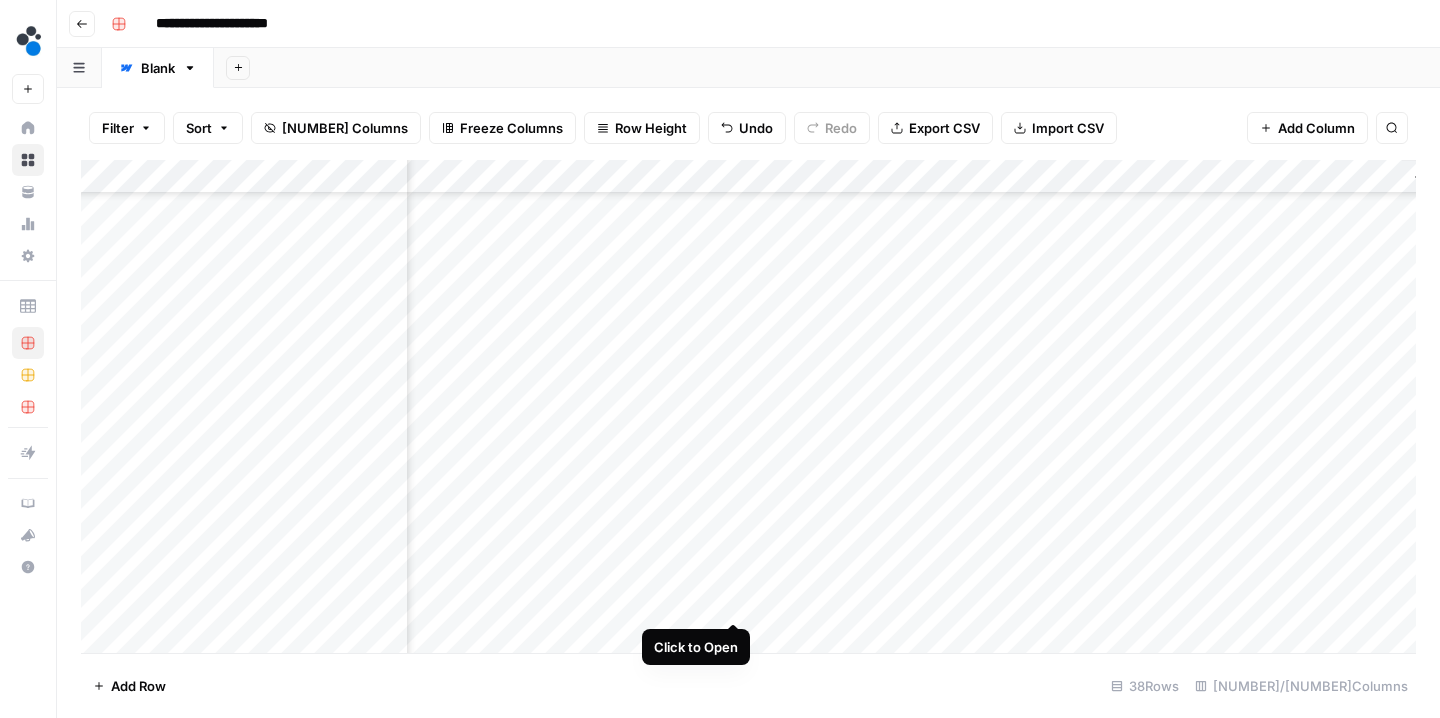click on "Add Column" at bounding box center [748, 409] 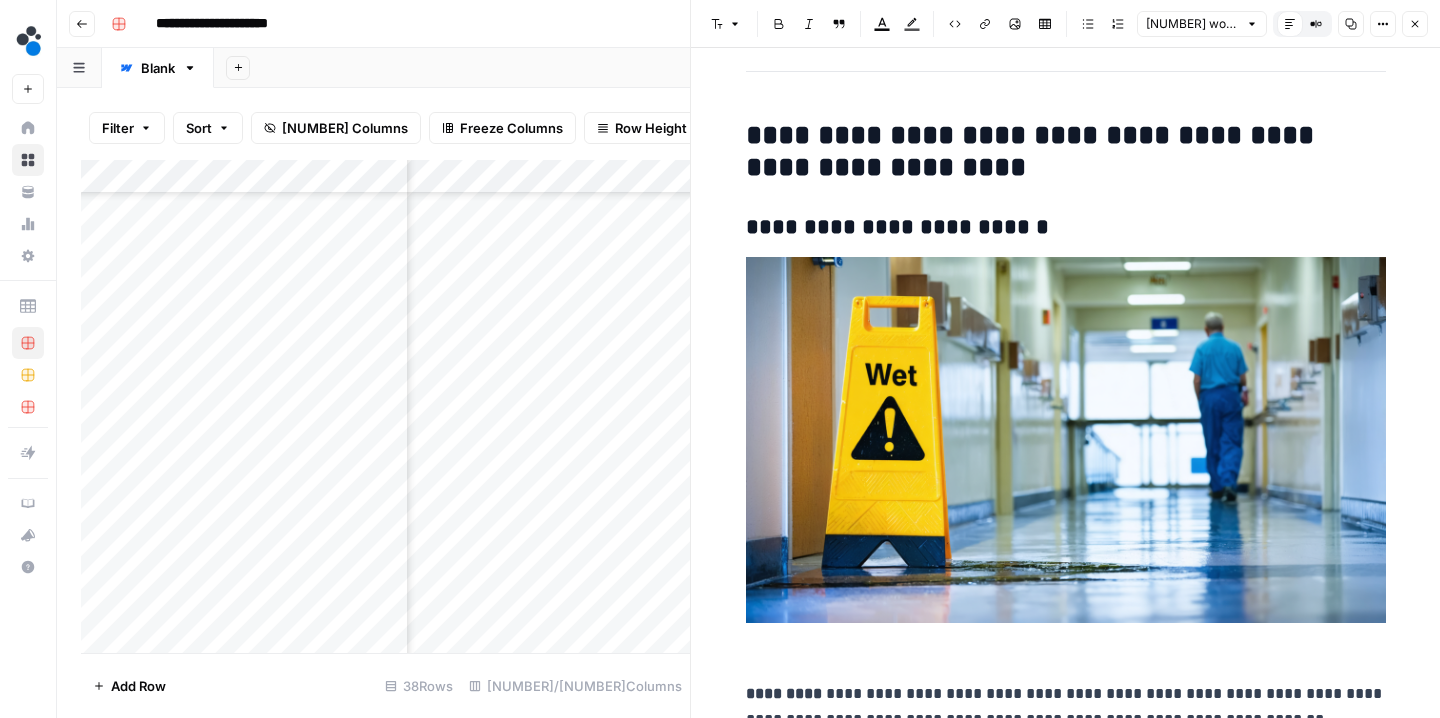 scroll, scrollTop: 767, scrollLeft: 0, axis: vertical 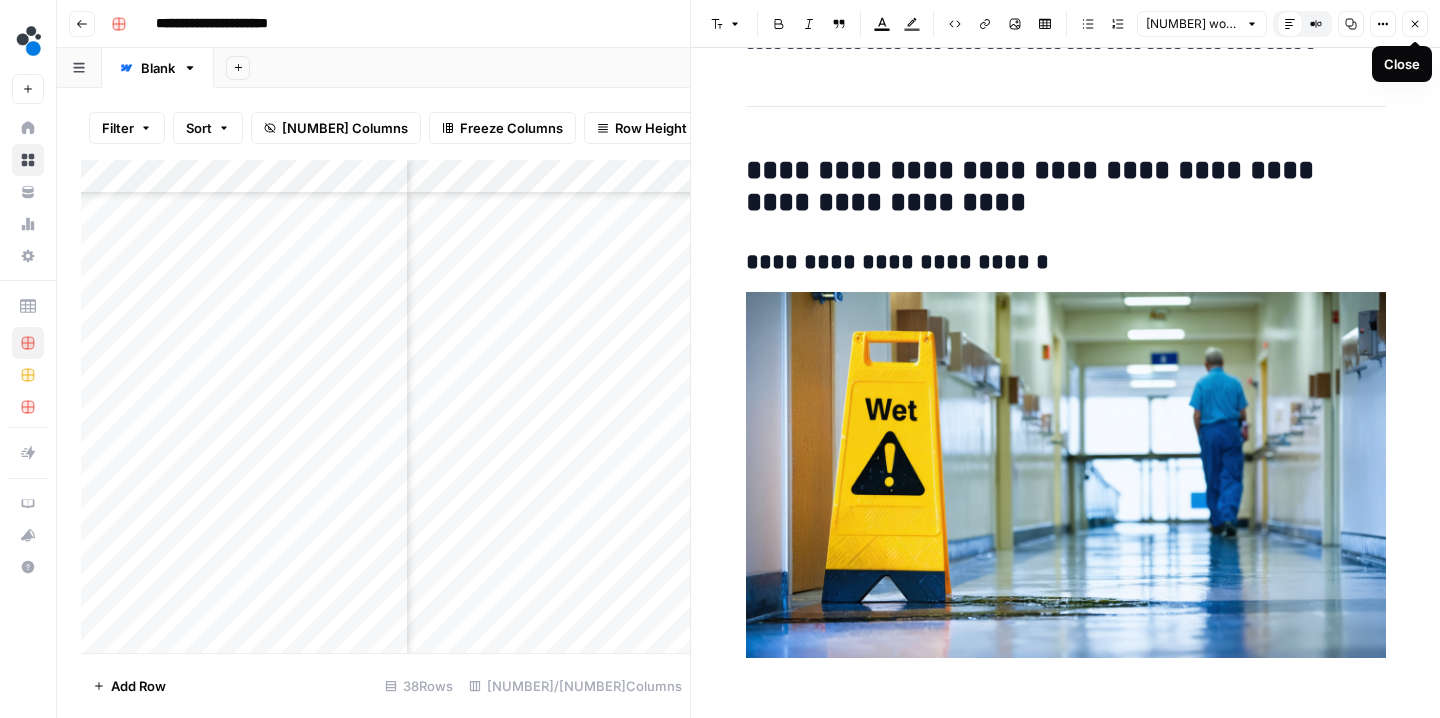 click 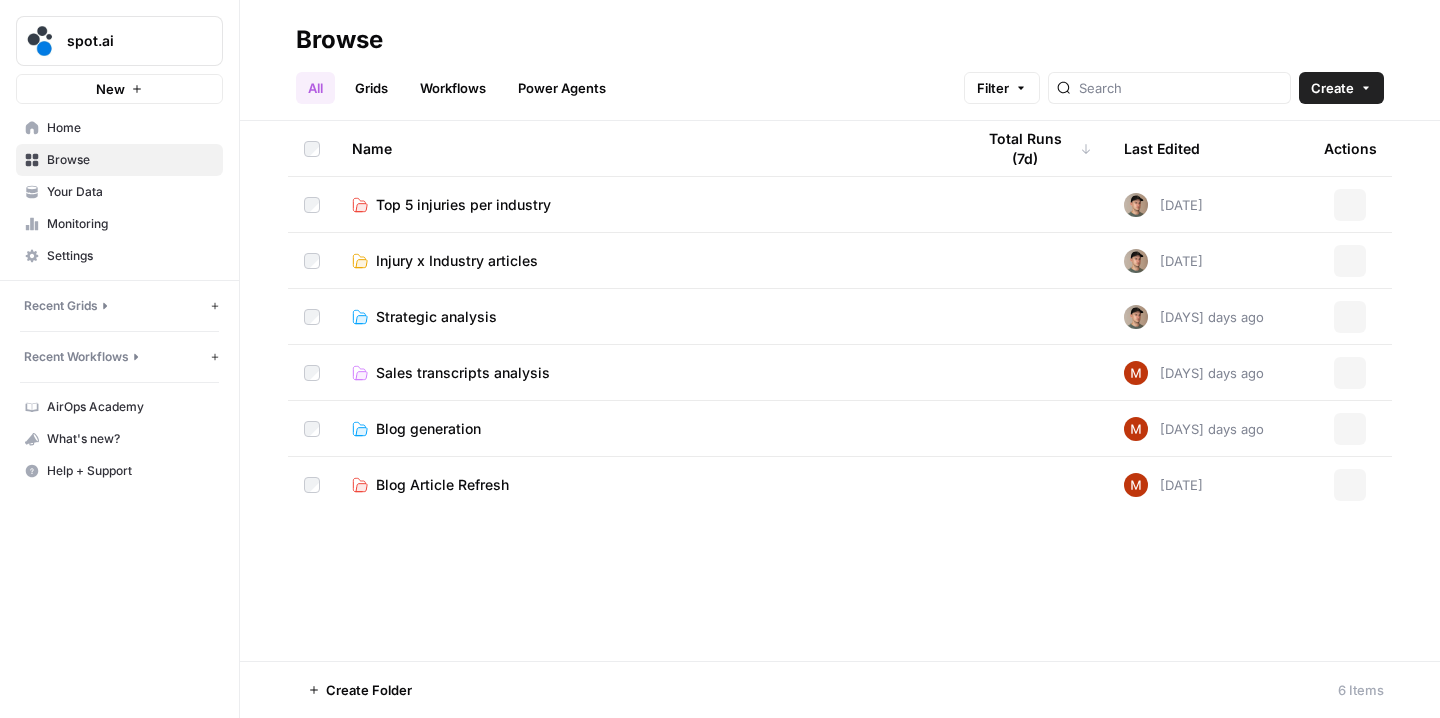 scroll, scrollTop: 0, scrollLeft: 0, axis: both 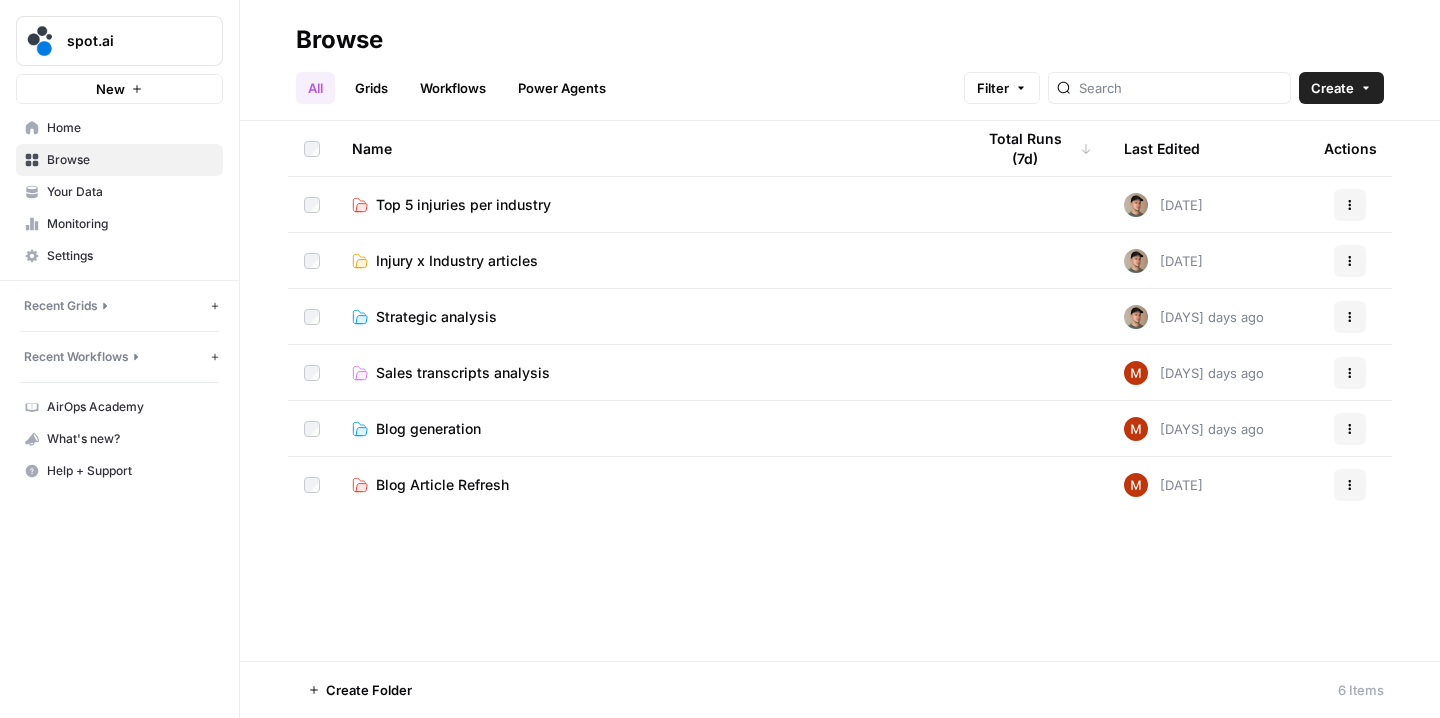 click on "Top 5 injuries per industry" at bounding box center (463, 205) 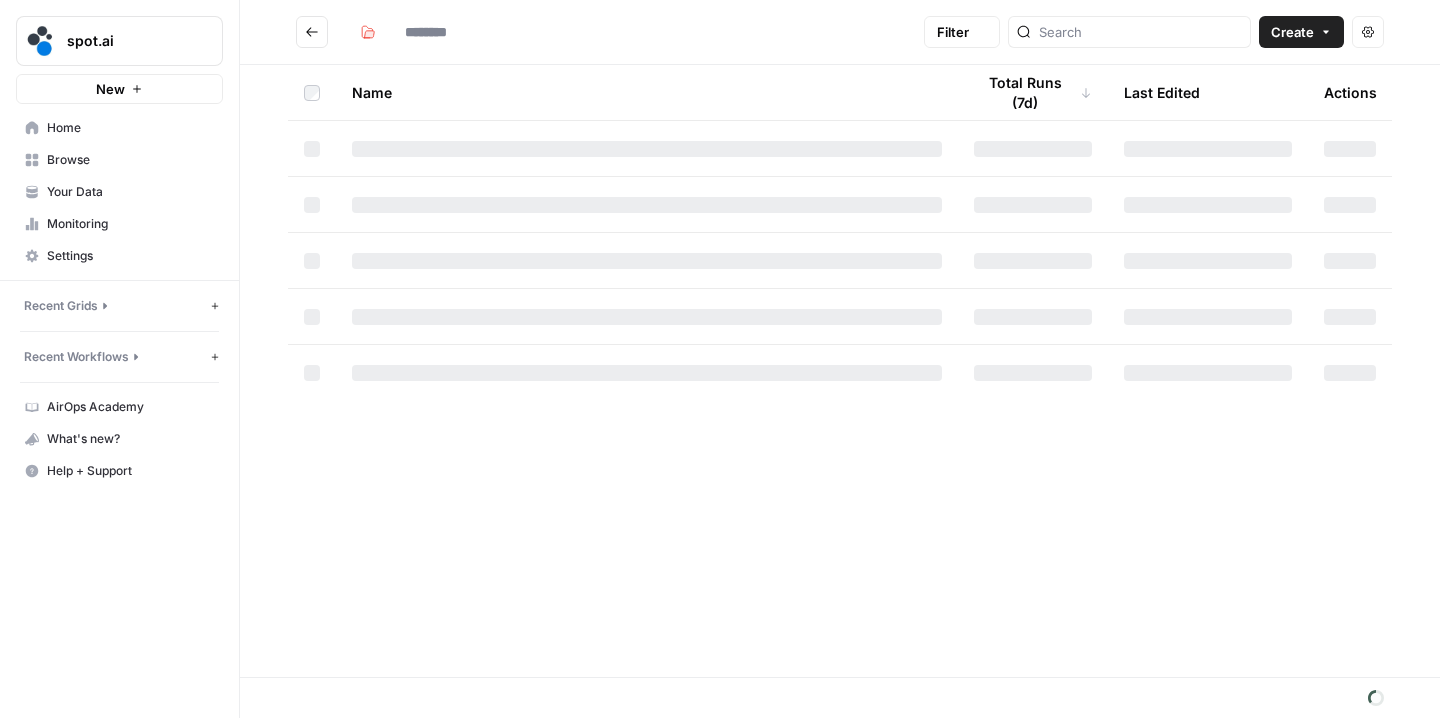 type on "**********" 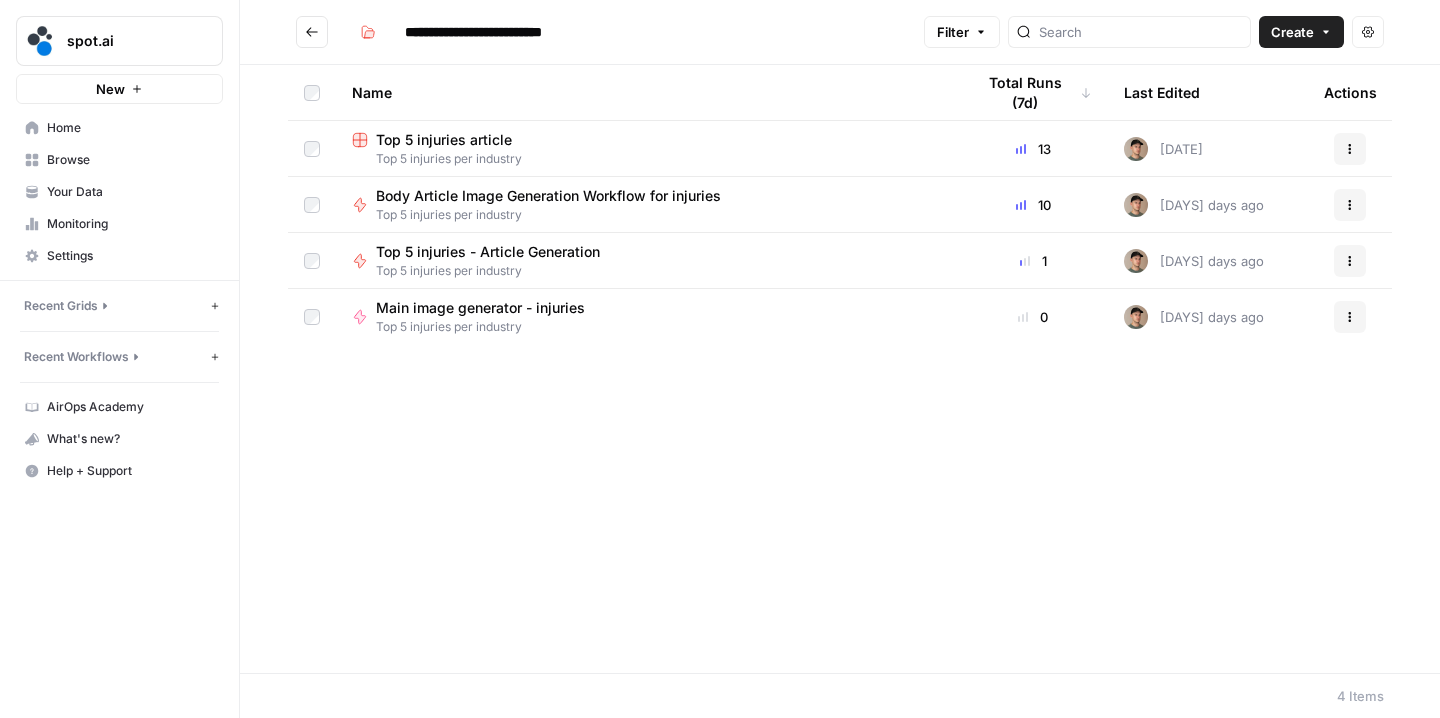 click on "Top 5 injuries article" at bounding box center [444, 140] 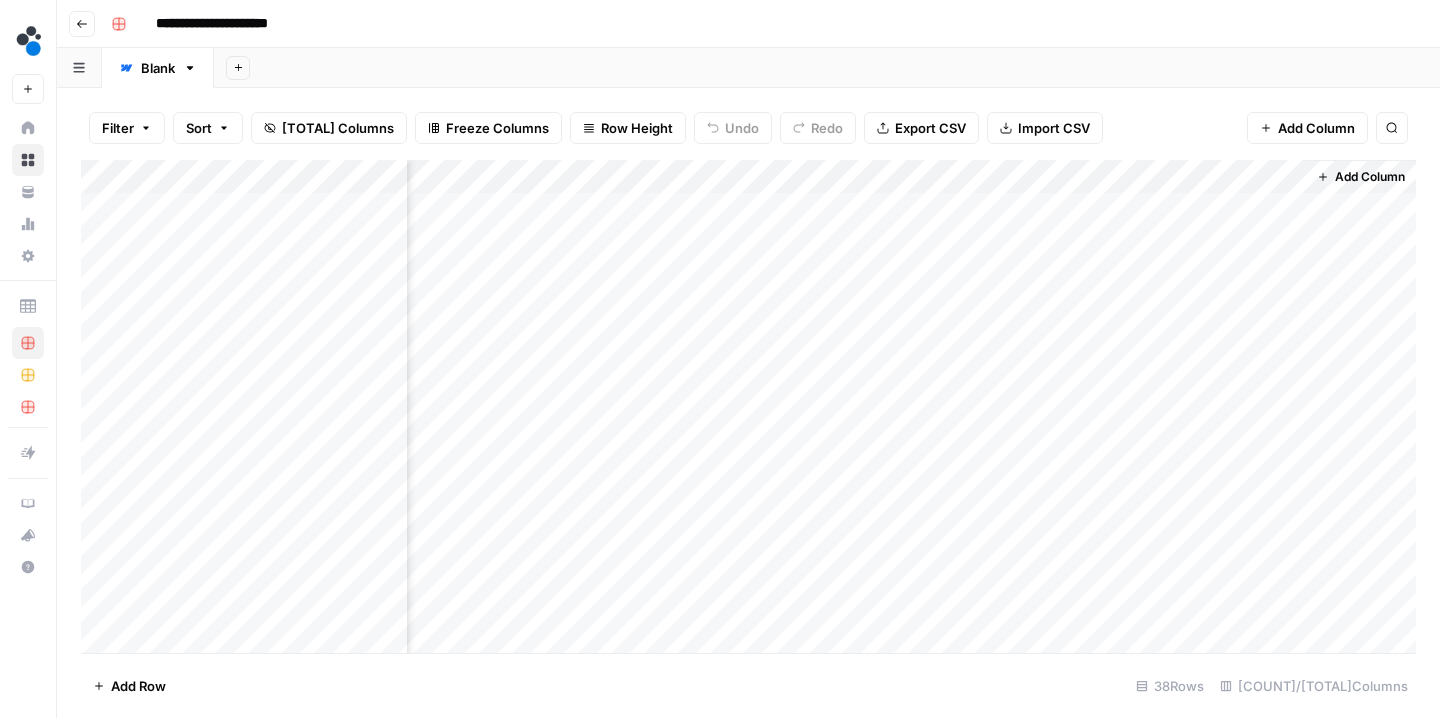 scroll, scrollTop: 0, scrollLeft: 287, axis: horizontal 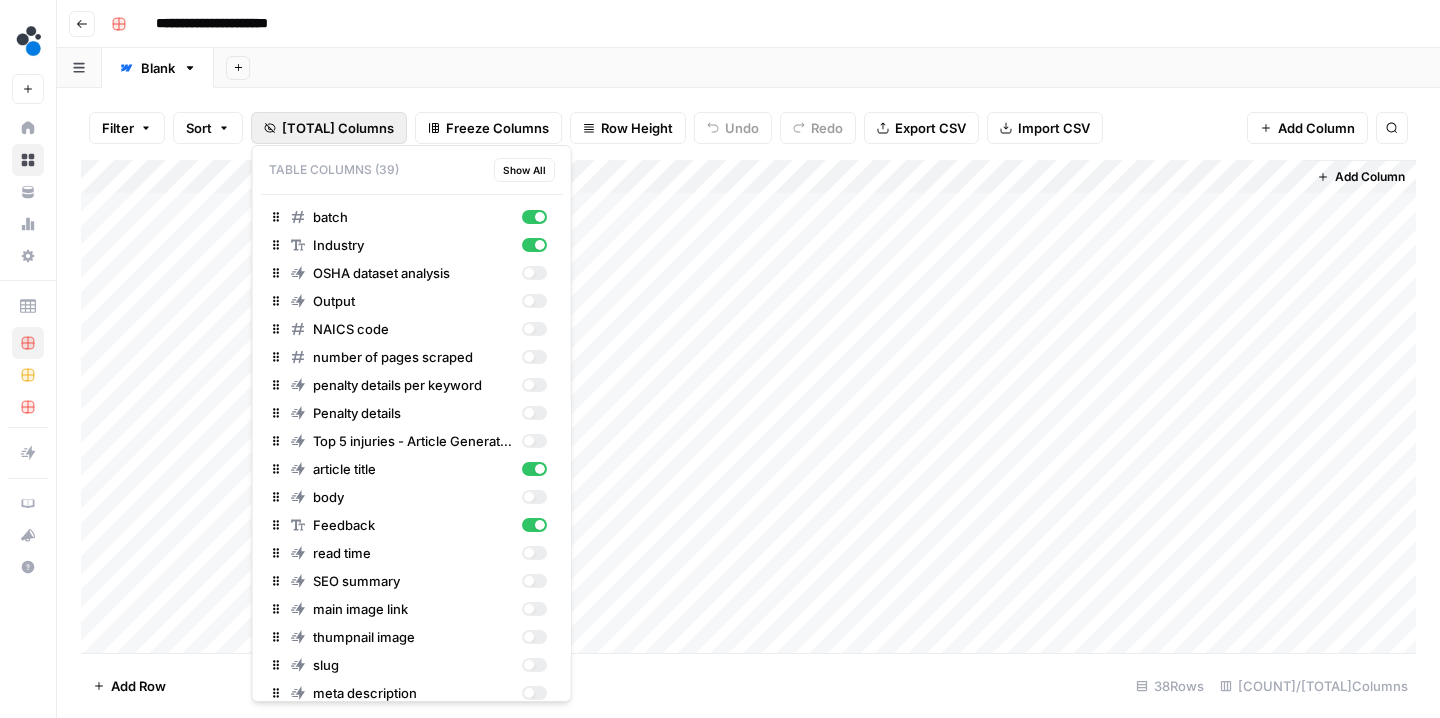 click on "39 Columns" at bounding box center (338, 128) 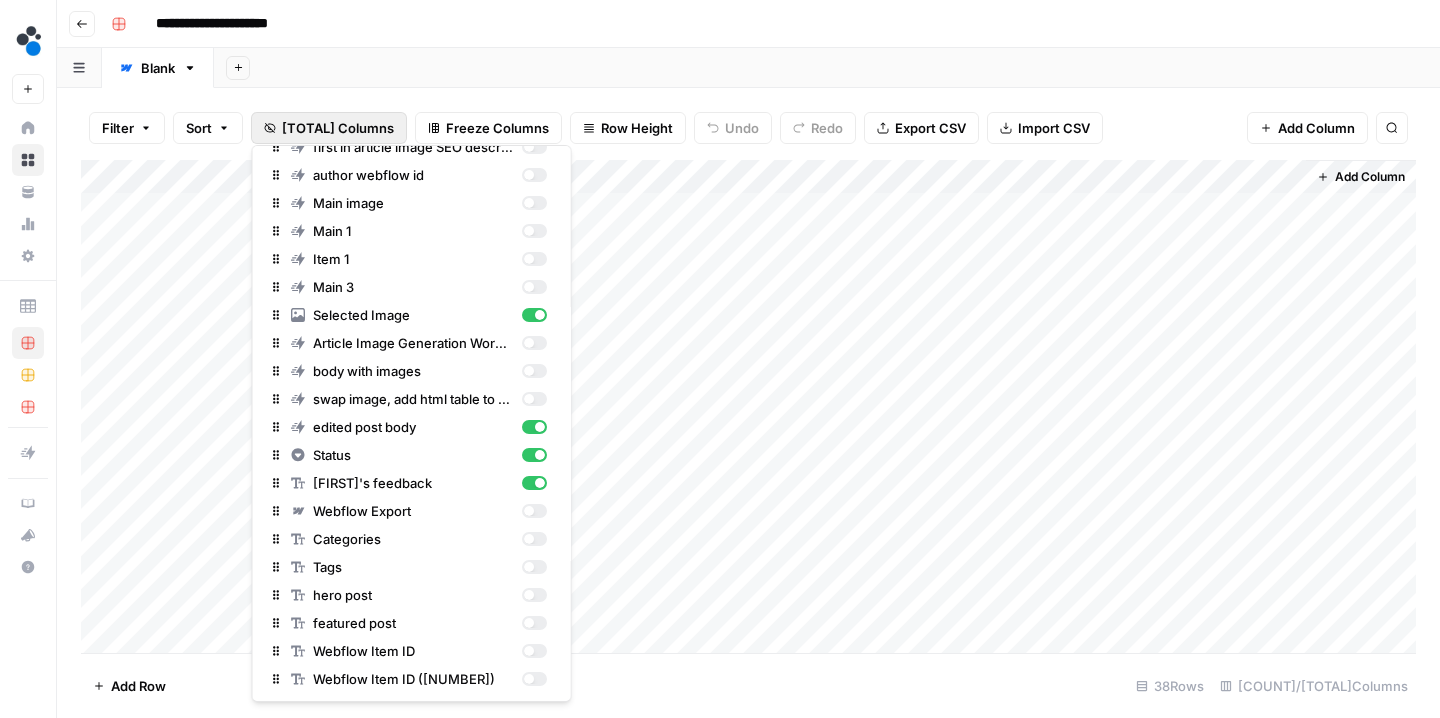 scroll, scrollTop: 602, scrollLeft: 0, axis: vertical 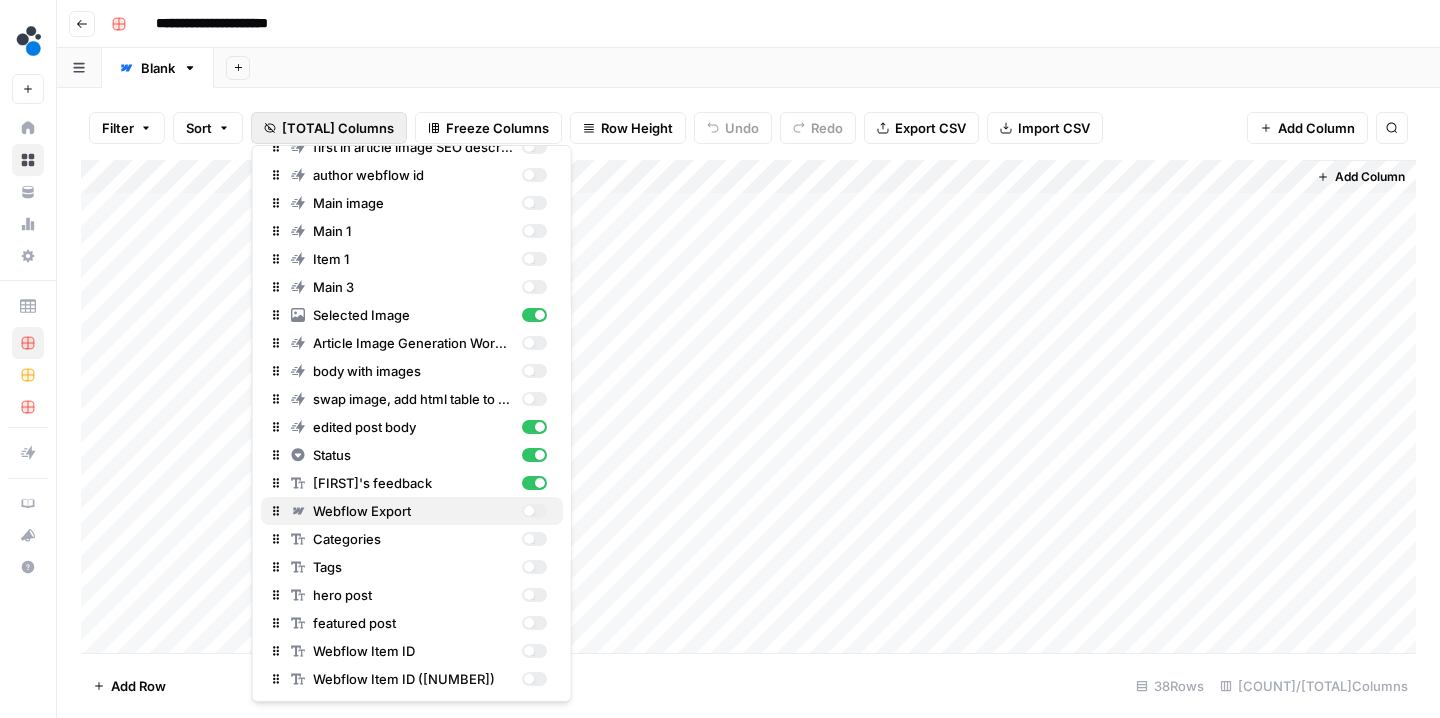 click at bounding box center [528, 511] 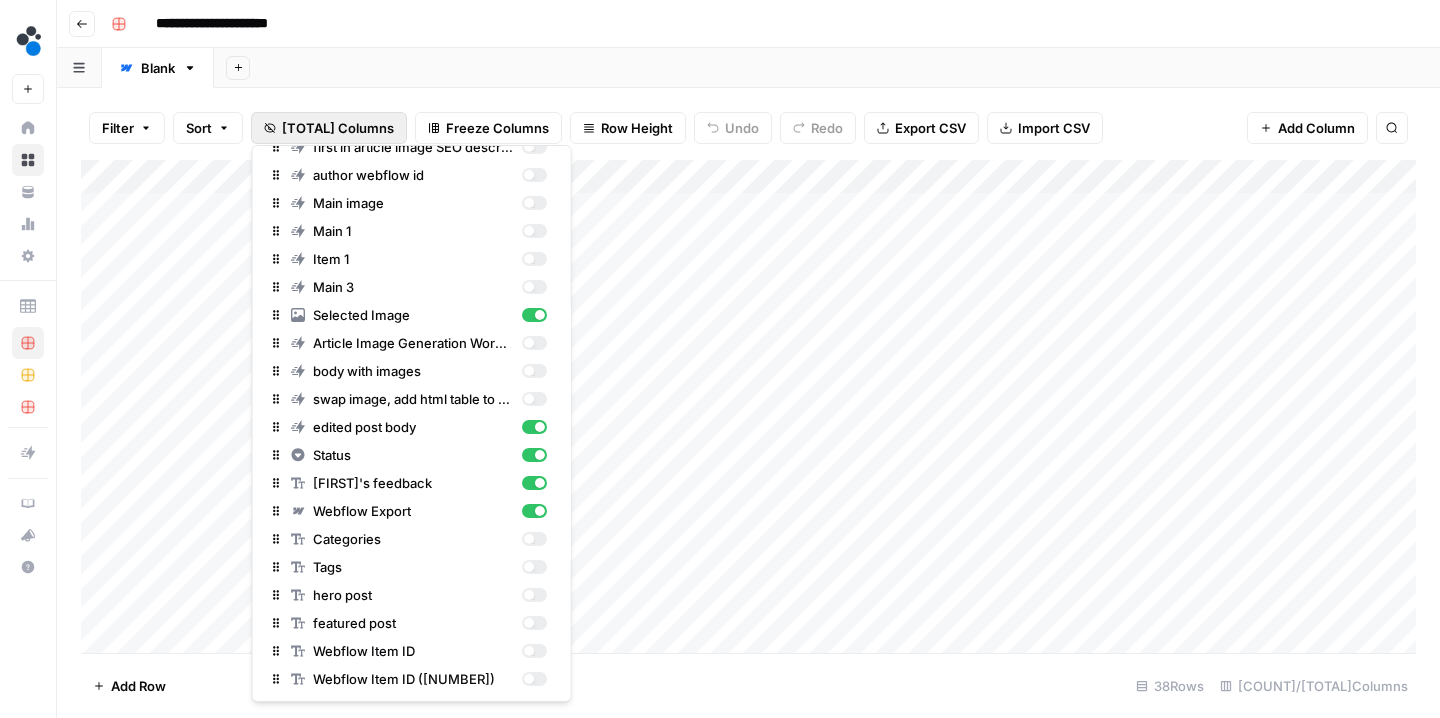 click on "Filter Sort 39 Columns Freeze Columns Row Height Undo Redo Export CSV Import CSV Add Column Search" at bounding box center [748, 128] 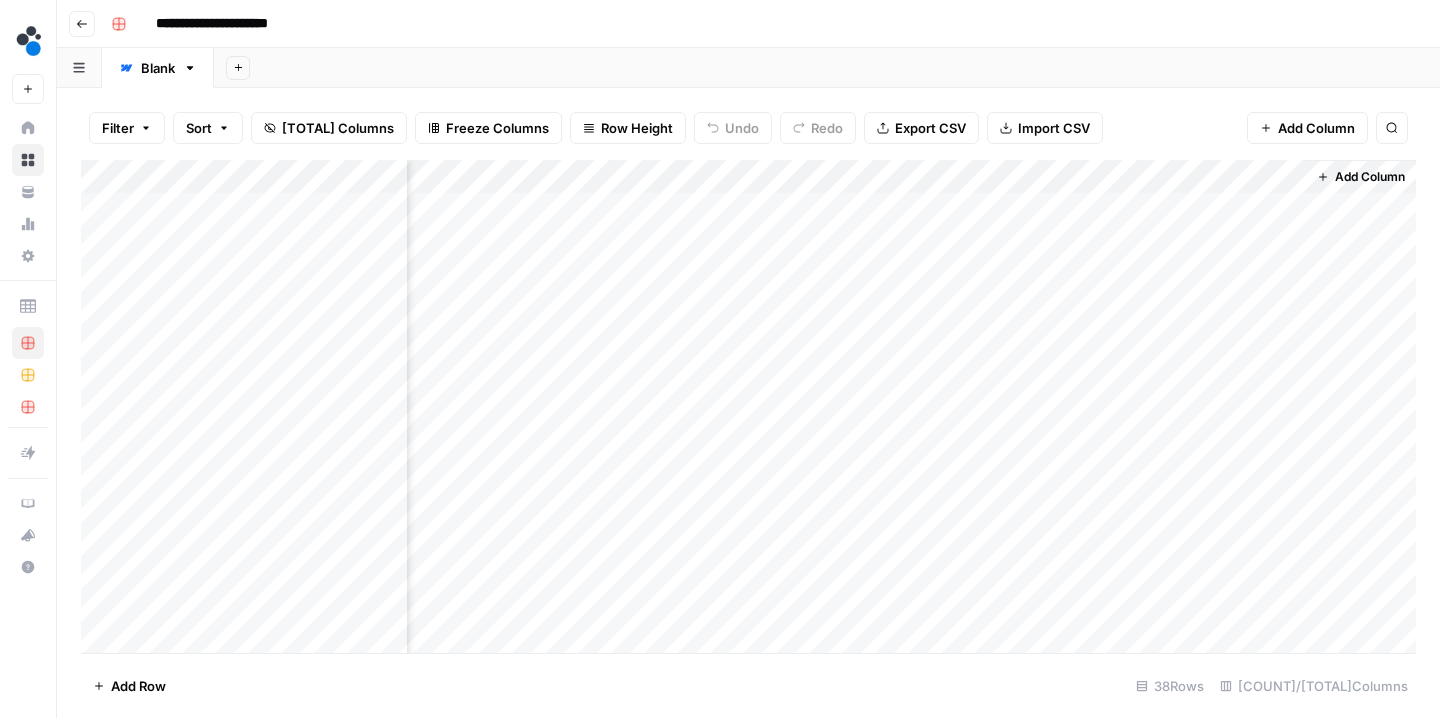 scroll, scrollTop: 0, scrollLeft: 496, axis: horizontal 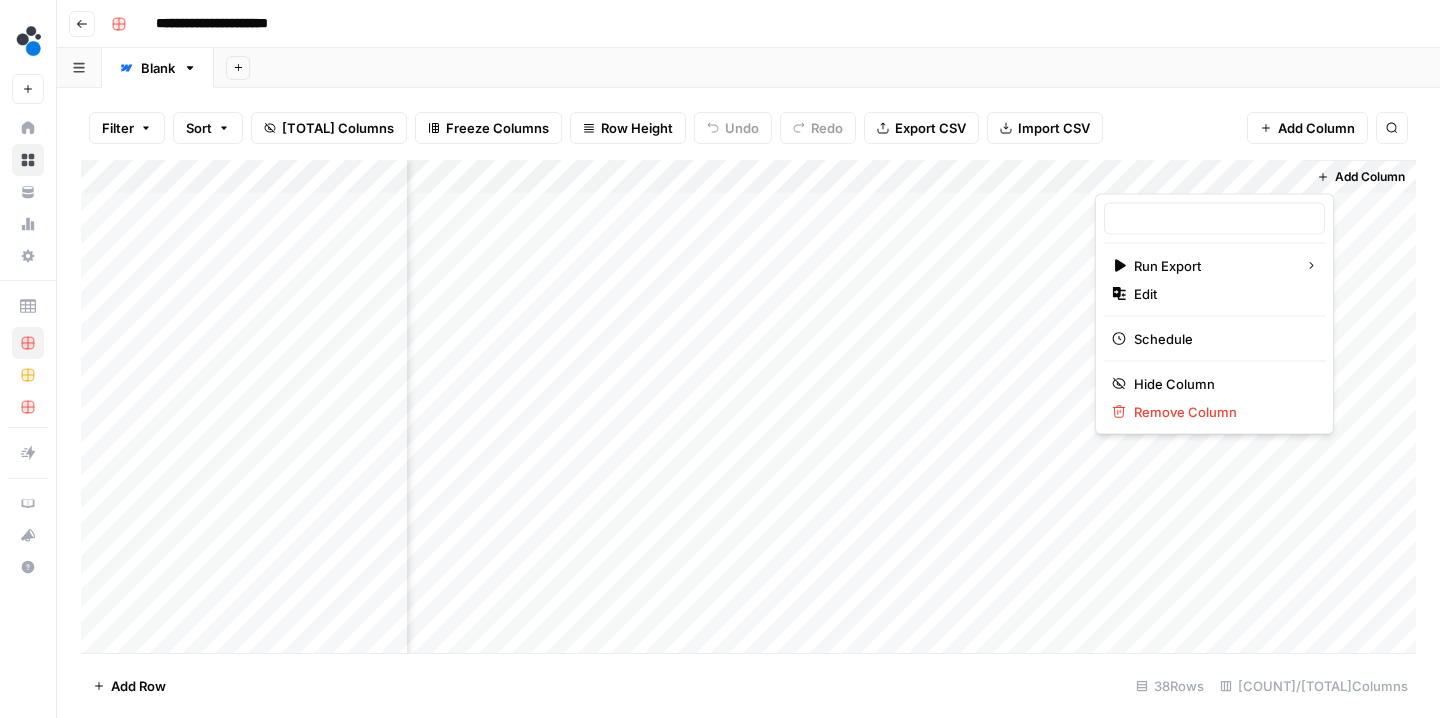 type on "Webflow Export" 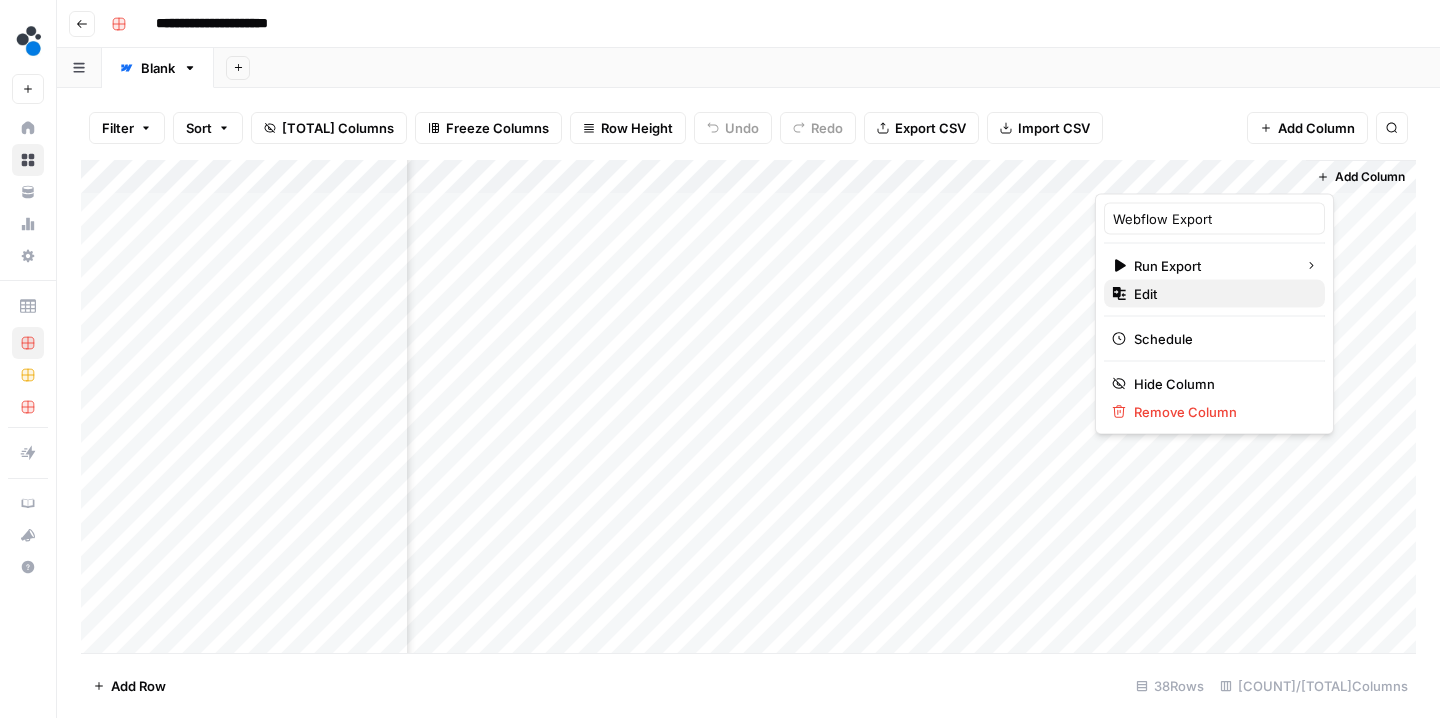 click on "Edit" at bounding box center (1221, 294) 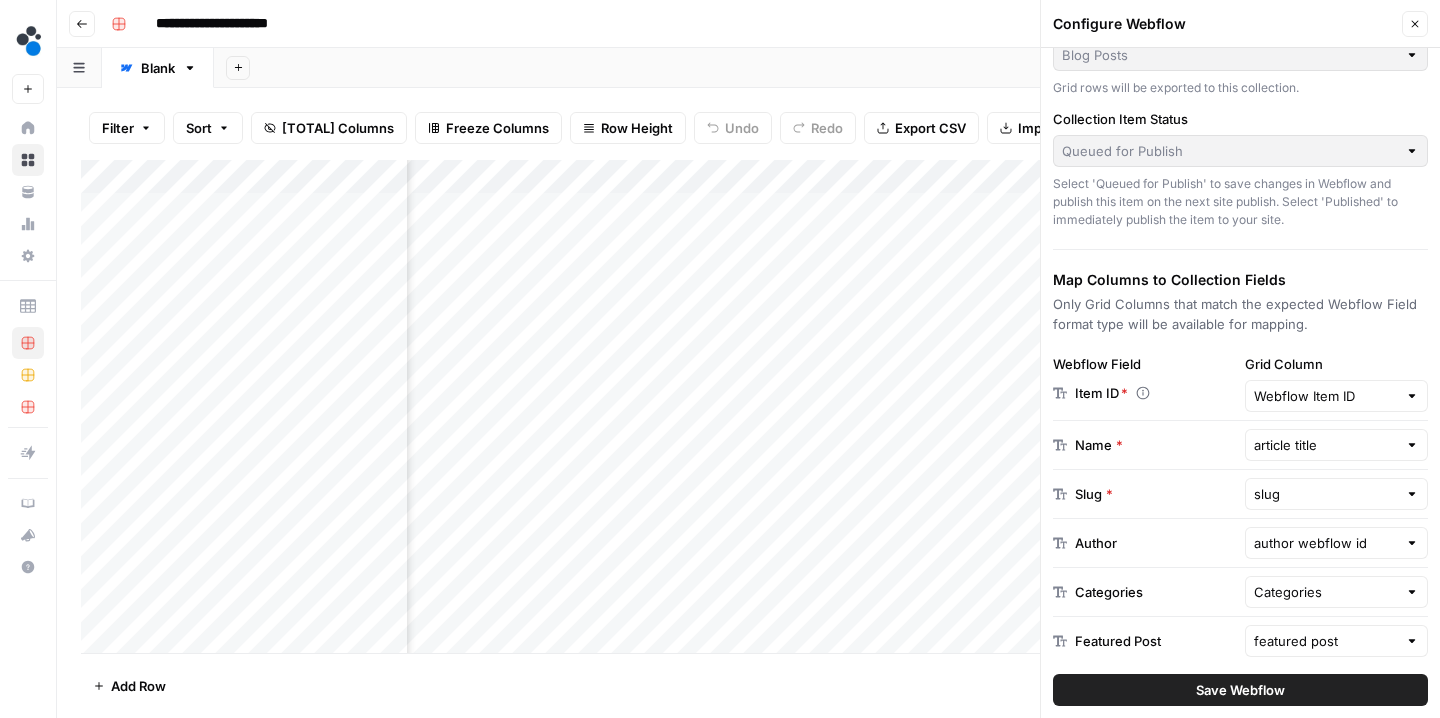 scroll, scrollTop: 89, scrollLeft: 0, axis: vertical 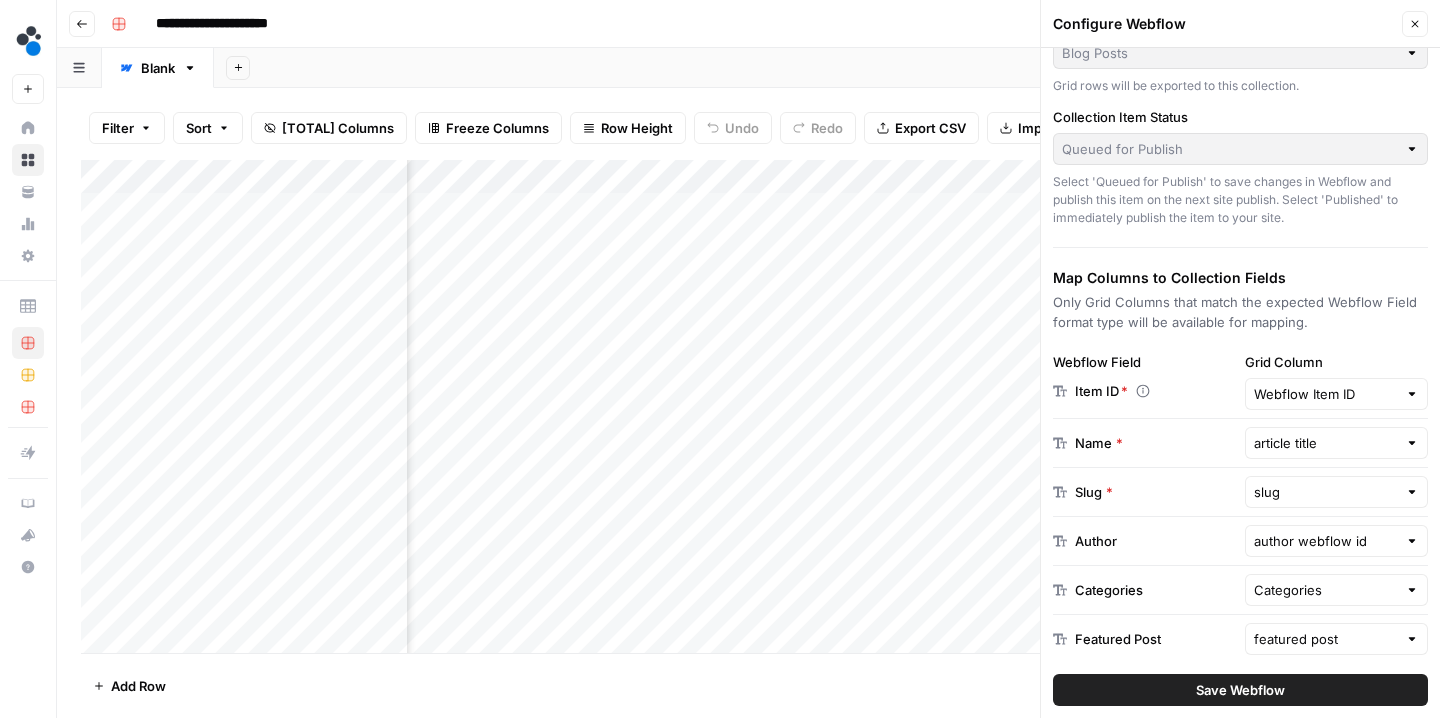 click on "Add Sheet" at bounding box center [827, 68] 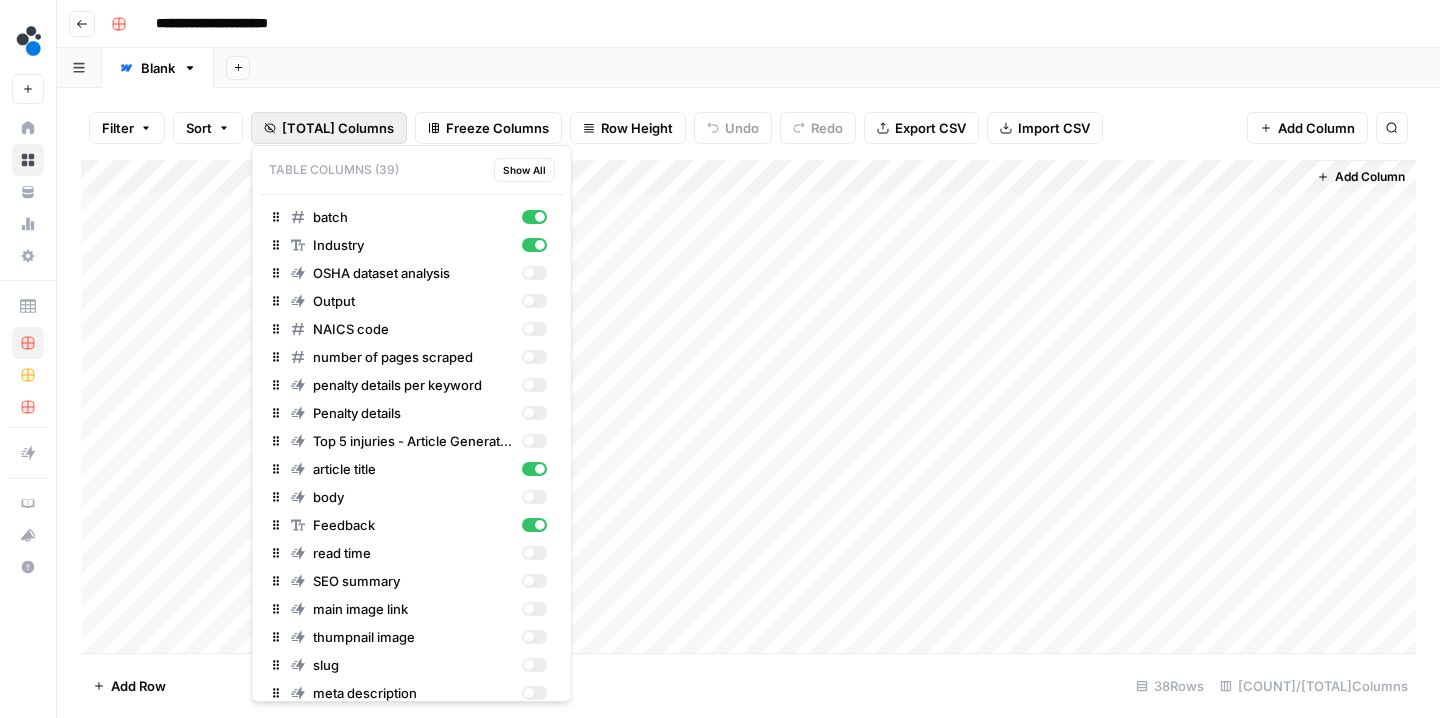 click 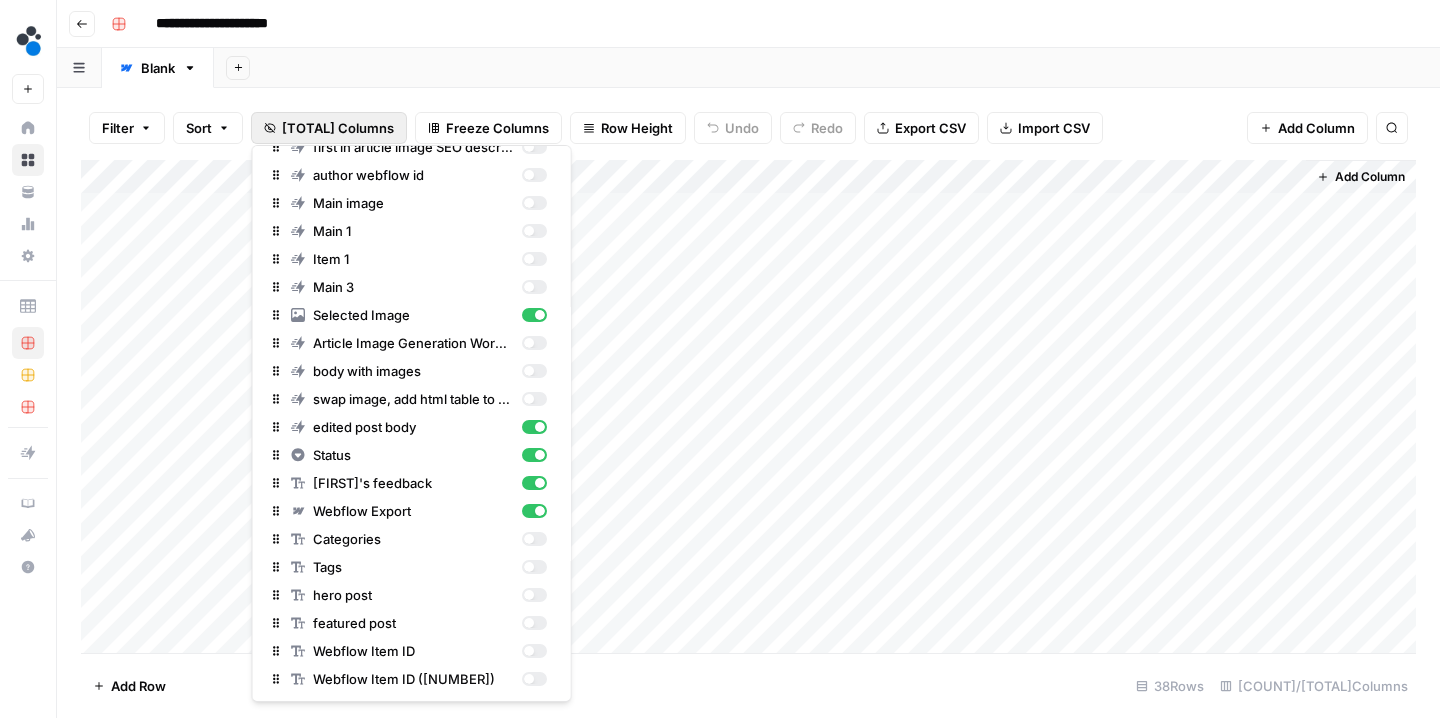 scroll, scrollTop: 602, scrollLeft: 0, axis: vertical 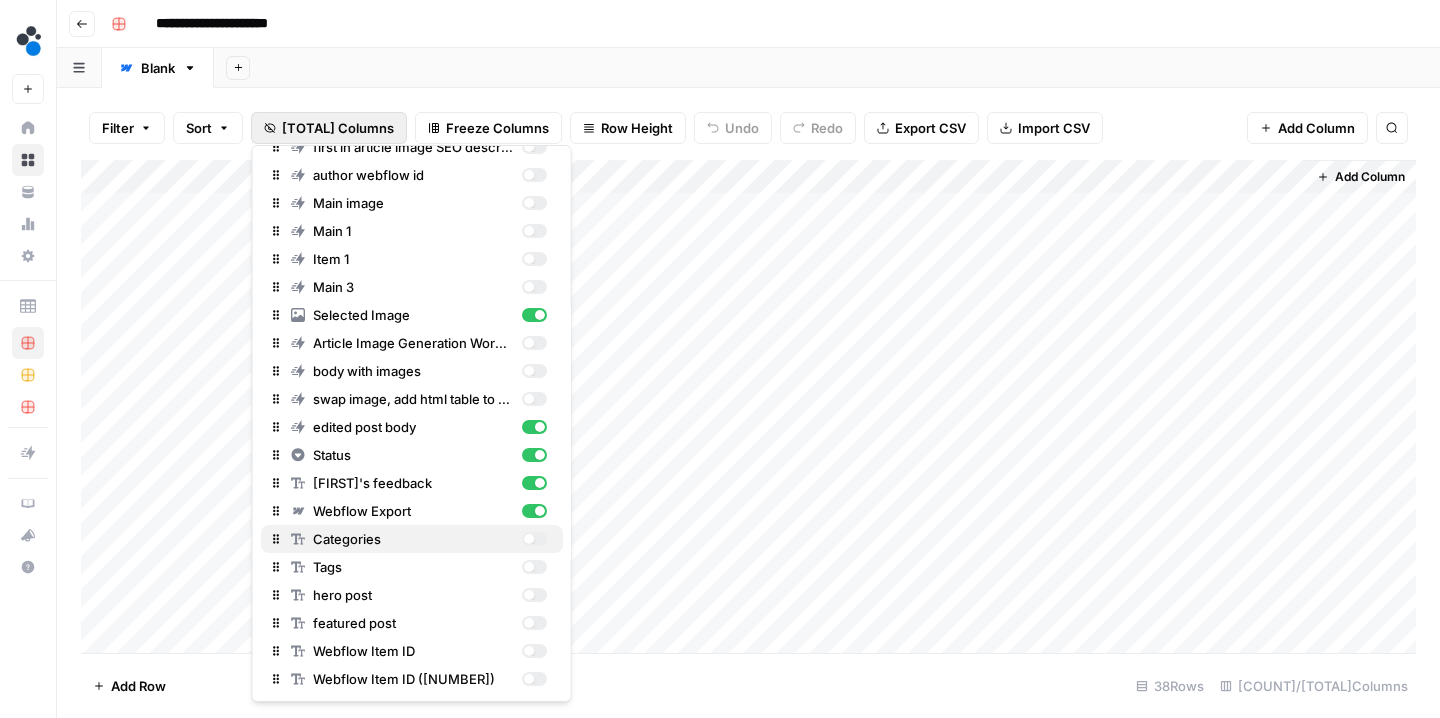 click on "Categories" at bounding box center [419, 539] 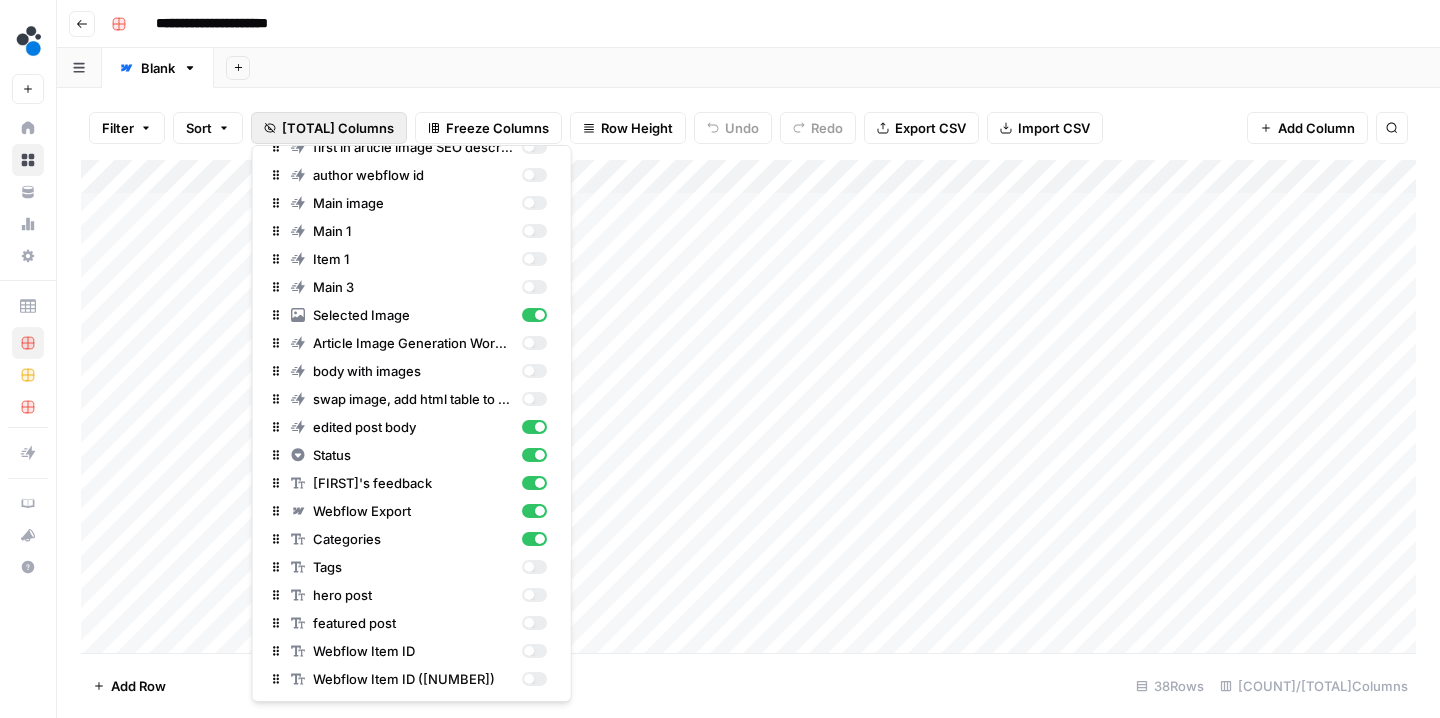 click on "Add Sheet" at bounding box center [827, 68] 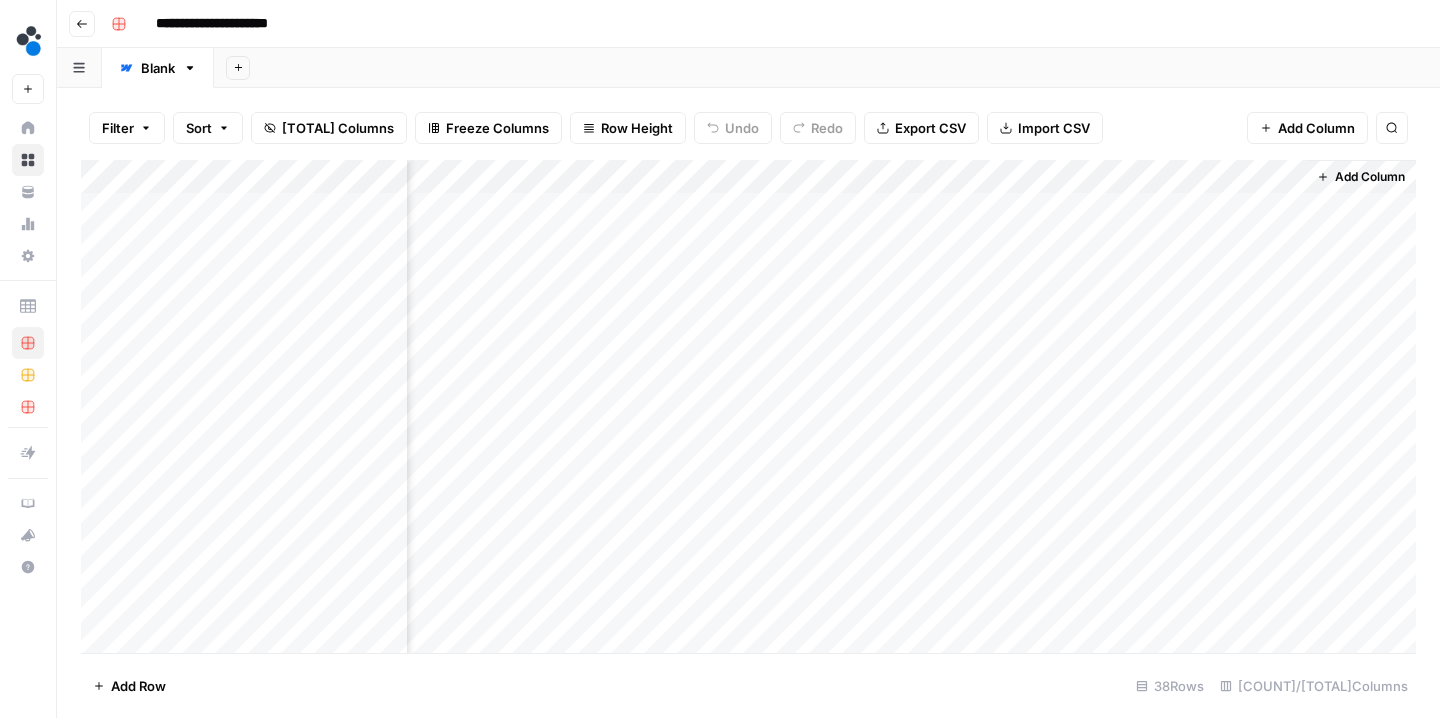scroll, scrollTop: 0, scrollLeft: 676, axis: horizontal 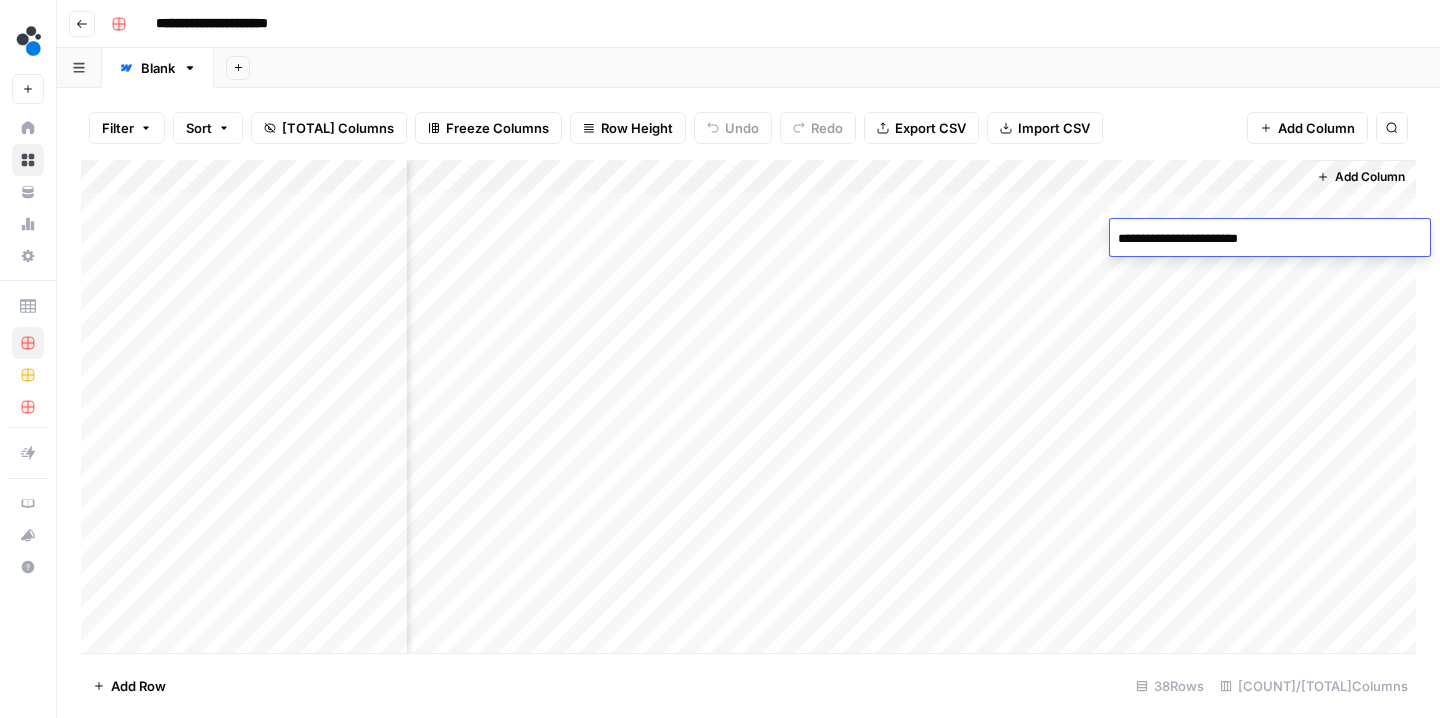 click on "Add Column" at bounding box center (748, 409) 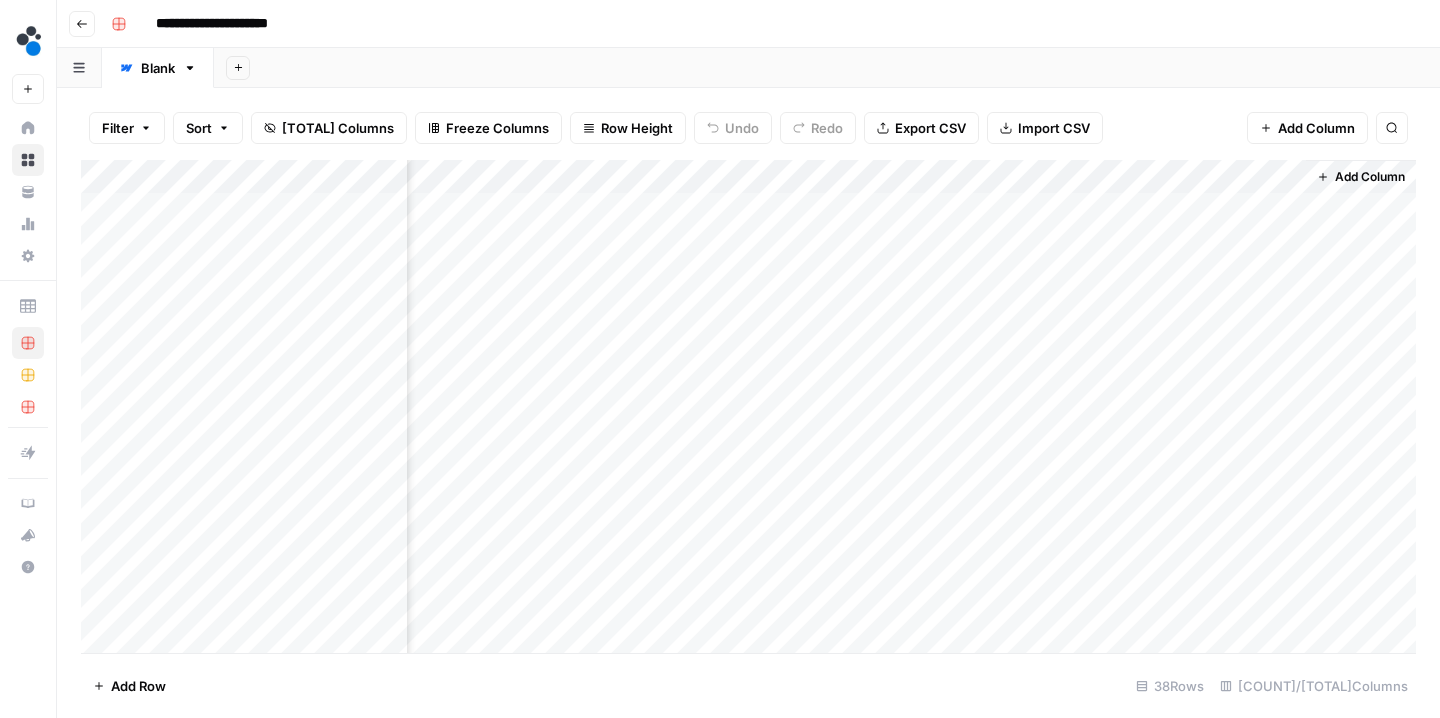 click on "Add Column" at bounding box center [748, 409] 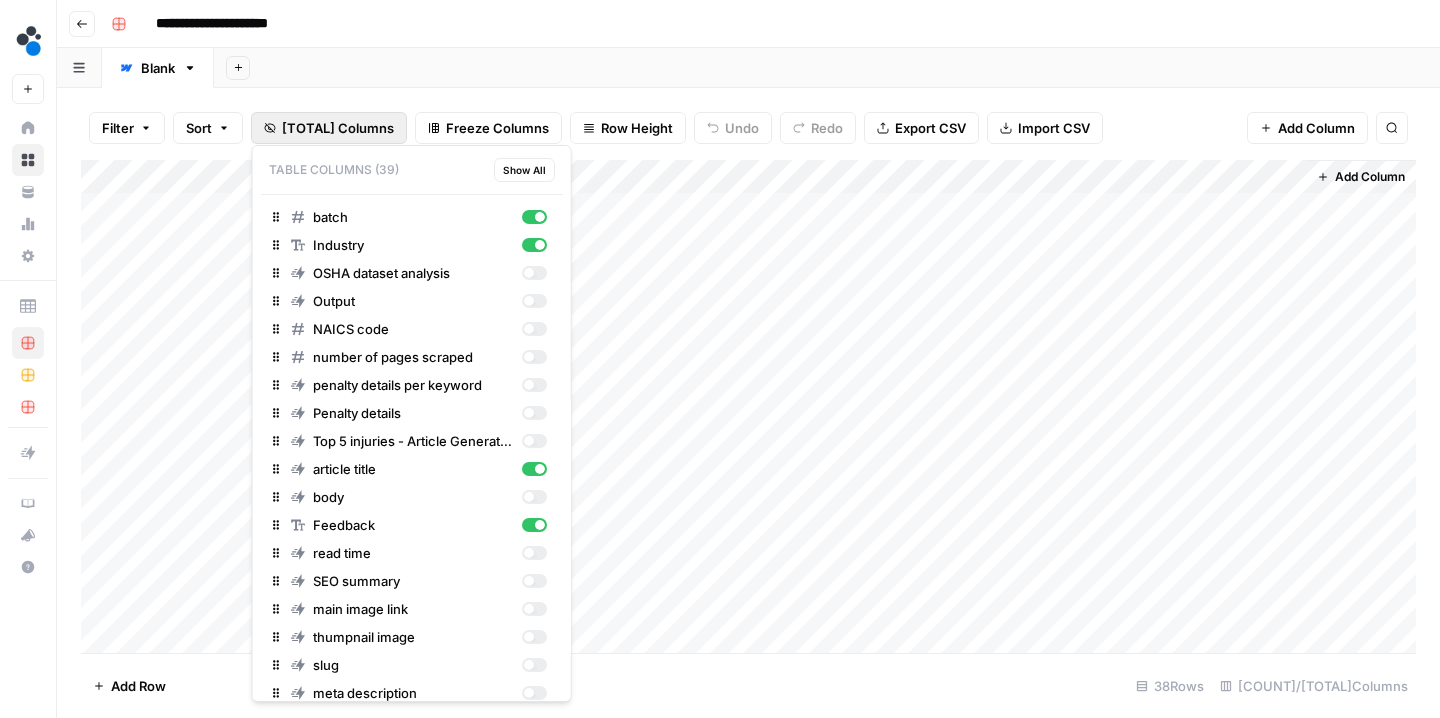 click on "39 Columns" at bounding box center (338, 128) 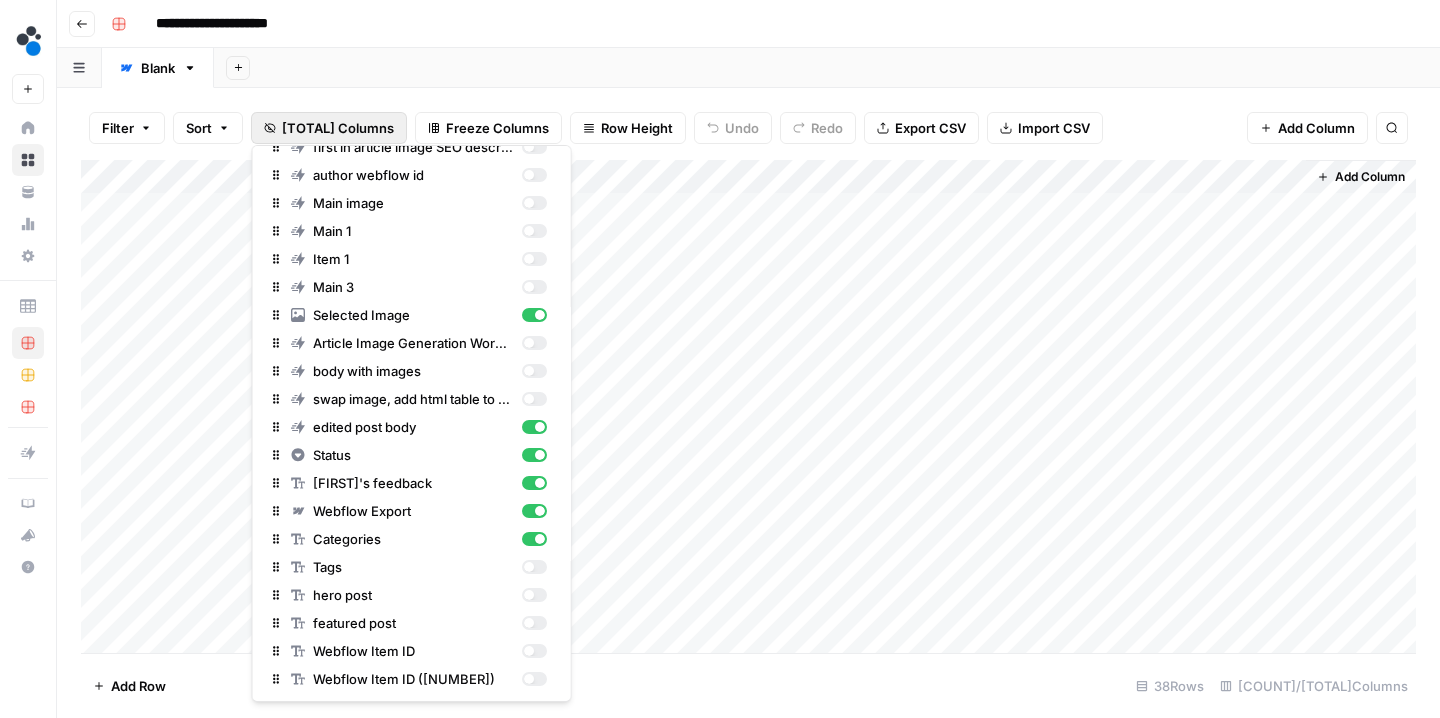 scroll, scrollTop: 602, scrollLeft: 0, axis: vertical 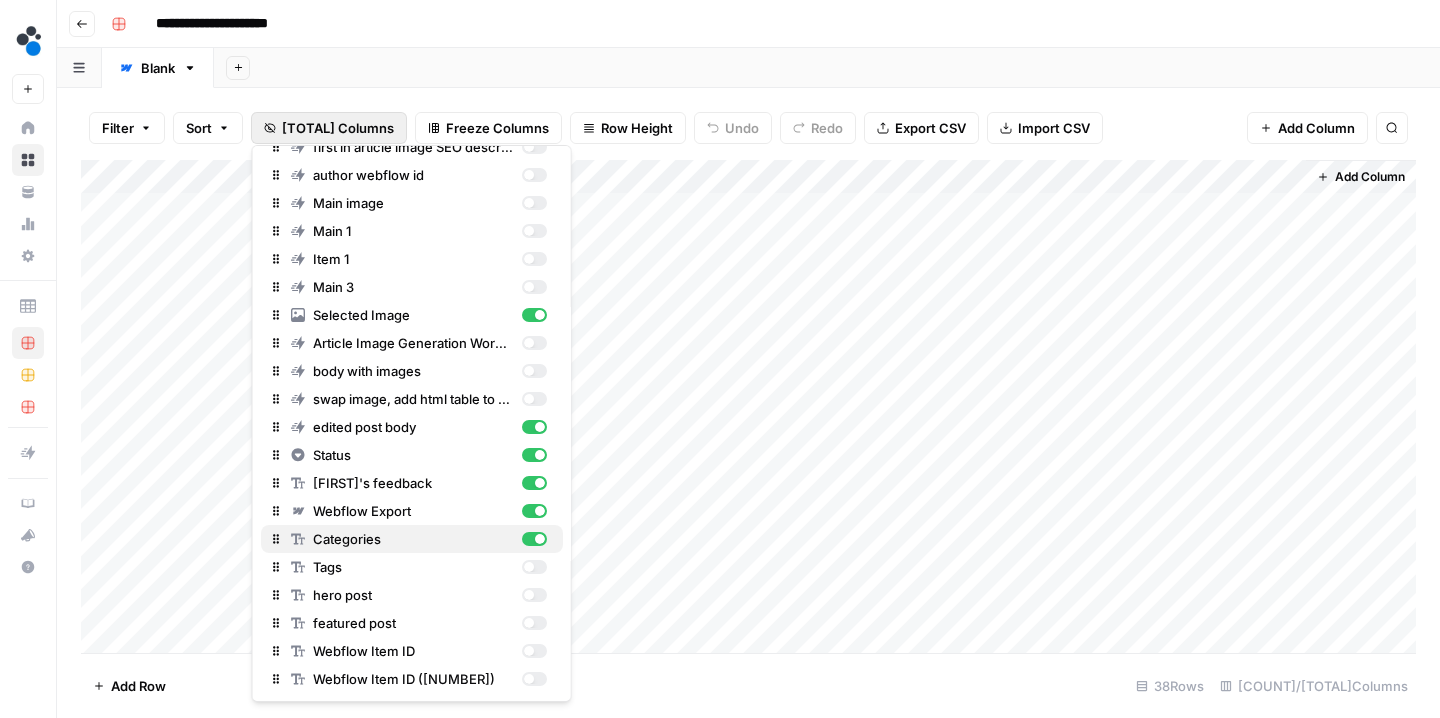 click at bounding box center [533, 539] 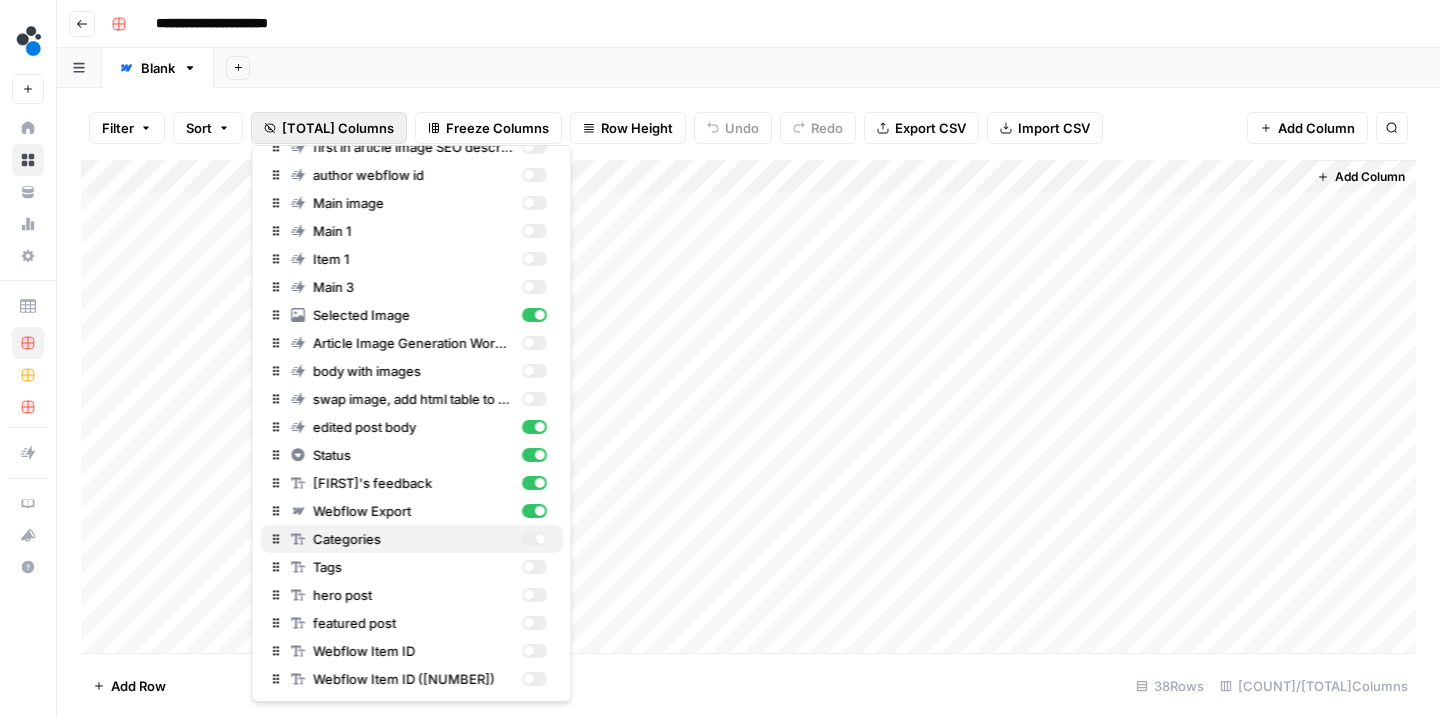 scroll, scrollTop: 0, scrollLeft: 496, axis: horizontal 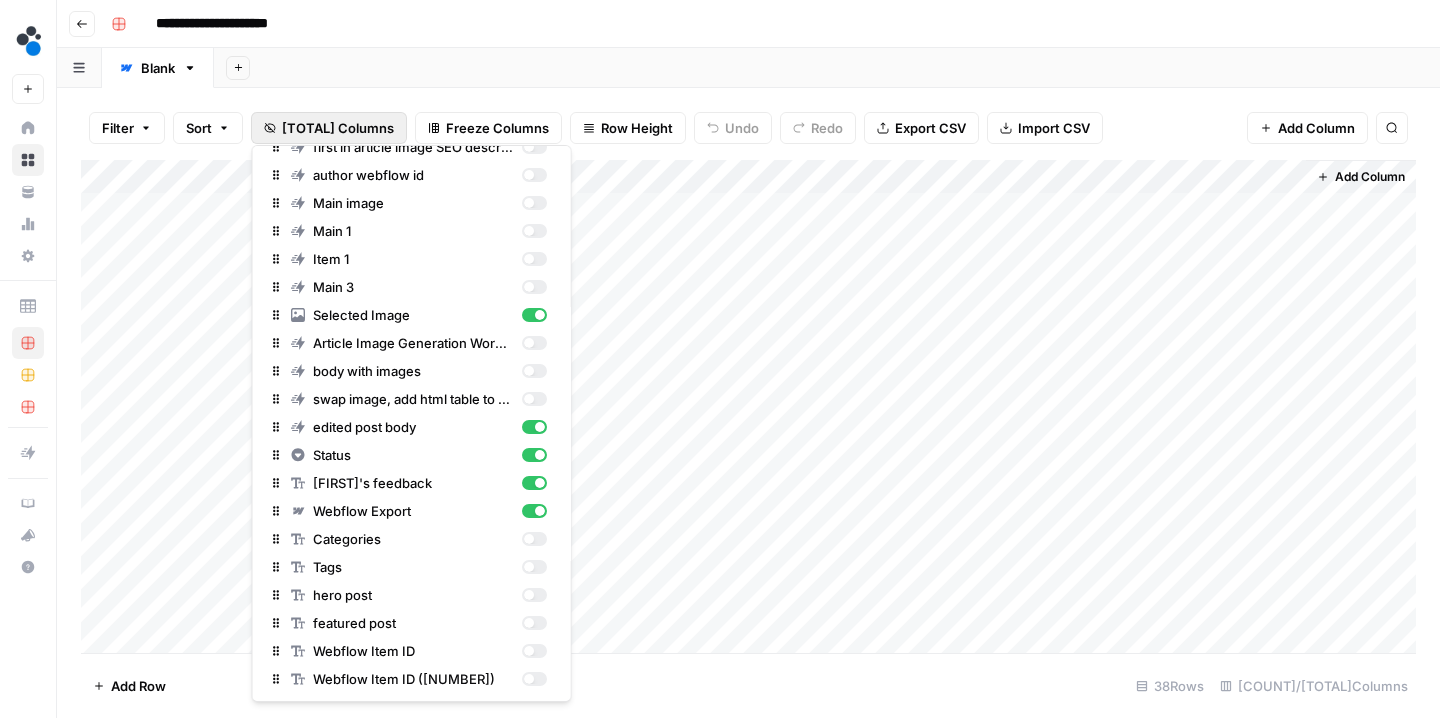 click on "Filter Sort 39 Columns Freeze Columns Row Height Undo Redo Export CSV Import CSV Add Column Search" at bounding box center (748, 128) 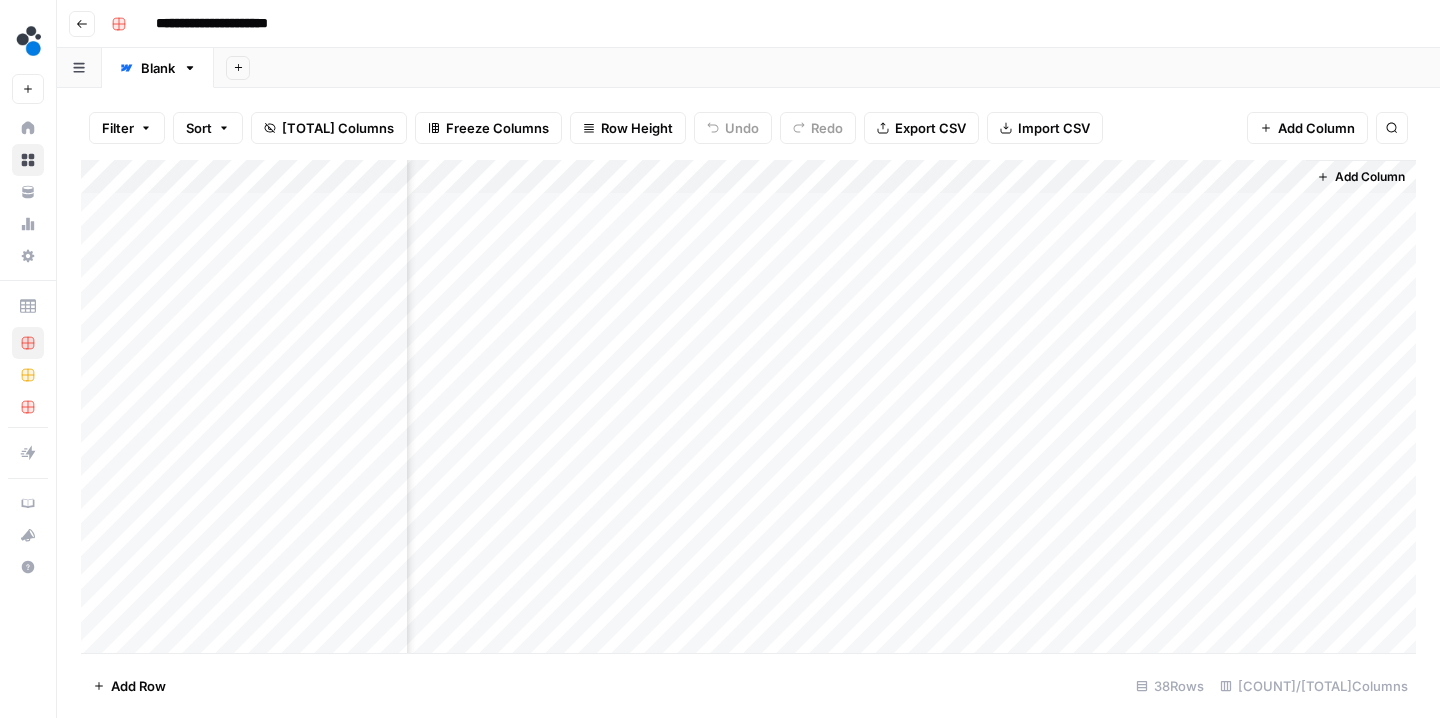 click on "Add Column" at bounding box center (748, 409) 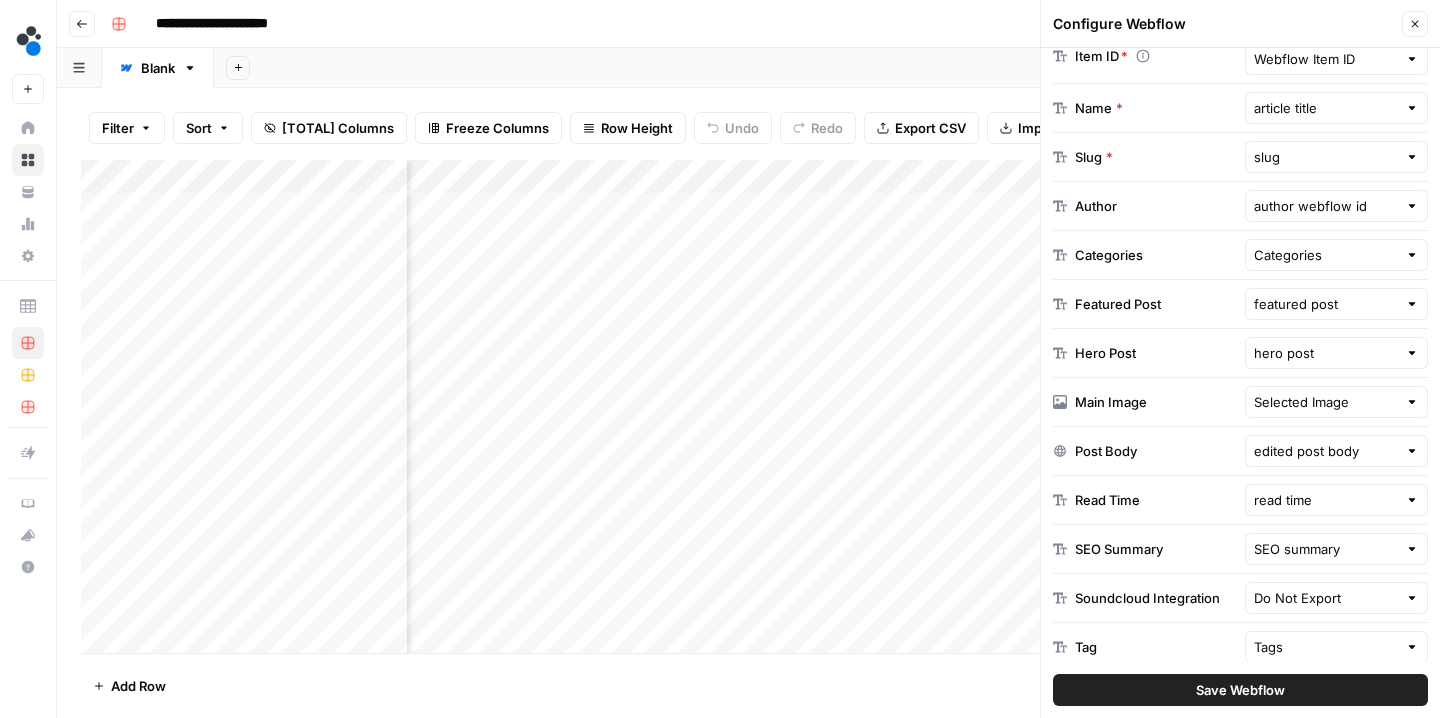 scroll, scrollTop: 426, scrollLeft: 0, axis: vertical 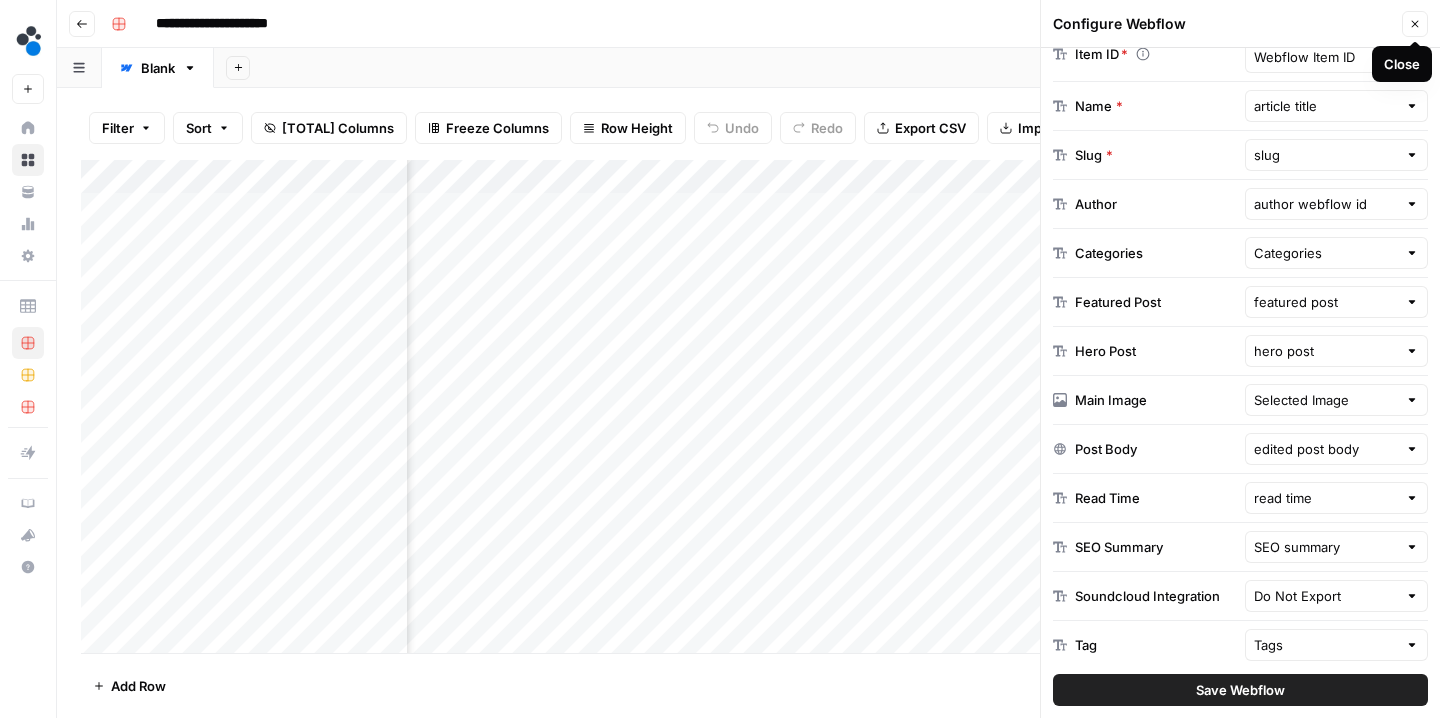 click on "Close" at bounding box center (1415, 24) 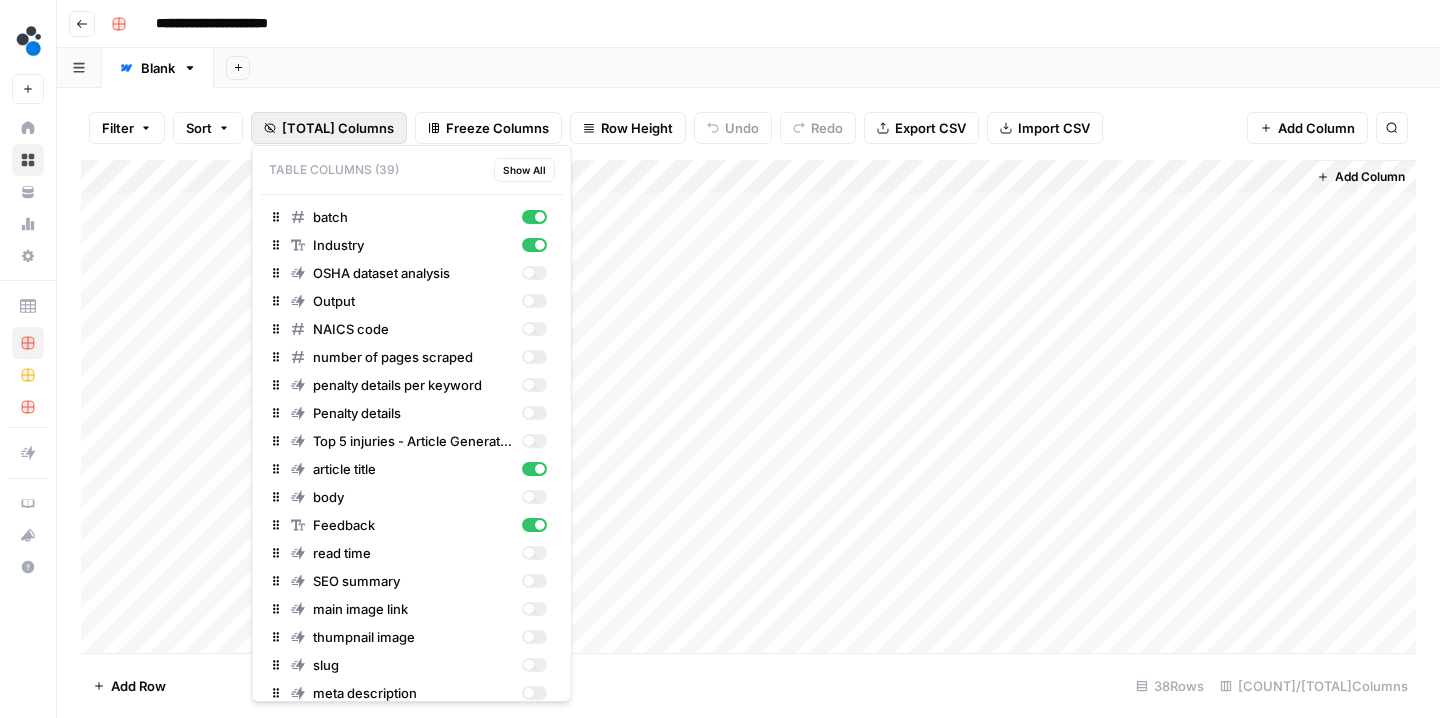 click on "39 Columns" at bounding box center [338, 128] 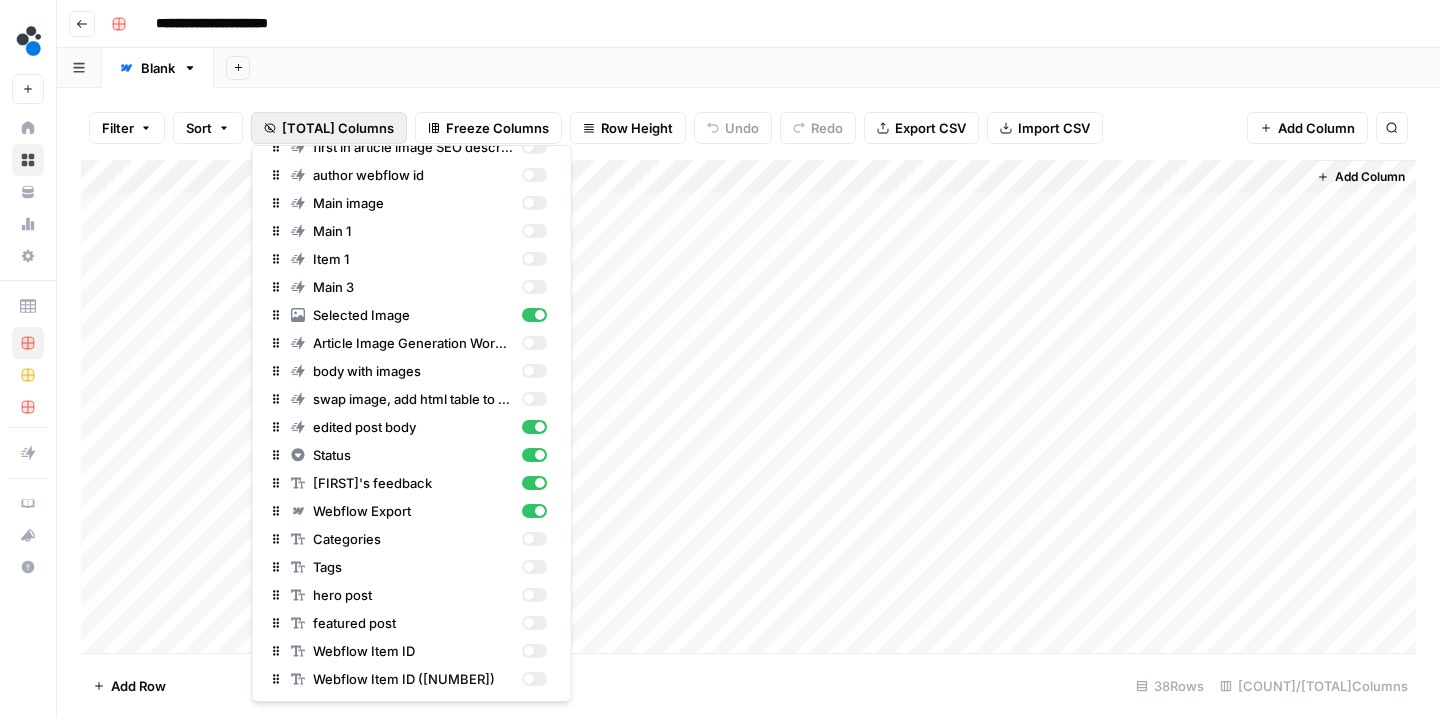 scroll, scrollTop: 602, scrollLeft: 0, axis: vertical 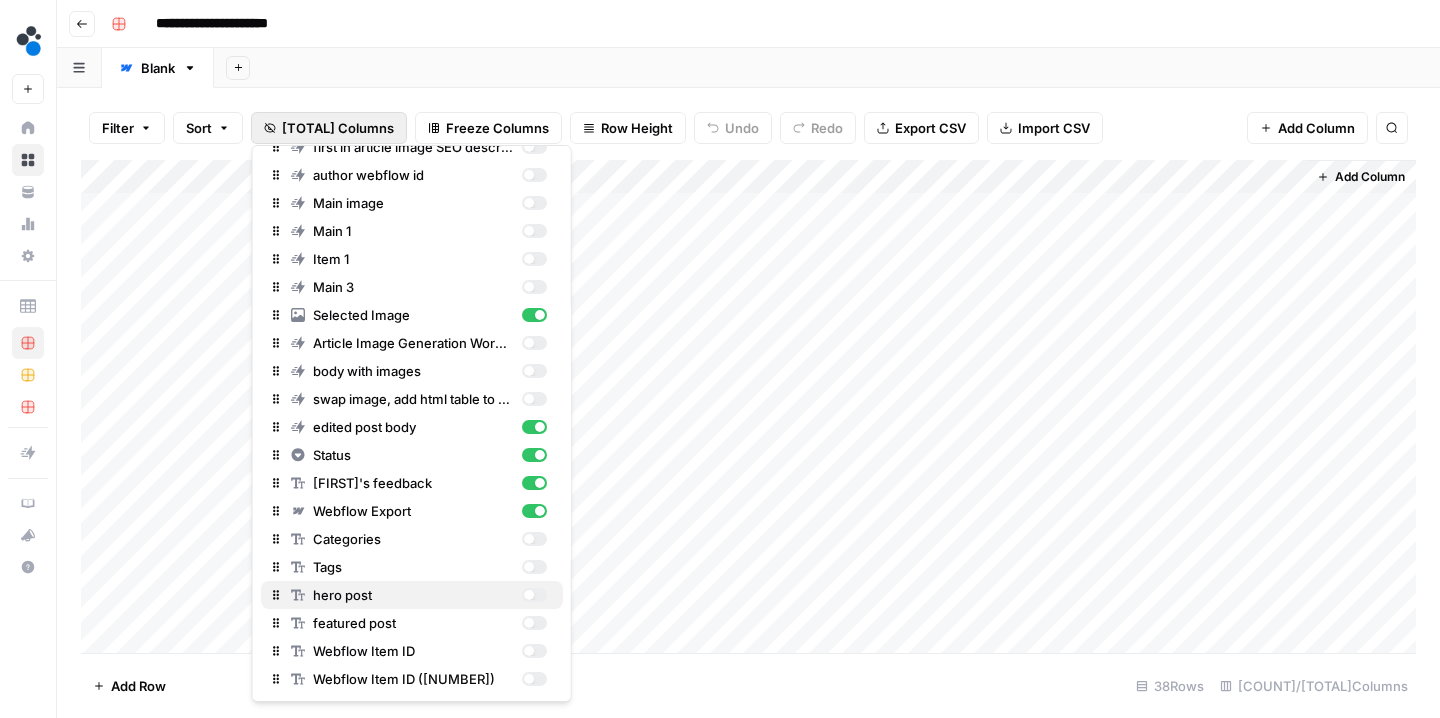 click on "hero post" at bounding box center (419, 595) 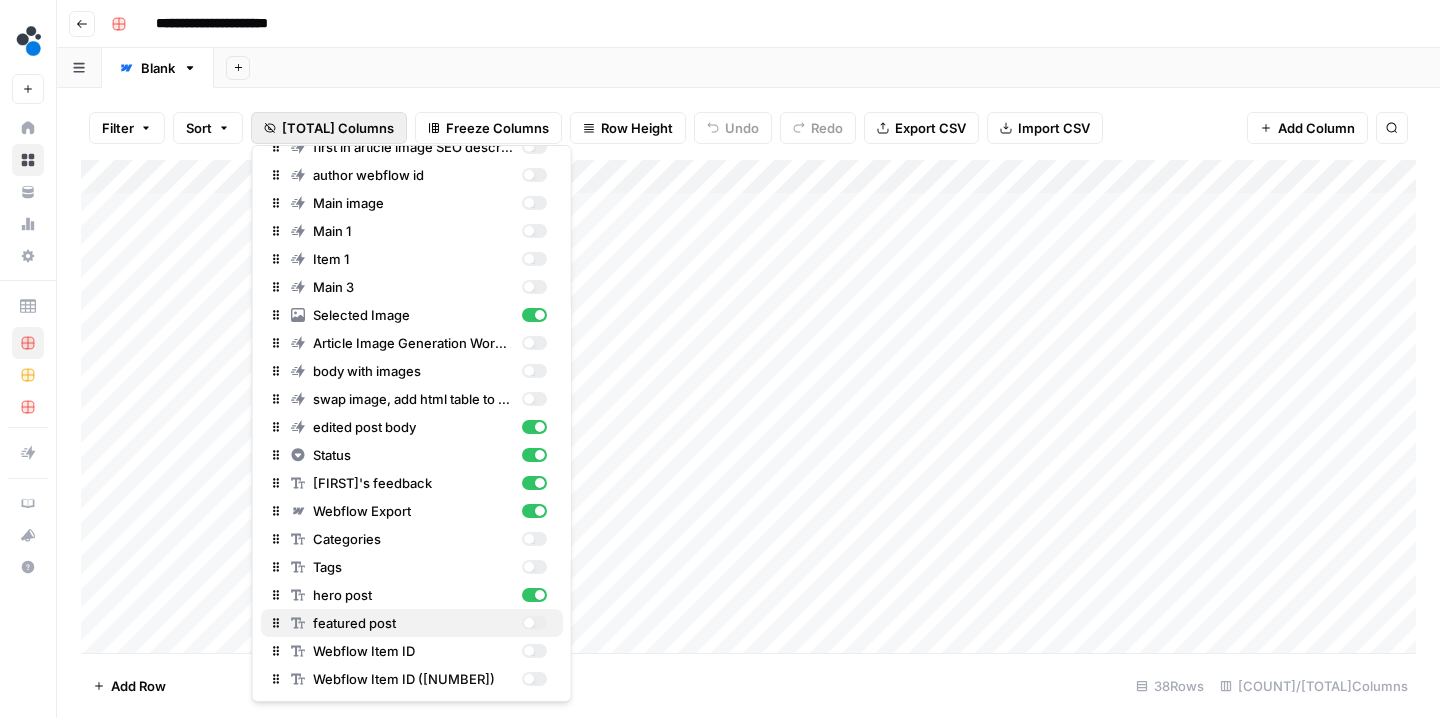 click at bounding box center [533, 623] 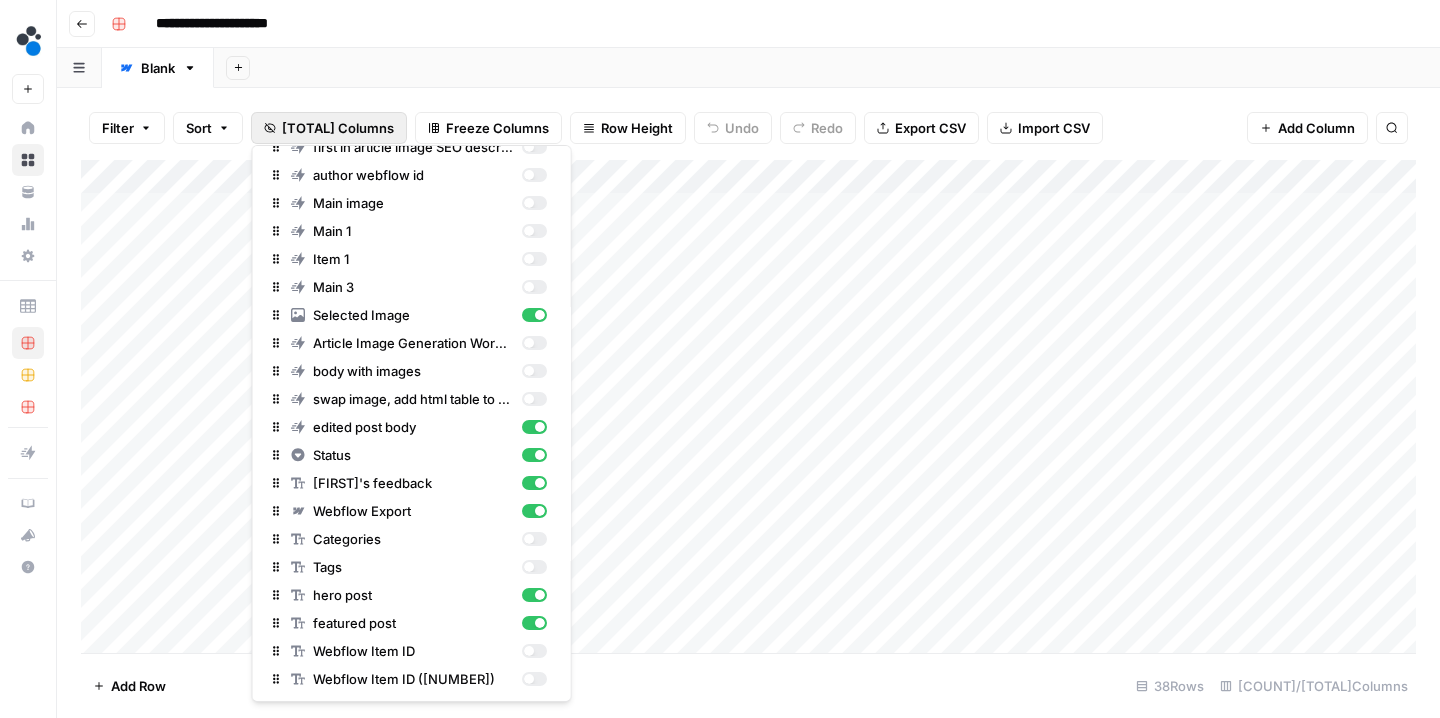 click on "Filter Sort 39 Columns Freeze Columns Row Height Undo Redo Export CSV Import CSV Add Column Search" at bounding box center [748, 128] 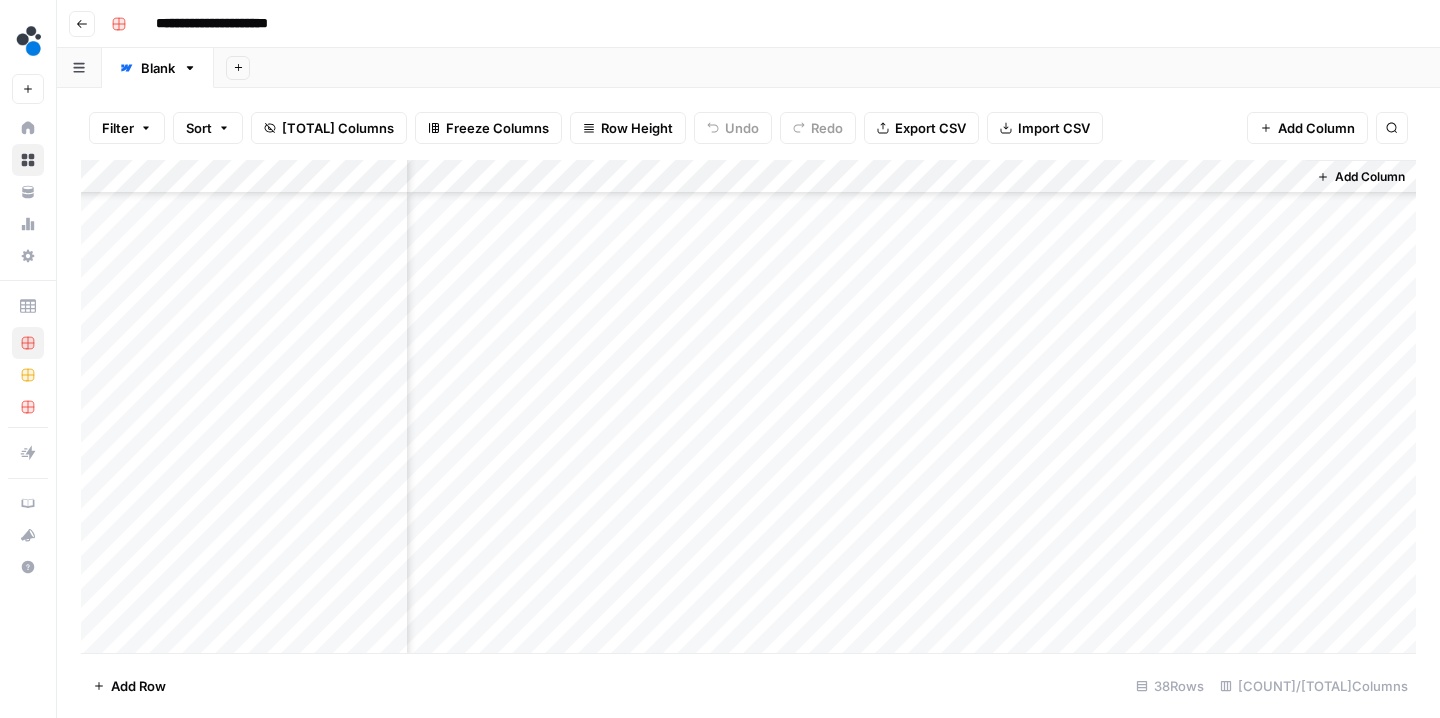scroll, scrollTop: 859, scrollLeft: 856, axis: both 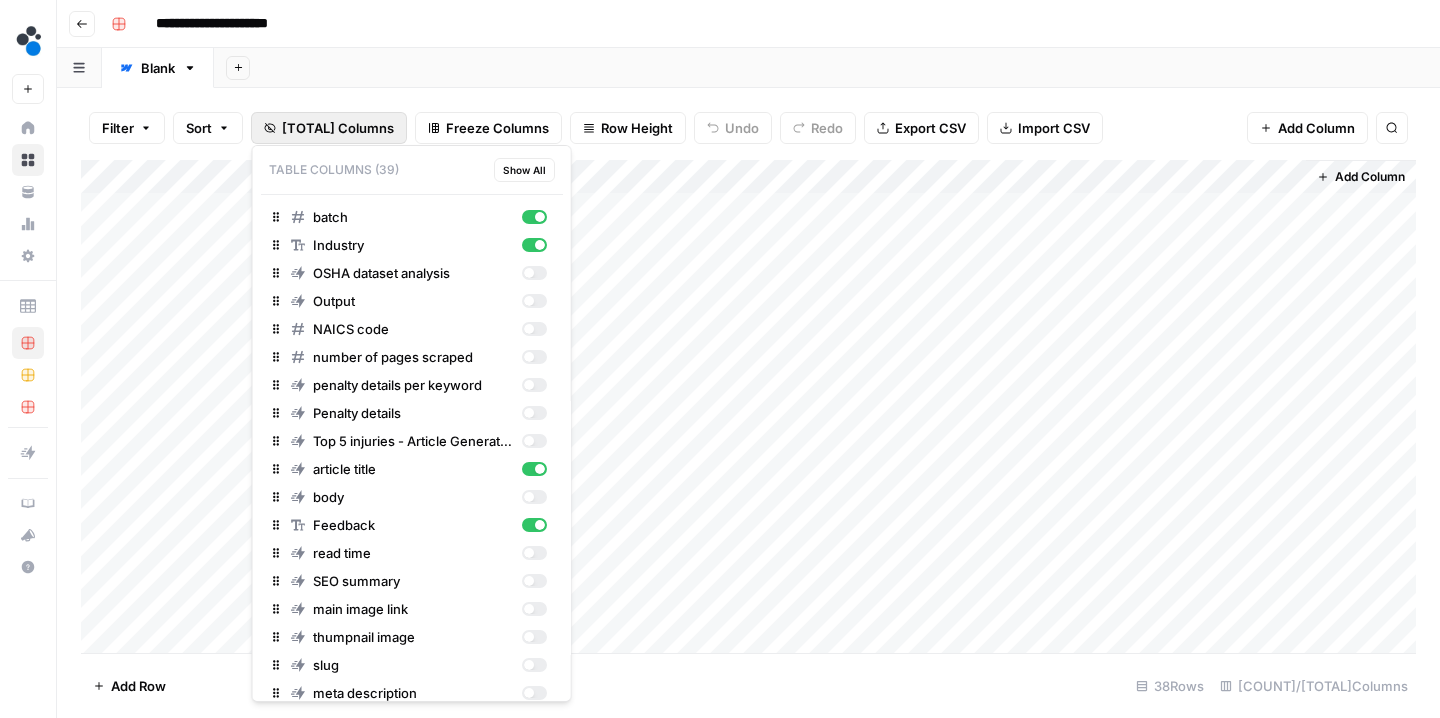 click on "39 Columns" at bounding box center (338, 128) 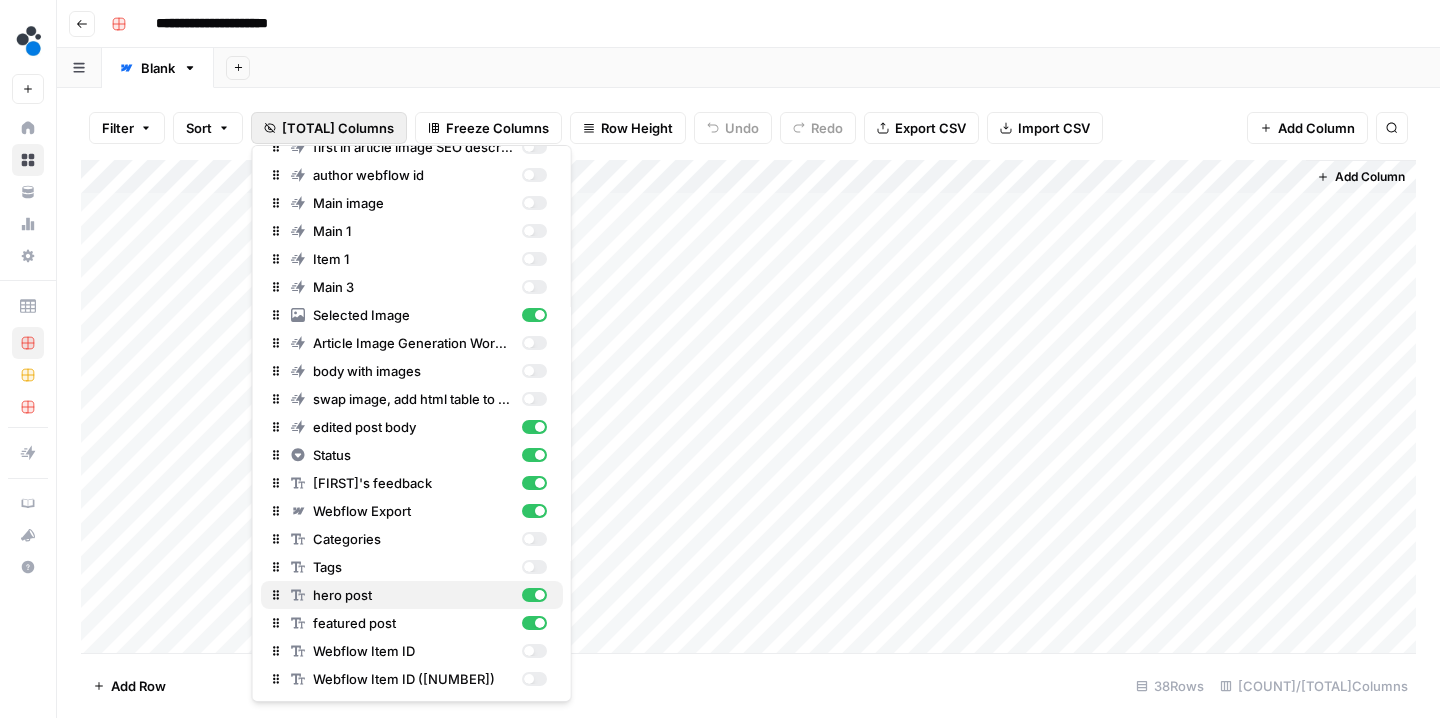scroll, scrollTop: 602, scrollLeft: 0, axis: vertical 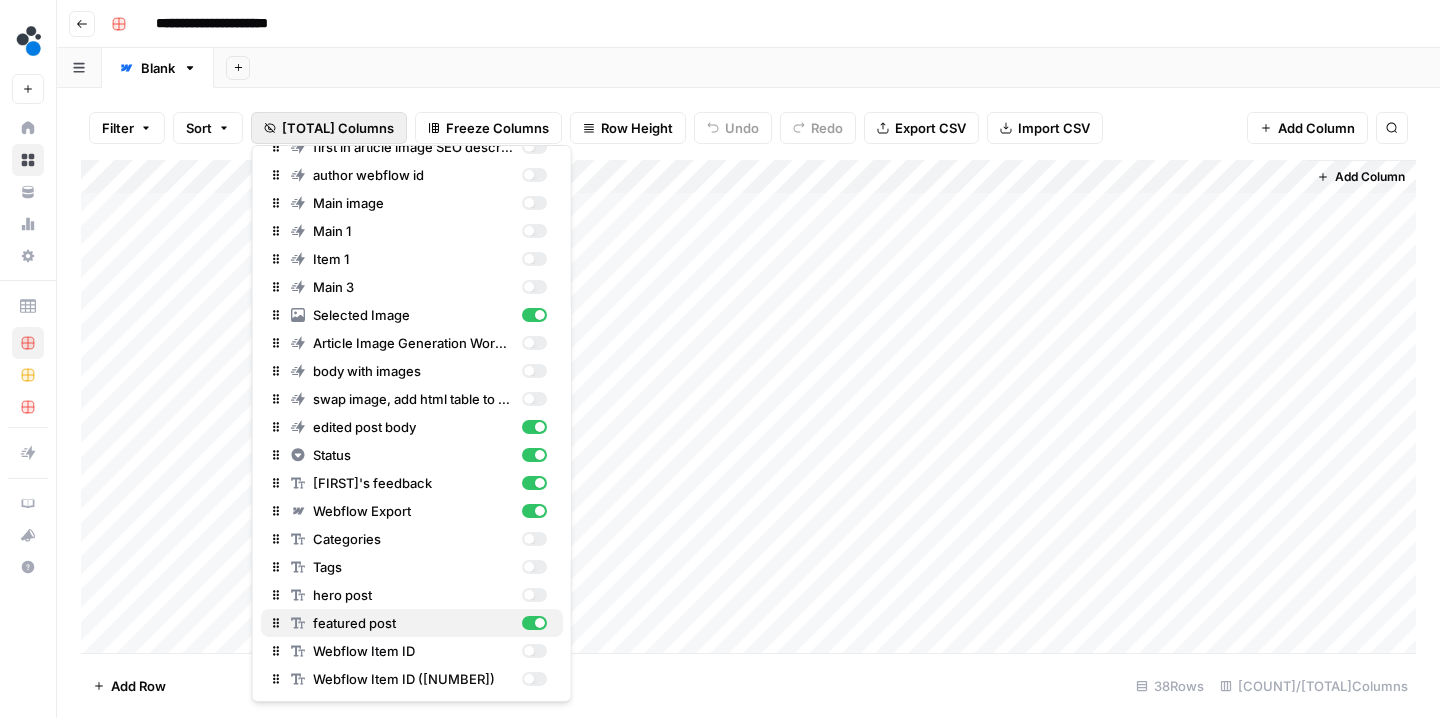click at bounding box center (533, 623) 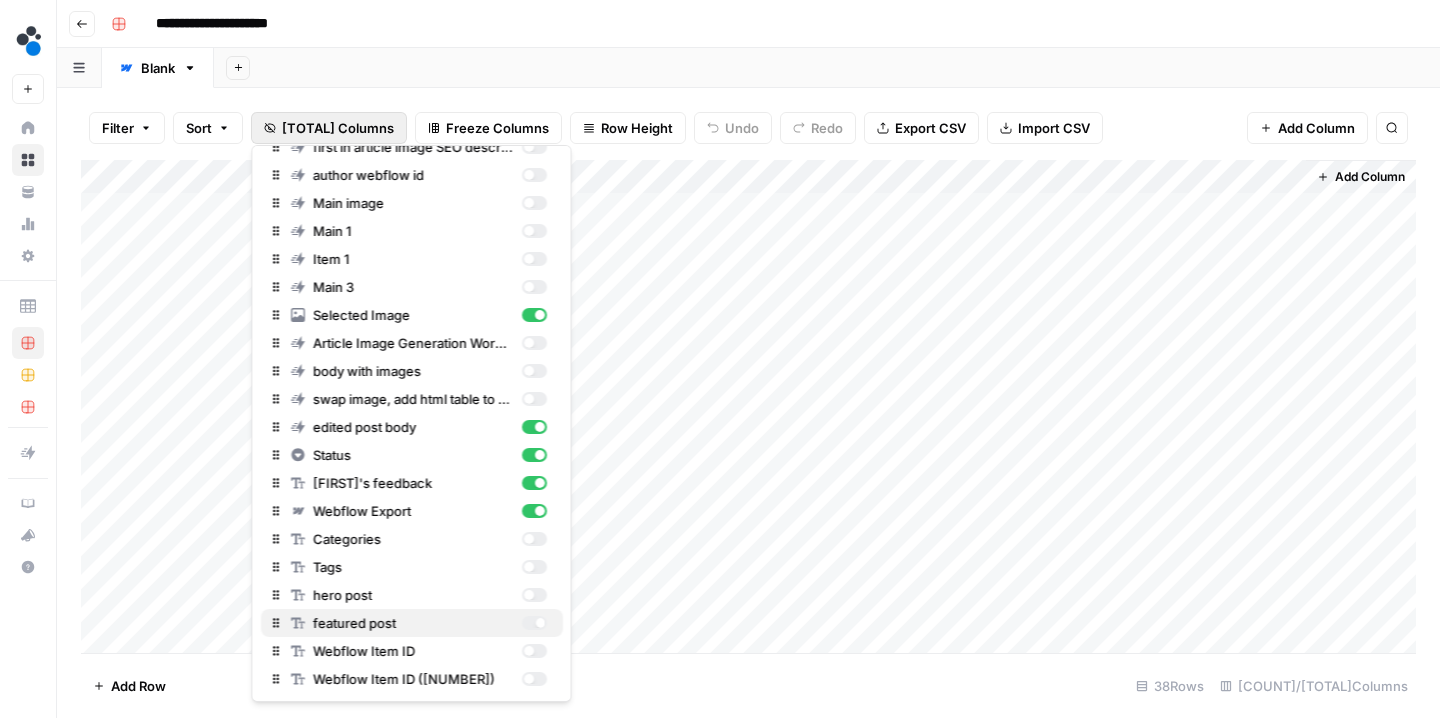 scroll, scrollTop: 0, scrollLeft: 496, axis: horizontal 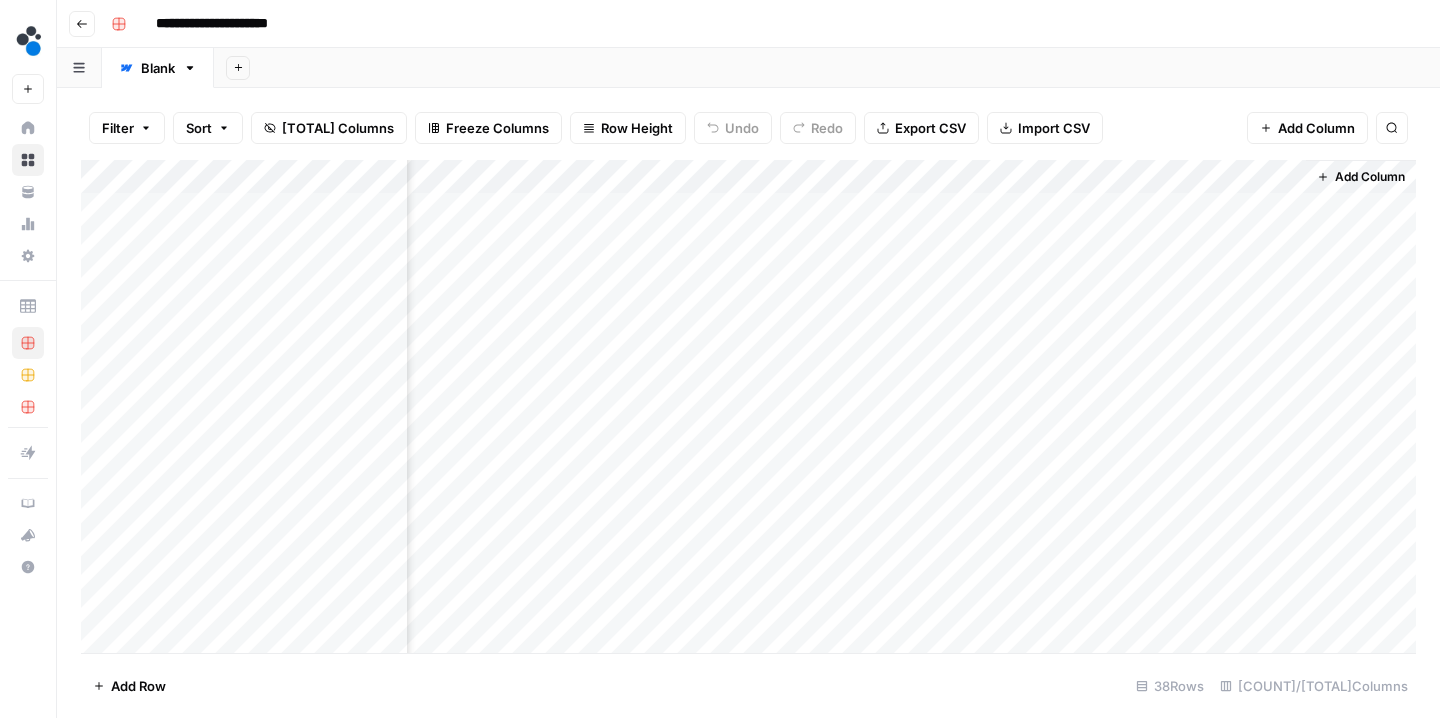 click on "Add Column" at bounding box center [748, 409] 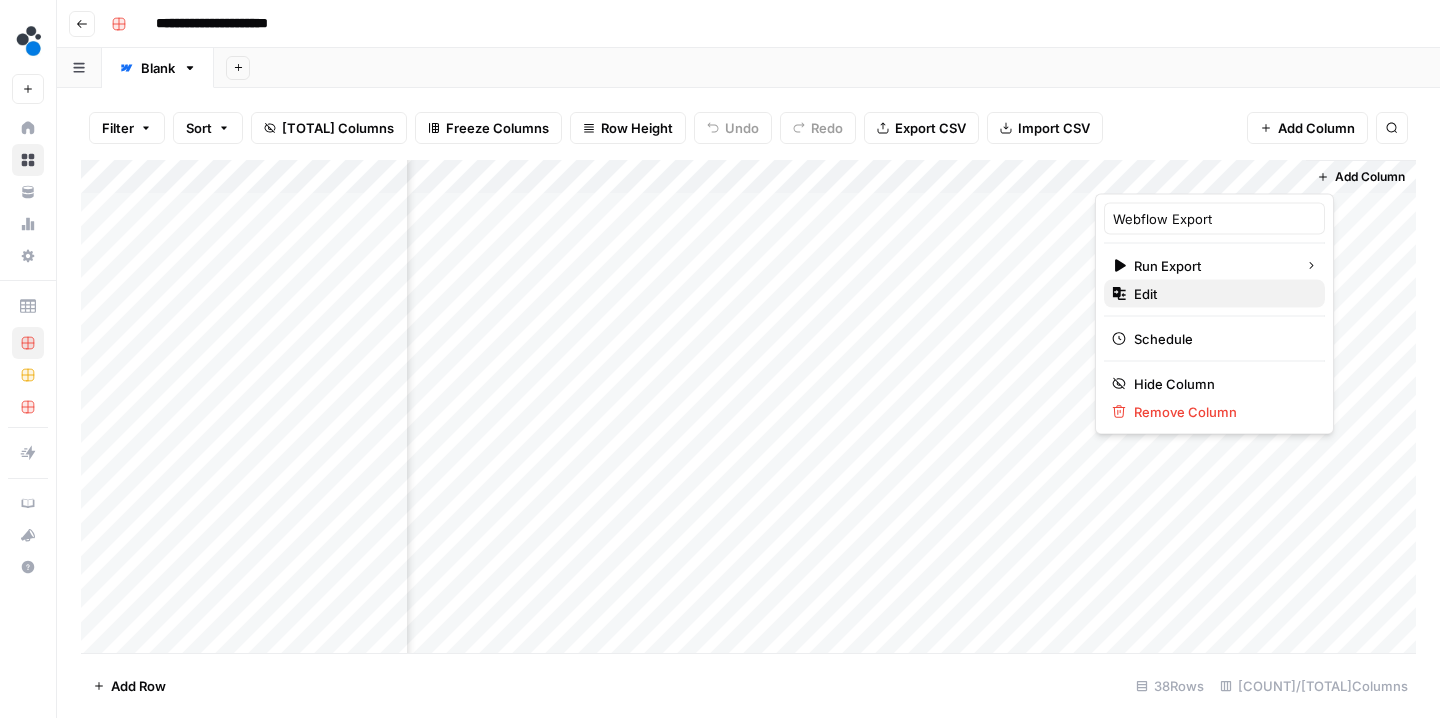 click on "Edit" at bounding box center (1221, 294) 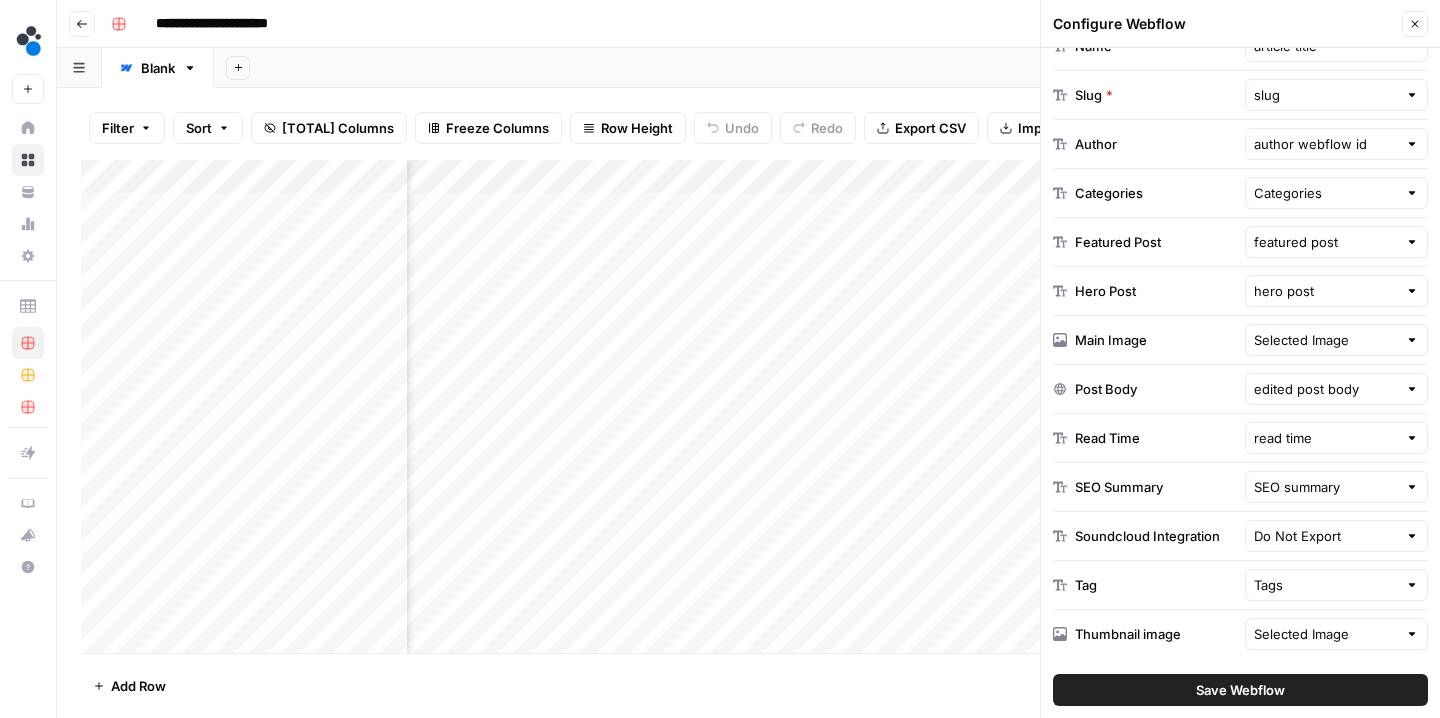 scroll, scrollTop: 486, scrollLeft: 0, axis: vertical 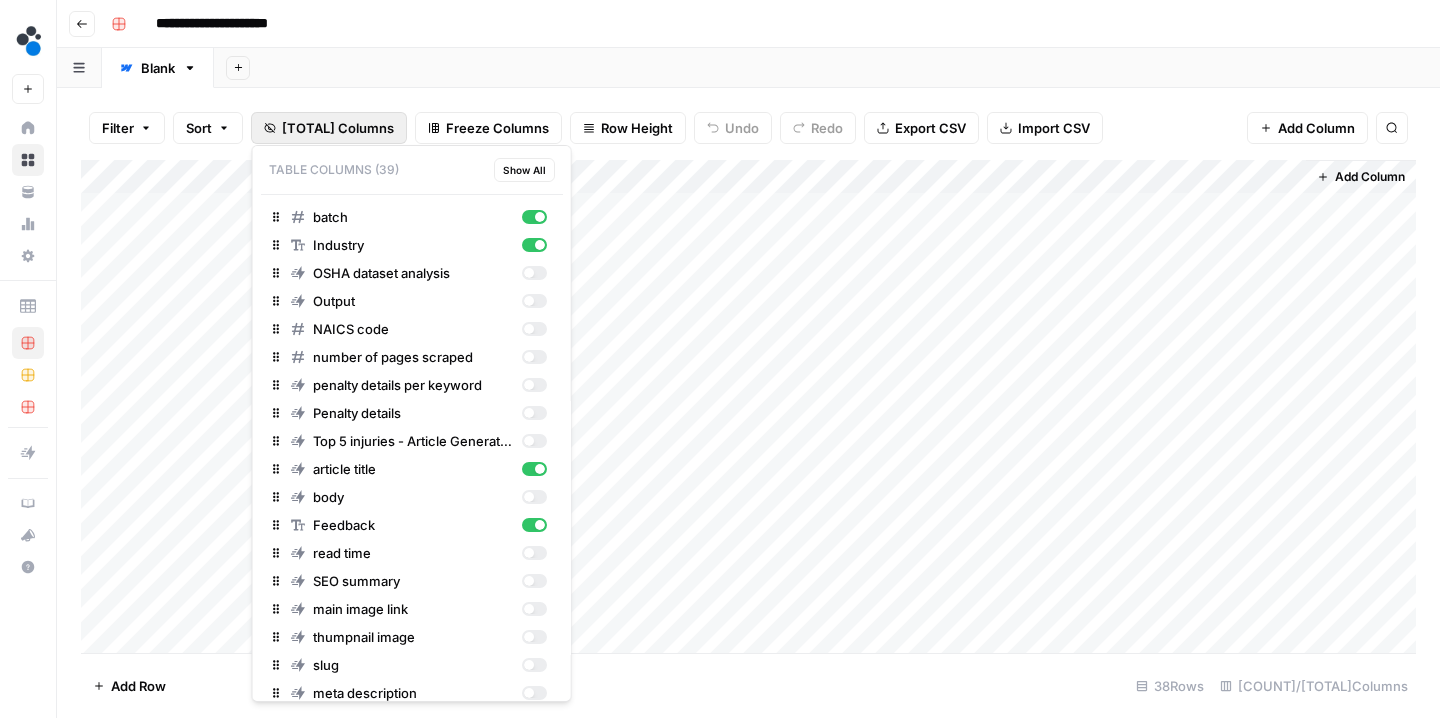 click on "39 Columns" at bounding box center (338, 128) 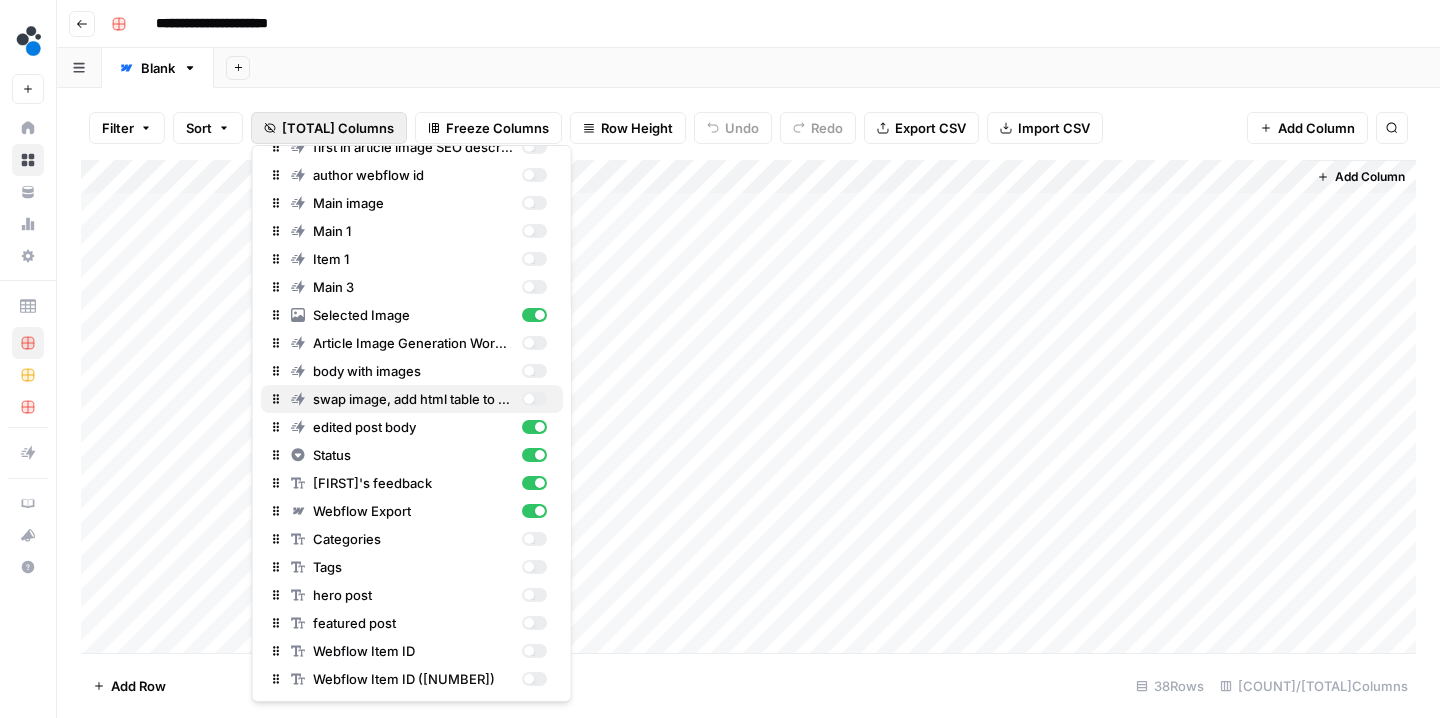scroll, scrollTop: 602, scrollLeft: 0, axis: vertical 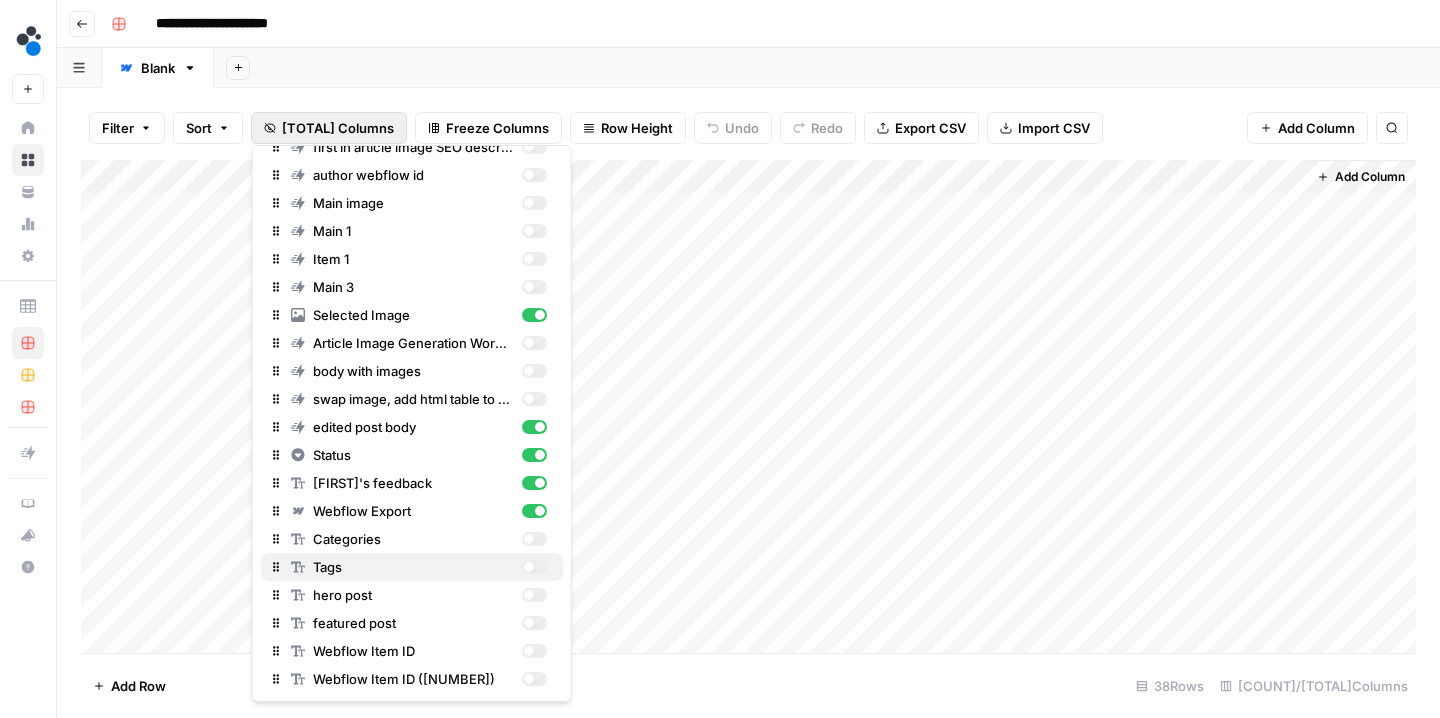 click at bounding box center (528, 567) 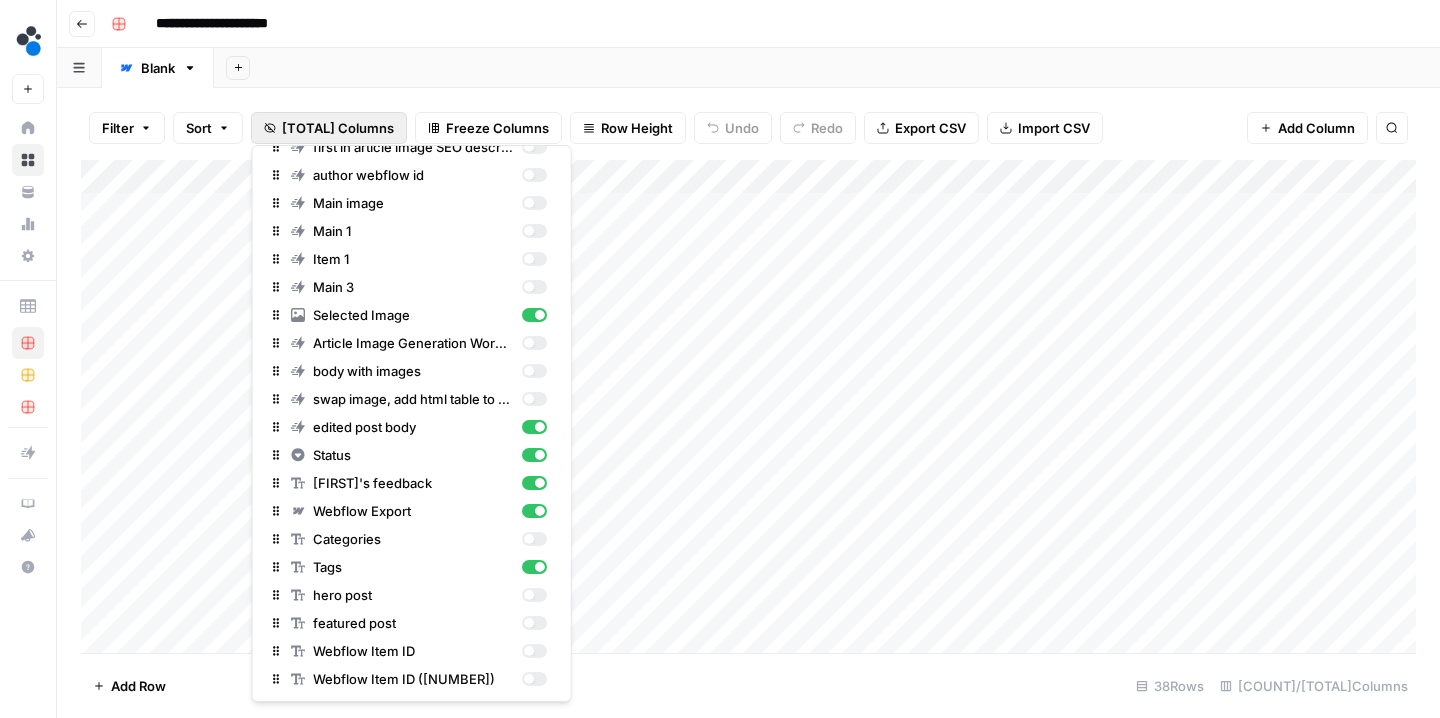 click on "Filter Sort 39 Columns Freeze Columns Row Height Undo Redo Export CSV Import CSV Add Column Search Add Column Add Row 38  Rows 10/39  Columns" at bounding box center [748, 403] 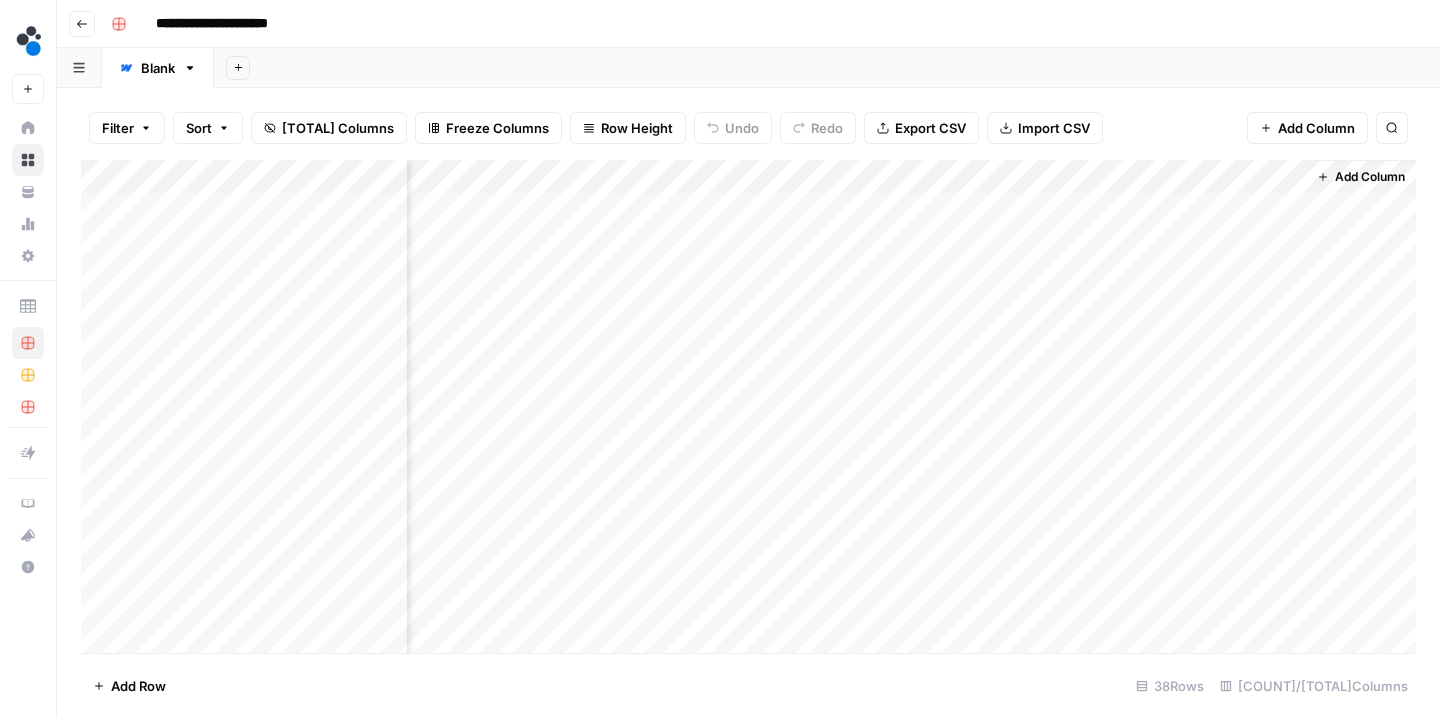 scroll, scrollTop: 0, scrollLeft: 676, axis: horizontal 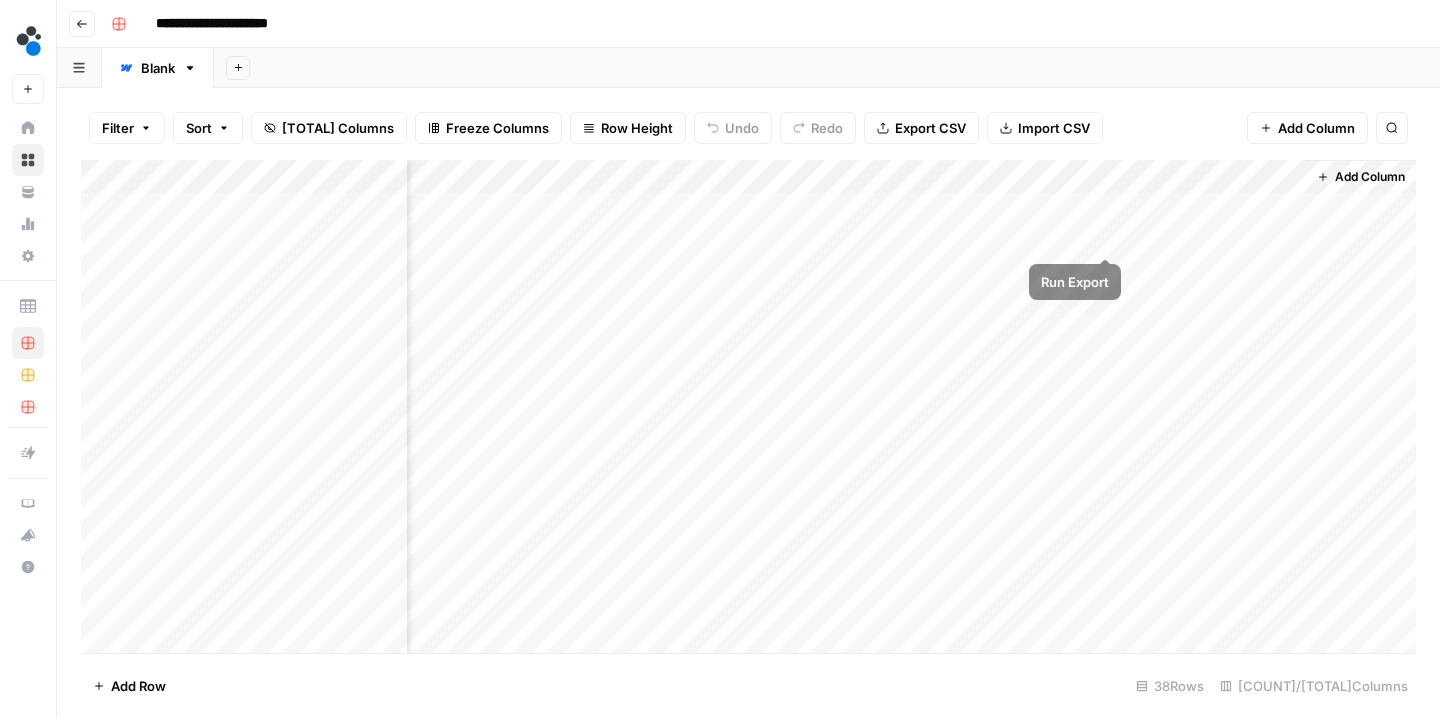 click on "Add Column" at bounding box center [748, 409] 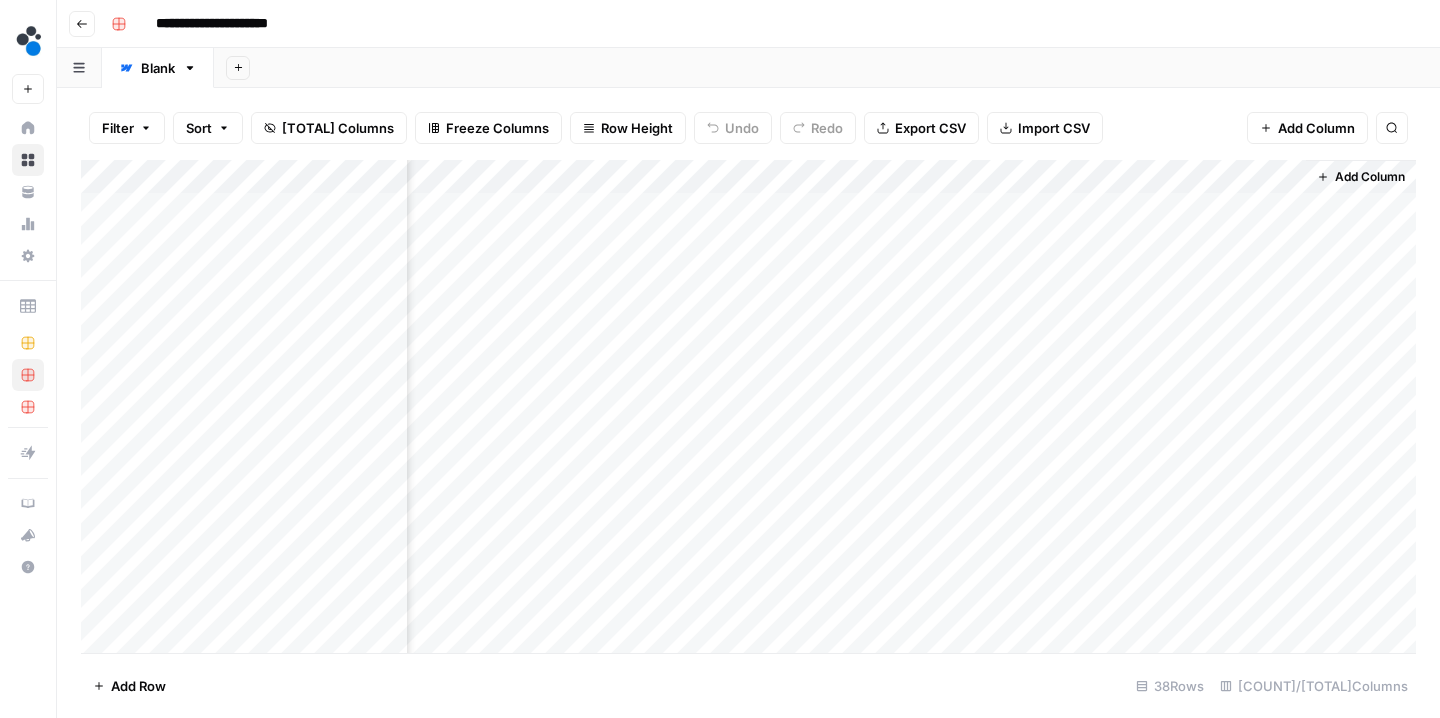 click on "Add Column" at bounding box center (748, 409) 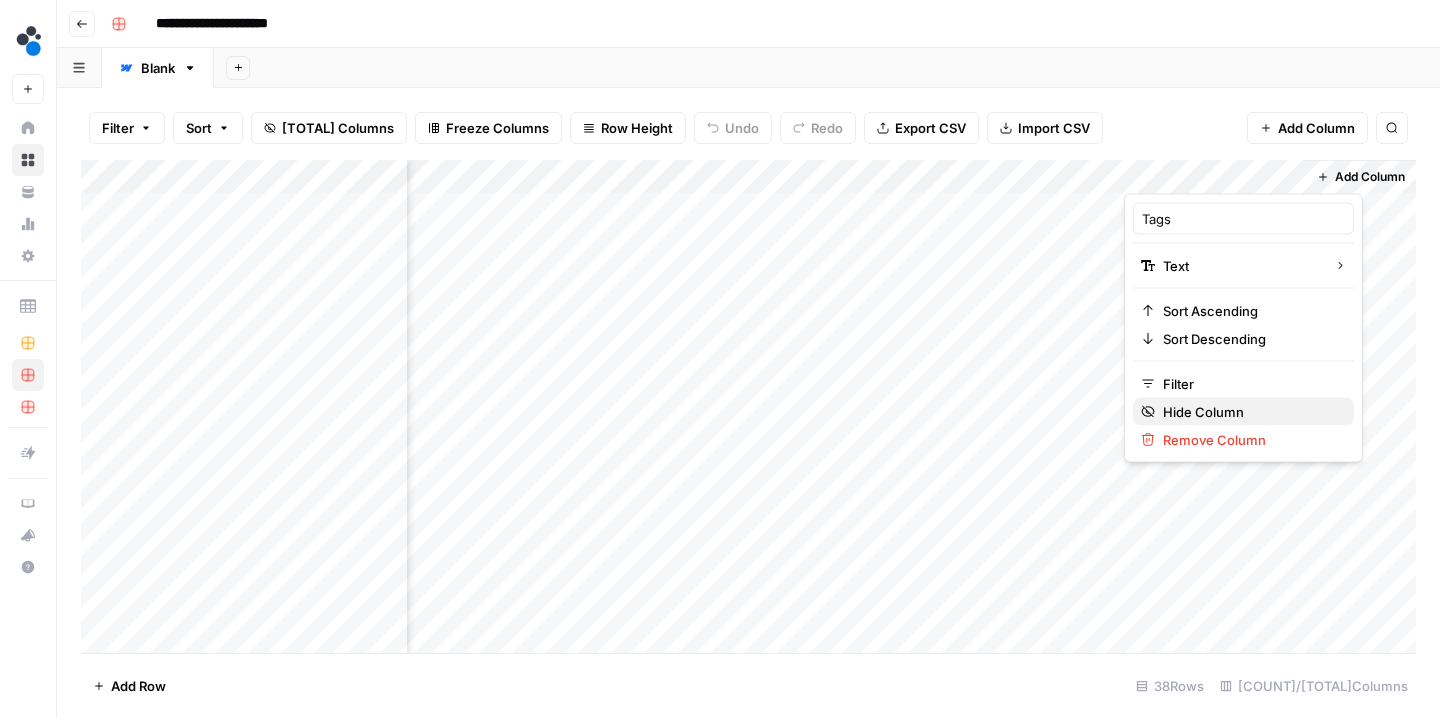 click on "Hide Column" at bounding box center (1250, 412) 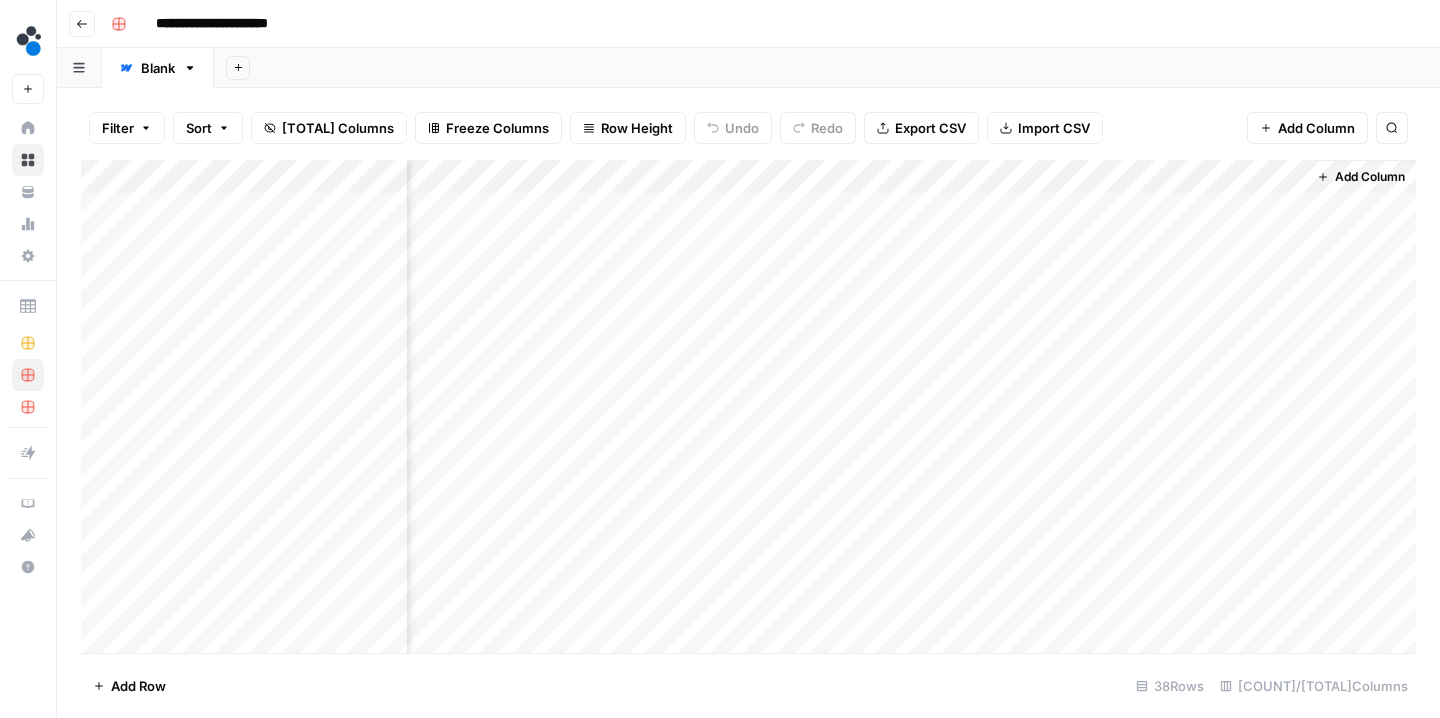 scroll, scrollTop: 0, scrollLeft: 496, axis: horizontal 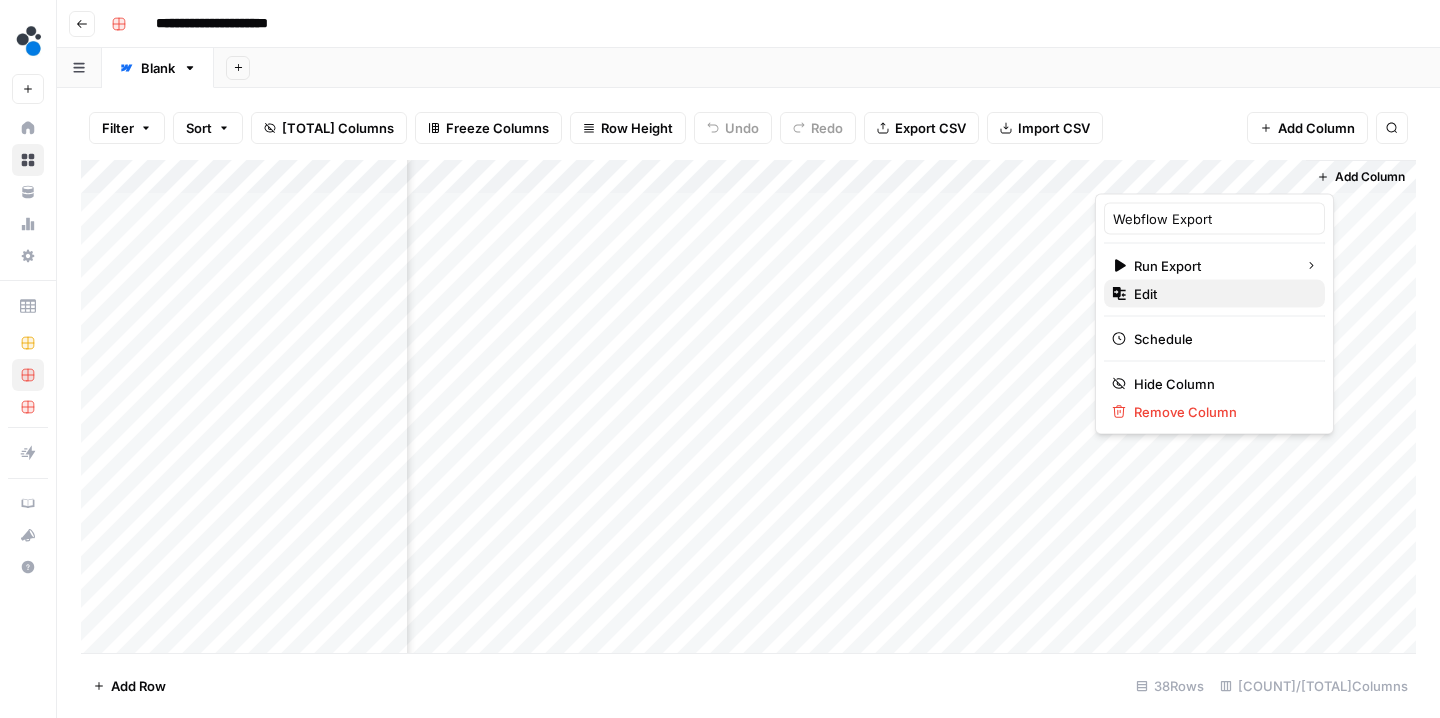 click on "Edit" at bounding box center (1221, 294) 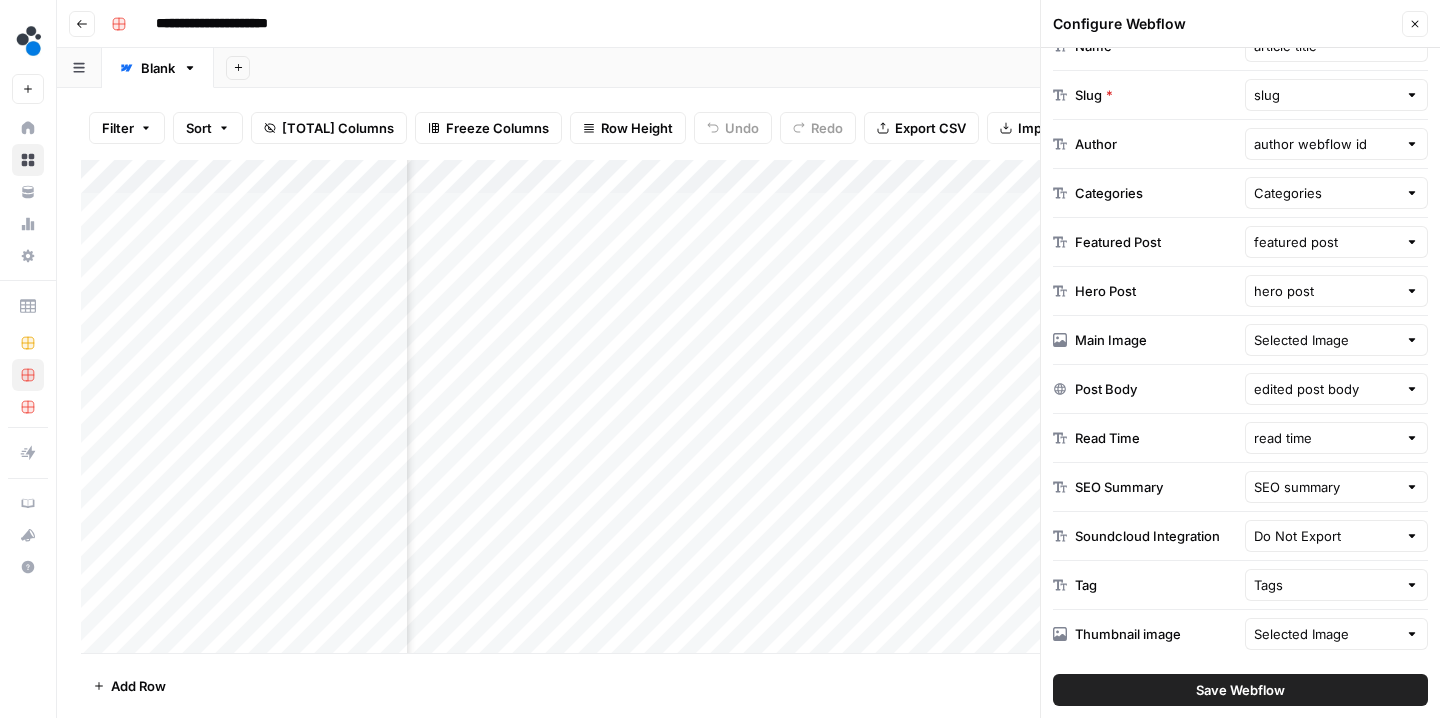 scroll, scrollTop: 486, scrollLeft: 0, axis: vertical 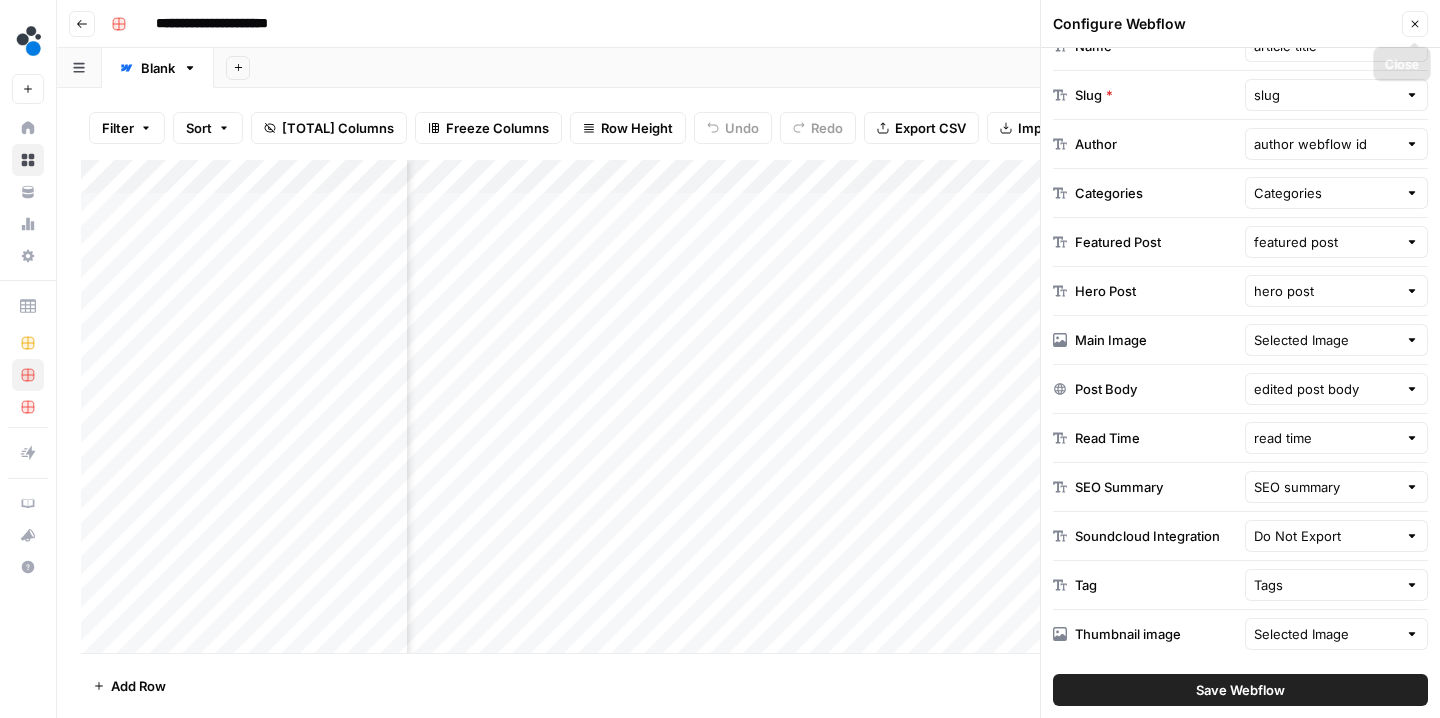 click on "Close" at bounding box center (1415, 24) 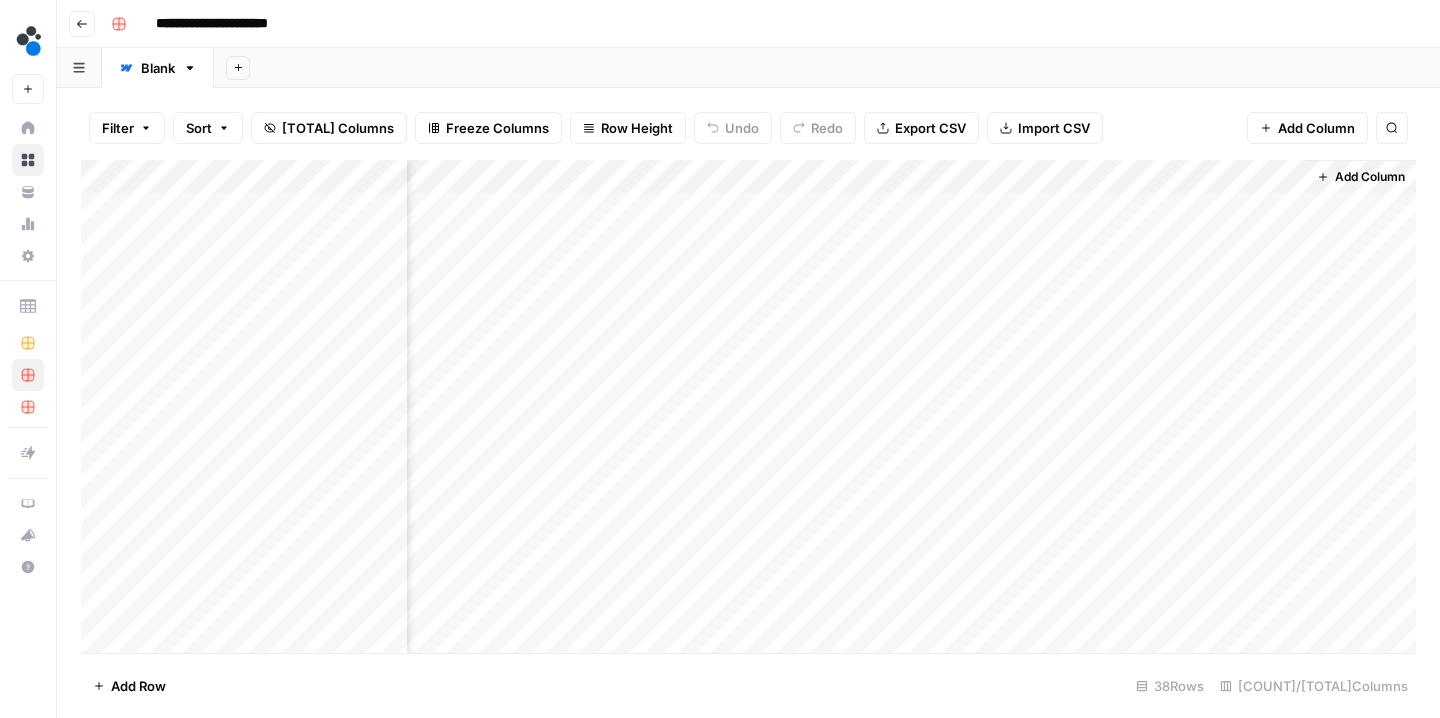 click on "Add Sheet" at bounding box center (827, 68) 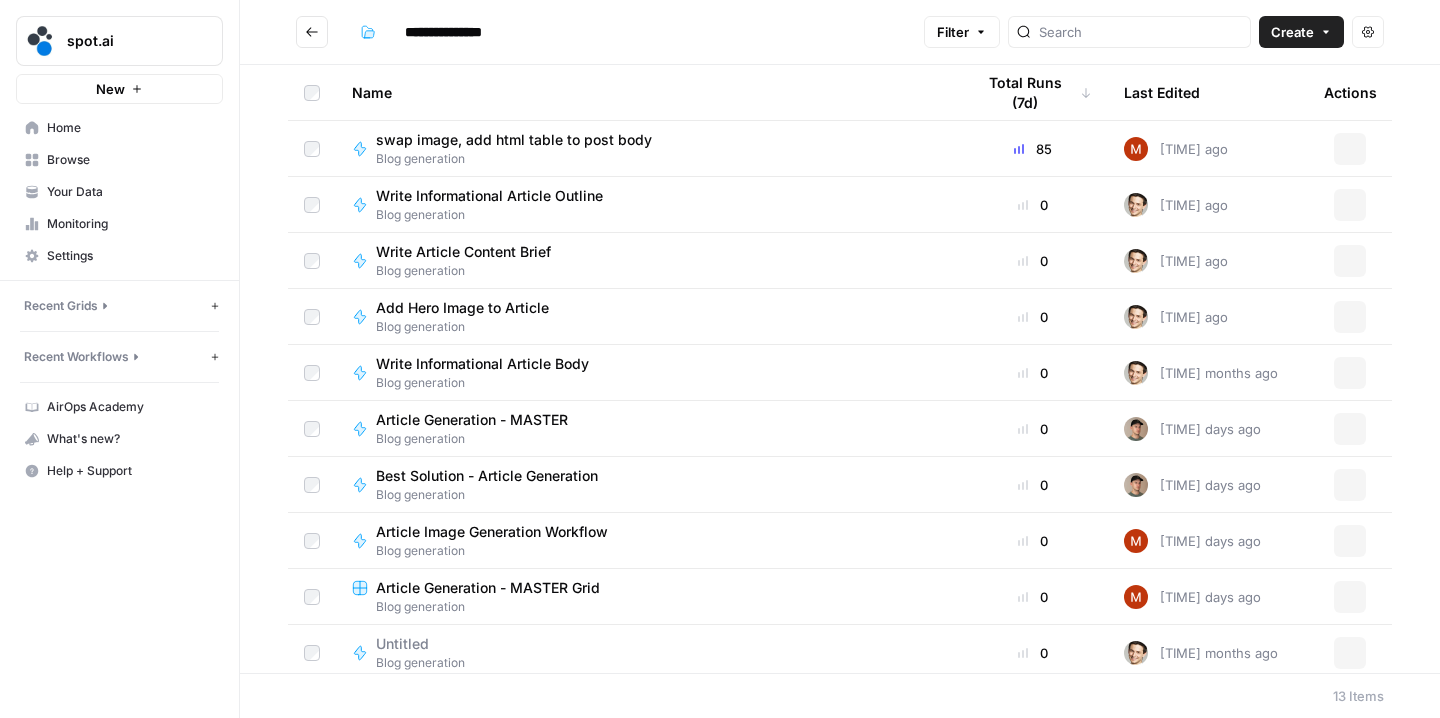scroll, scrollTop: 0, scrollLeft: 0, axis: both 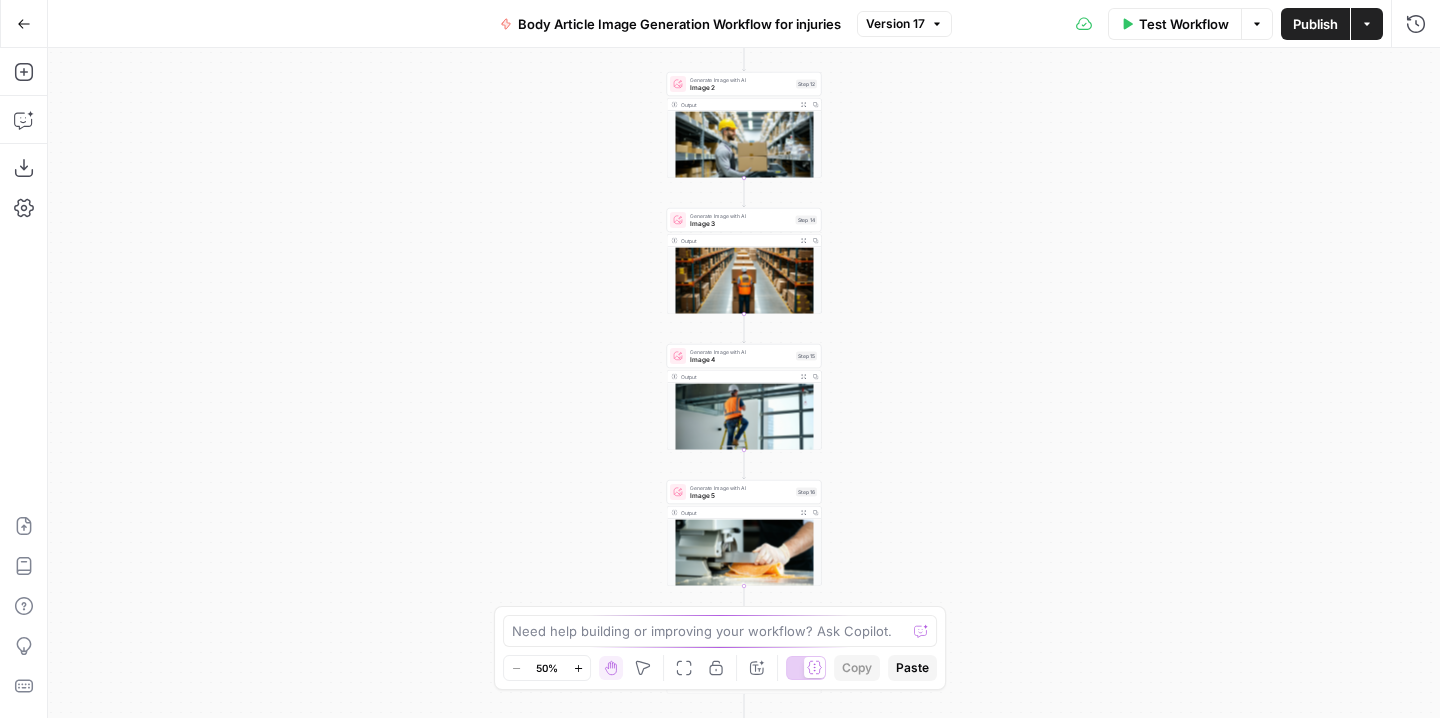 drag, startPoint x: 1075, startPoint y: 276, endPoint x: 1045, endPoint y: 247, distance: 41.725292 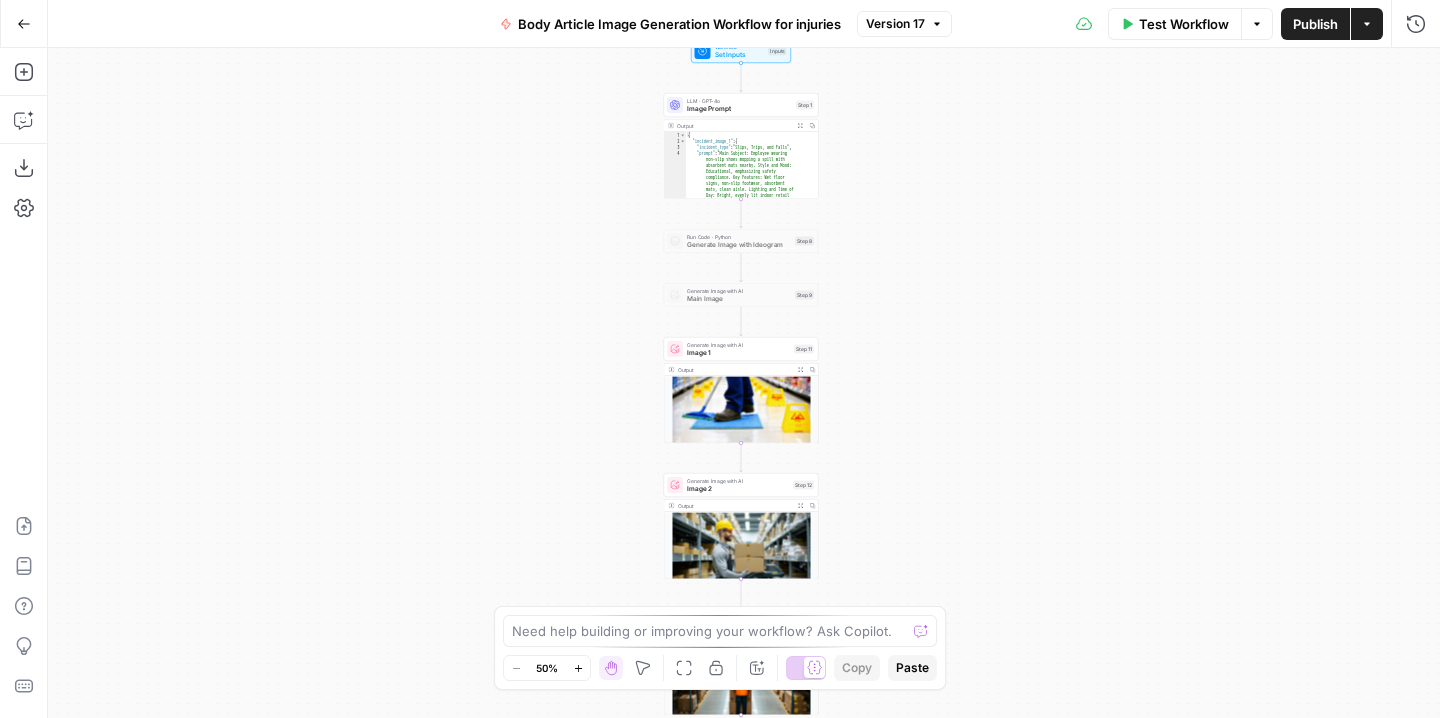click on "Workflow Set Inputs Inputs LLM · GPT-4o Image Prompt Step 1 Output Expand Output Copy 1 2 3 4 {    "incident_image_1" :  {      "incident_type" :  "Slips, Trips, and Falls" ,      "prompt" :  "Main Subject: Employee wearing           non-slip shoes mopping a spill with           absorbent mats nearby. Style and Mood:           Educational, emphasizing safety           compliance. Key Features: Wet floor           signs, non-slip footwear, absorbent           mats, clean aisle. Lighting and Time of           Day: Bright, evenly lit indoor retail           environment. Composition and           Perspective: Ground-level angle to           emphasize footwear and mats. Additional           Elements: Proper safety signage,           appropriate cleaning tools. DSLR,           natural light." ,     Run Code · Python Generate Image with Ideogram Step 8 Generate Image with AI Main Image Step 9 Image 1 Step 11 1" at bounding box center [744, 383] 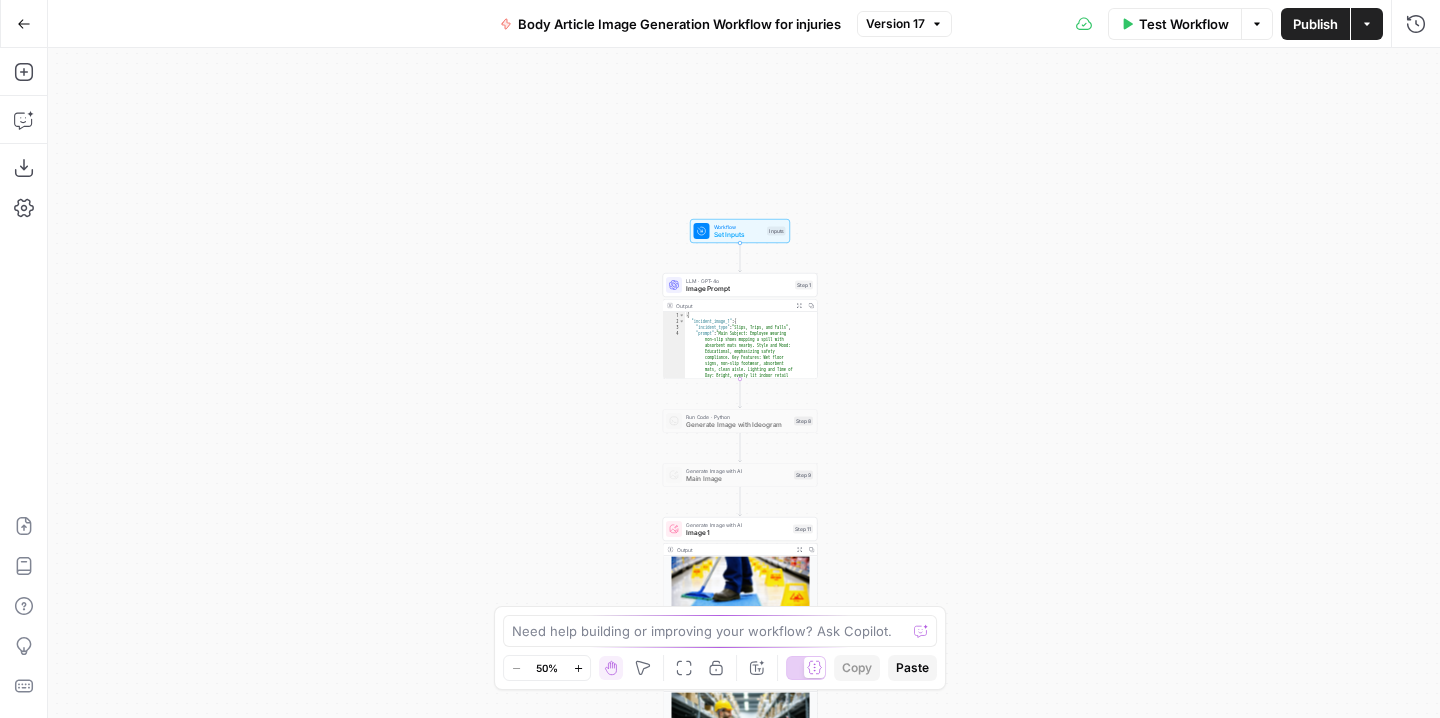 drag, startPoint x: 979, startPoint y: 234, endPoint x: 978, endPoint y: 414, distance: 180.00278 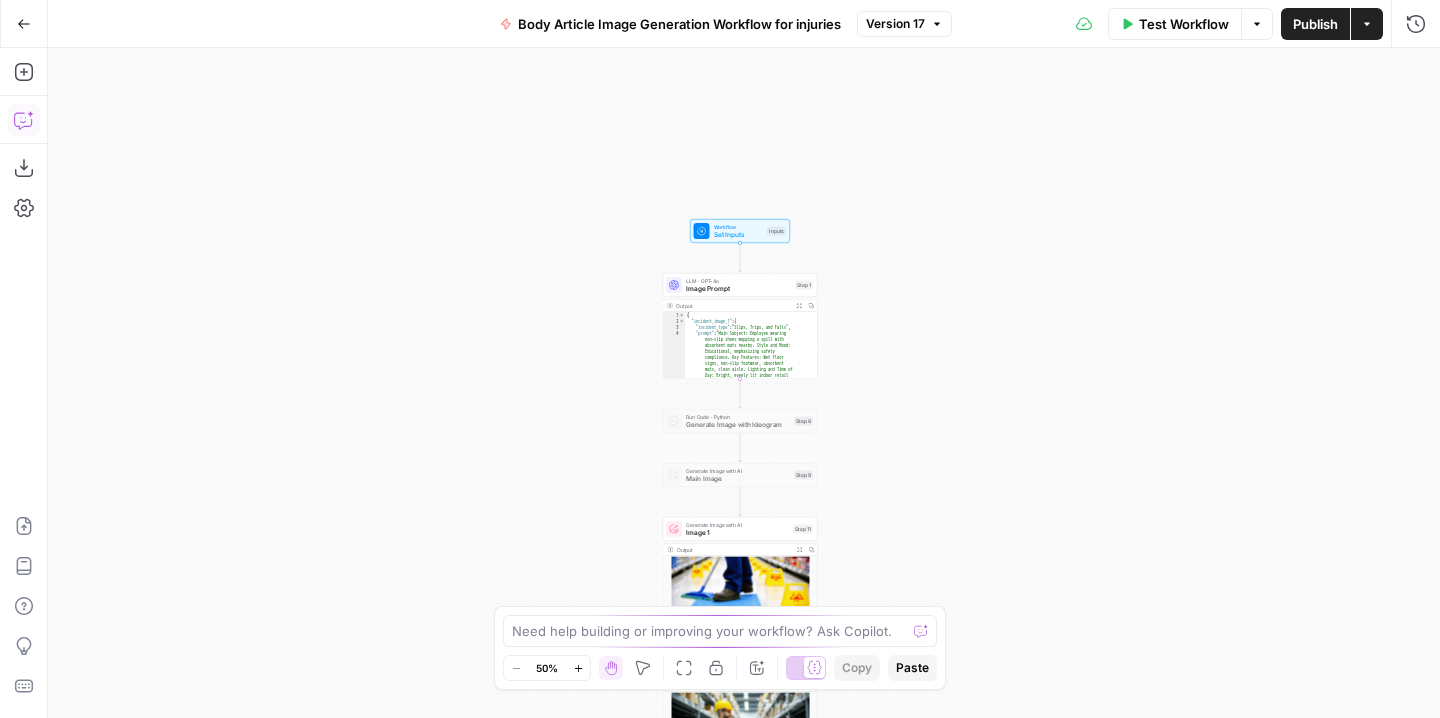 click on "Copilot" at bounding box center [24, 120] 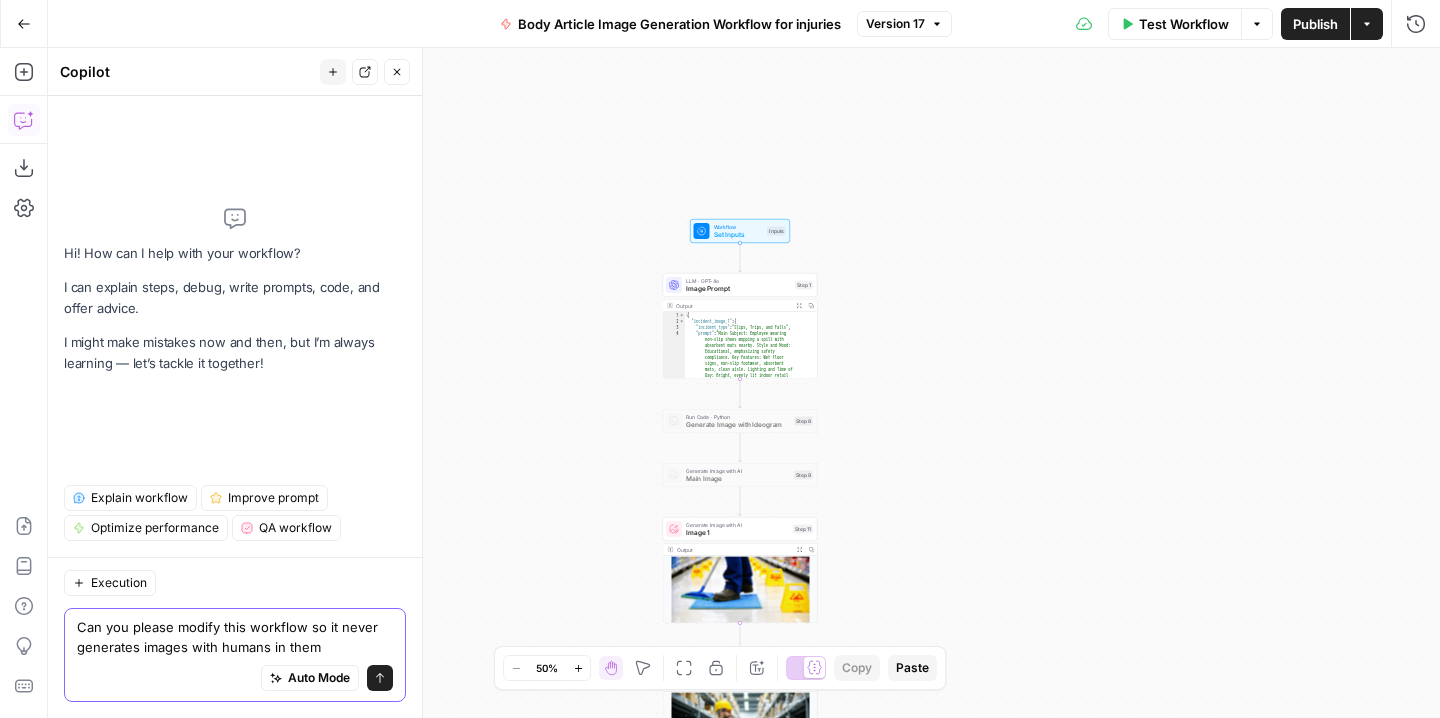 type on "Can you please modify this workflow so it never generates images with humans in them?" 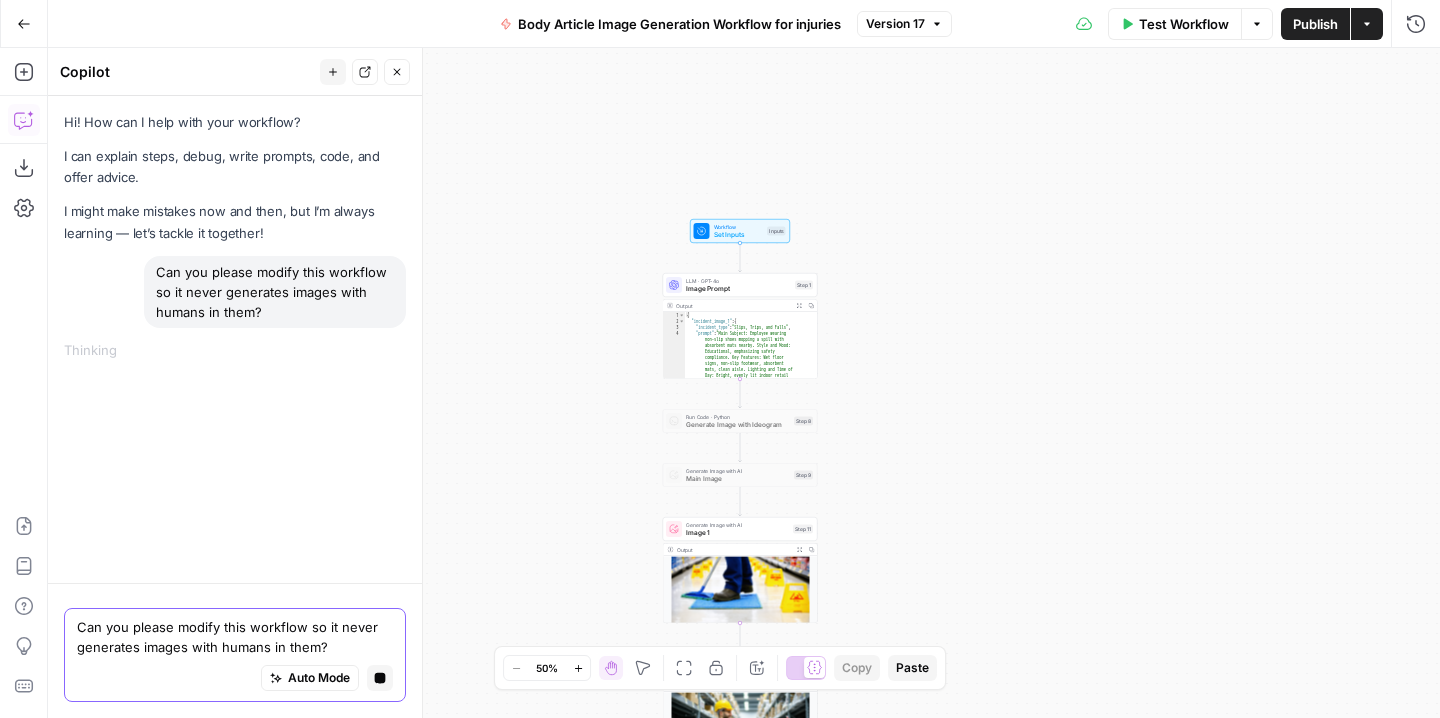 type 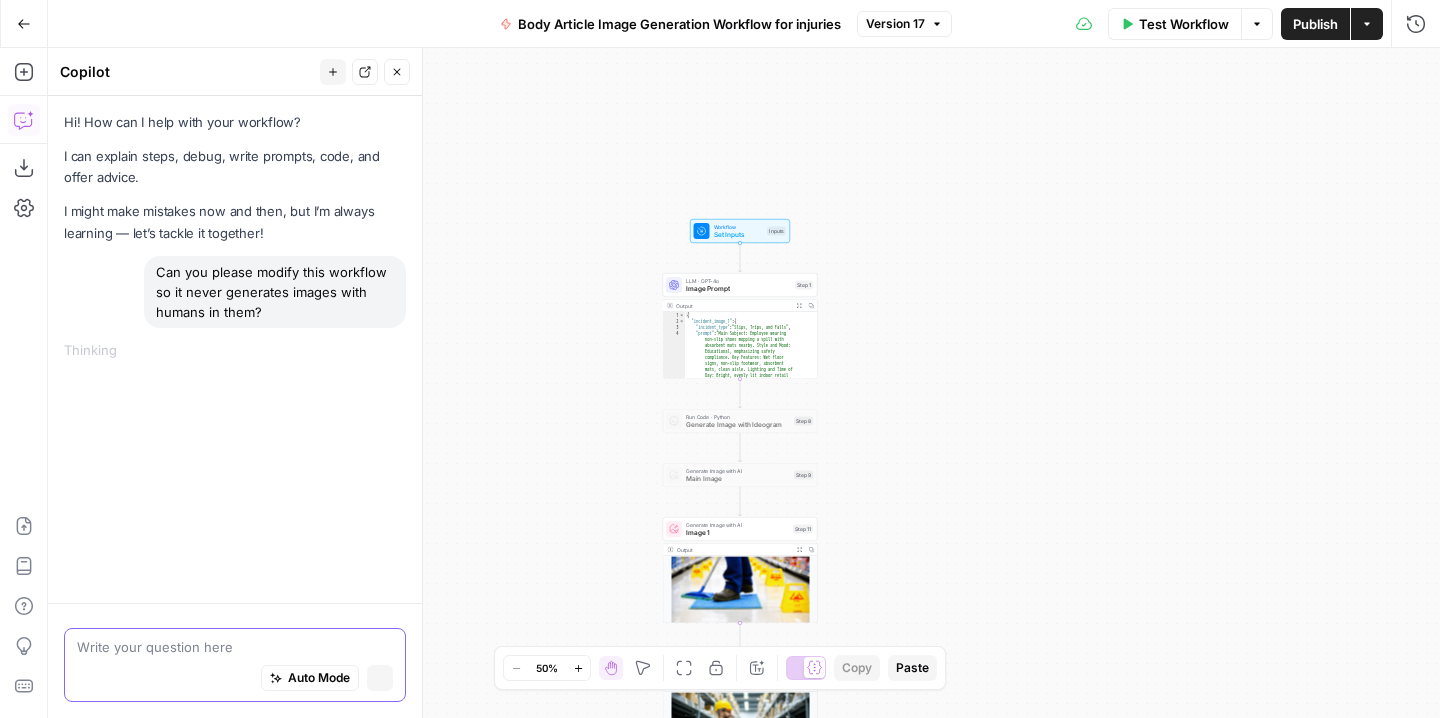 scroll, scrollTop: 0, scrollLeft: 0, axis: both 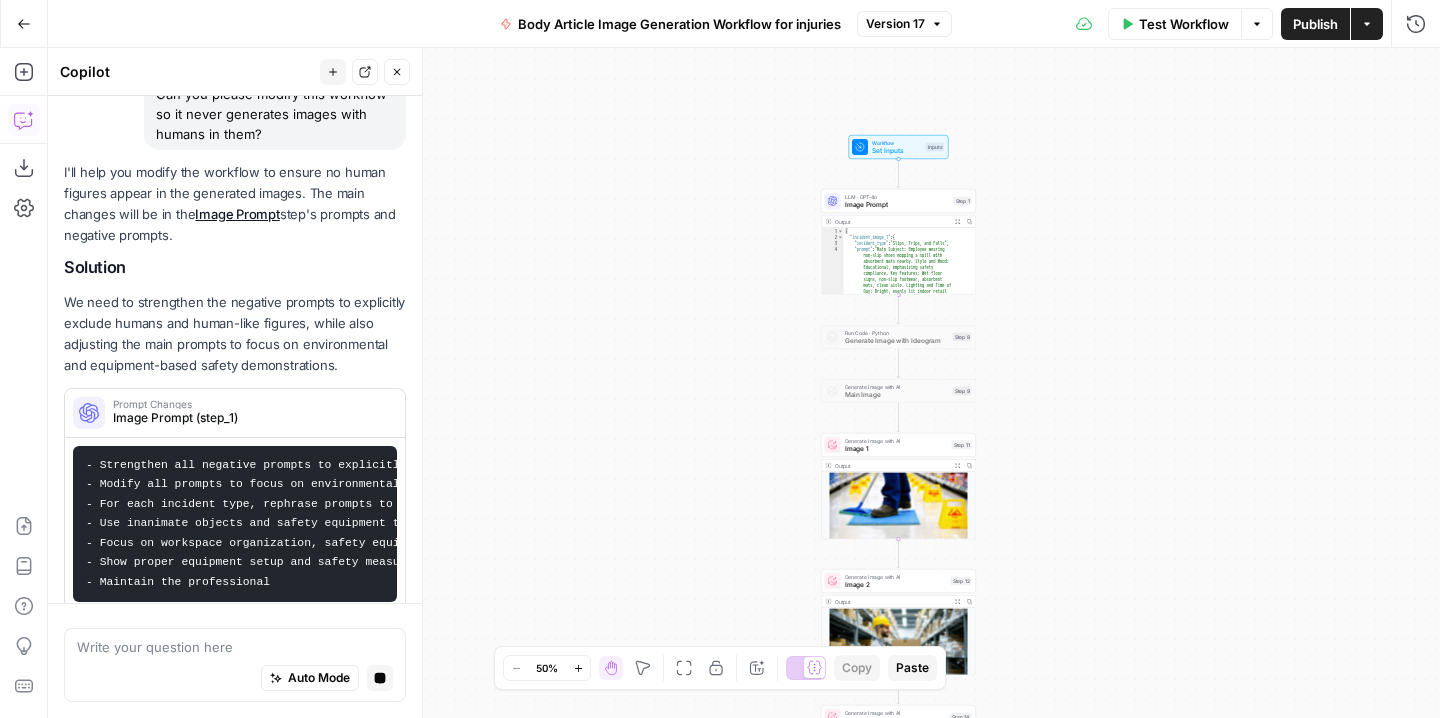 drag, startPoint x: 737, startPoint y: 443, endPoint x: 680, endPoint y: 261, distance: 190.71707 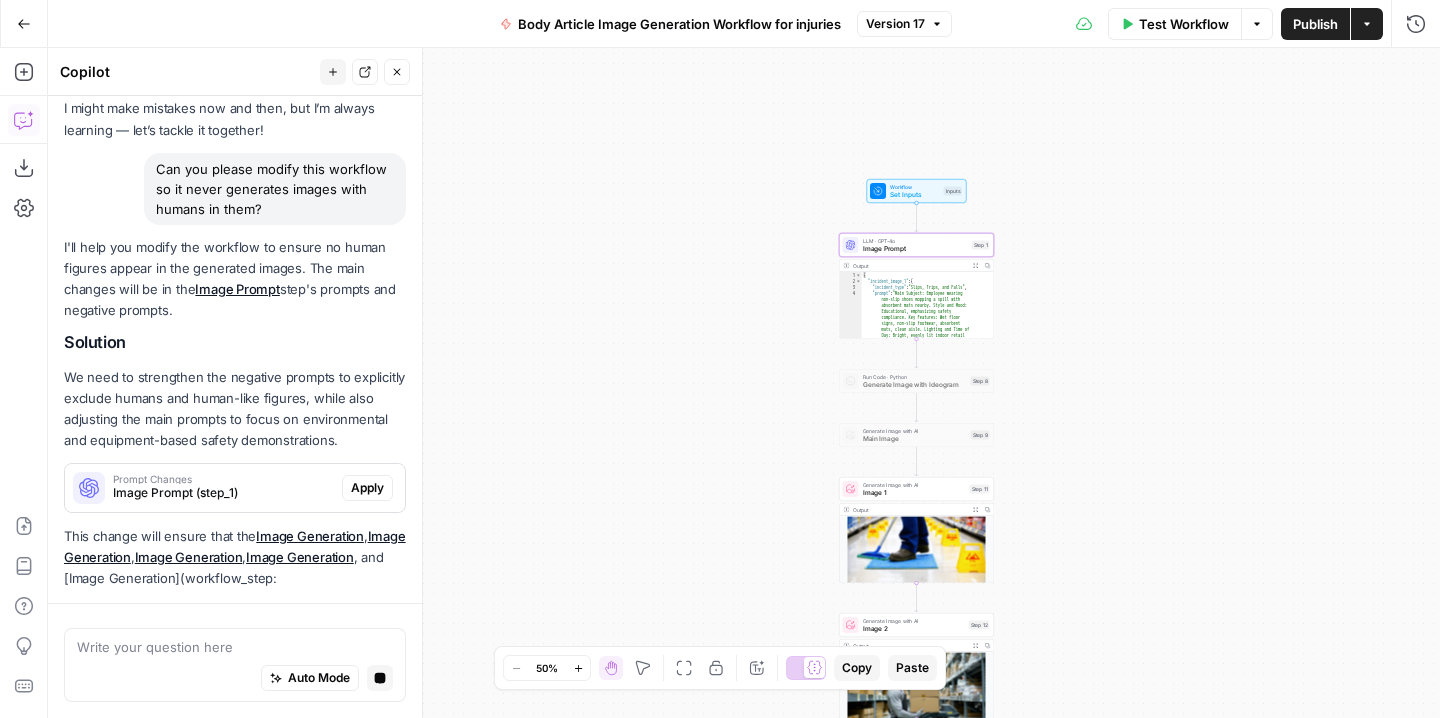 drag, startPoint x: 745, startPoint y: 478, endPoint x: 704, endPoint y: 332, distance: 151.64761 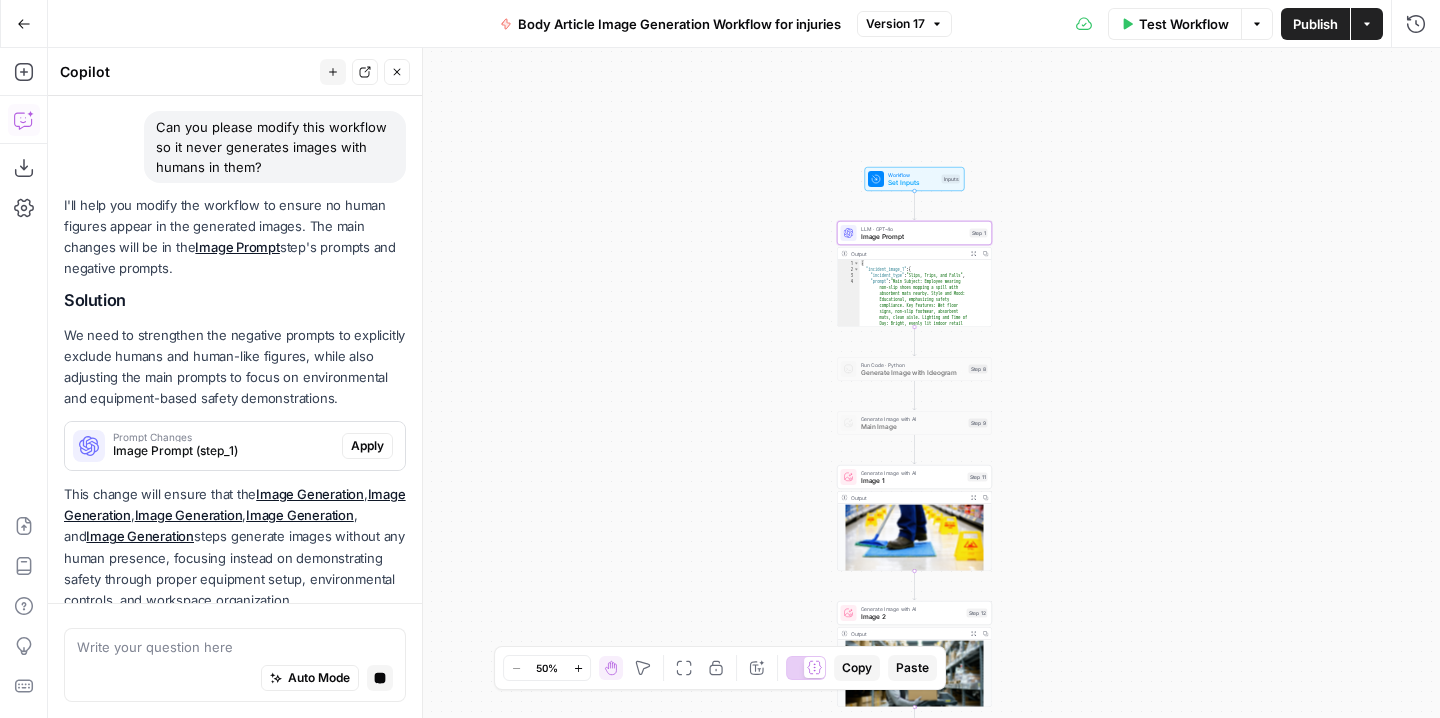 scroll, scrollTop: 166, scrollLeft: 0, axis: vertical 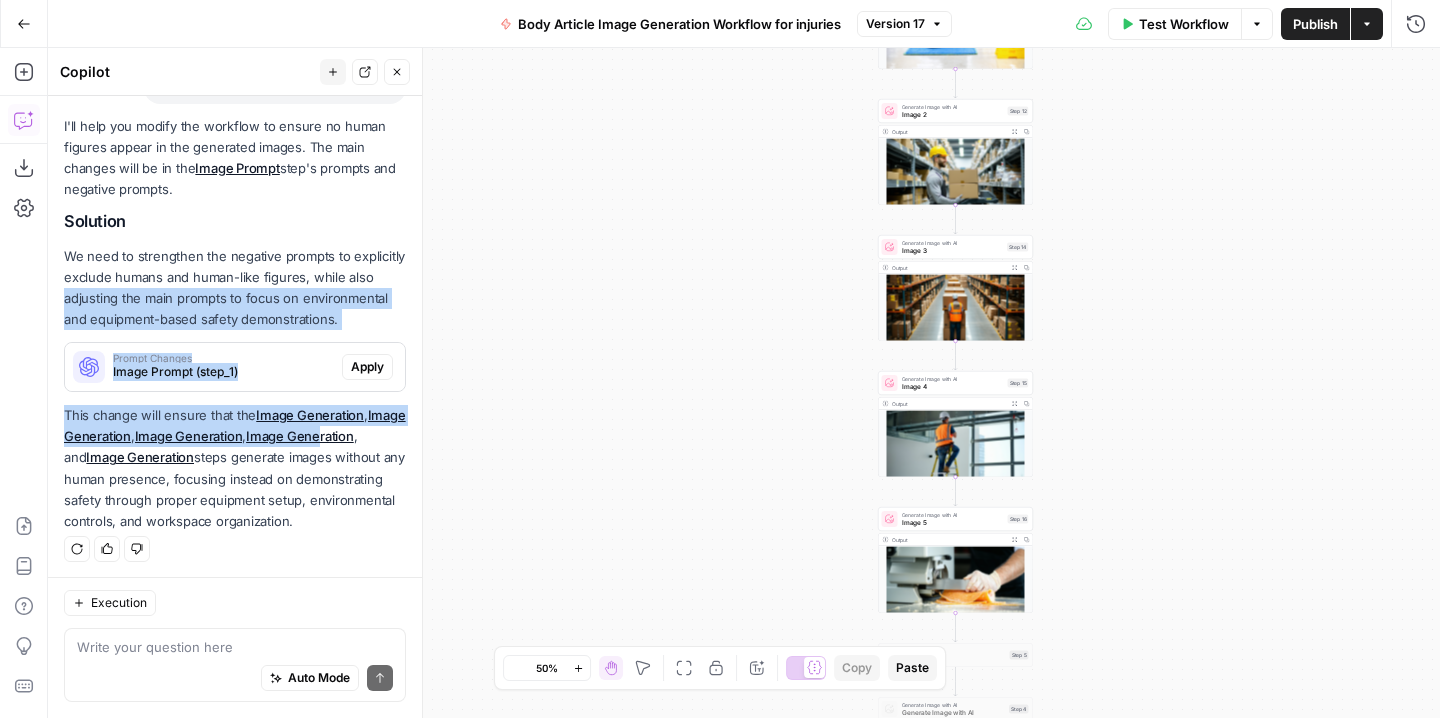 drag, startPoint x: 363, startPoint y: 422, endPoint x: 364, endPoint y: 276, distance: 146.00342 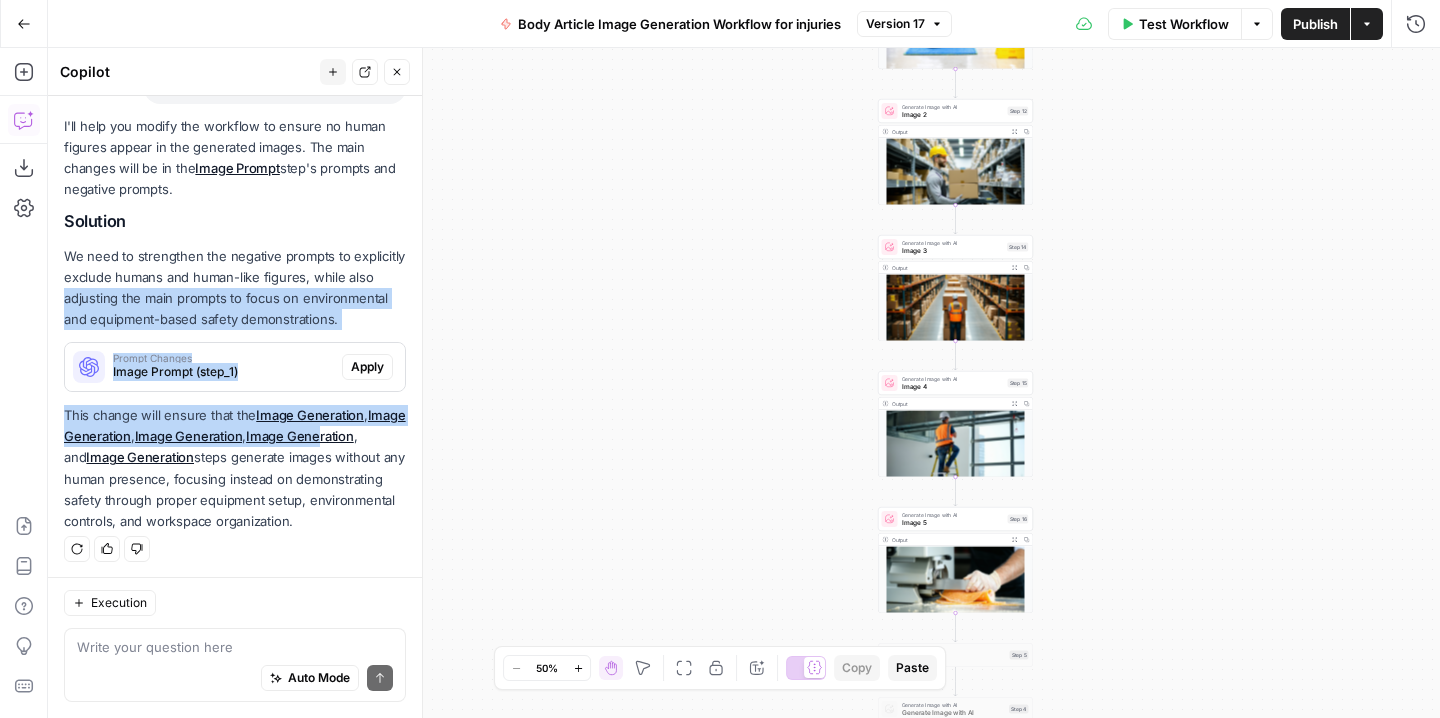 click on "We need to strengthen the negative prompts to explicitly exclude humans and human-like figures, while also adjusting the main prompts to focus on environmental and equipment-based safety demonstrations." at bounding box center (235, 288) 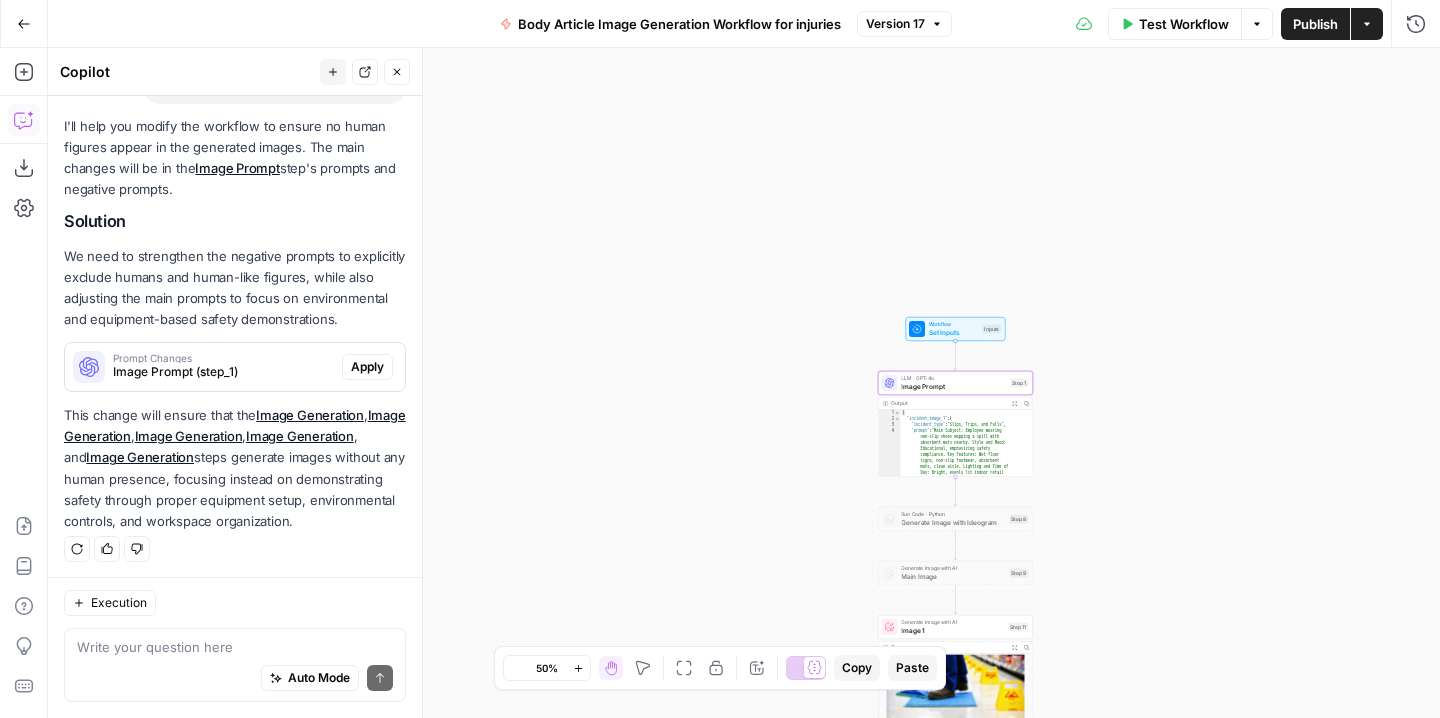 click on "Apply" at bounding box center (367, 367) 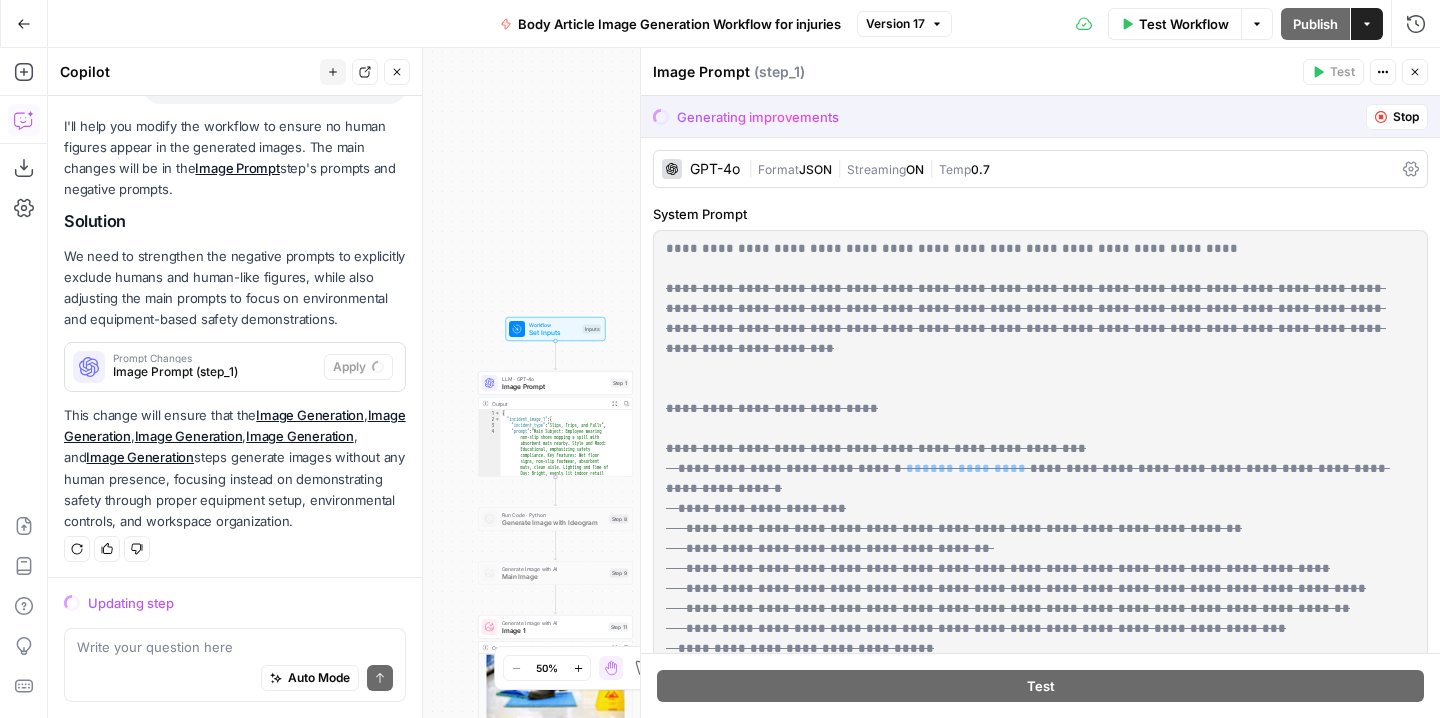 scroll, scrollTop: 40, scrollLeft: 0, axis: vertical 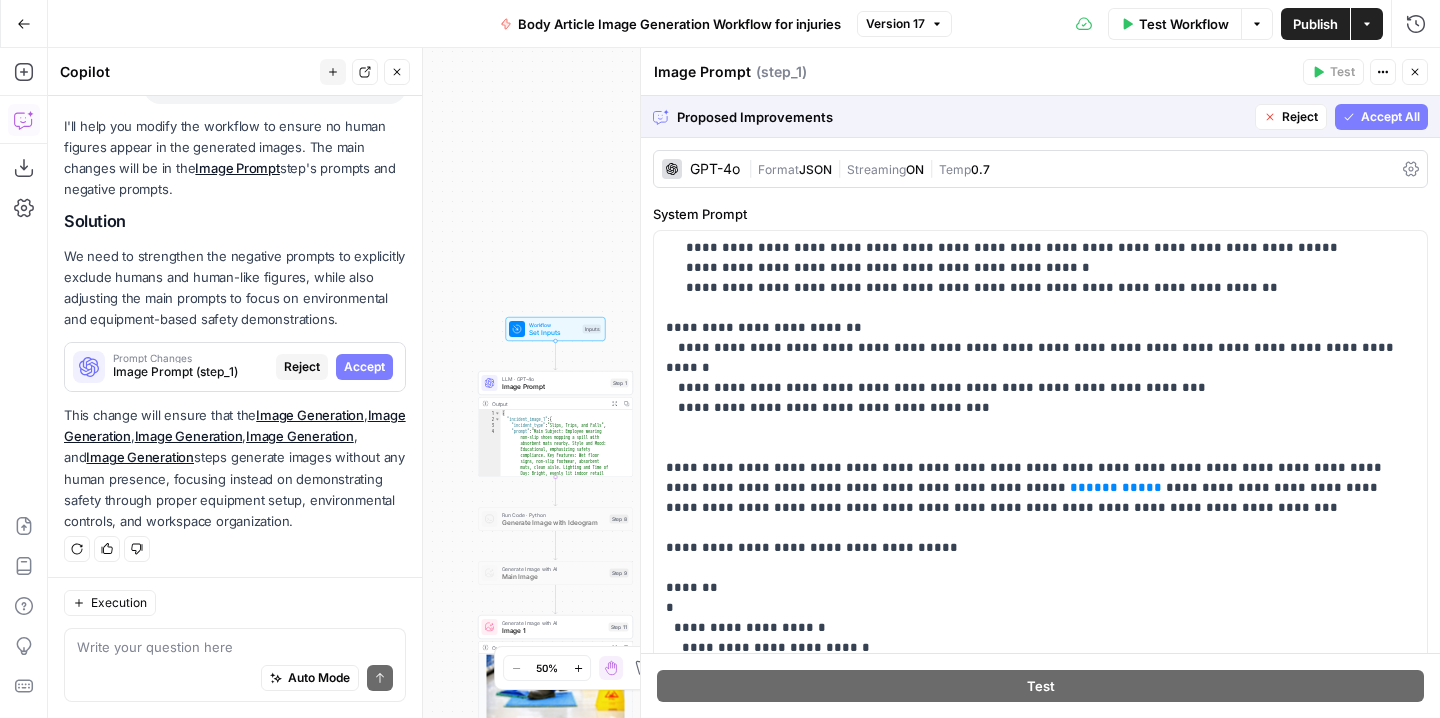click on "Accept All" at bounding box center [1390, 117] 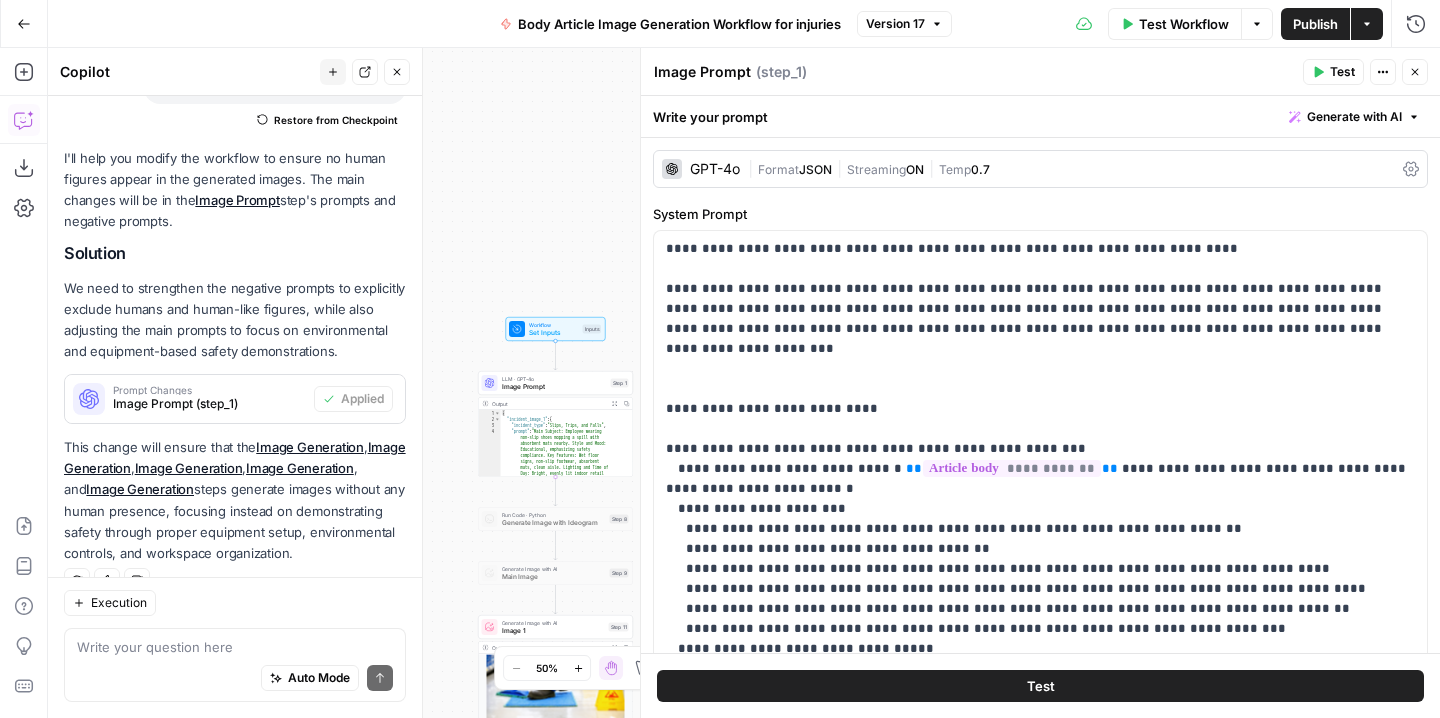 scroll, scrollTop: 256, scrollLeft: 0, axis: vertical 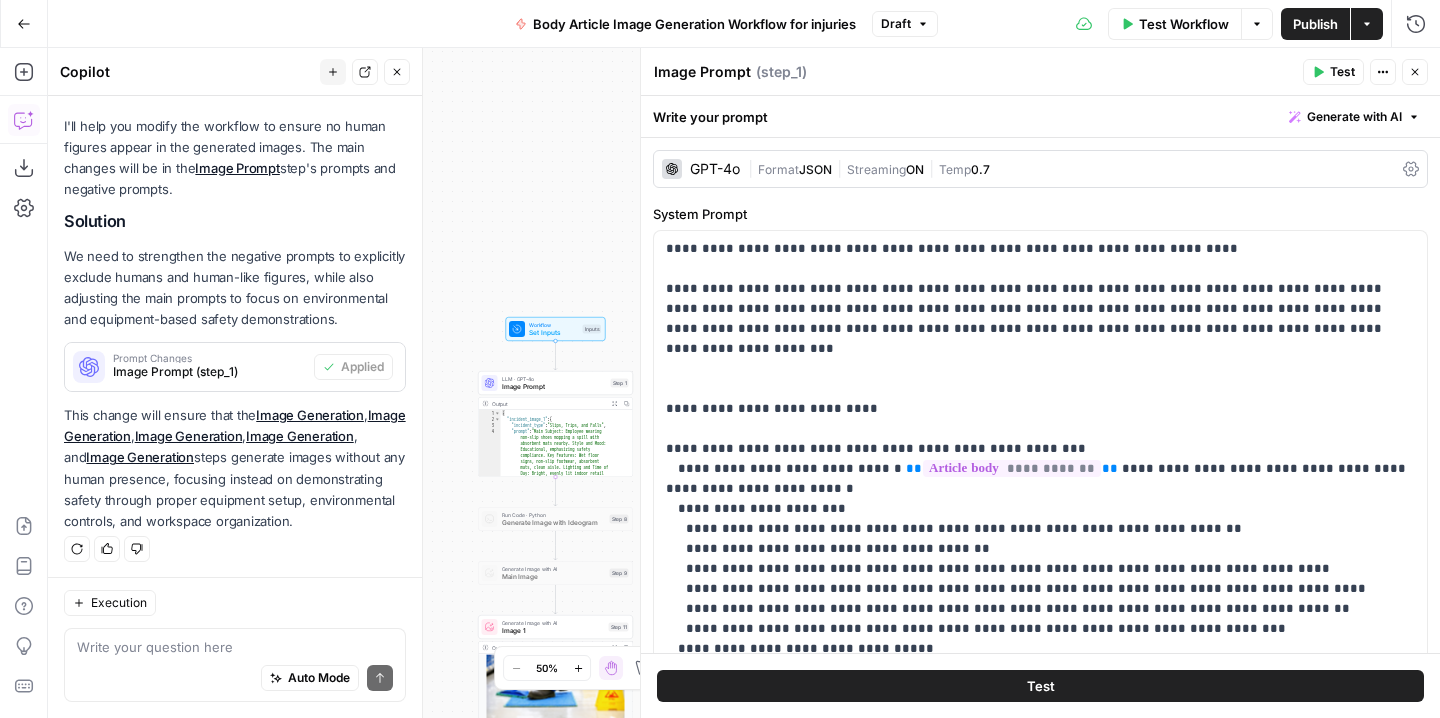 click on "Publish" at bounding box center (1315, 24) 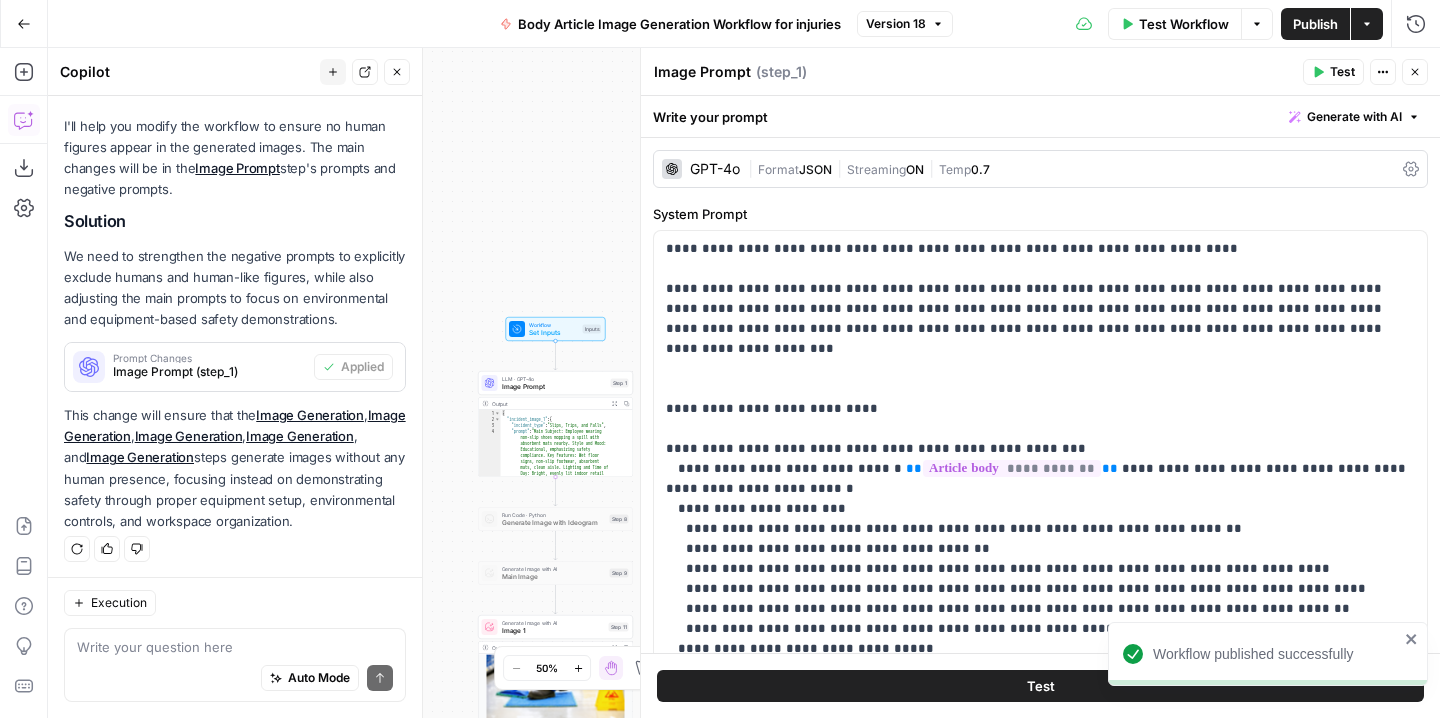 click 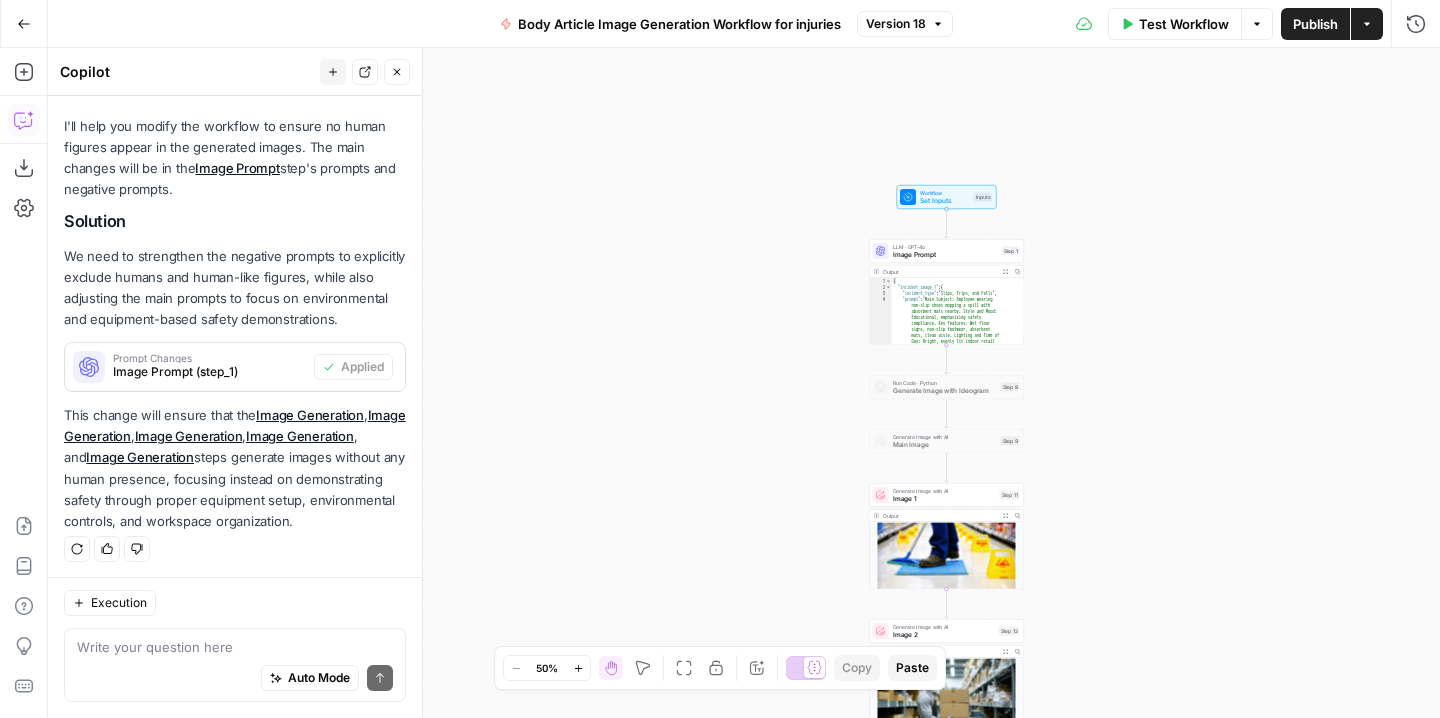 drag, startPoint x: 813, startPoint y: 465, endPoint x: 800, endPoint y: 300, distance: 165.51132 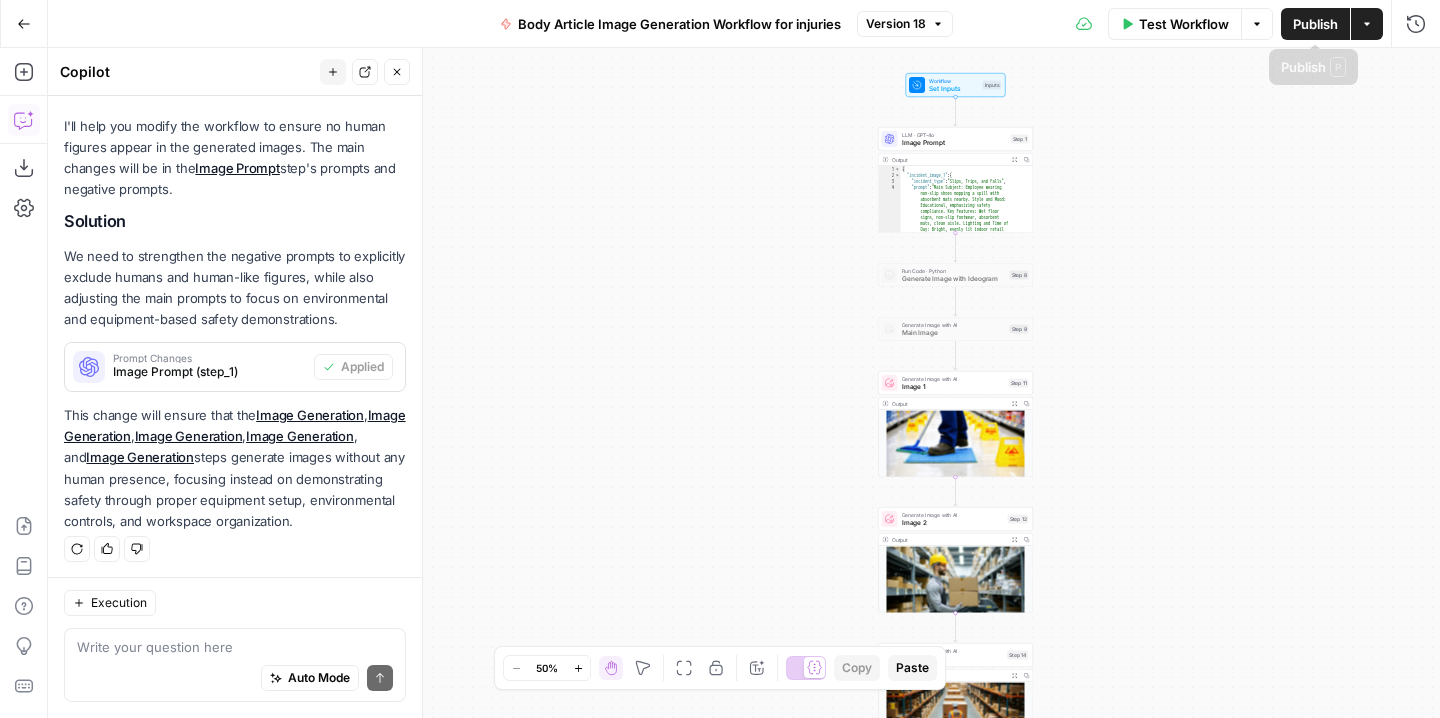 click on "Publish" at bounding box center [1315, 24] 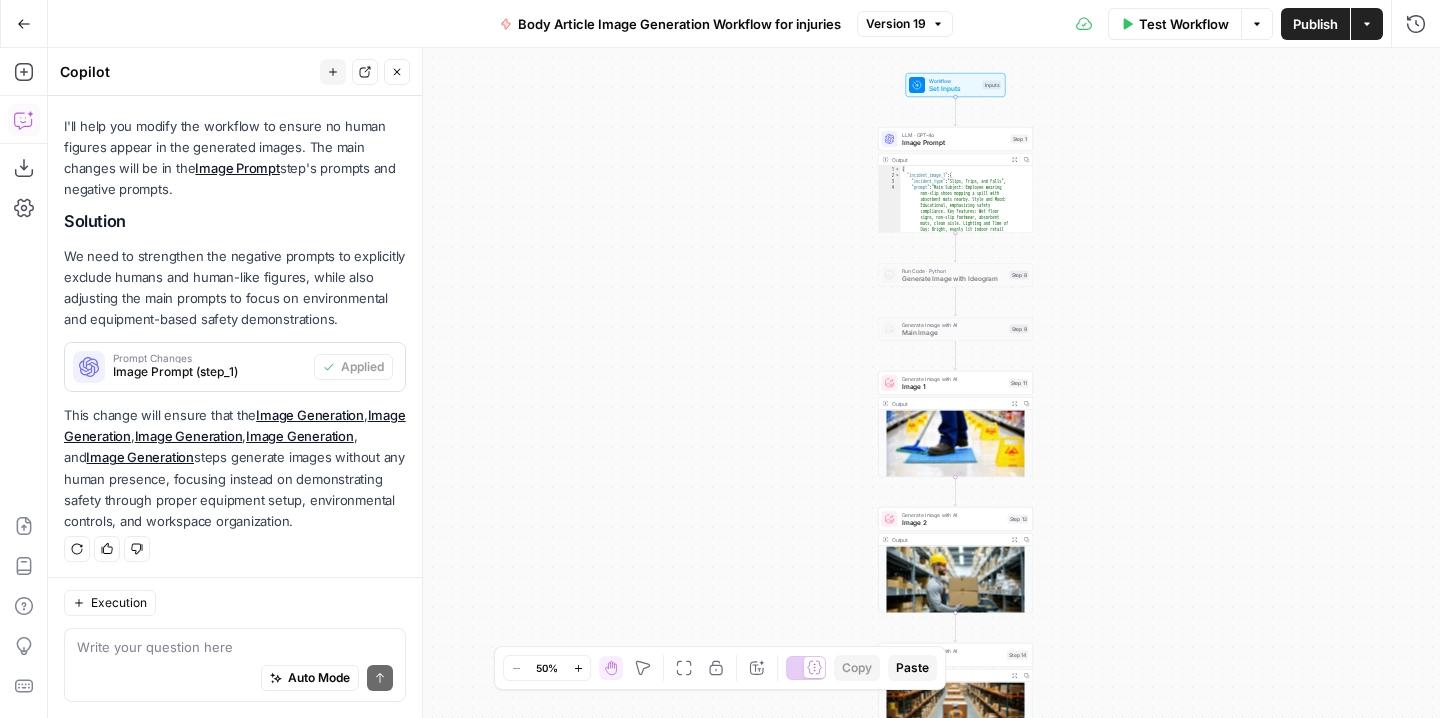 click 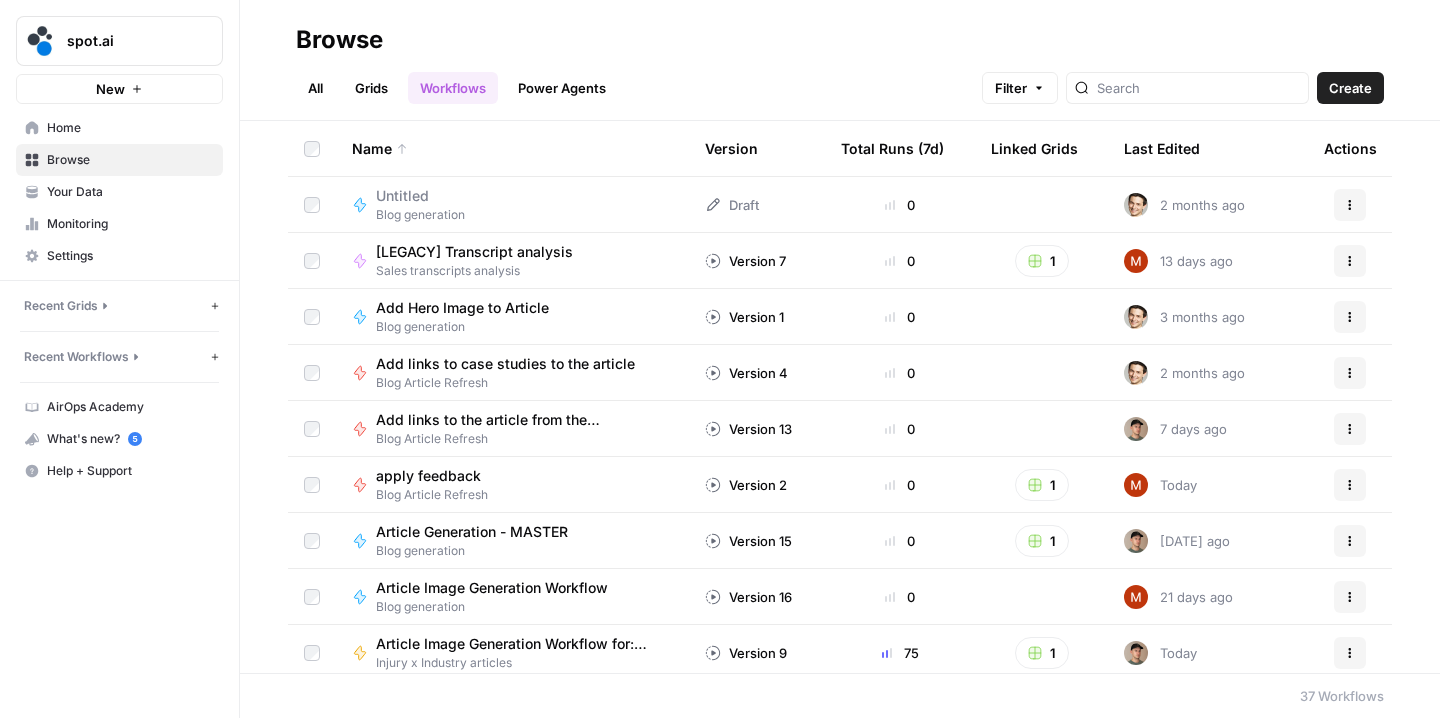 click on "Your Data" at bounding box center [119, 192] 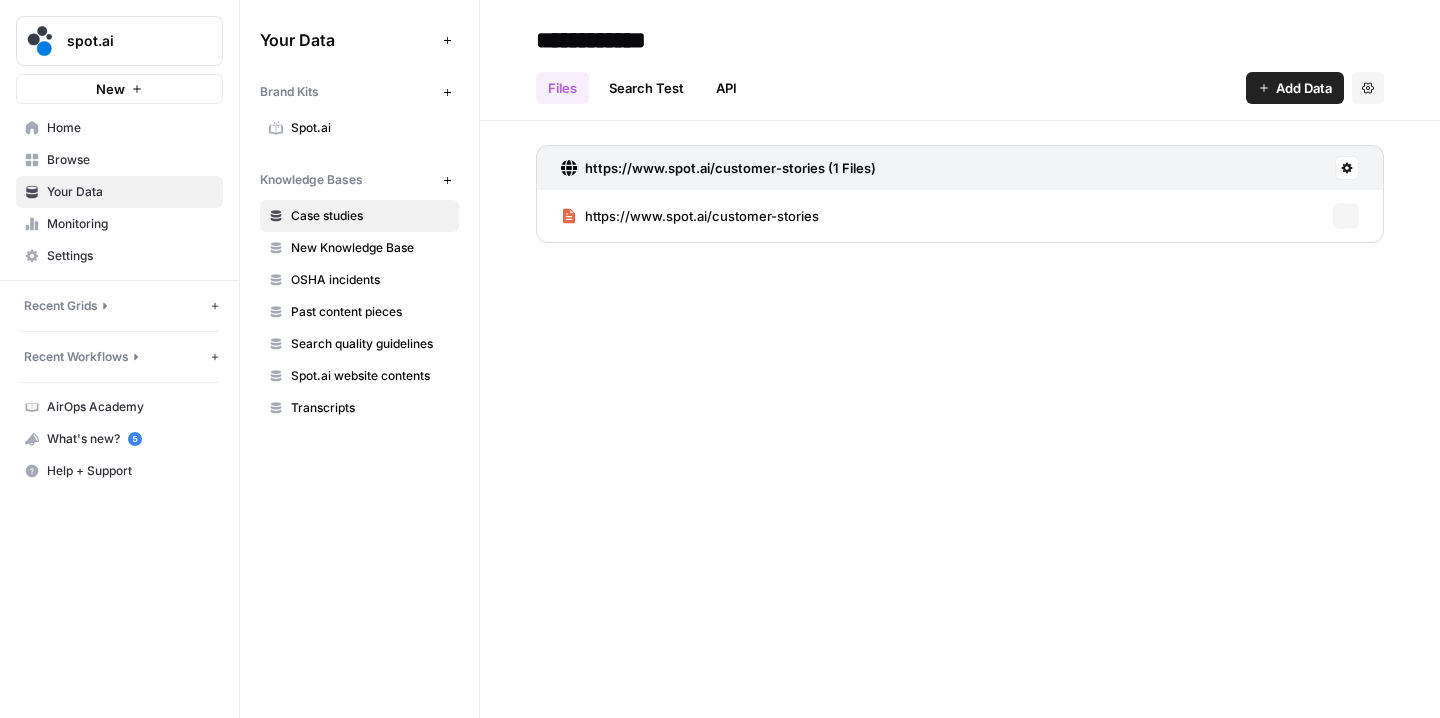 click on "Spot.ai" at bounding box center [370, 128] 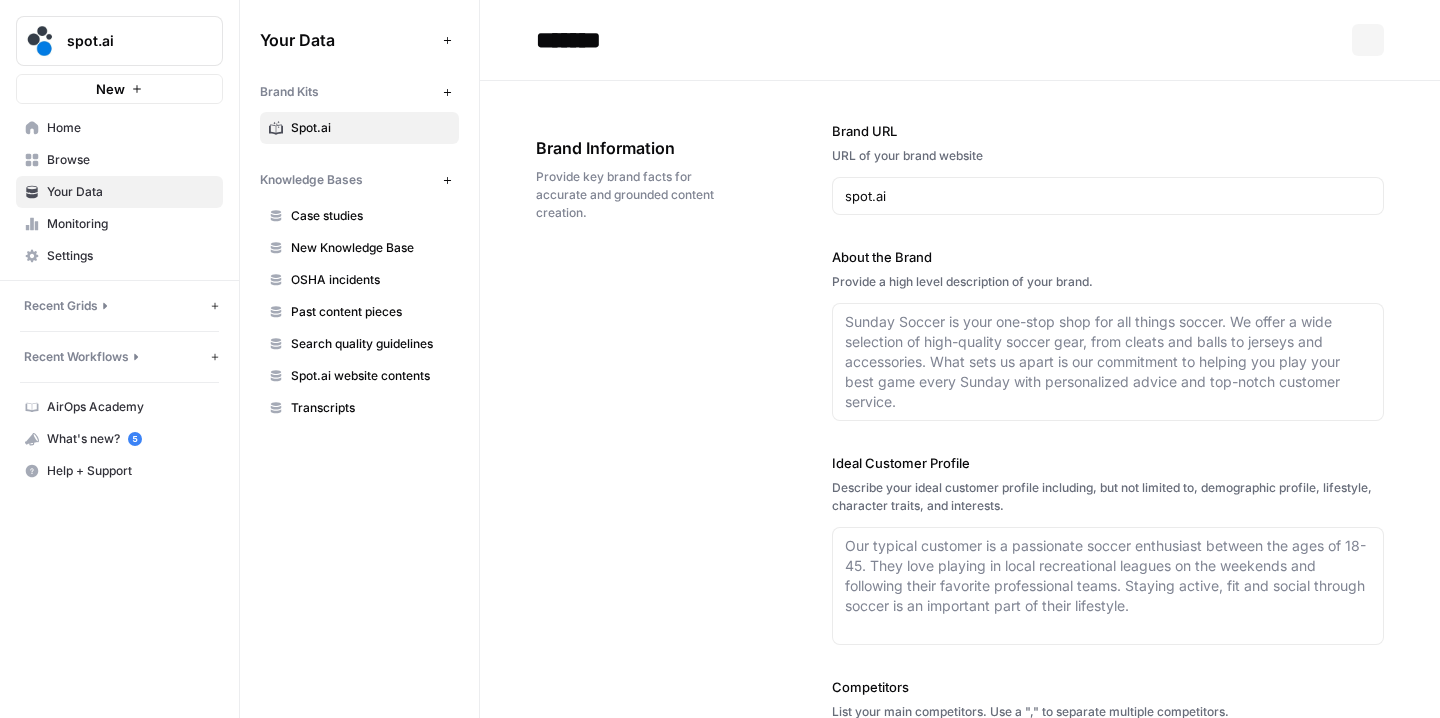 type on "spot.ai" 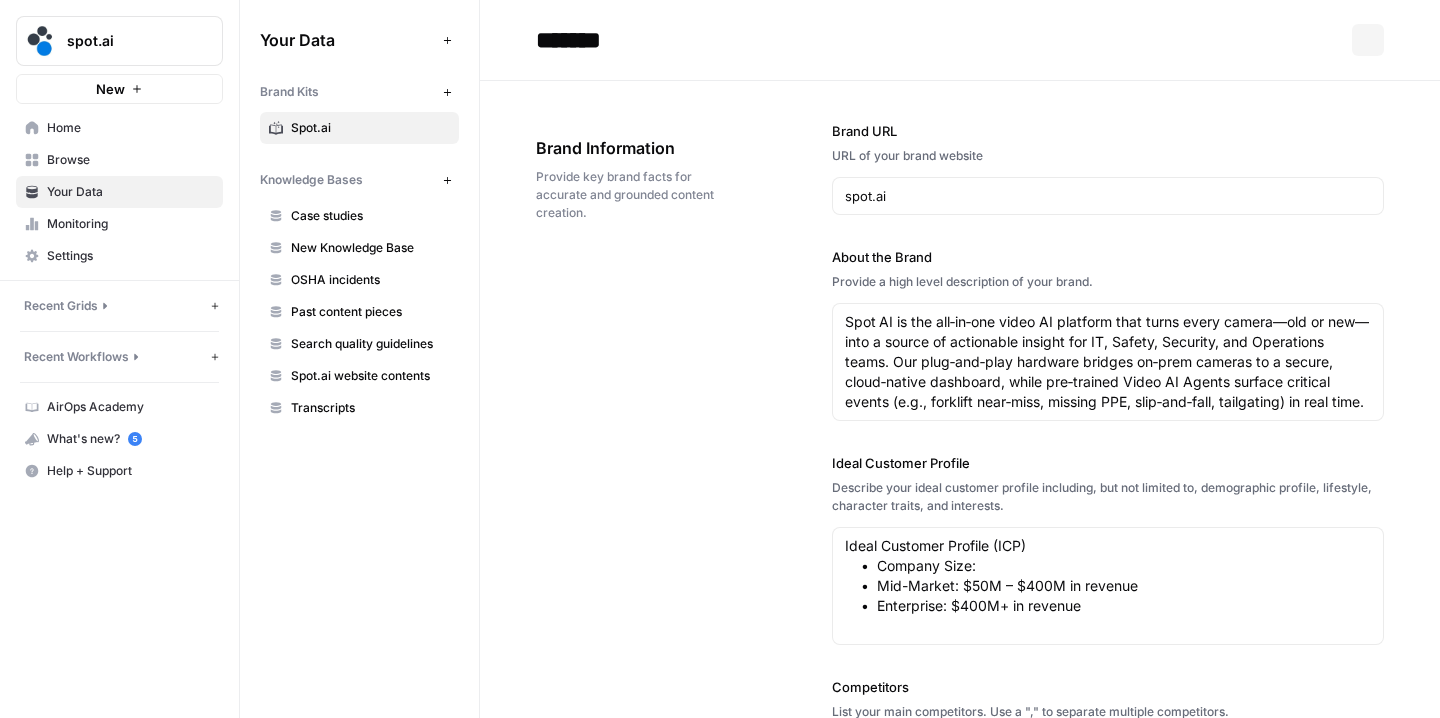 type on "7 Best AI Video Analytics Companies for High-Quality Surveillance" 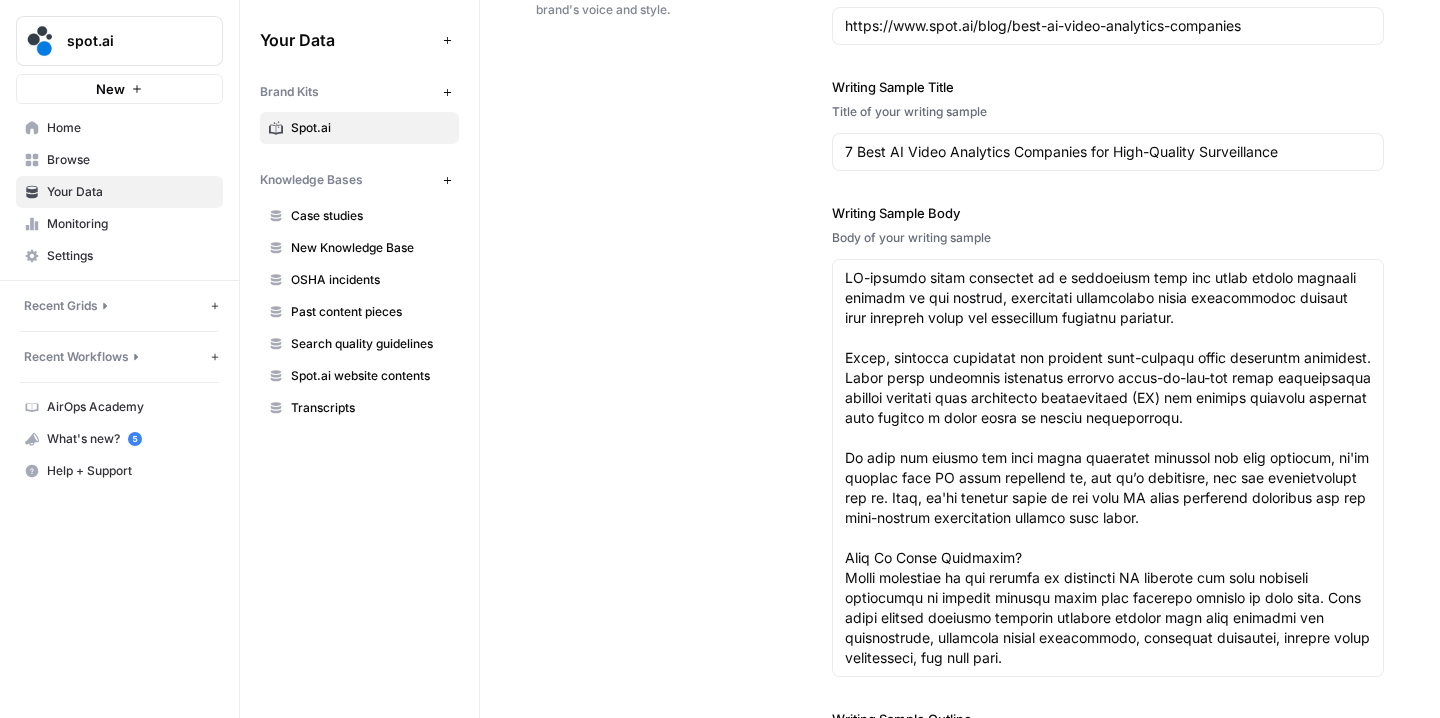 scroll, scrollTop: 3186, scrollLeft: 0, axis: vertical 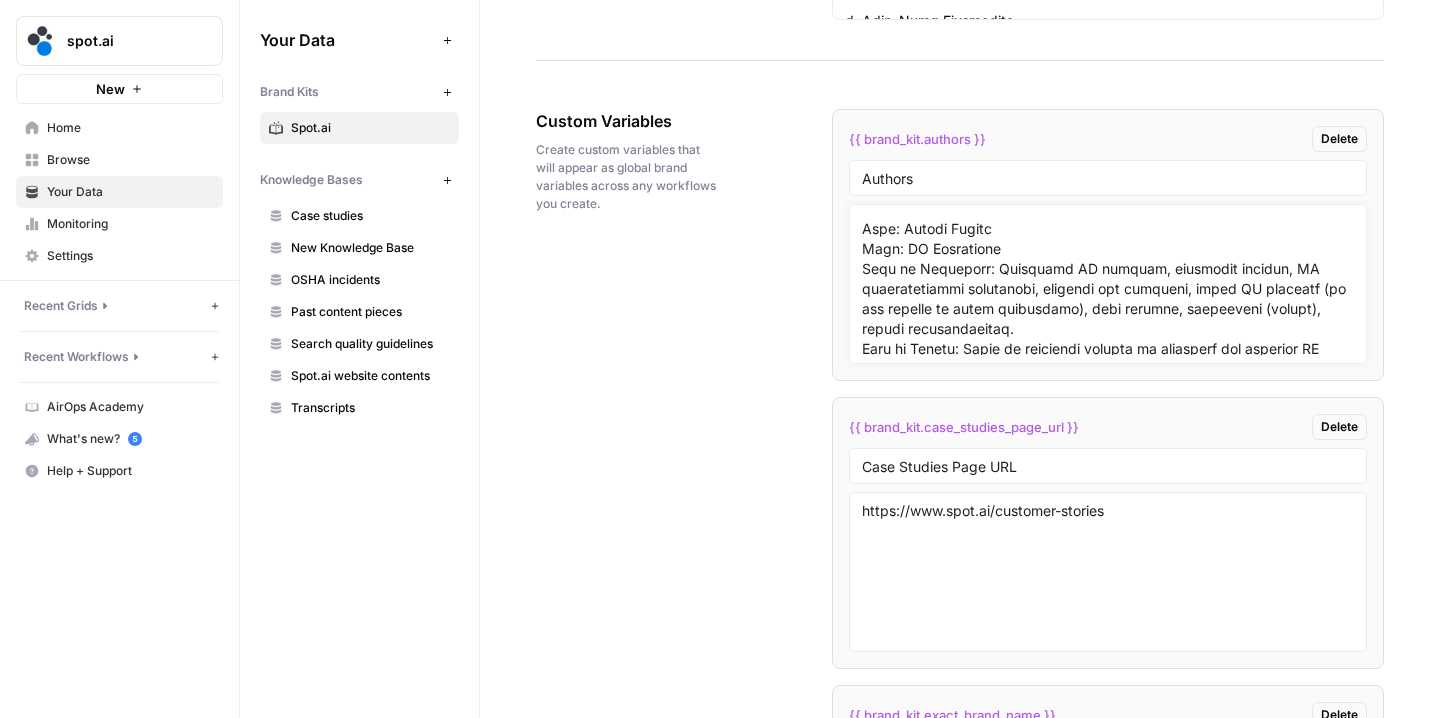 click at bounding box center (1108, 284) 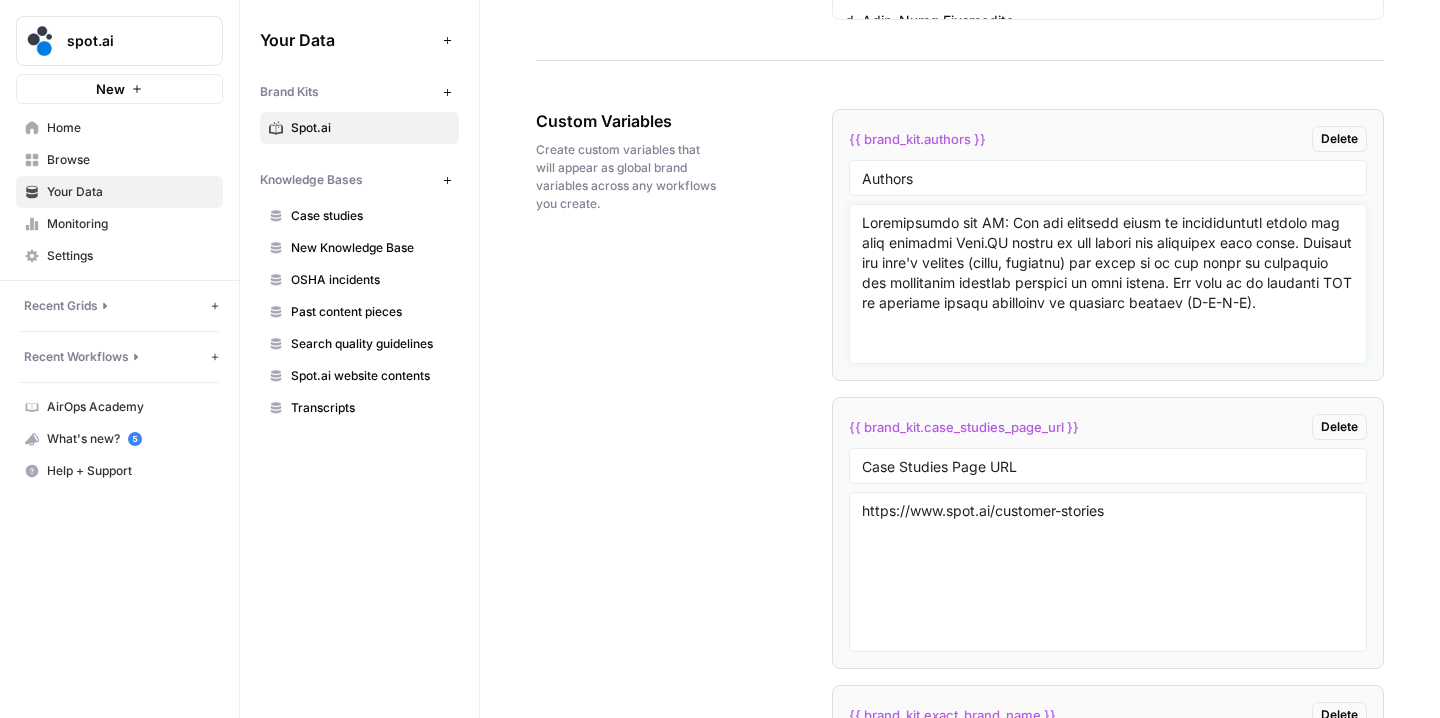 scroll, scrollTop: 0, scrollLeft: 0, axis: both 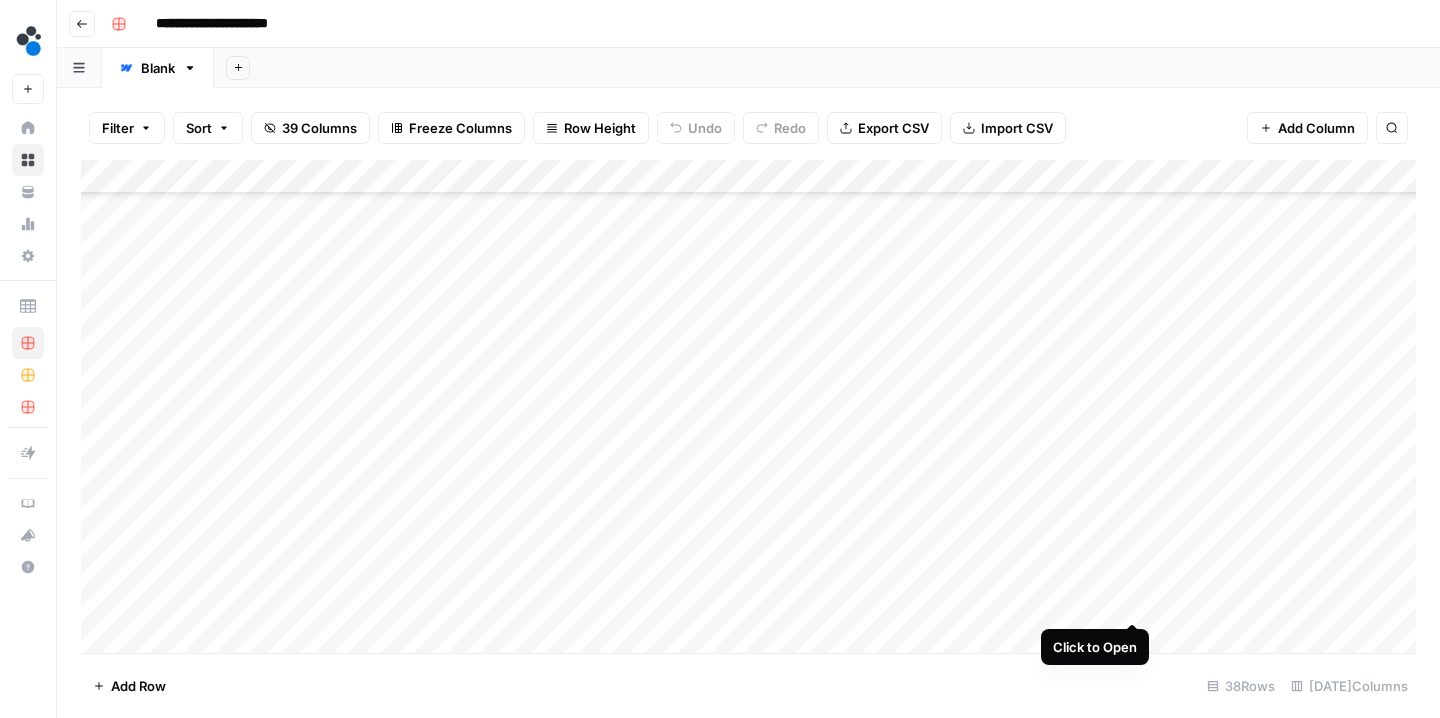 click on "Add Column" at bounding box center [748, 409] 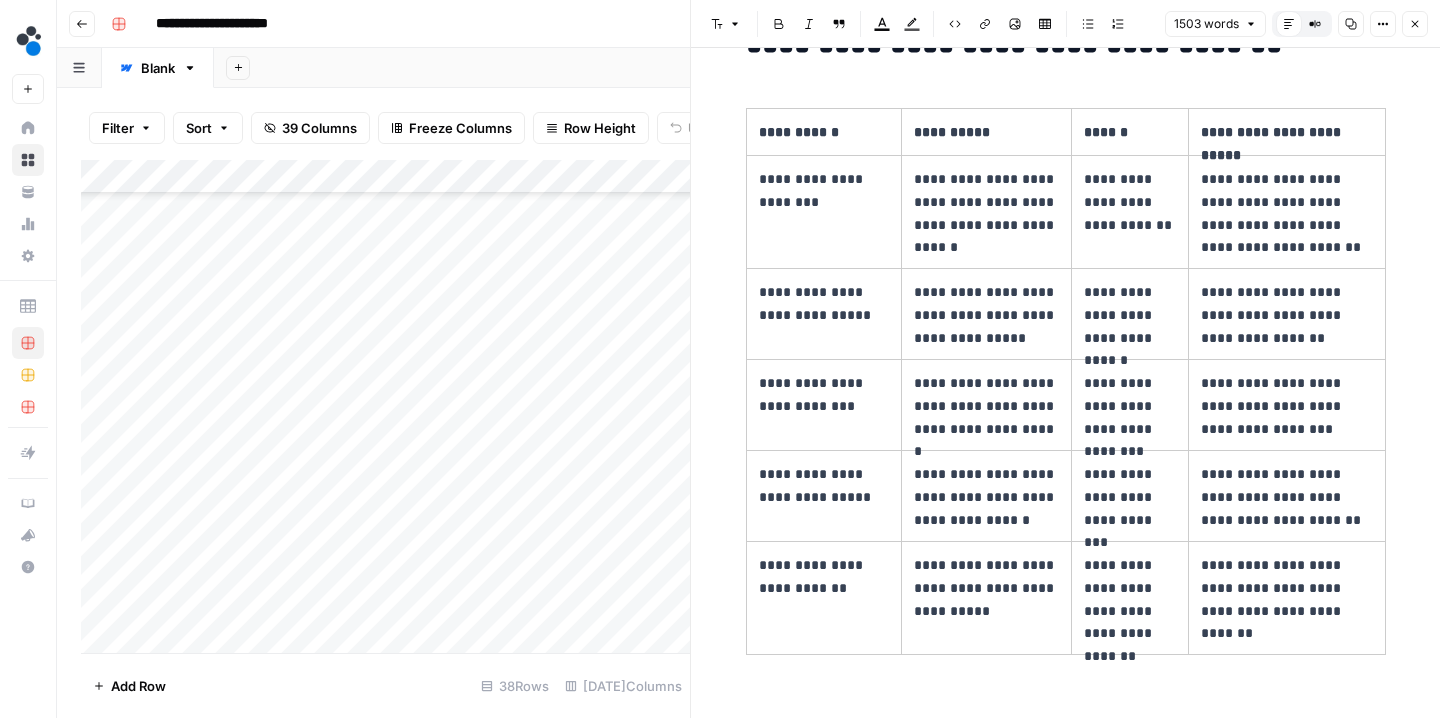 scroll, scrollTop: 4921, scrollLeft: 0, axis: vertical 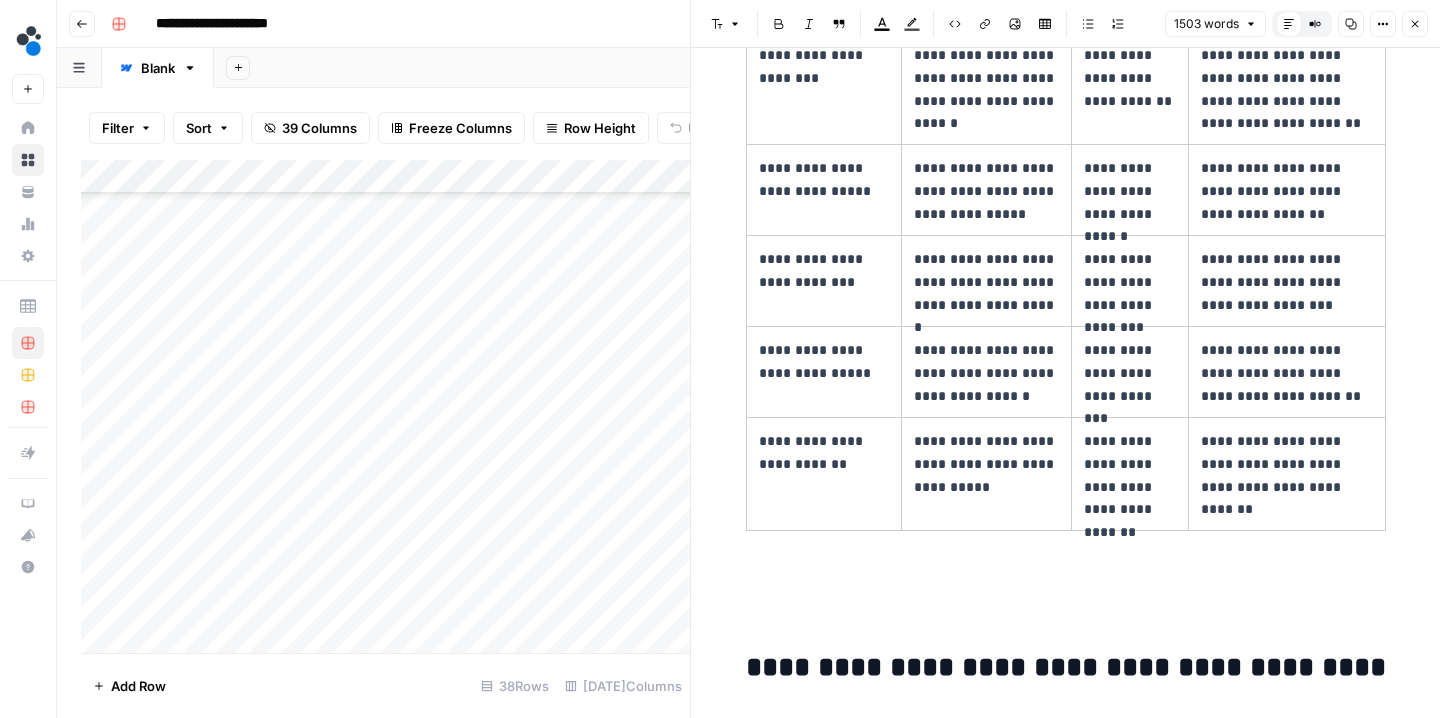 click on "Close" at bounding box center [1415, 24] 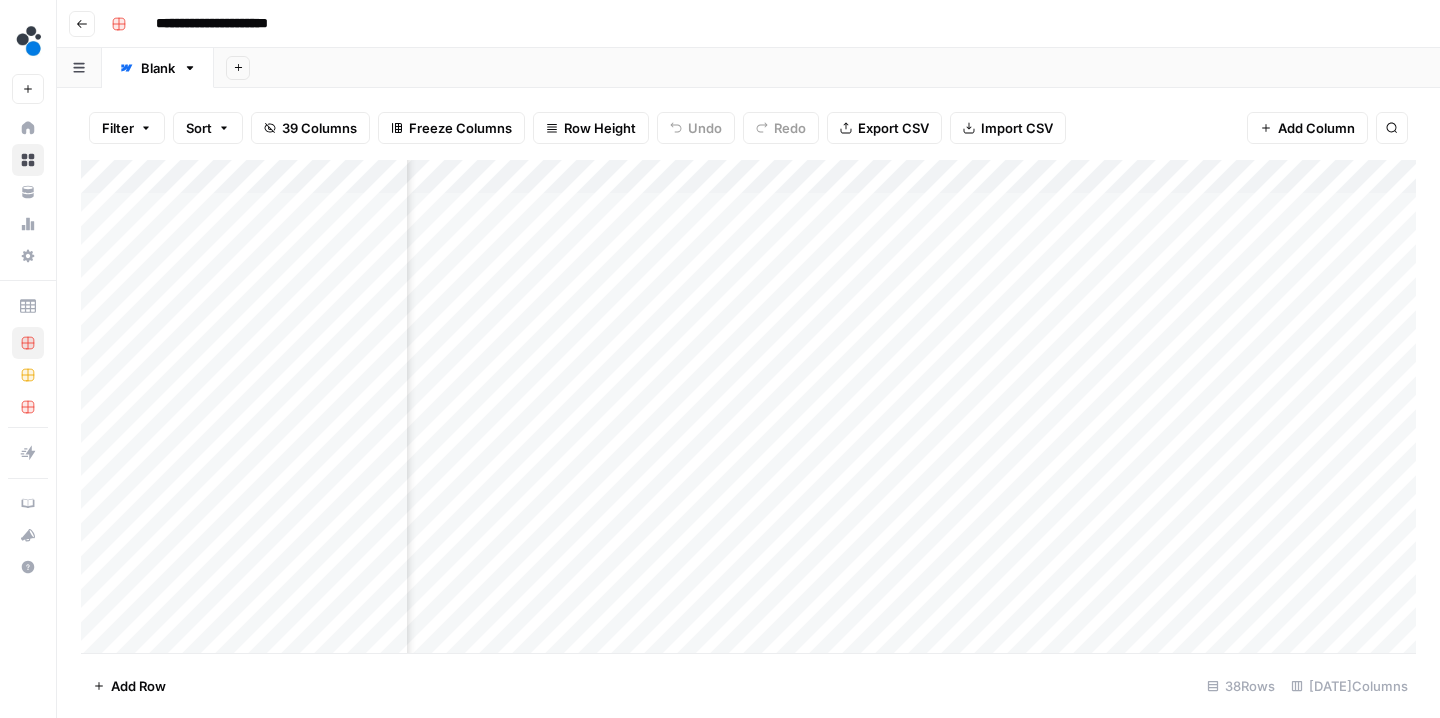 scroll, scrollTop: 0, scrollLeft: 172, axis: horizontal 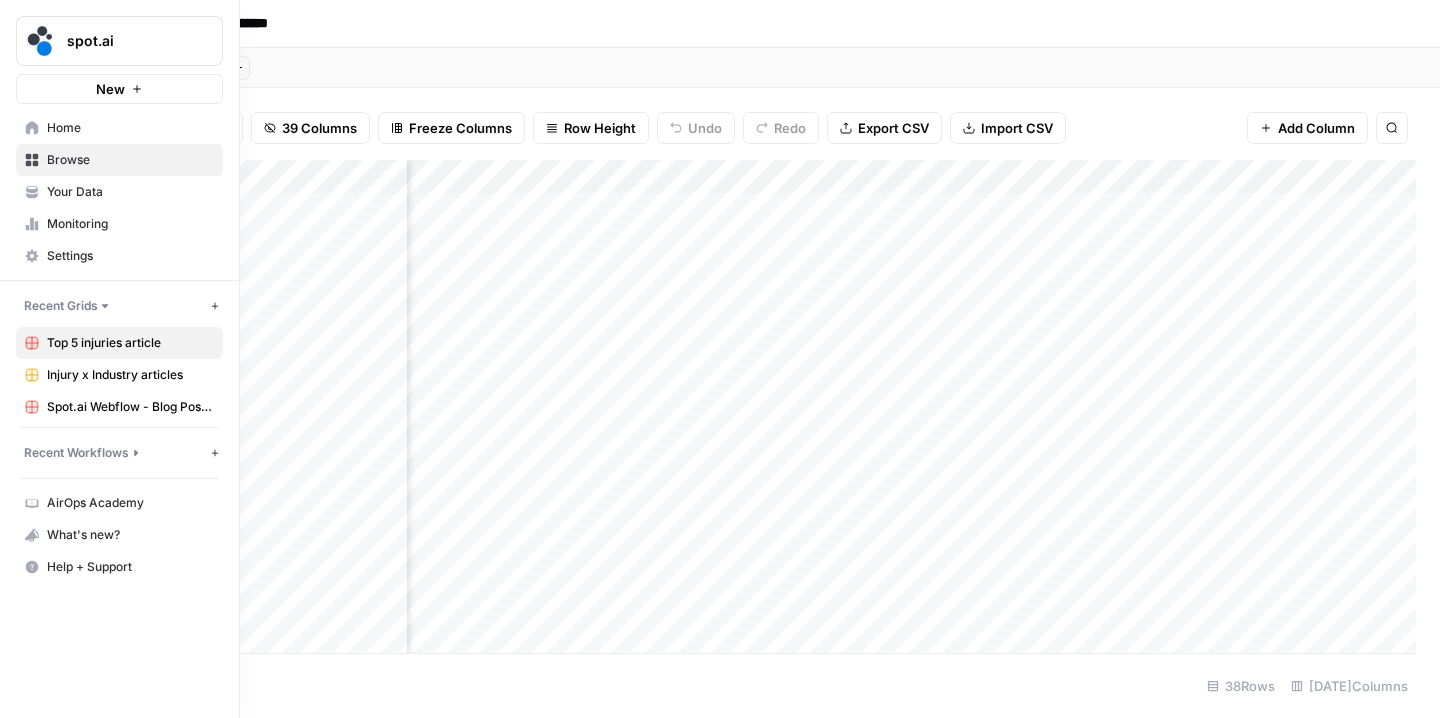 click on "Home" at bounding box center (130, 128) 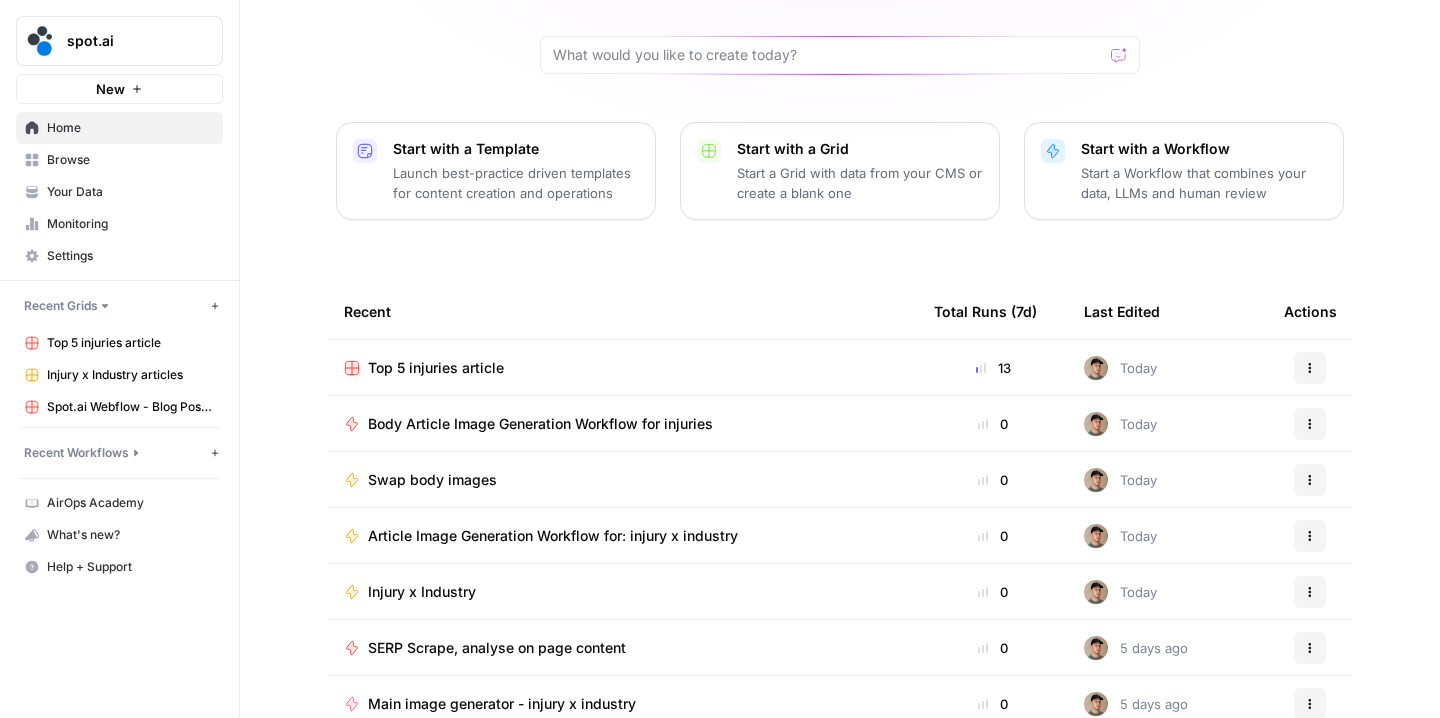 scroll, scrollTop: 191, scrollLeft: 0, axis: vertical 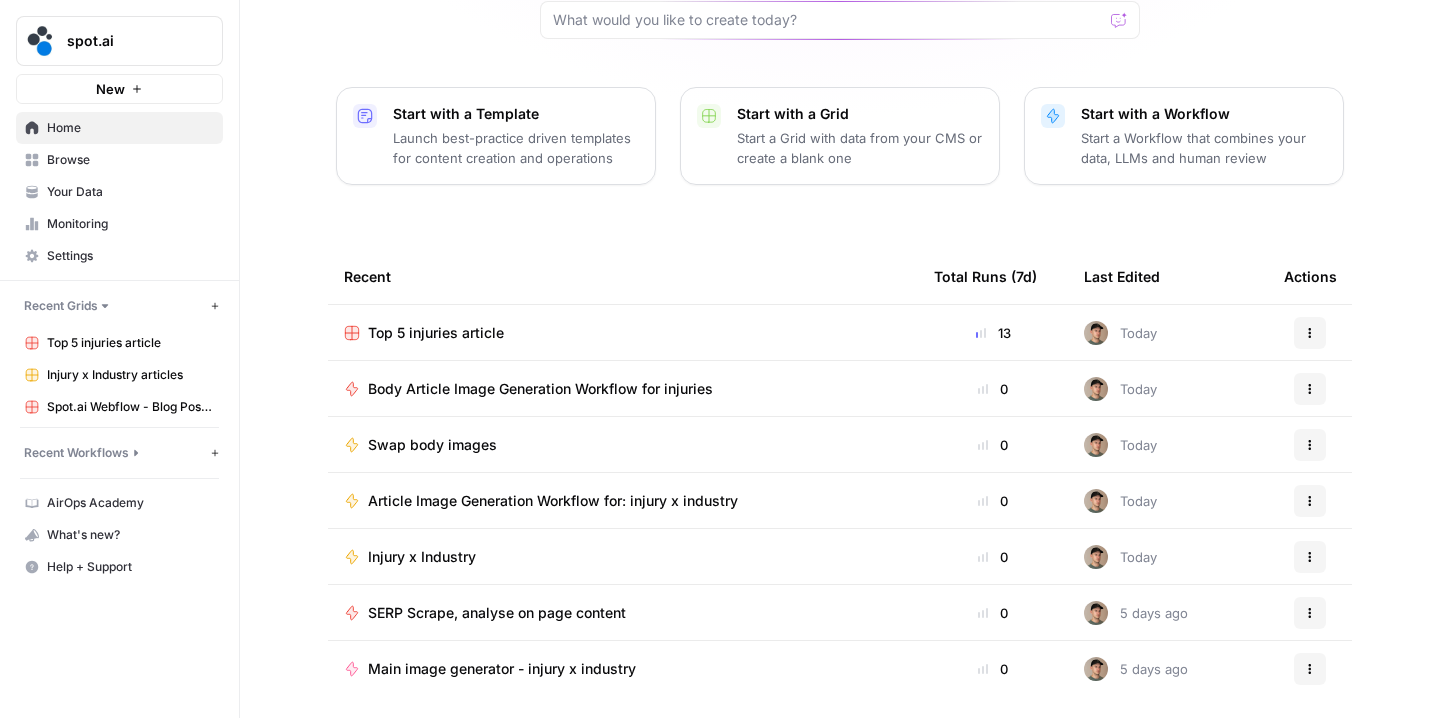 click on "Browse" at bounding box center (130, 160) 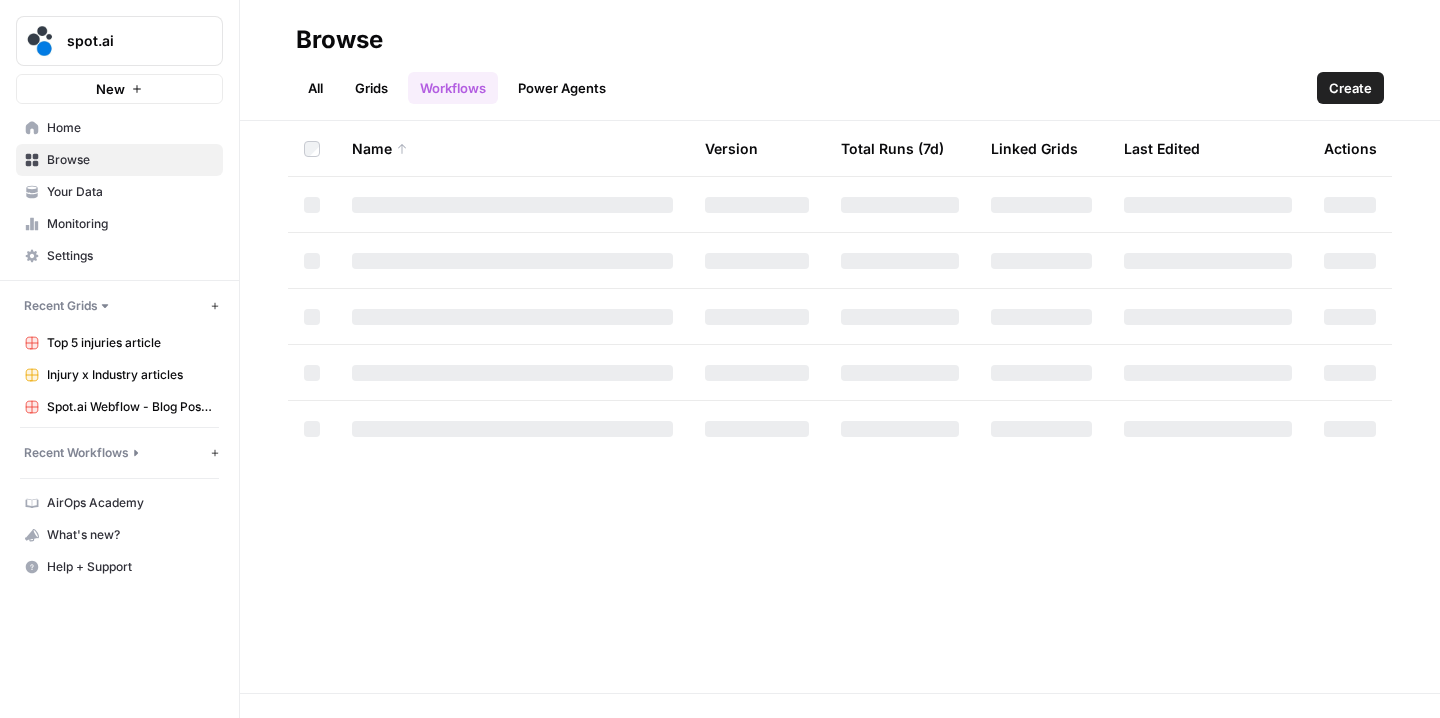 scroll, scrollTop: 0, scrollLeft: 0, axis: both 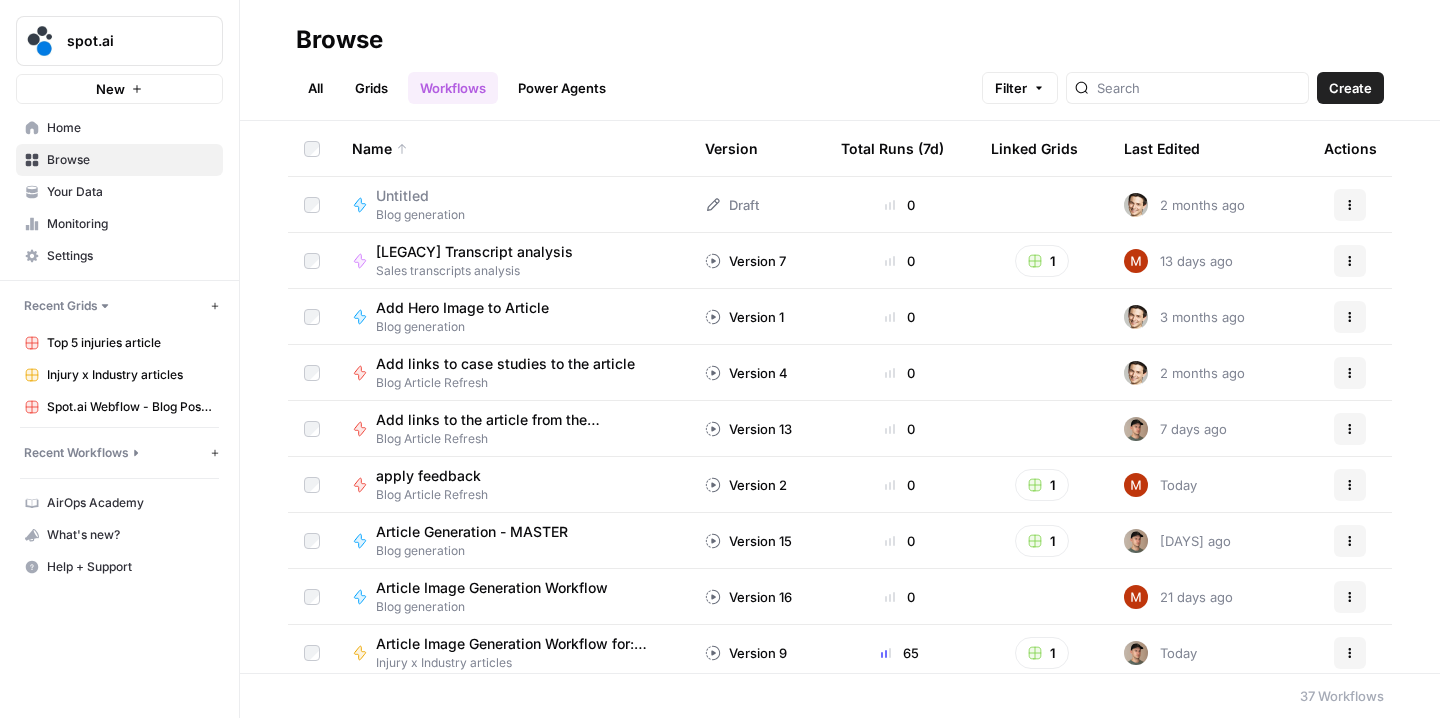 click on "Browse All Grids Workflows Power Agents Filter Create" at bounding box center (840, 60) 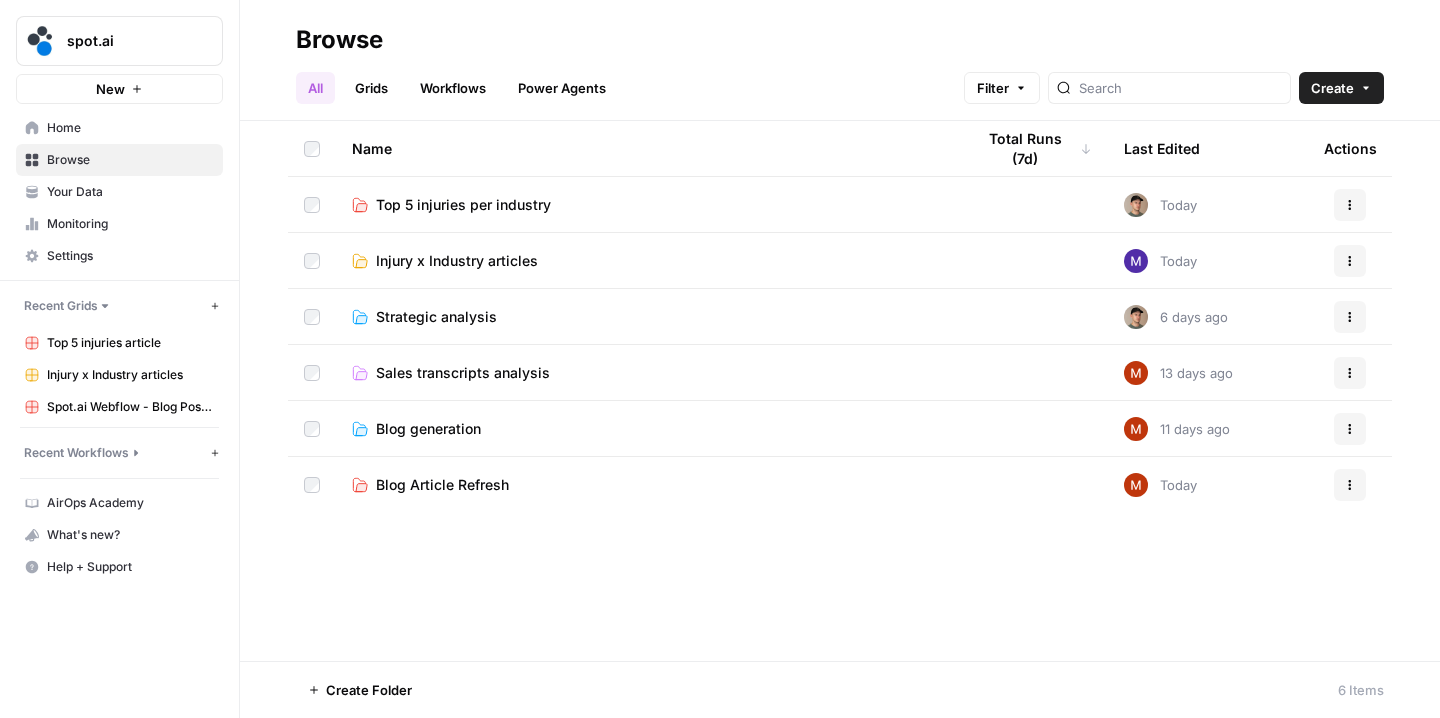 click on "Injury x Industry articles" at bounding box center [457, 261] 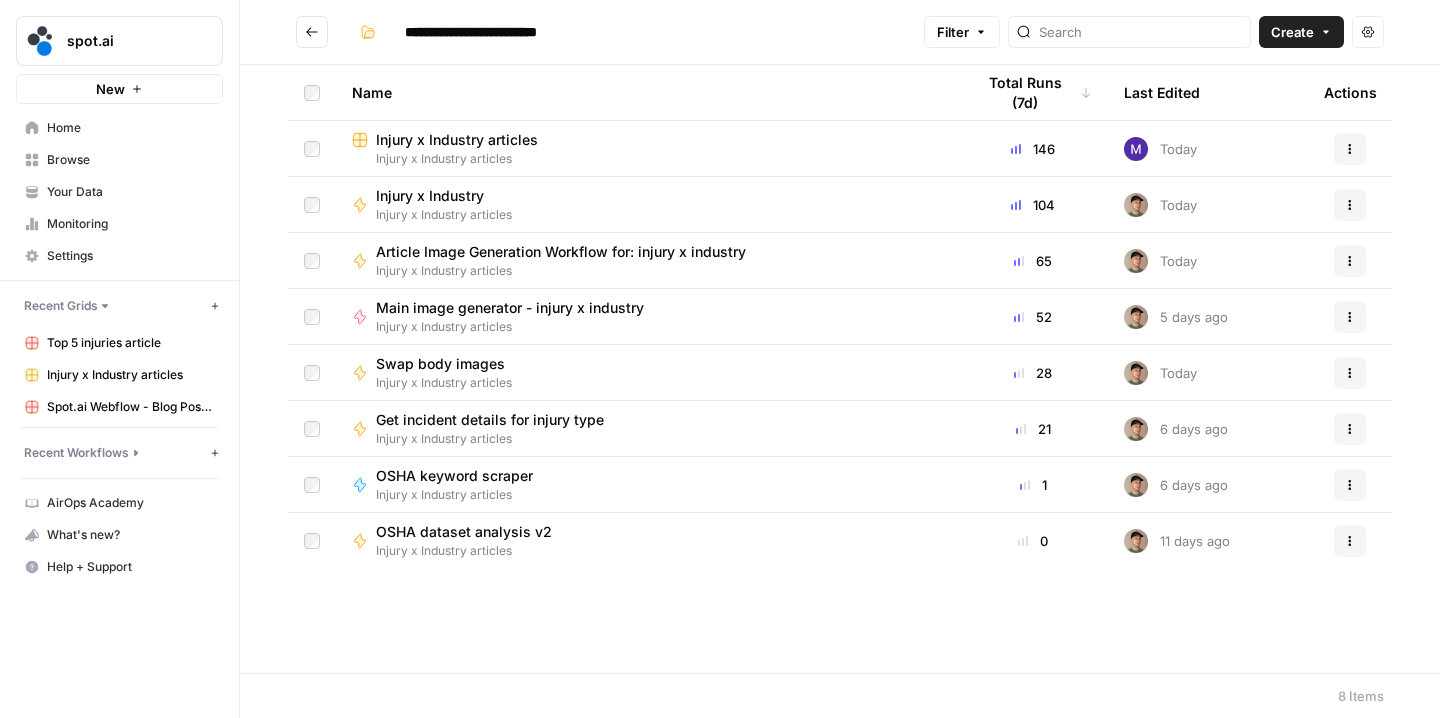 click on "Injury x Industry articles" at bounding box center [457, 140] 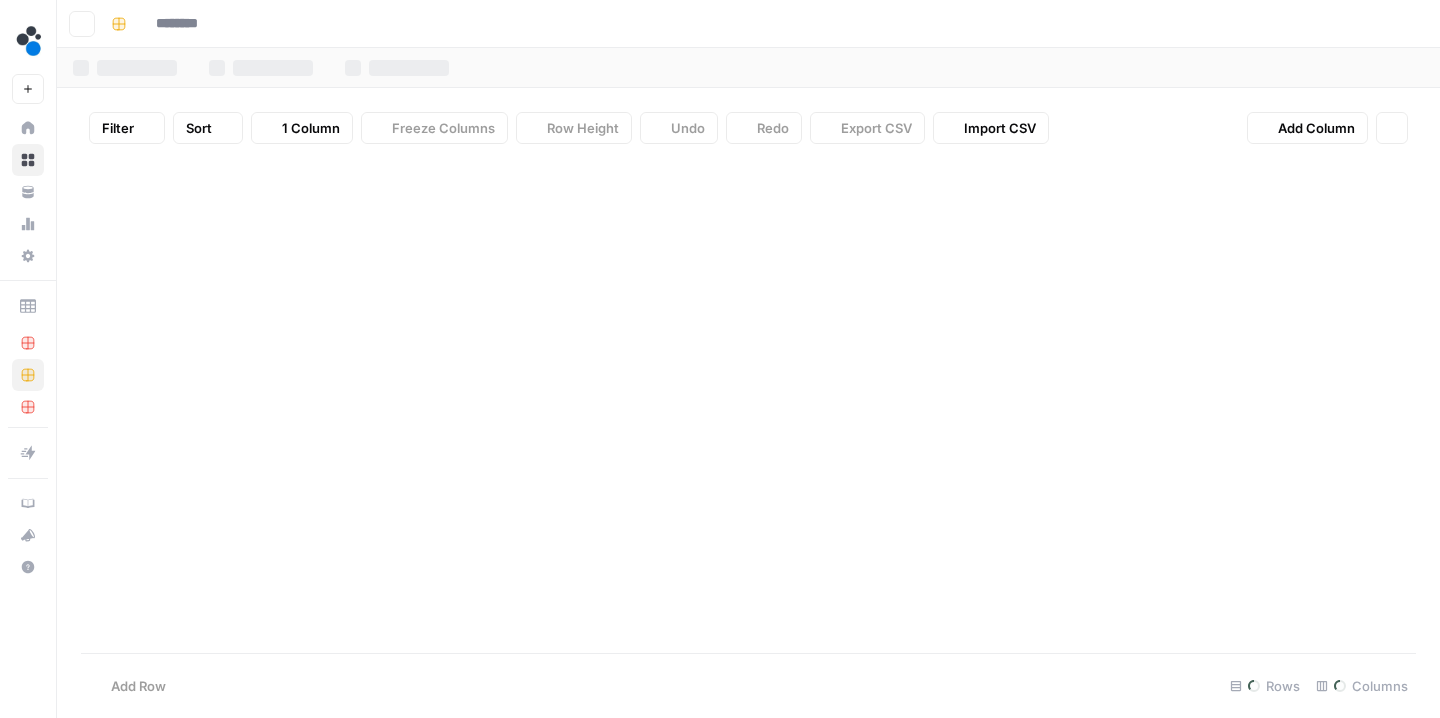 type on "**********" 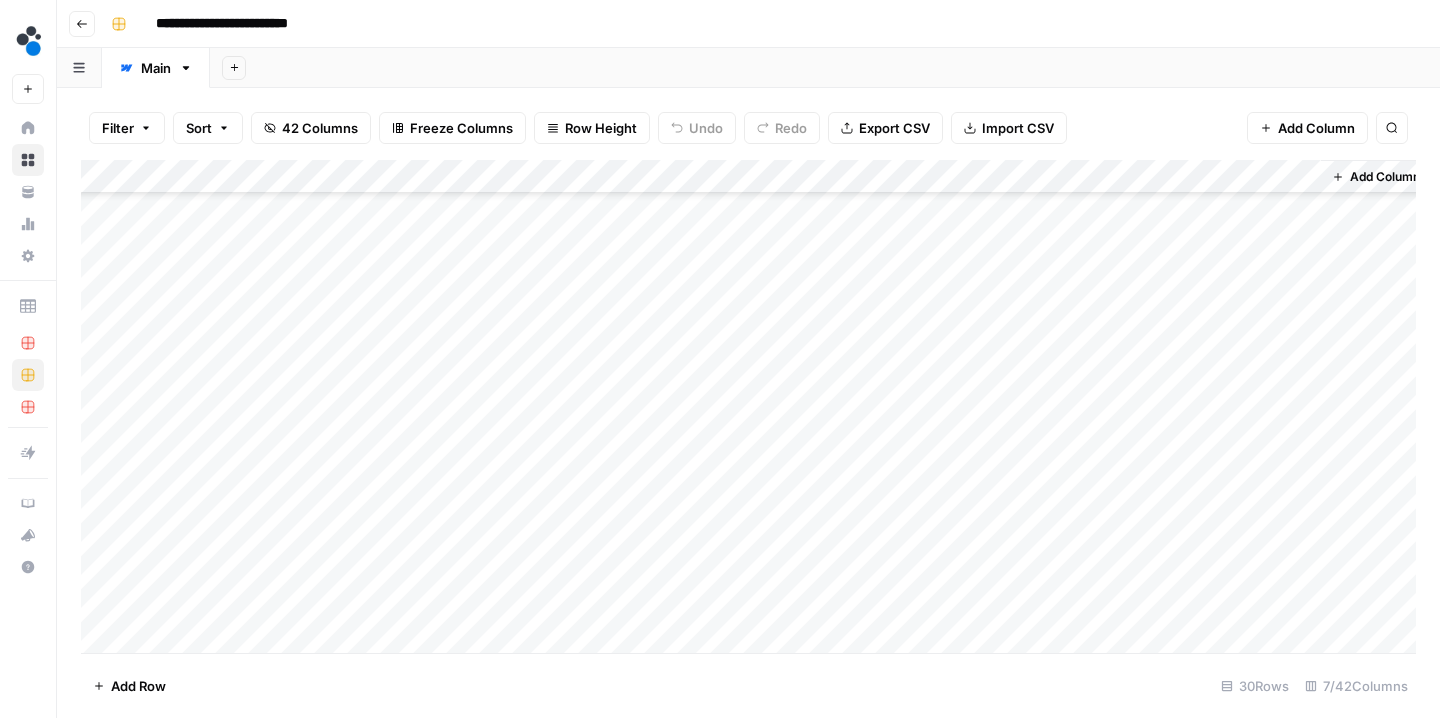 scroll, scrollTop: 587, scrollLeft: 0, axis: vertical 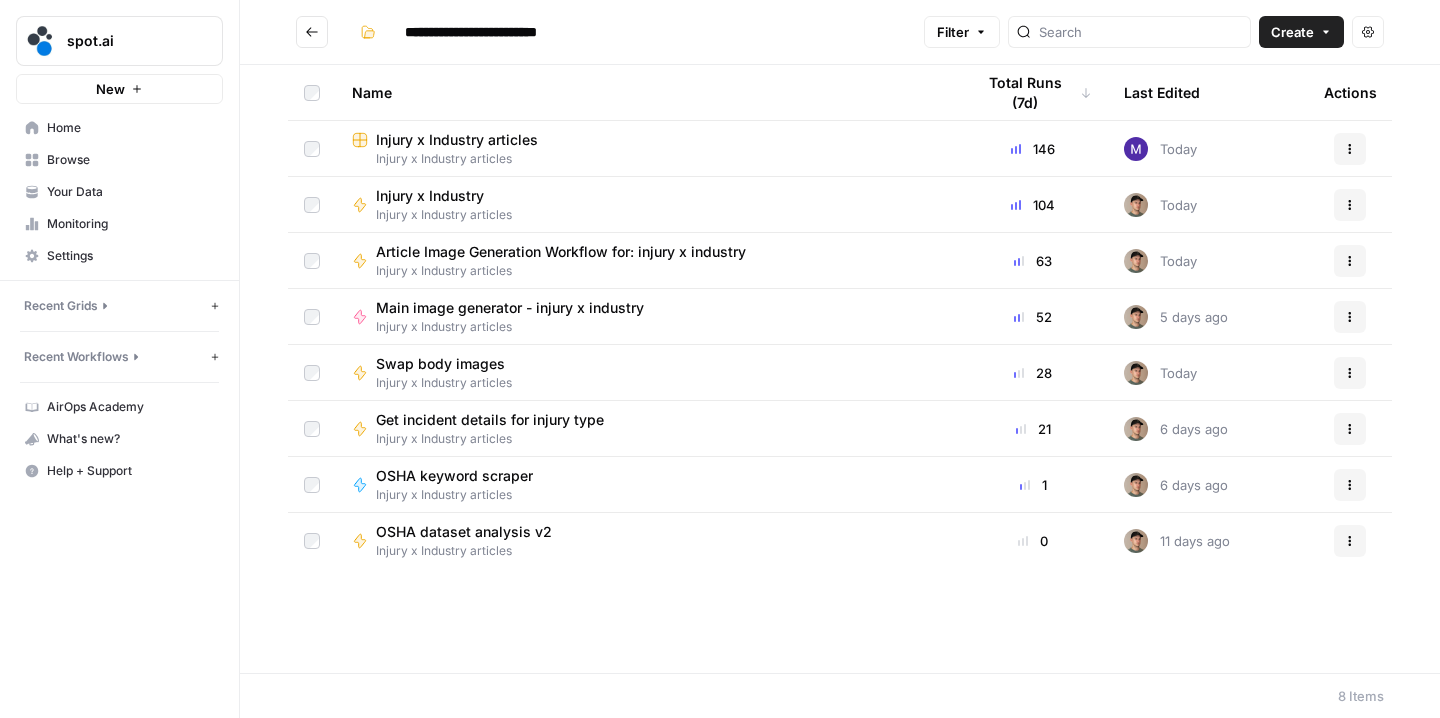 click at bounding box center [312, 32] 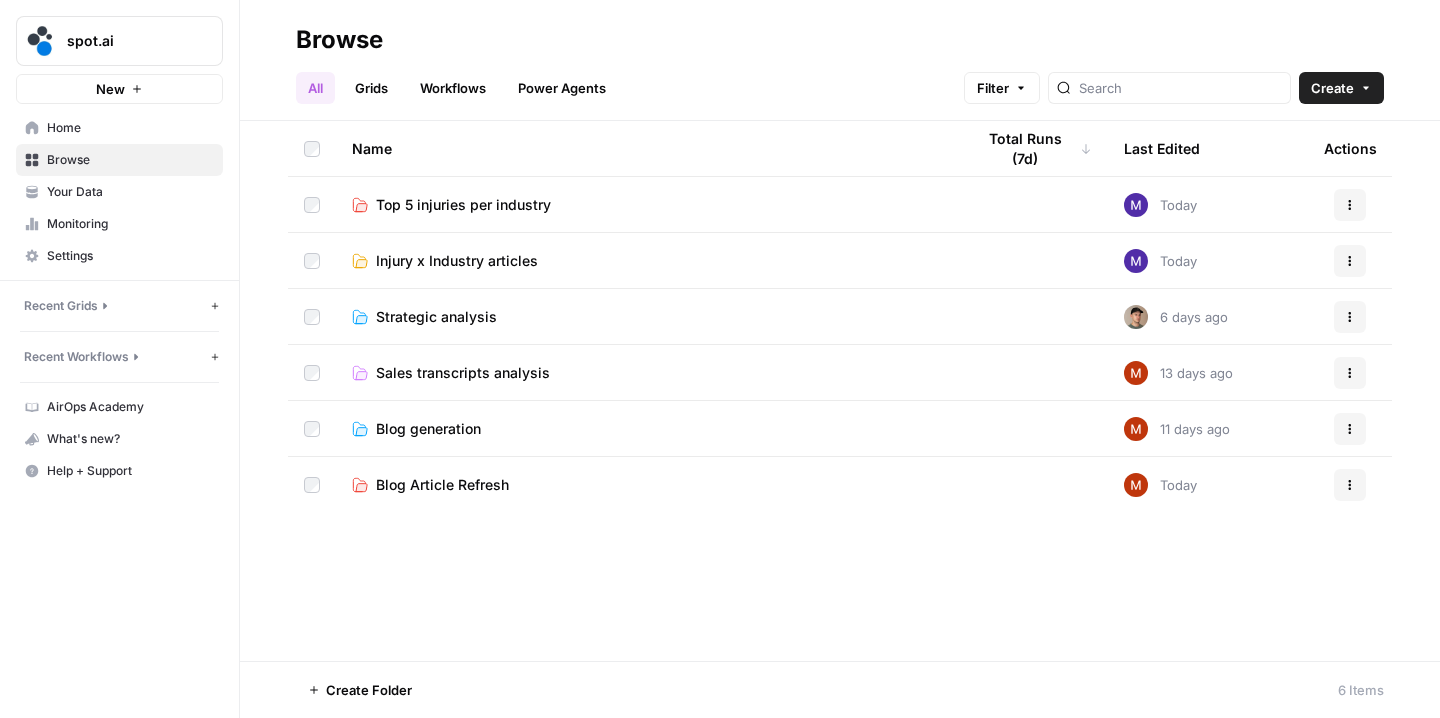click on "Top 5 injuries per industry" at bounding box center (463, 205) 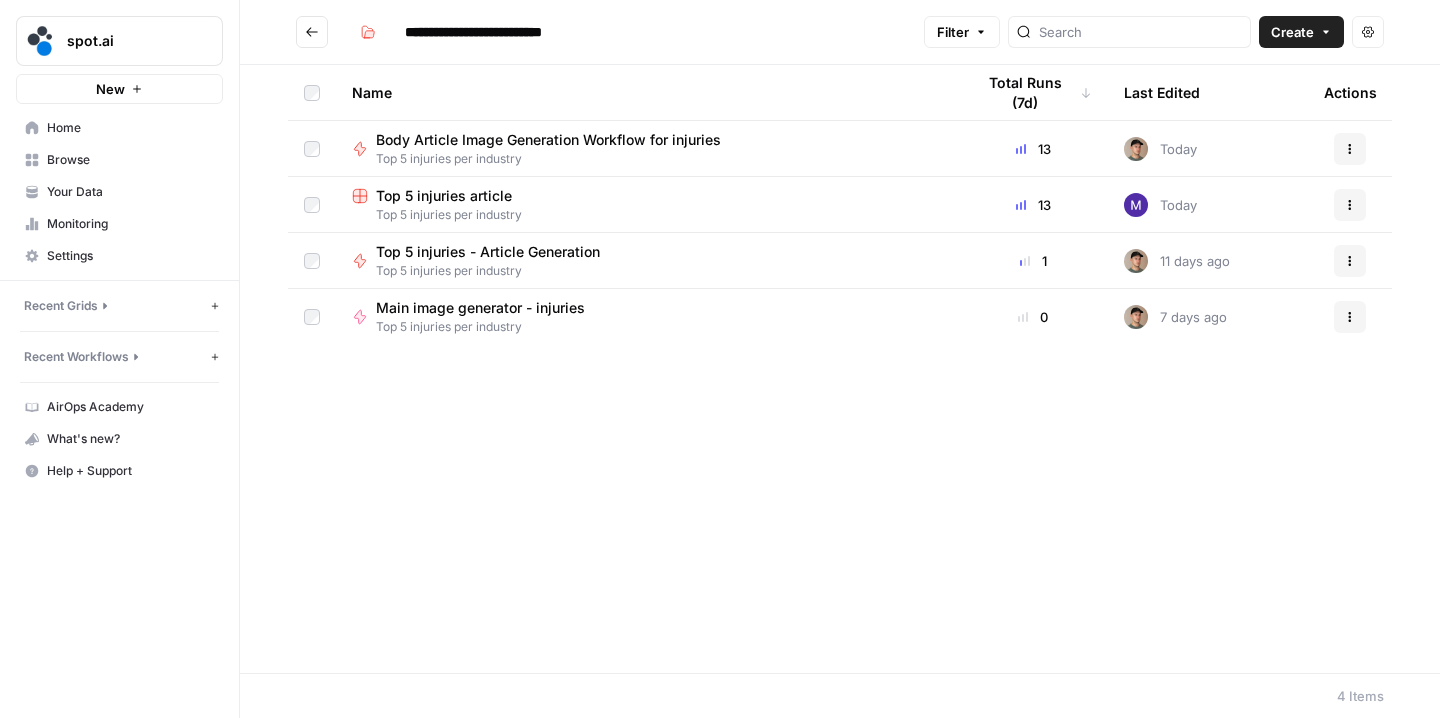 click on "Top 5 injuries article" at bounding box center (444, 196) 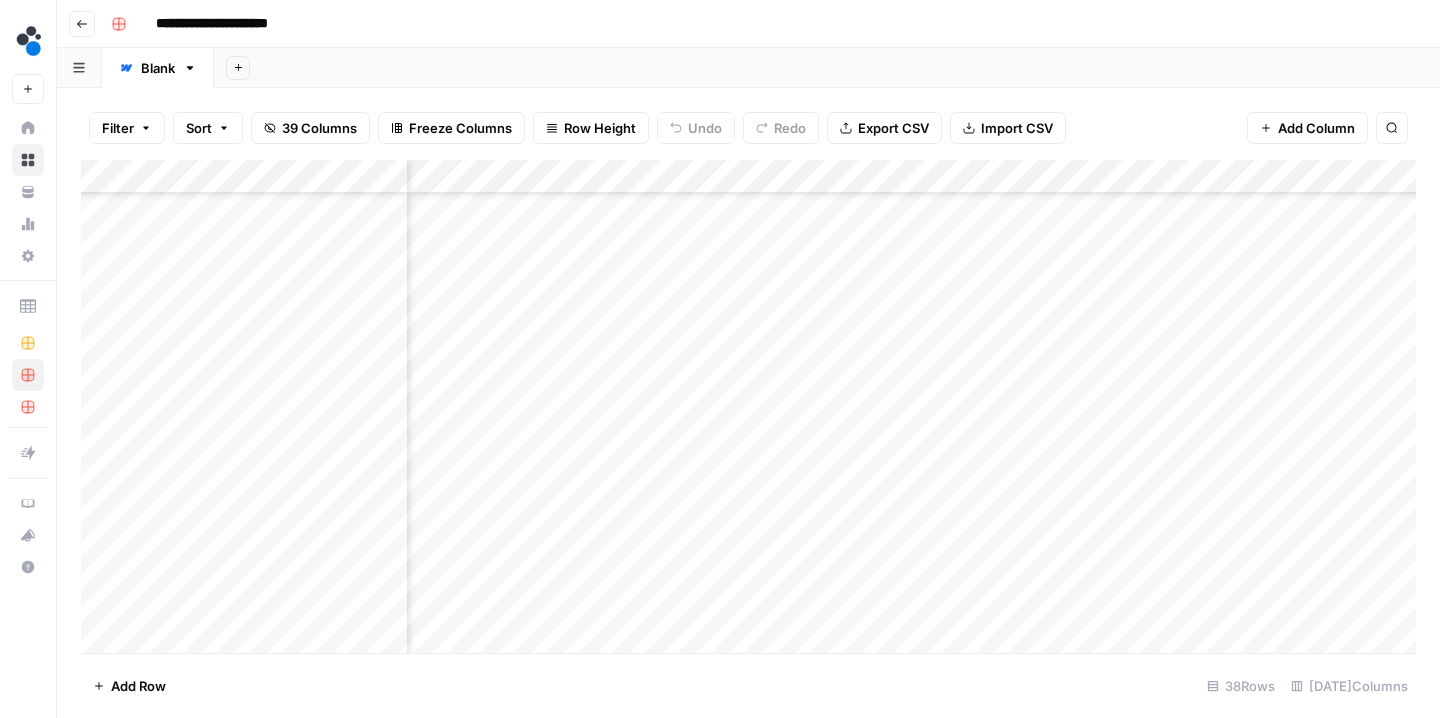 scroll, scrollTop: 857, scrollLeft: 237, axis: both 